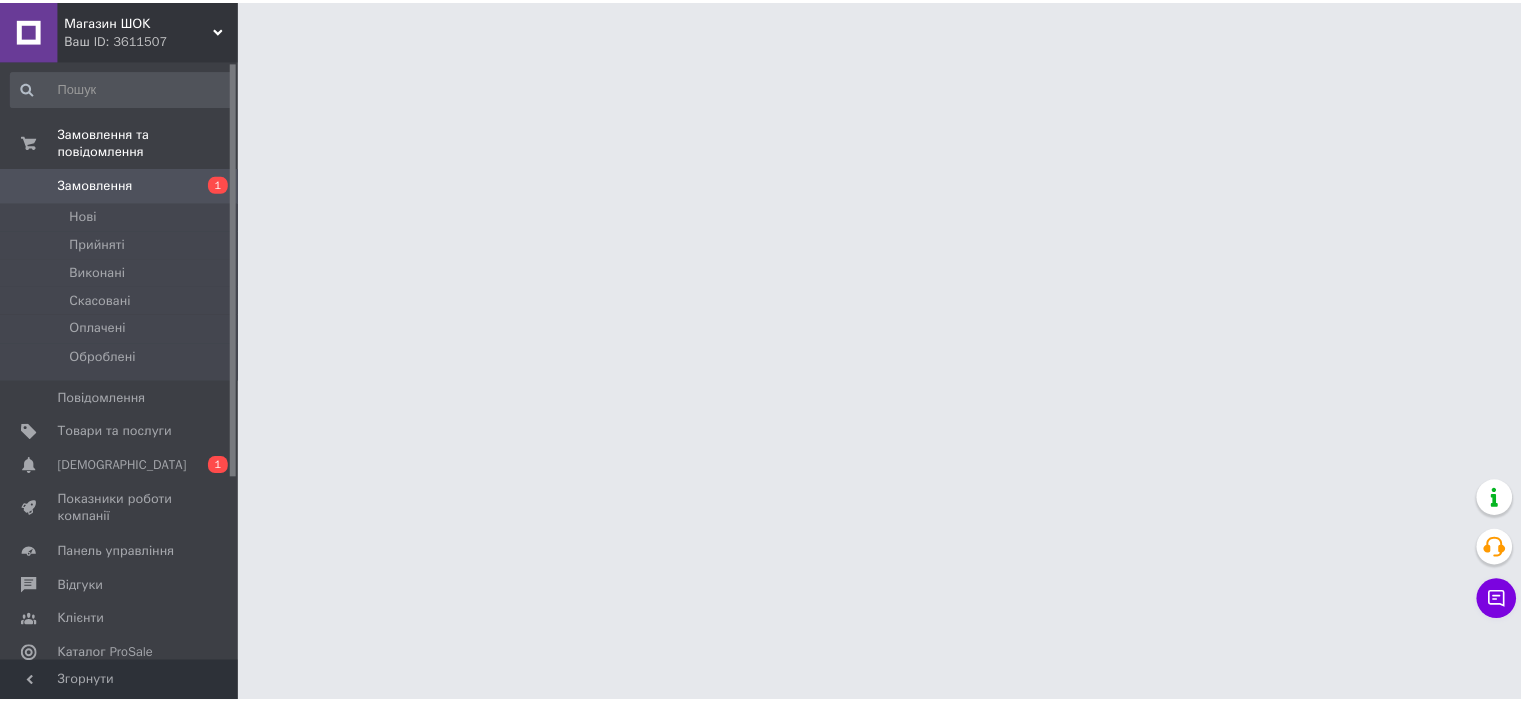 scroll, scrollTop: 0, scrollLeft: 0, axis: both 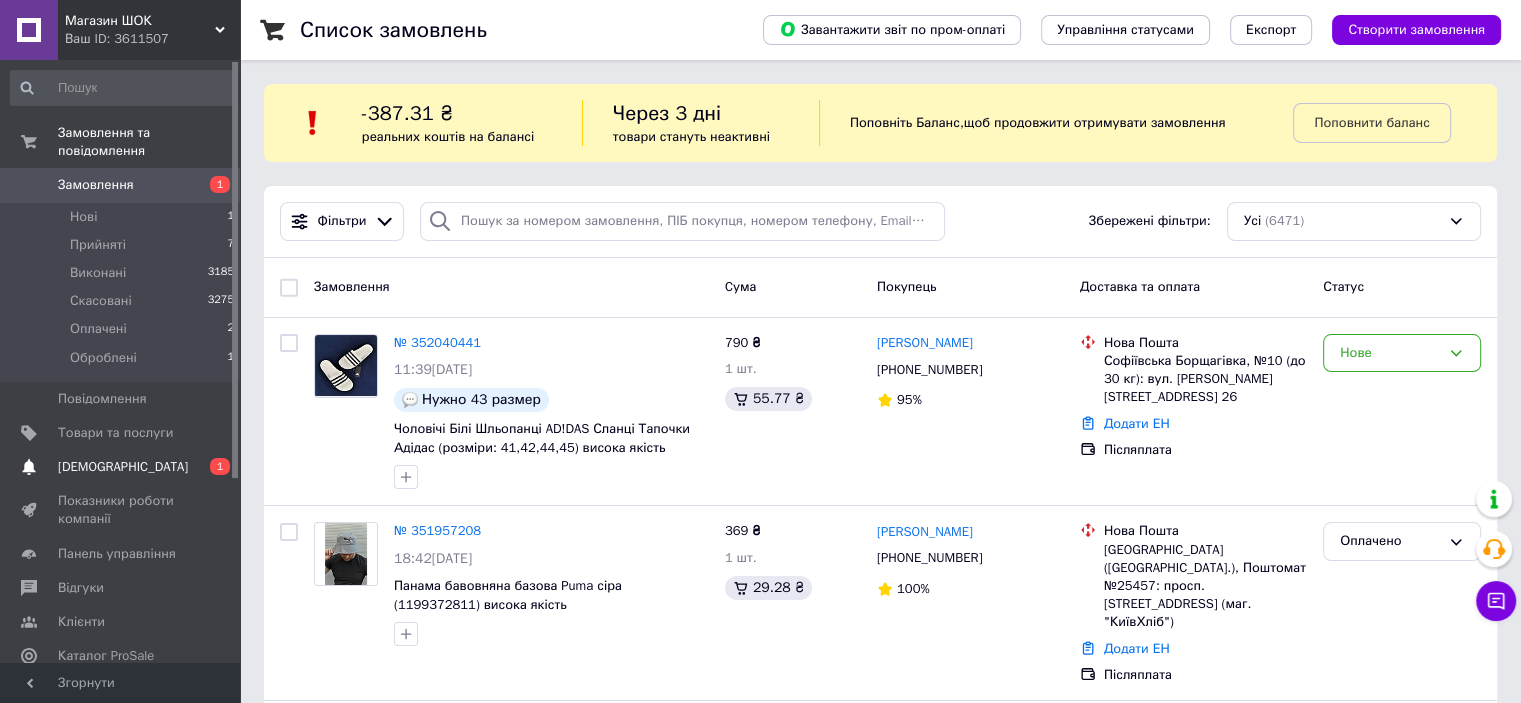 click on "[DEMOGRAPHIC_DATA]" at bounding box center (121, 467) 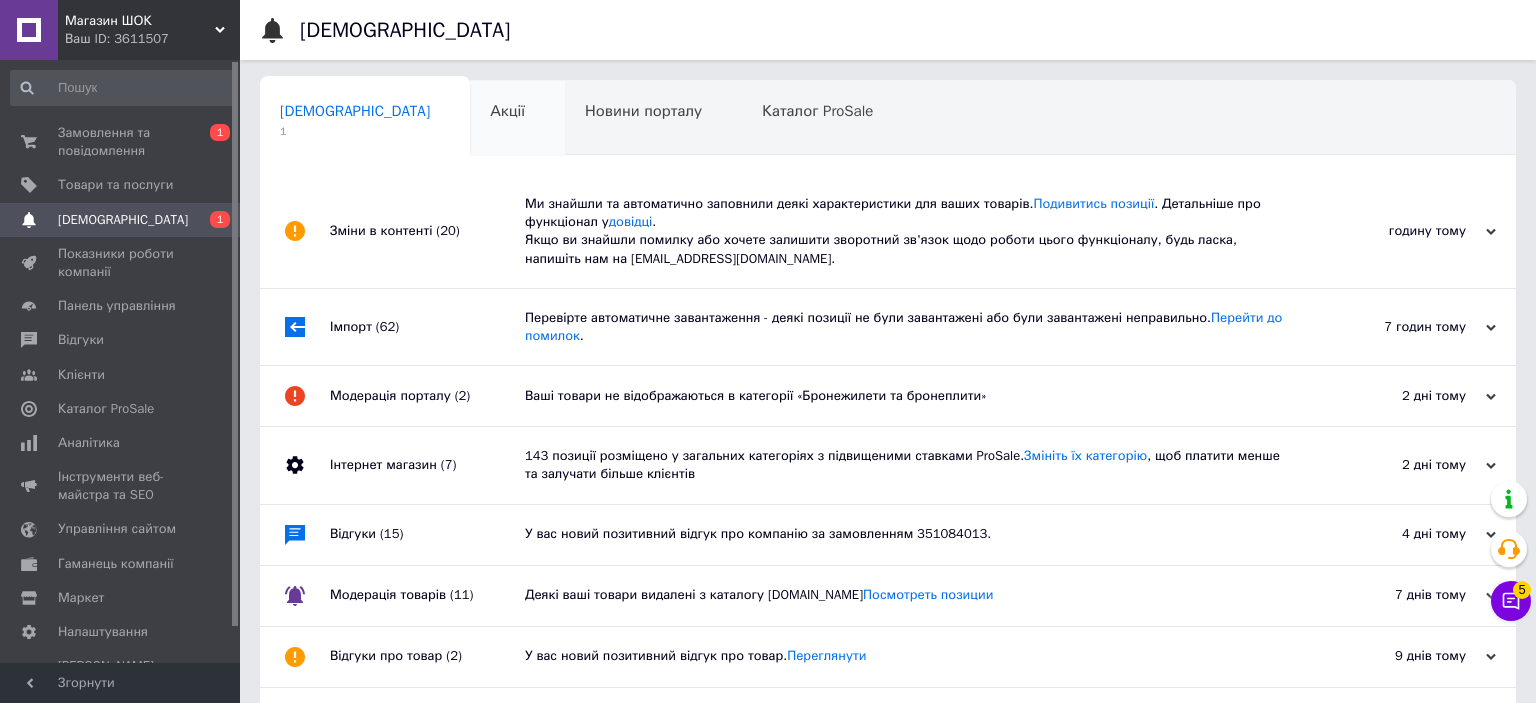 click on "Ми знайшли та автоматично заповнили деякі характеристики для ваших товарів.  Подивитись позиції . Детальніше про функціонал у  довідці . Якщо ви знайшли помилку або хочете залишити зворотний зв'язок щодо роботи цього функціоналу, будь ласка, напишіть нам на moderation@prom.ua." at bounding box center [910, 231] 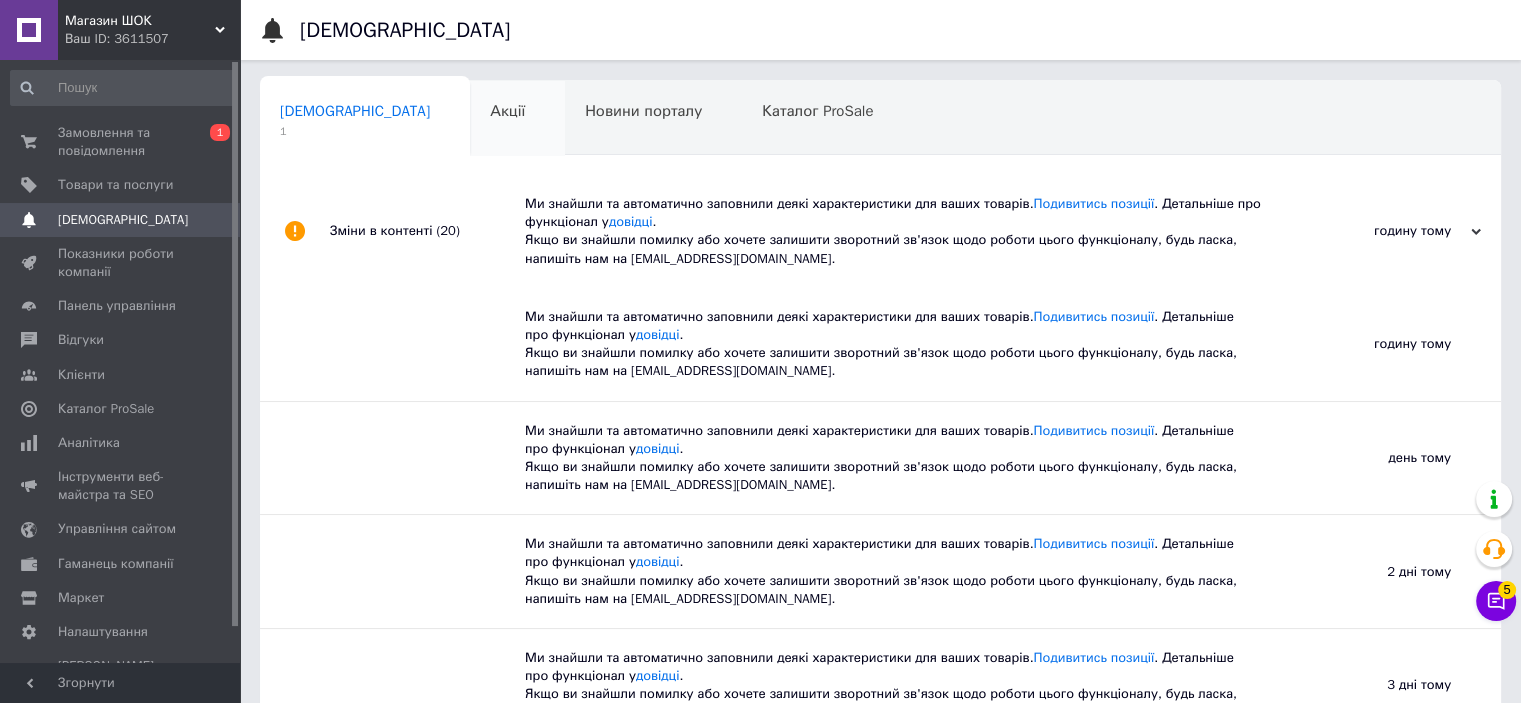 click on "Акції 0" at bounding box center (517, 119) 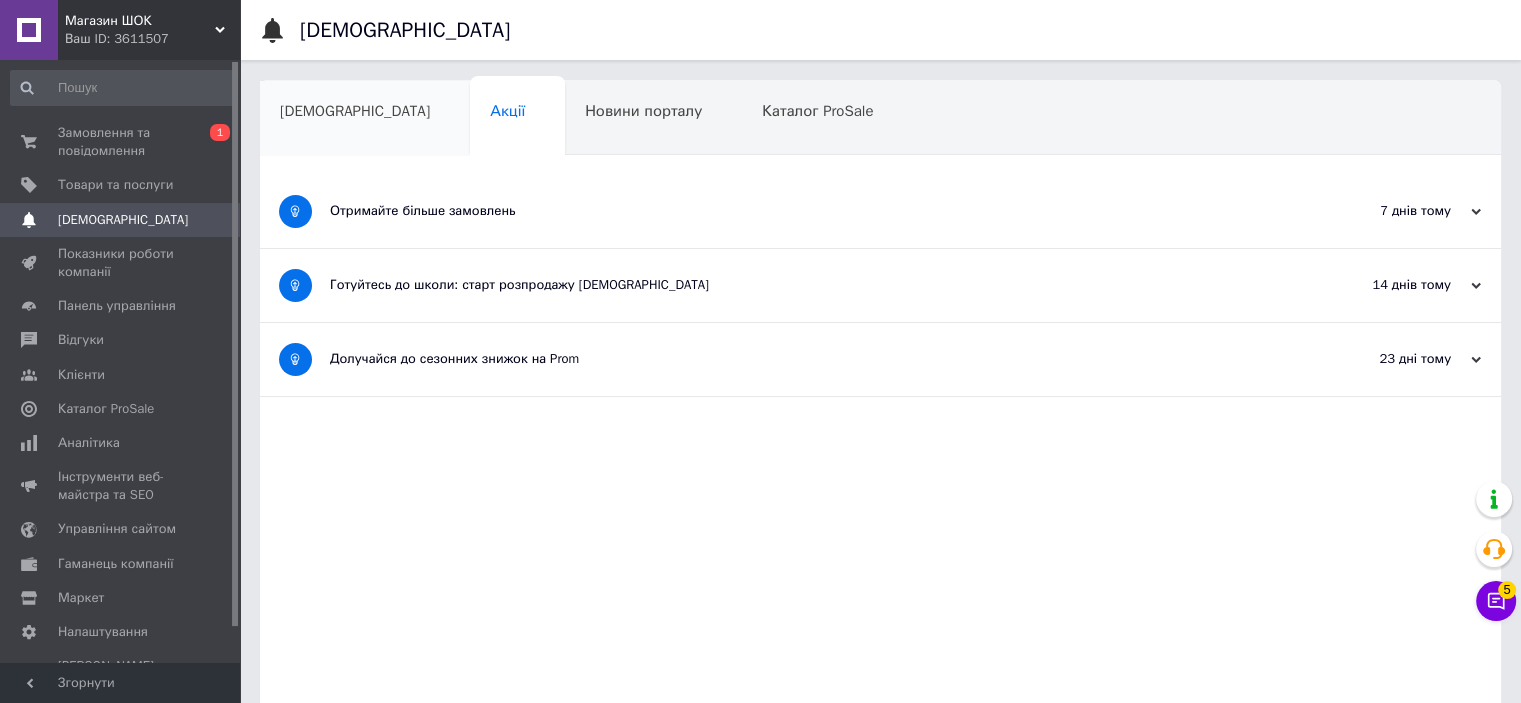 click on "[DEMOGRAPHIC_DATA]" at bounding box center (355, 111) 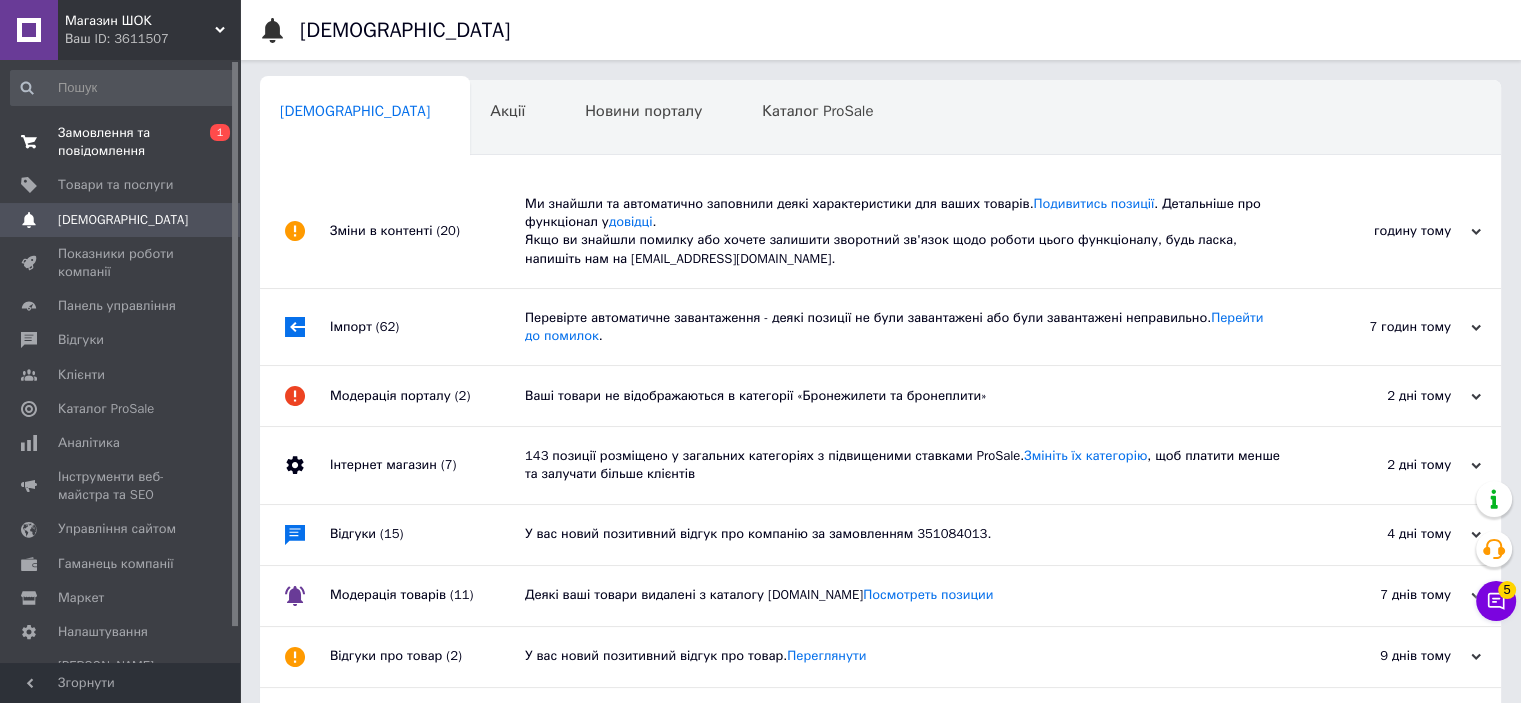 click on "Замовлення та повідомлення" at bounding box center (121, 142) 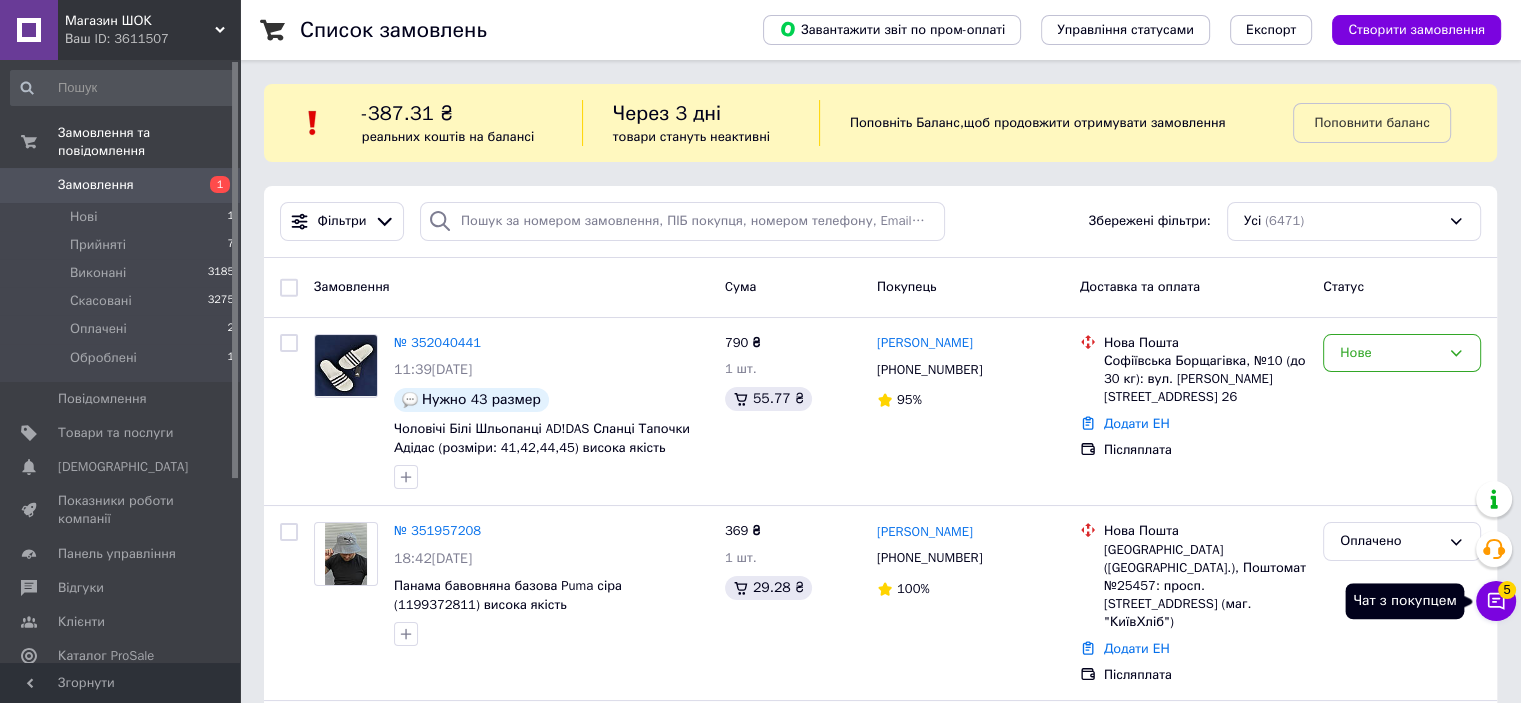 click 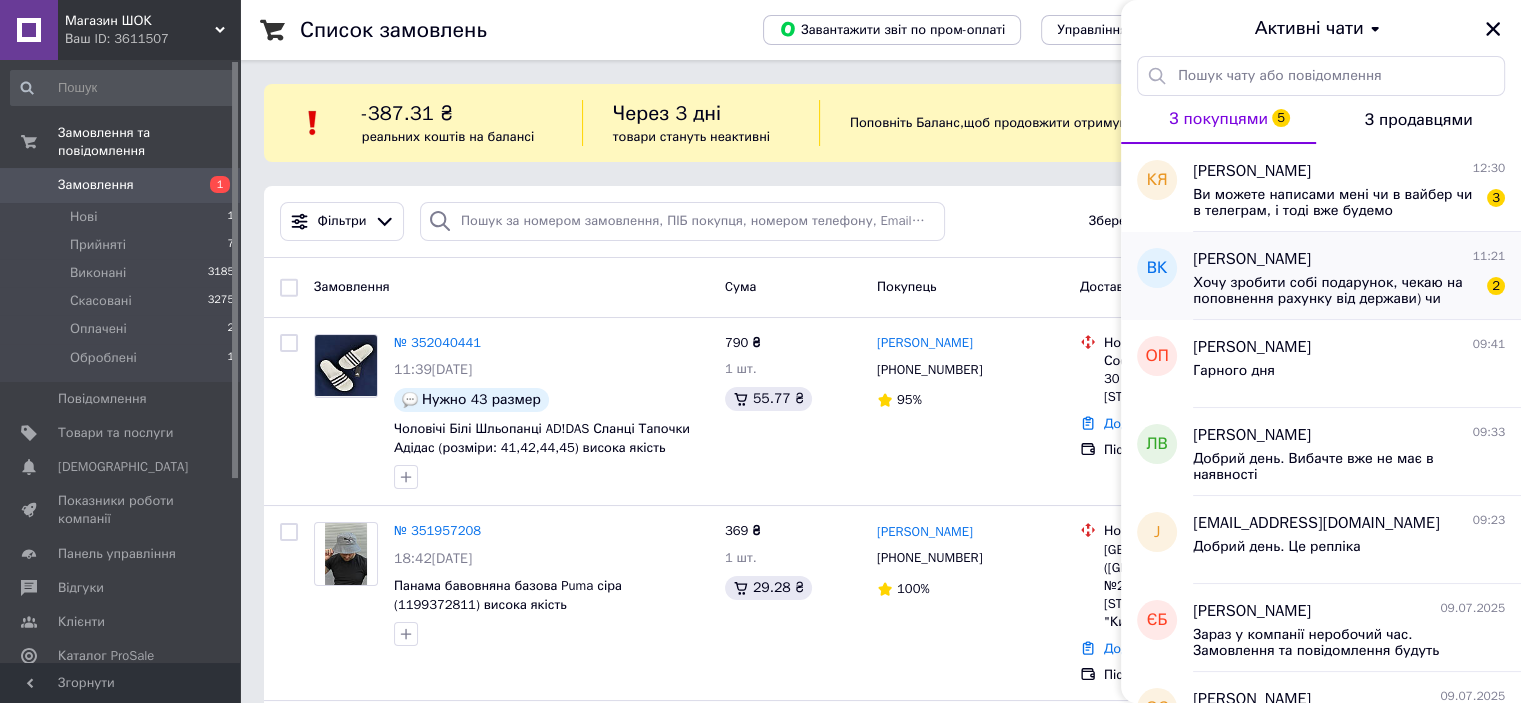 click on "Хочу зробити собі подарунок, чекаю на поповнення рахунку від держави) чи можу я розраховувати на наявність товару днів через 10?" at bounding box center (1335, 291) 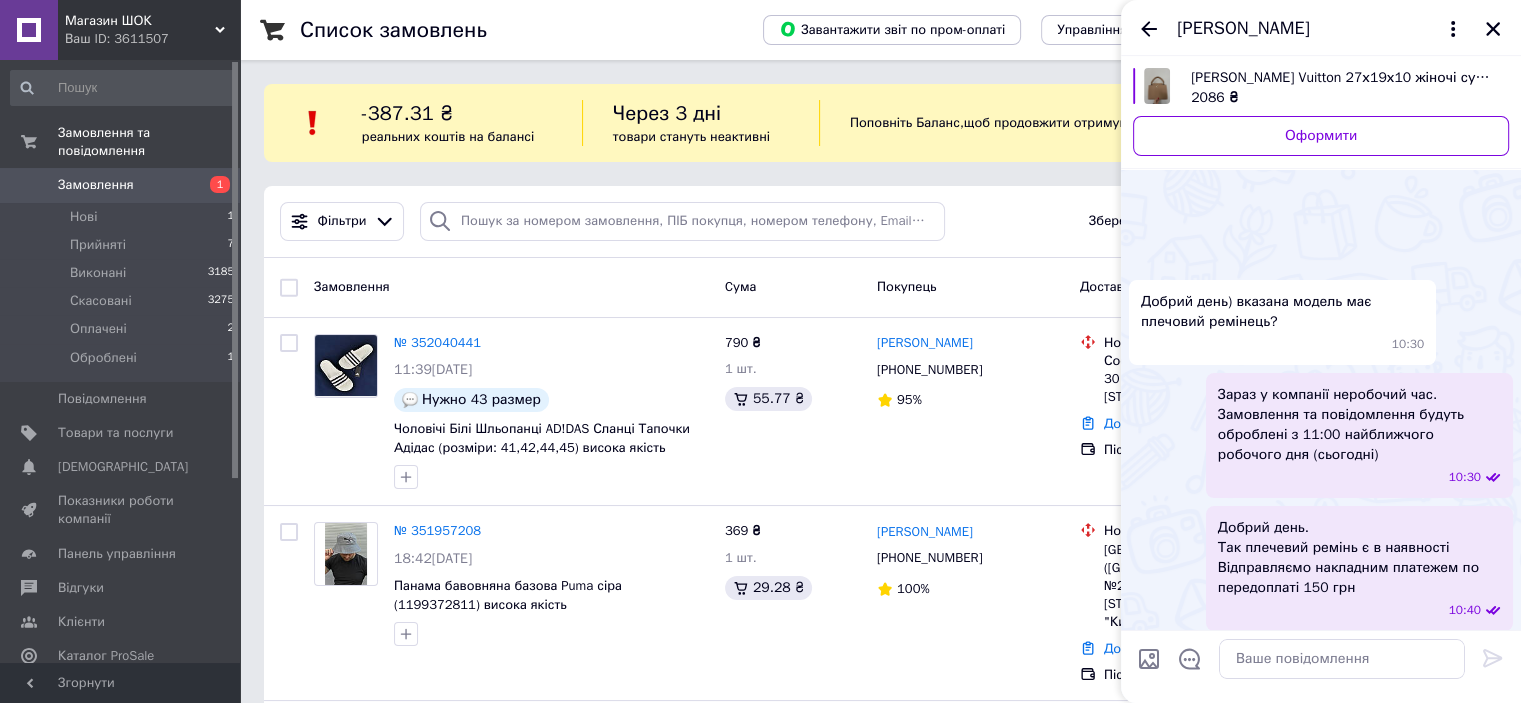 scroll, scrollTop: 232, scrollLeft: 0, axis: vertical 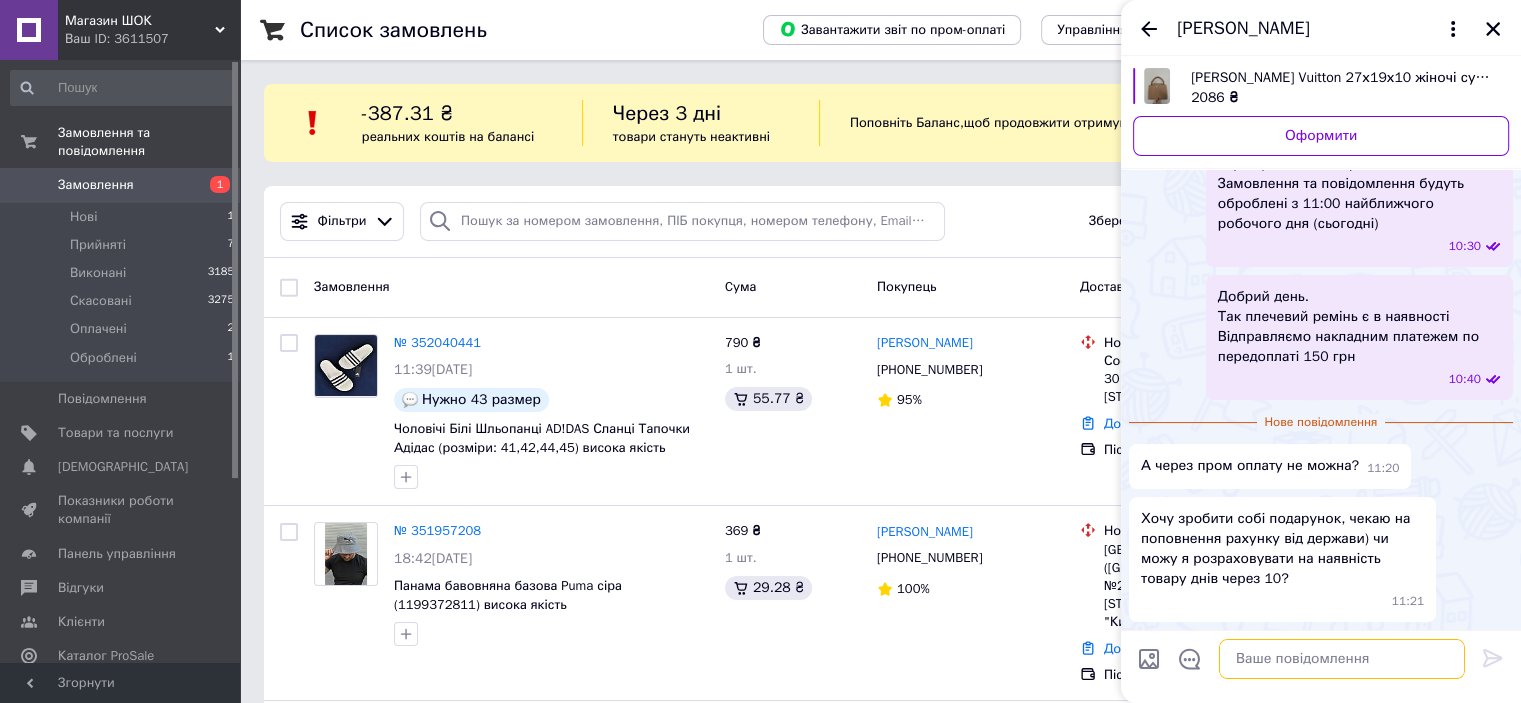 click at bounding box center [1342, 659] 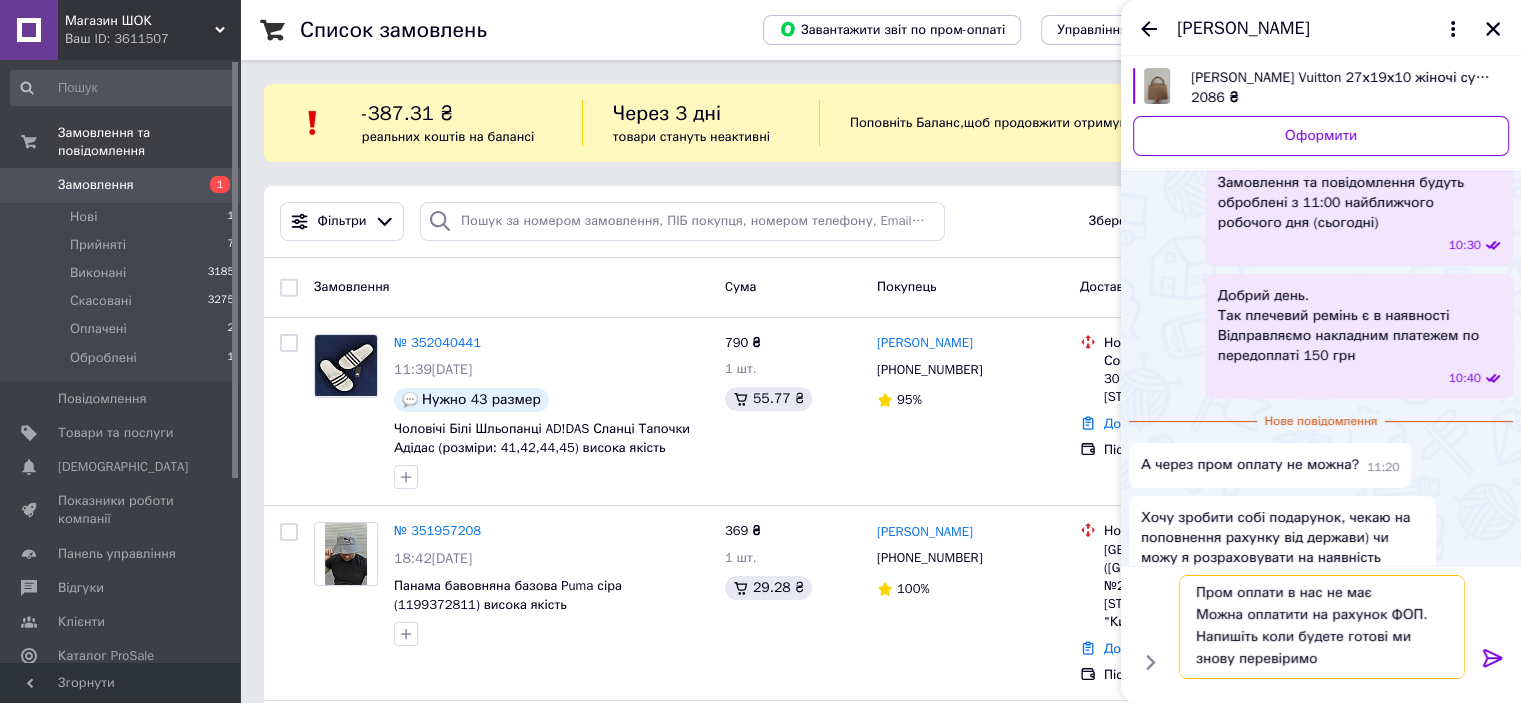 scroll, scrollTop: 1, scrollLeft: 0, axis: vertical 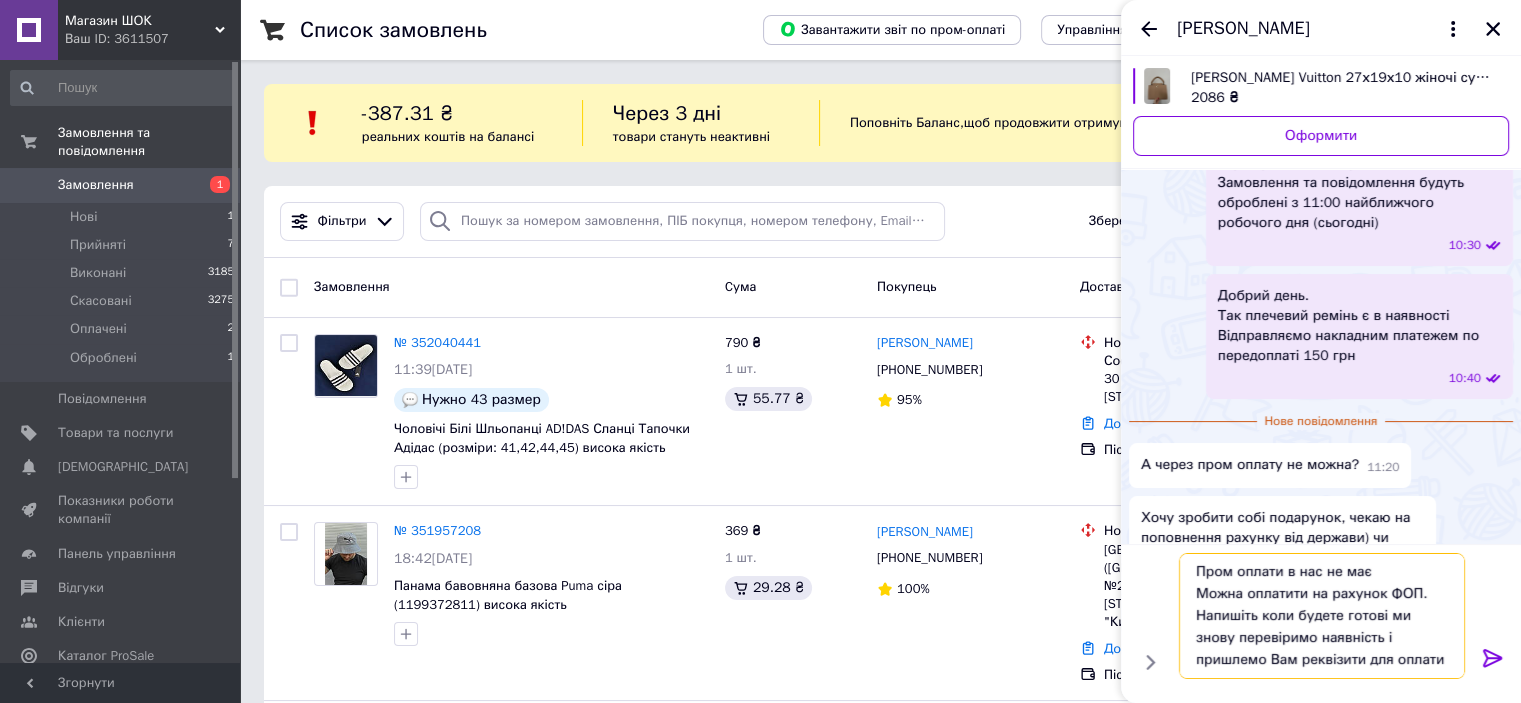 type on "Пром оплати в нас не має
Можна оплатити на рахунок ФОП.
Напишіть коли будете готові ми знову перевіримо наявність і пришлемо Вам реквізити для оплати." 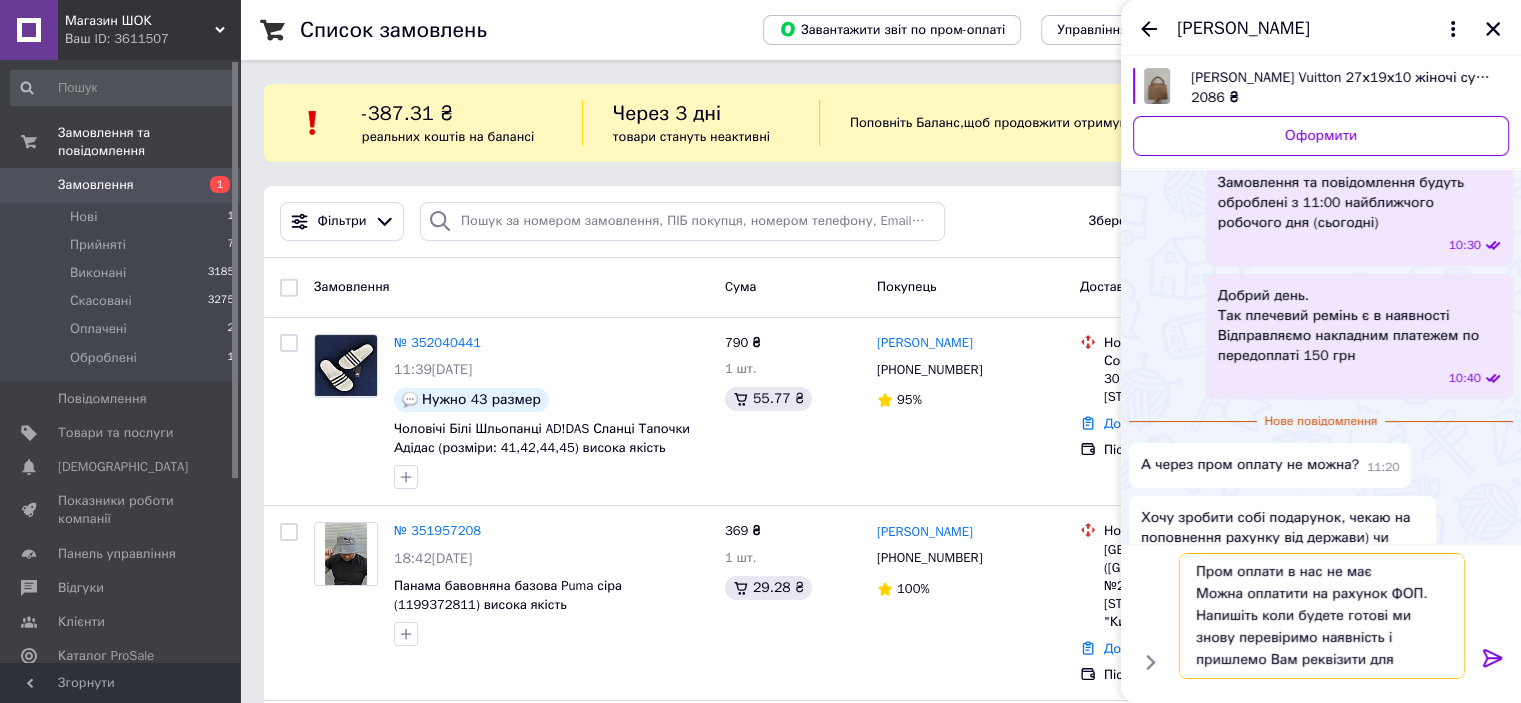 type 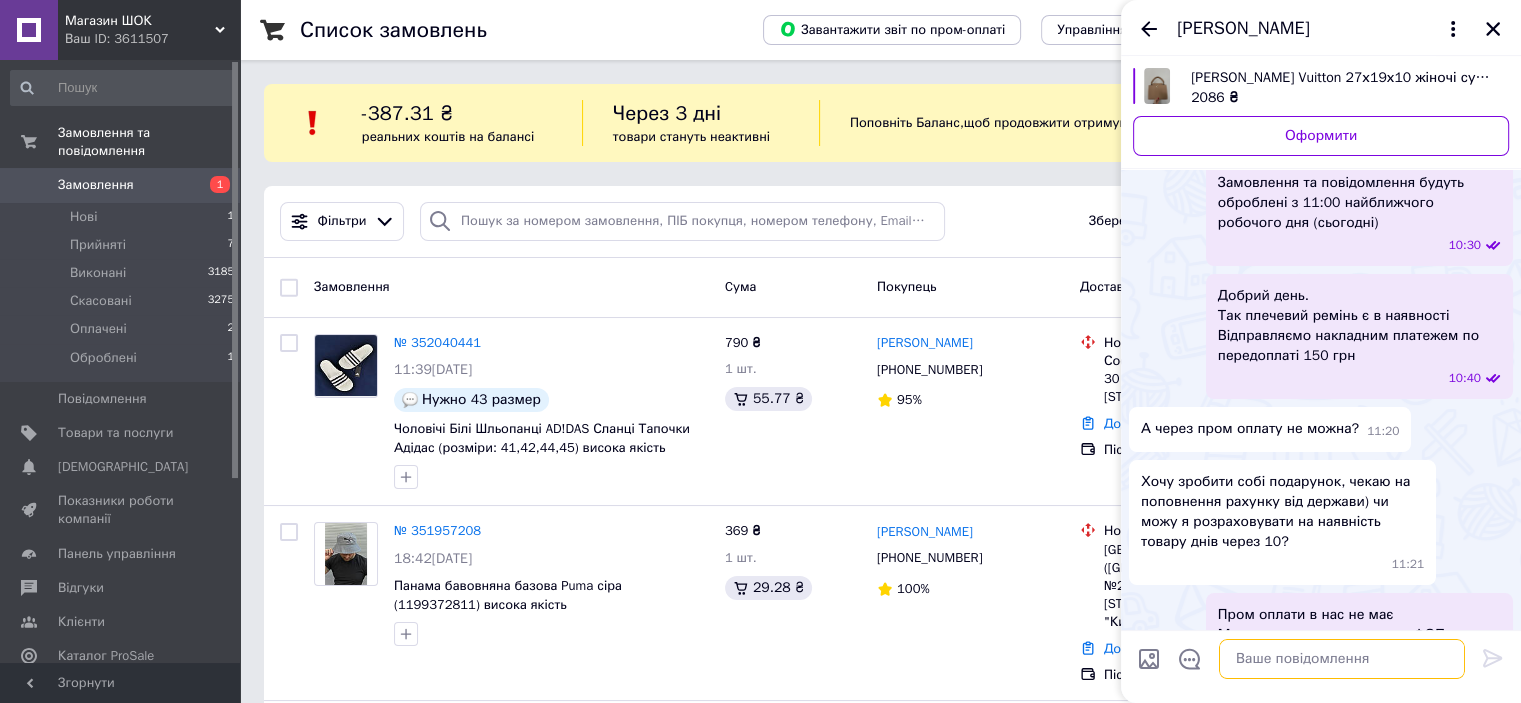 scroll, scrollTop: 0, scrollLeft: 0, axis: both 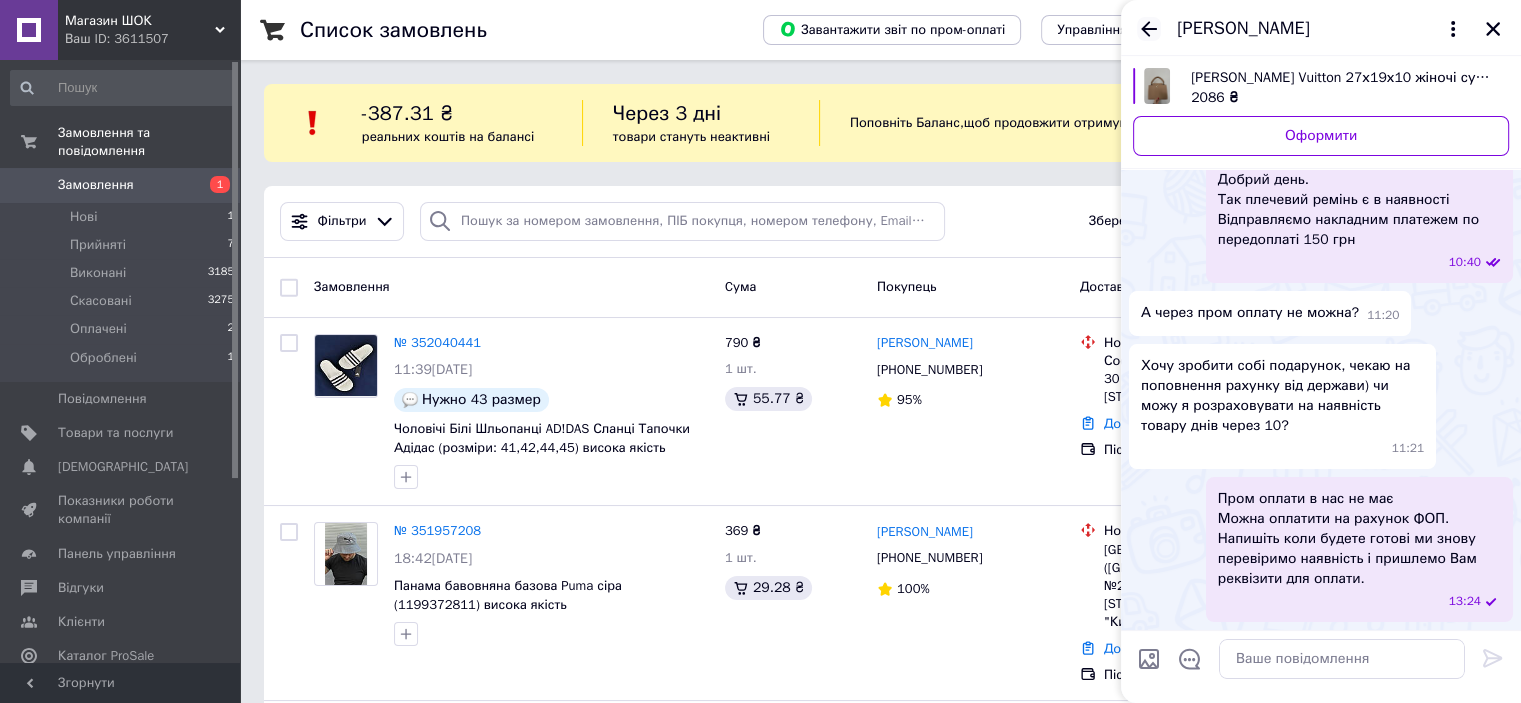 click 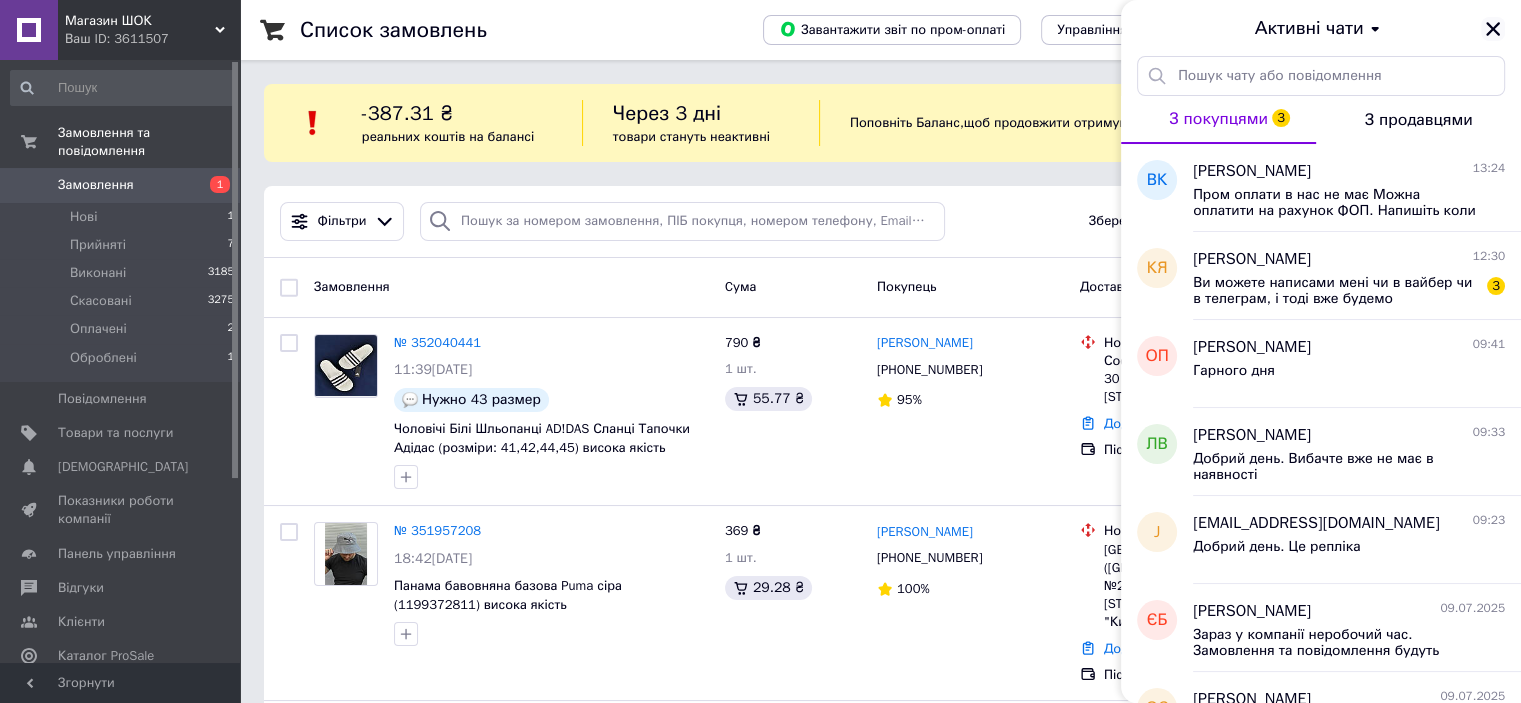 click 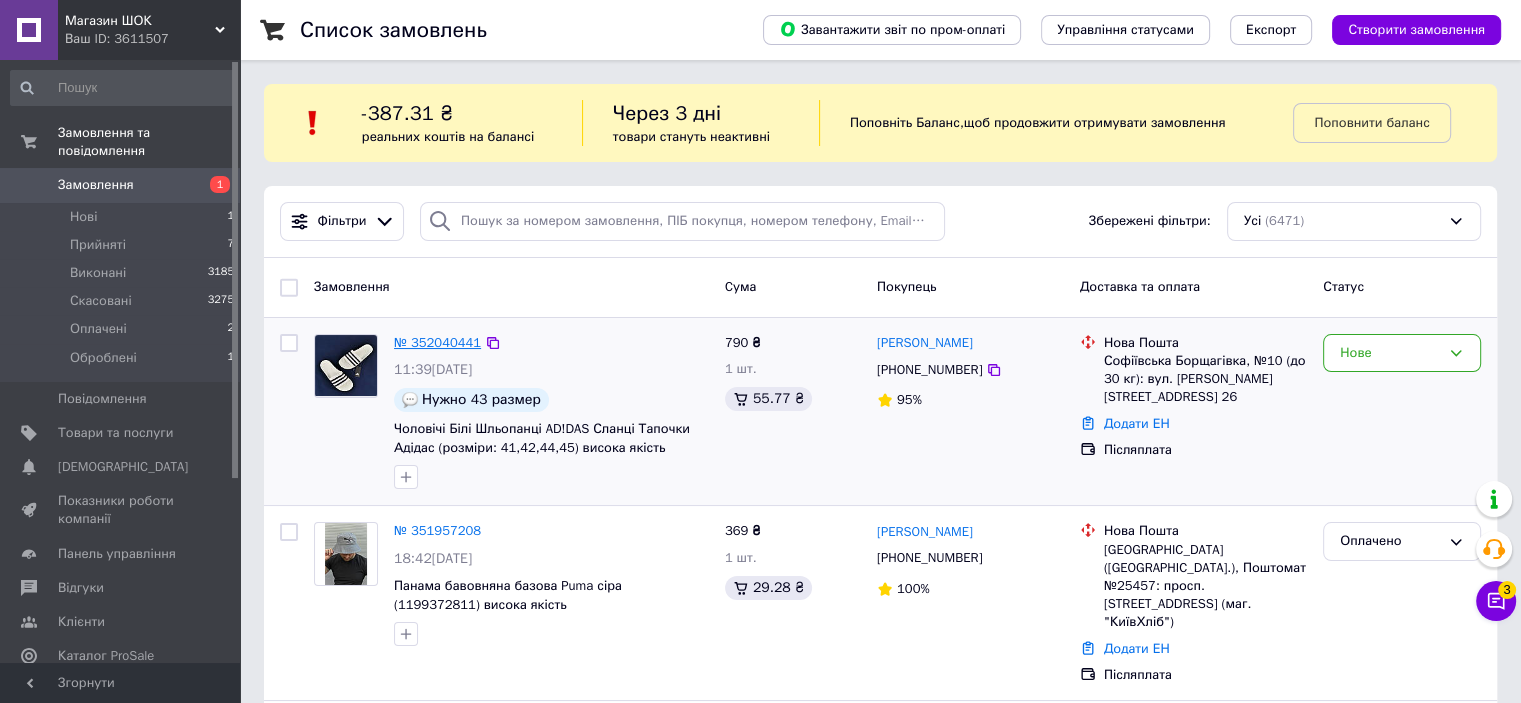 click on "№ 352040441" at bounding box center (437, 342) 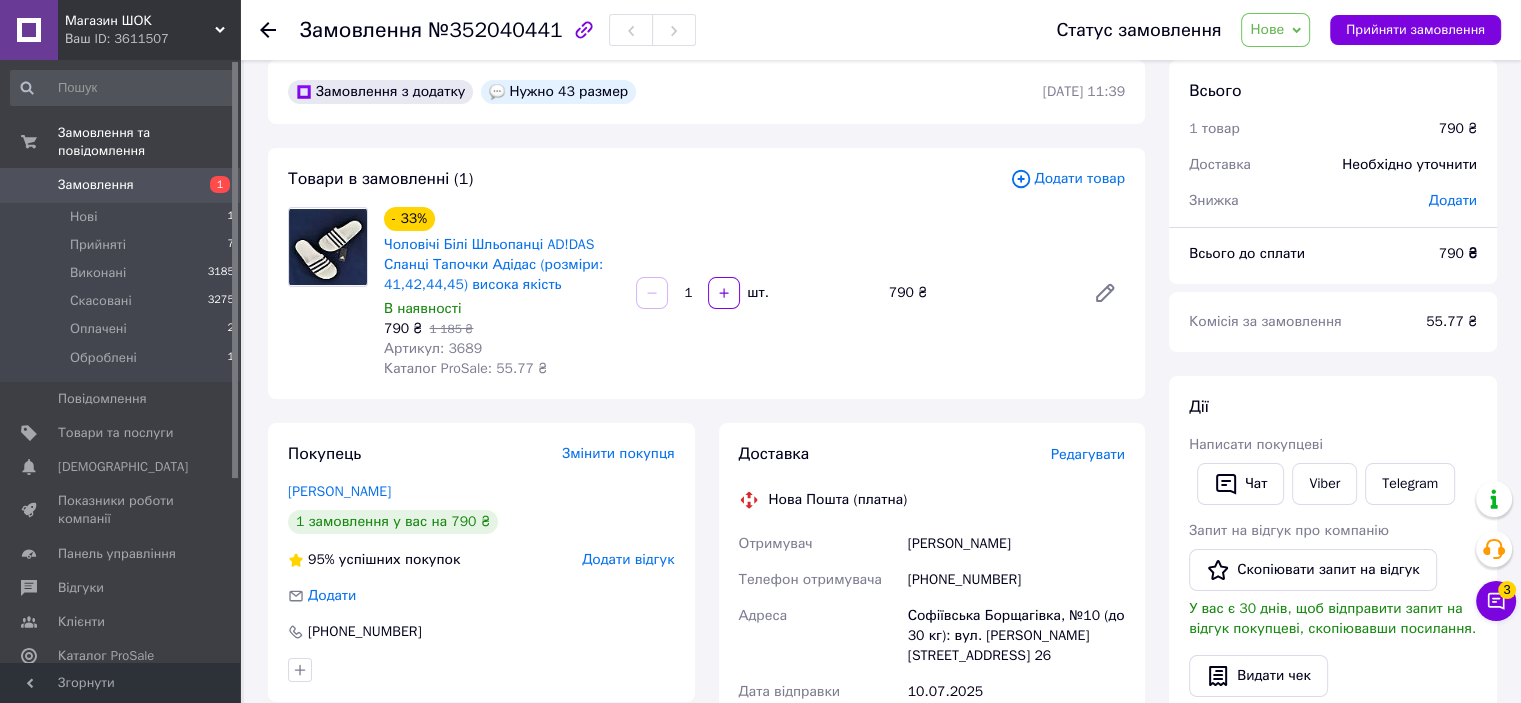 scroll, scrollTop: 200, scrollLeft: 0, axis: vertical 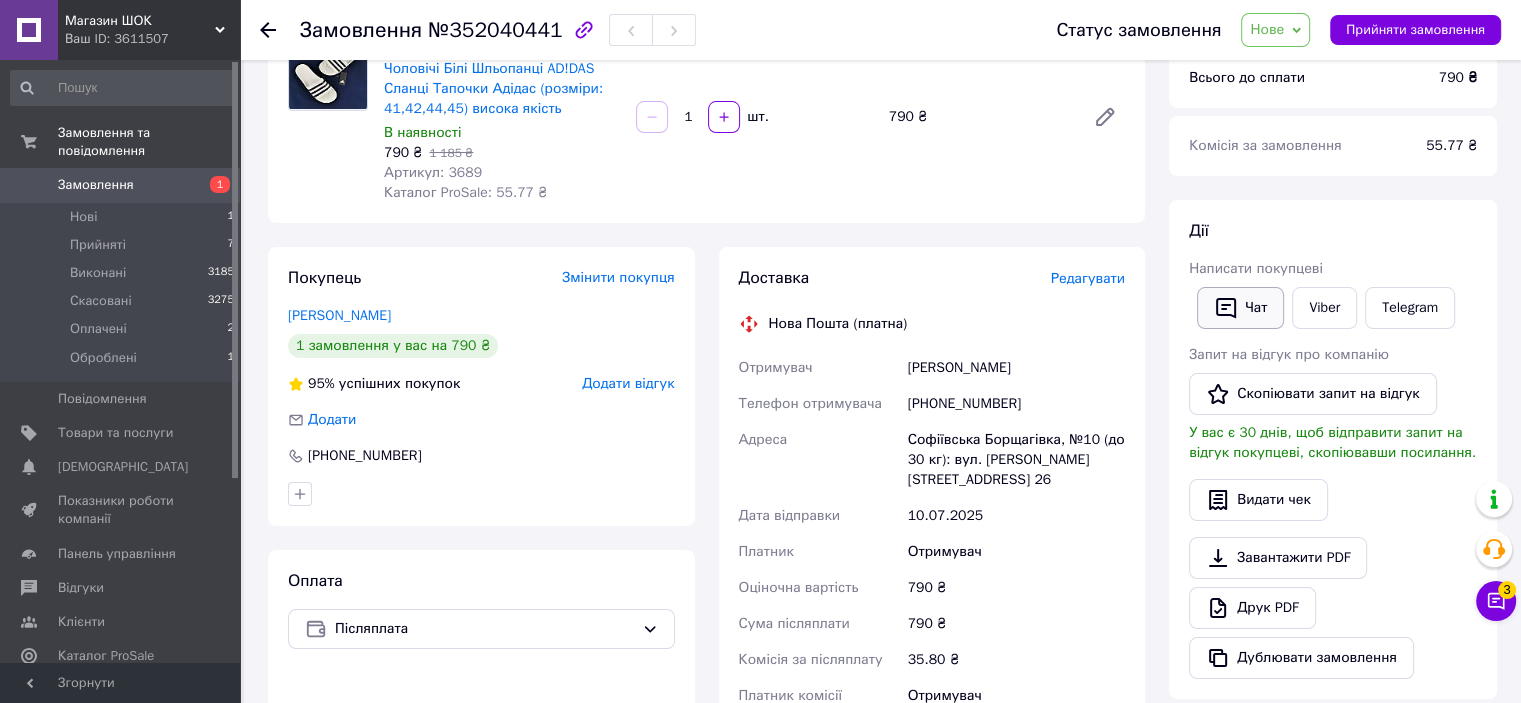 click 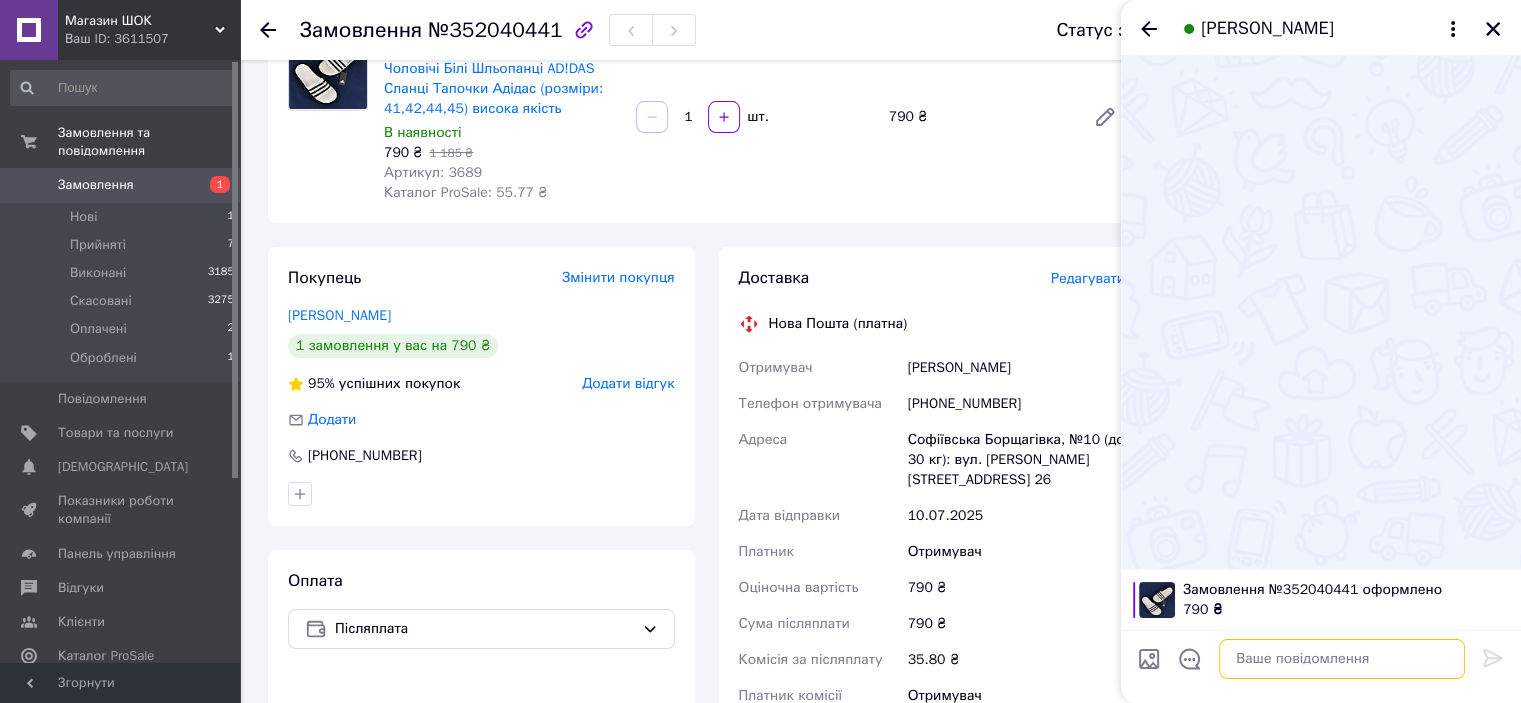 click at bounding box center [1342, 659] 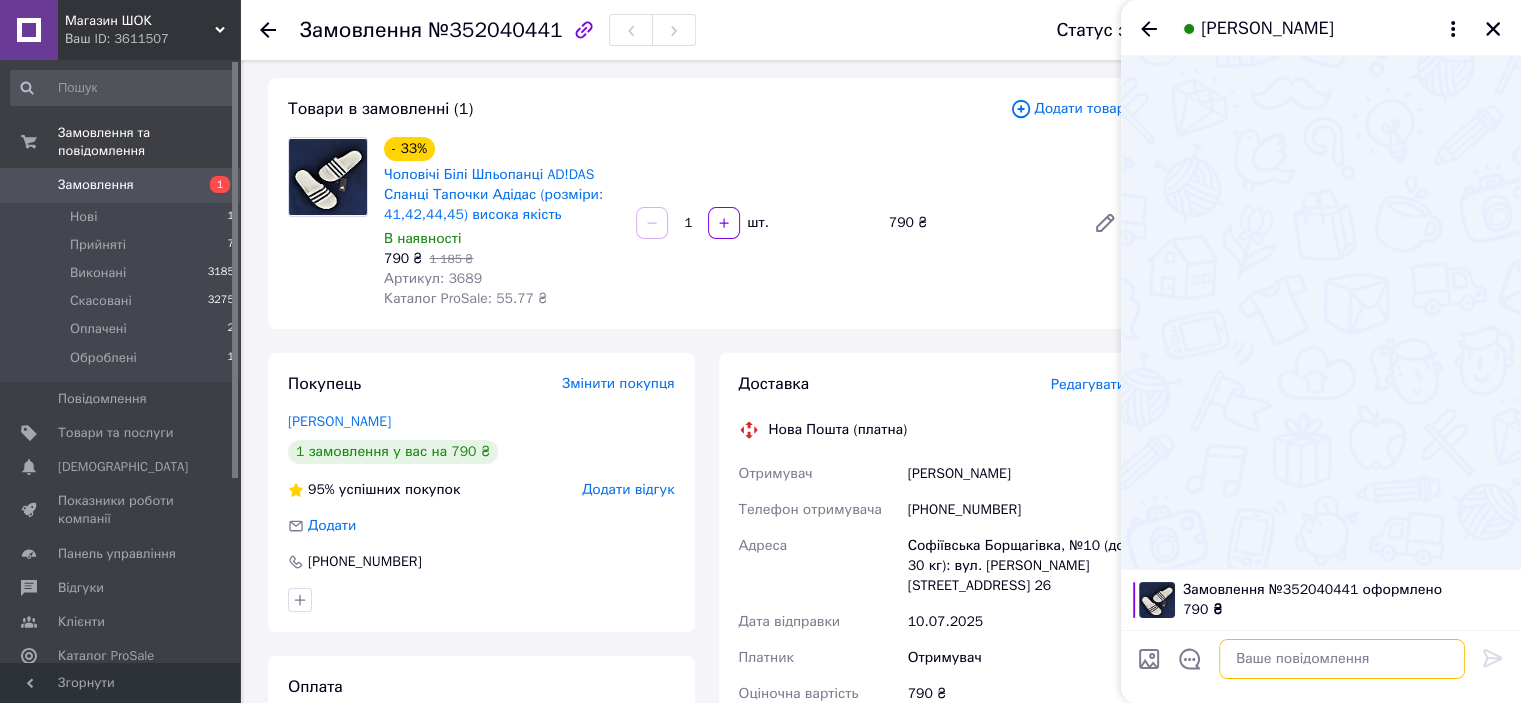 scroll, scrollTop: 0, scrollLeft: 0, axis: both 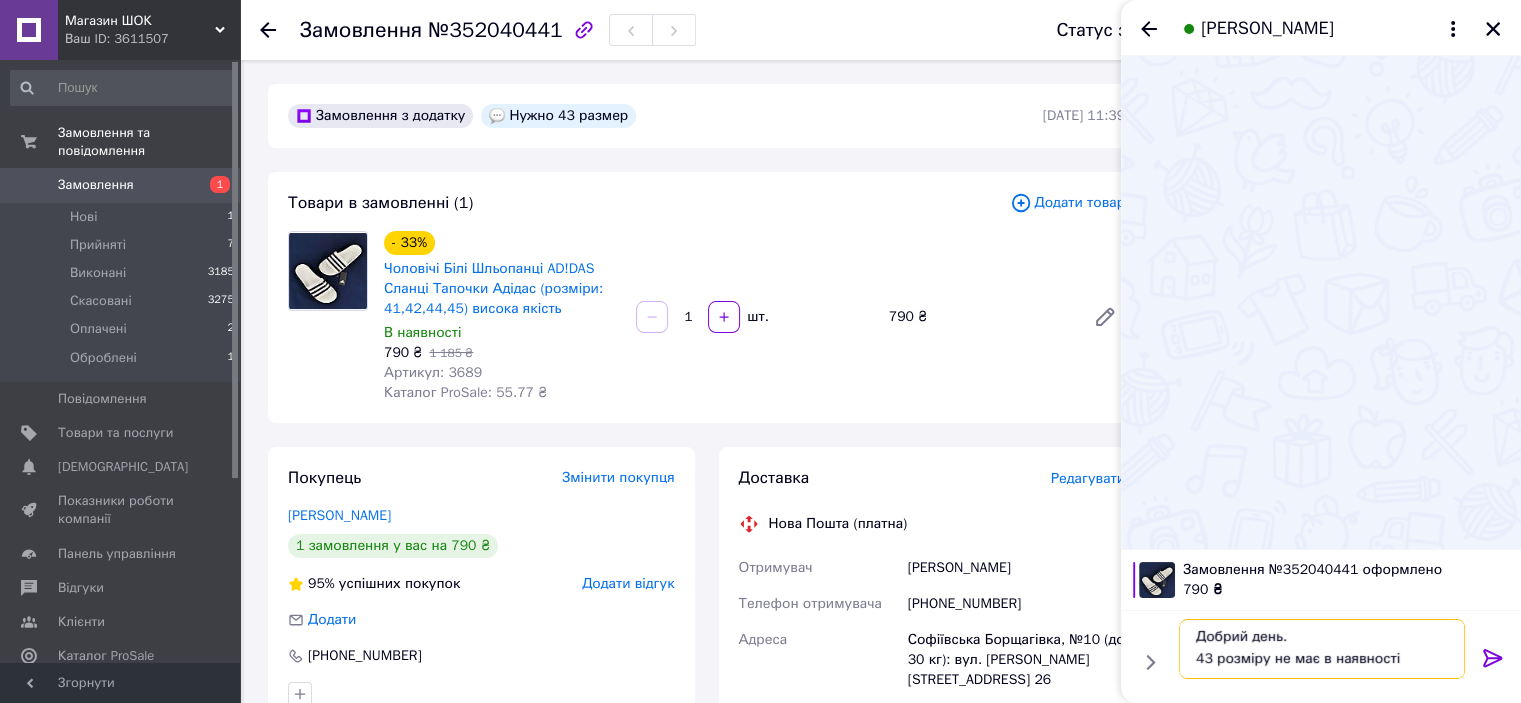 paste on "Якщо Вам не важко можете будь ласка відмінити ваше замовлення на порталі Пром.юа" 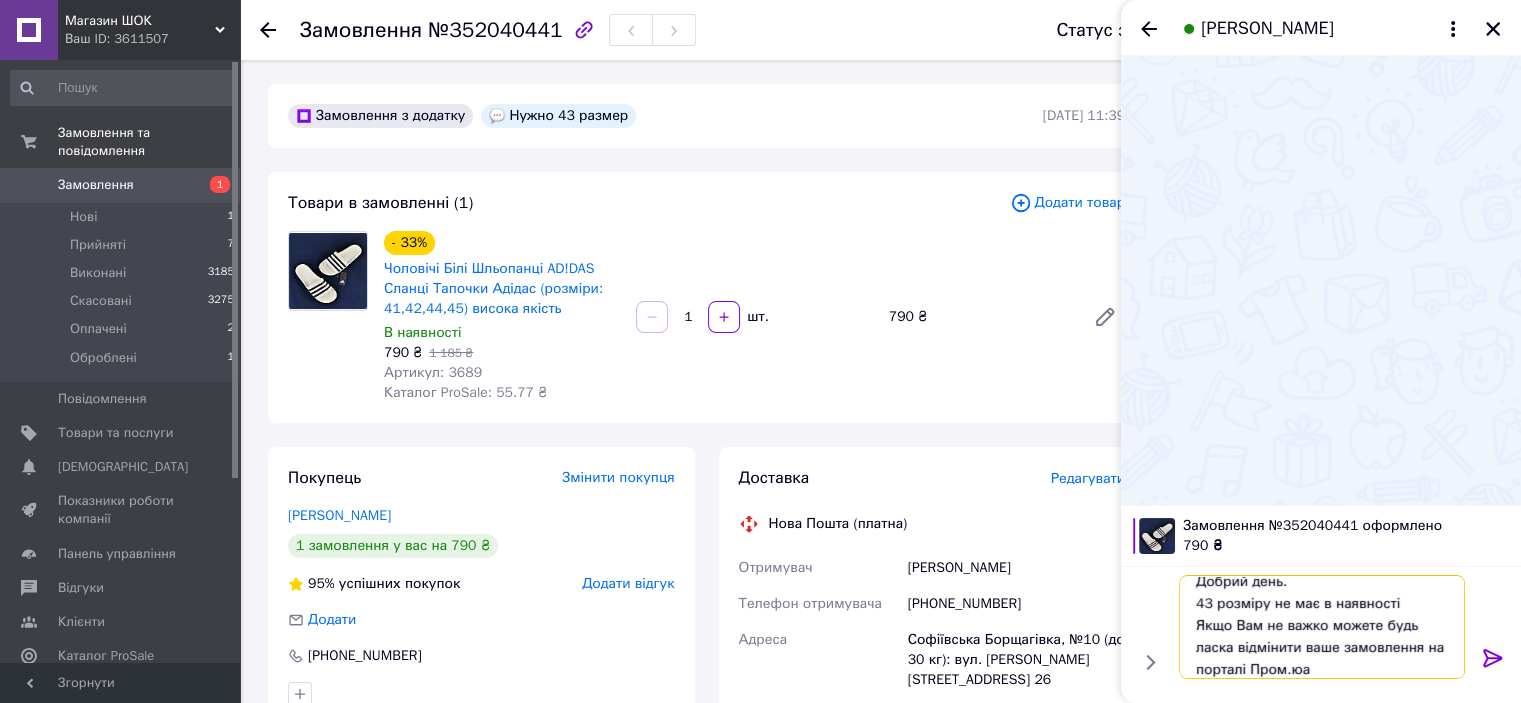 type on "Добрий день.
43 розміру не має в наявності
Якщо Вам не важко можете будь ласка відмінити ваше замовлення на порталі Пром.юа" 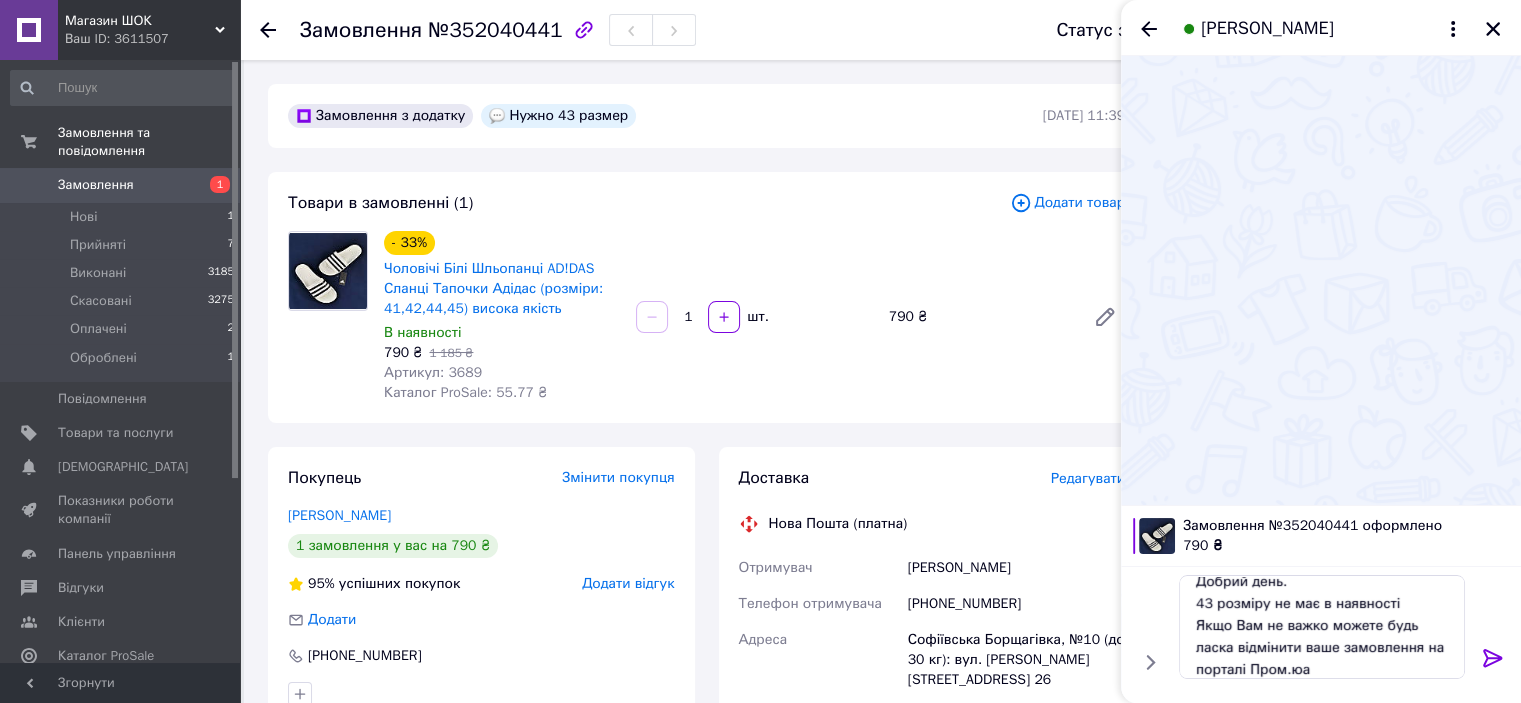 click 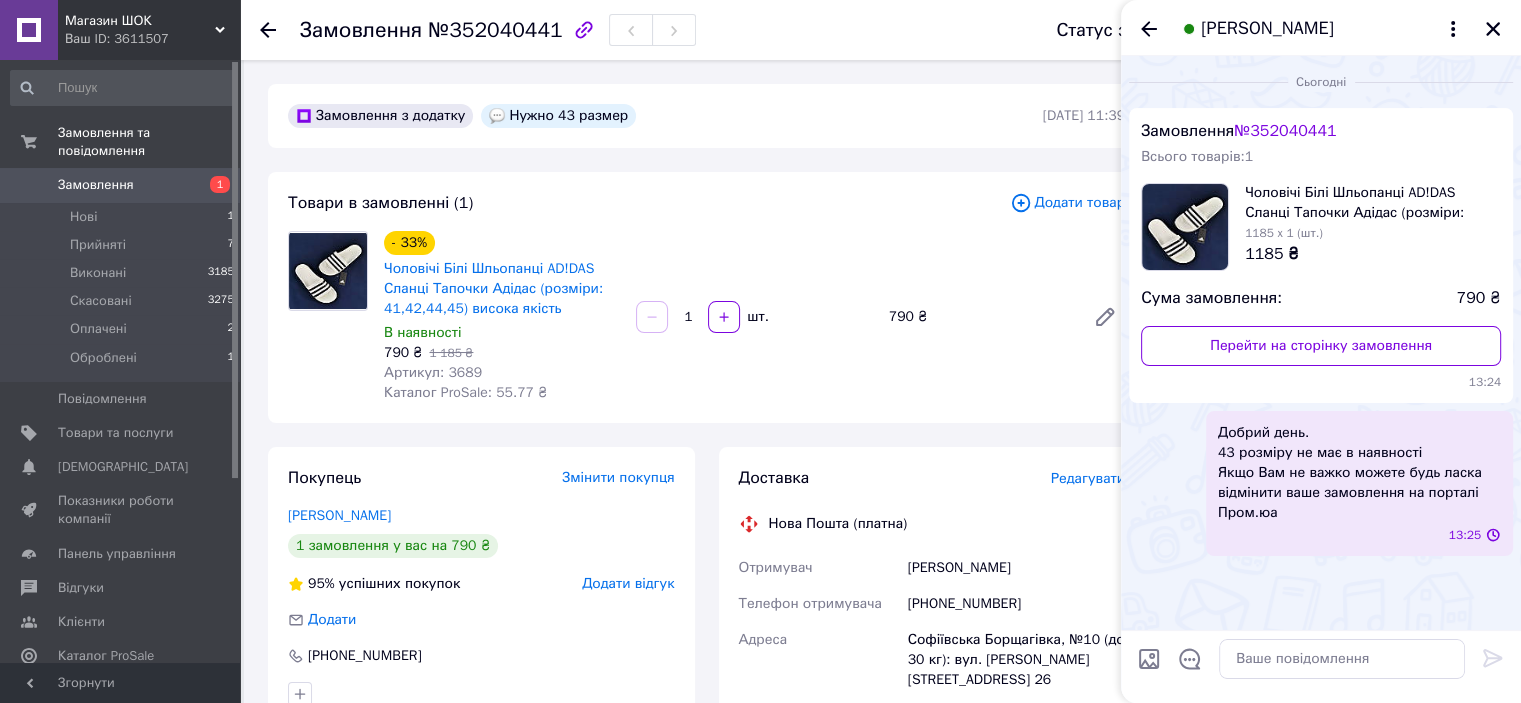 scroll, scrollTop: 0, scrollLeft: 0, axis: both 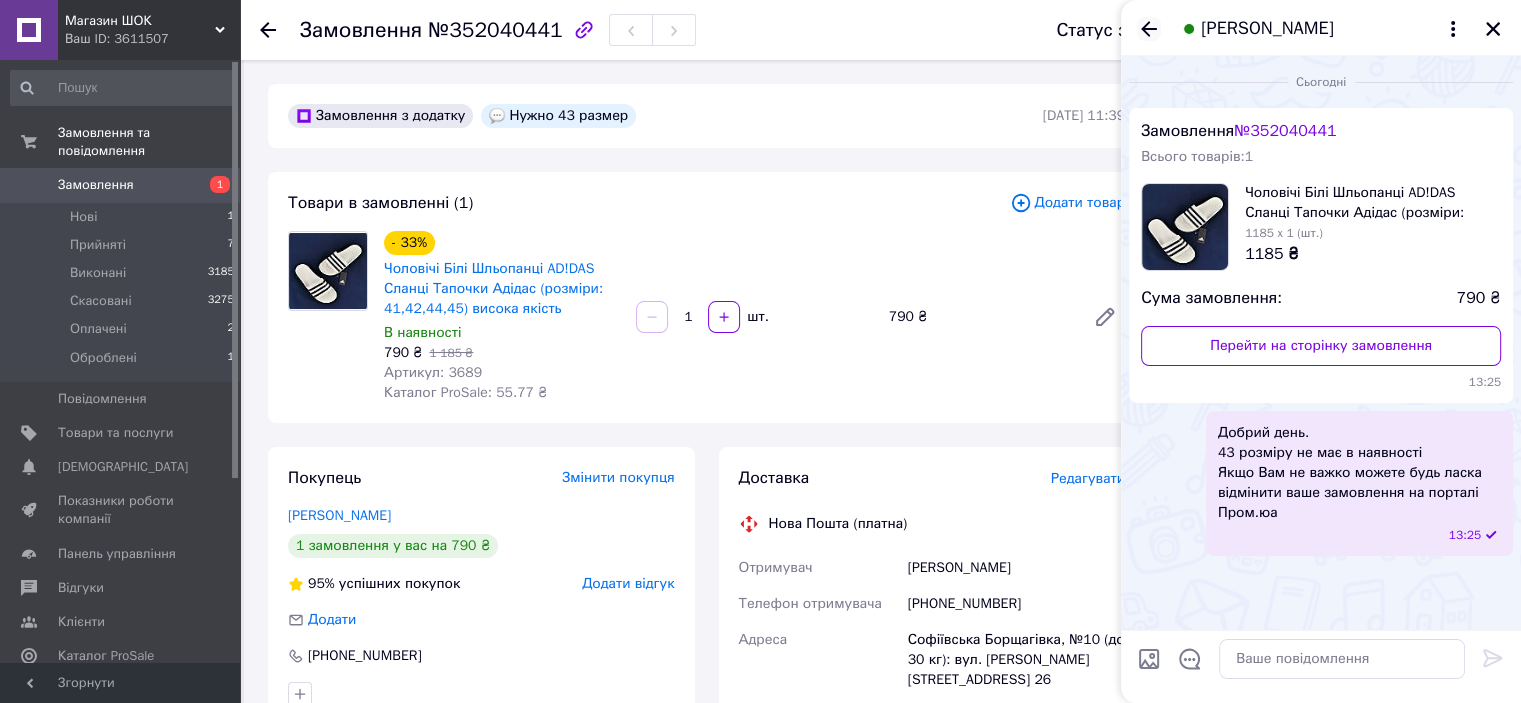 click 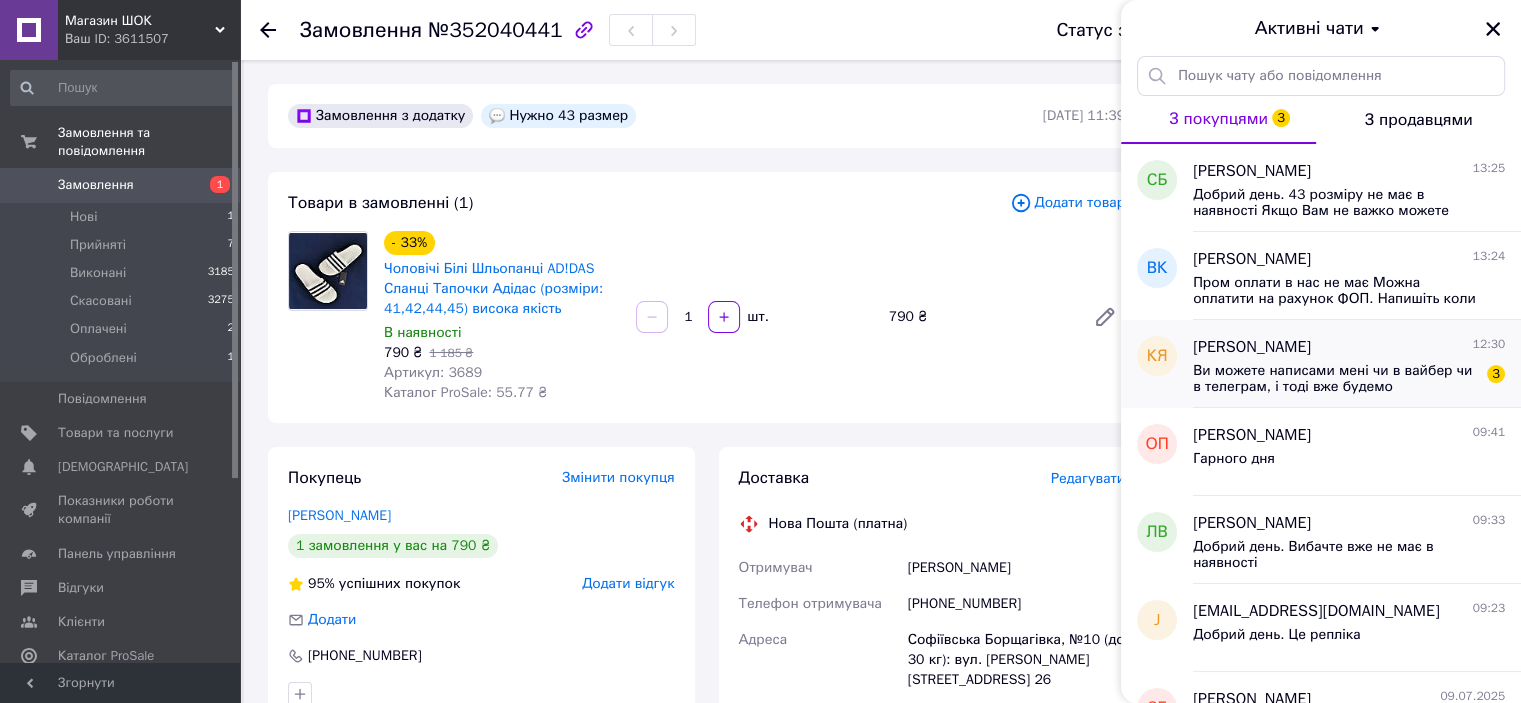 click on "Ви можете написами мені чи в вайбер чи в телеграм, і тоді вже будемо домовлятися про відправку" at bounding box center [1335, 379] 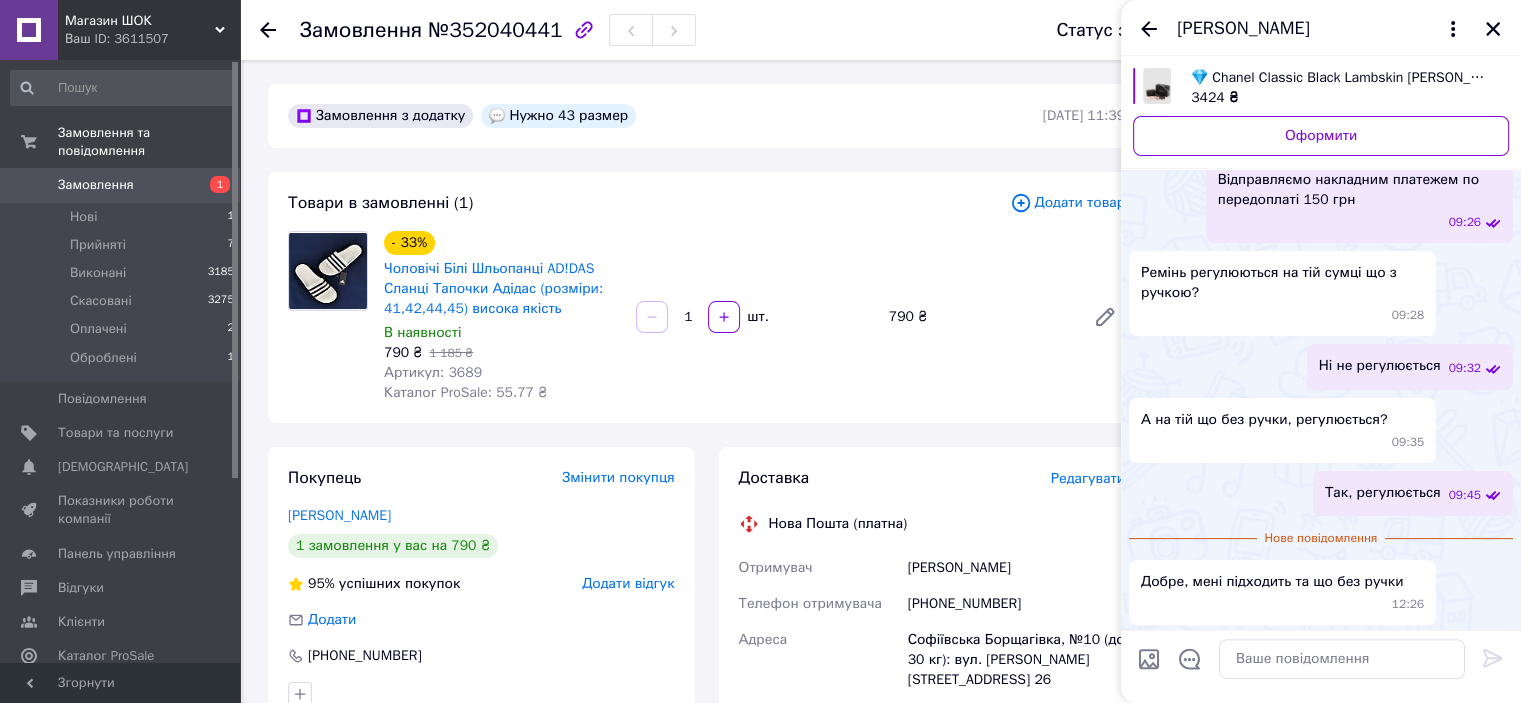 scroll, scrollTop: 620, scrollLeft: 0, axis: vertical 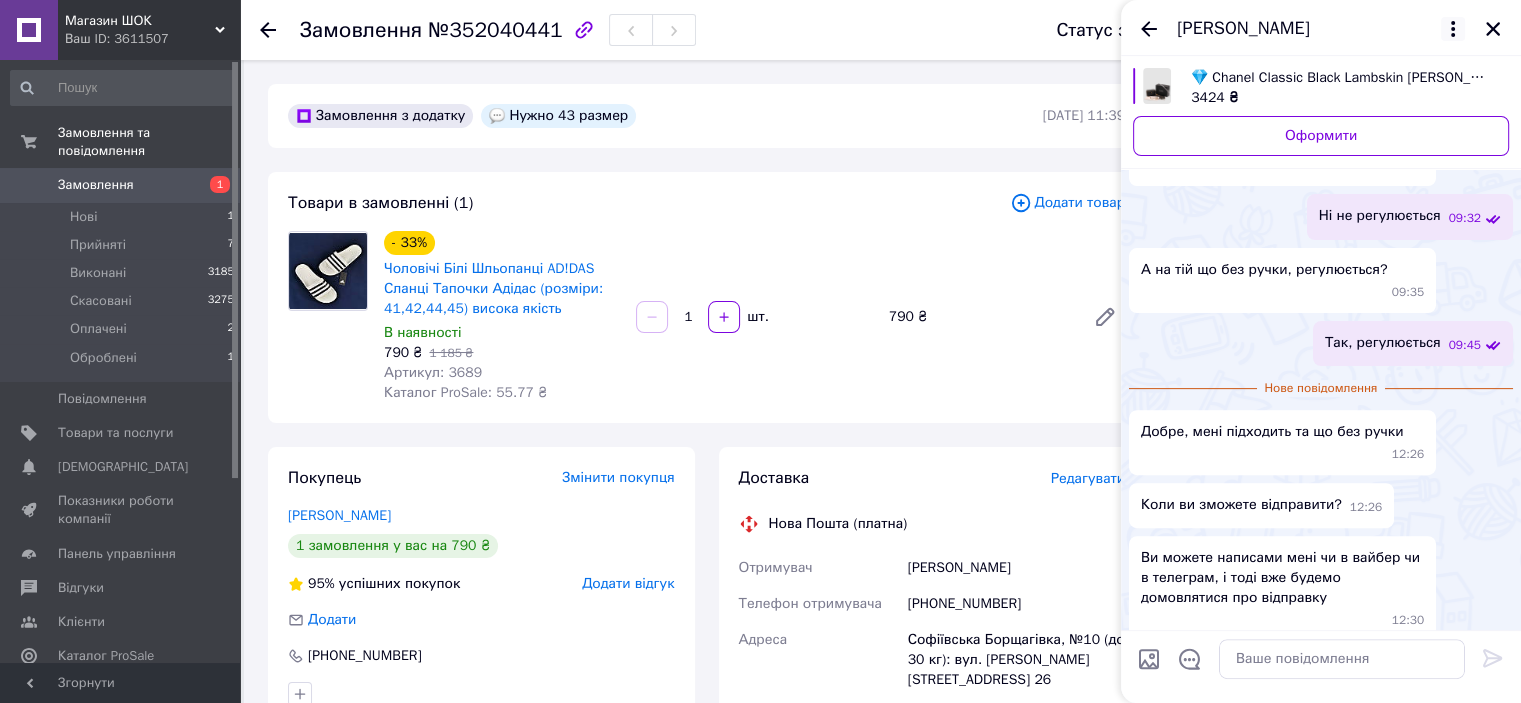 click 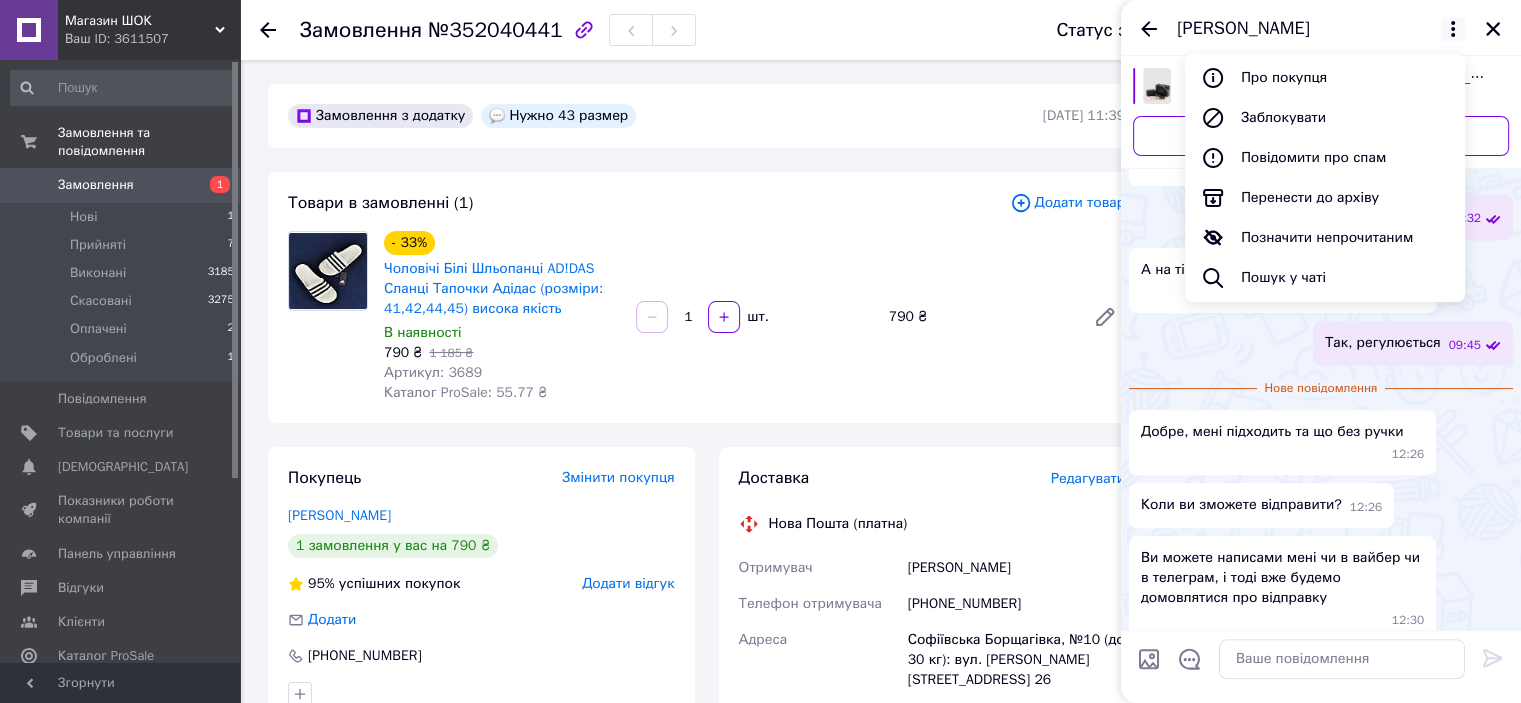 click on "Добре, мені підходить та що без ручки 12:26" at bounding box center (1321, 442) 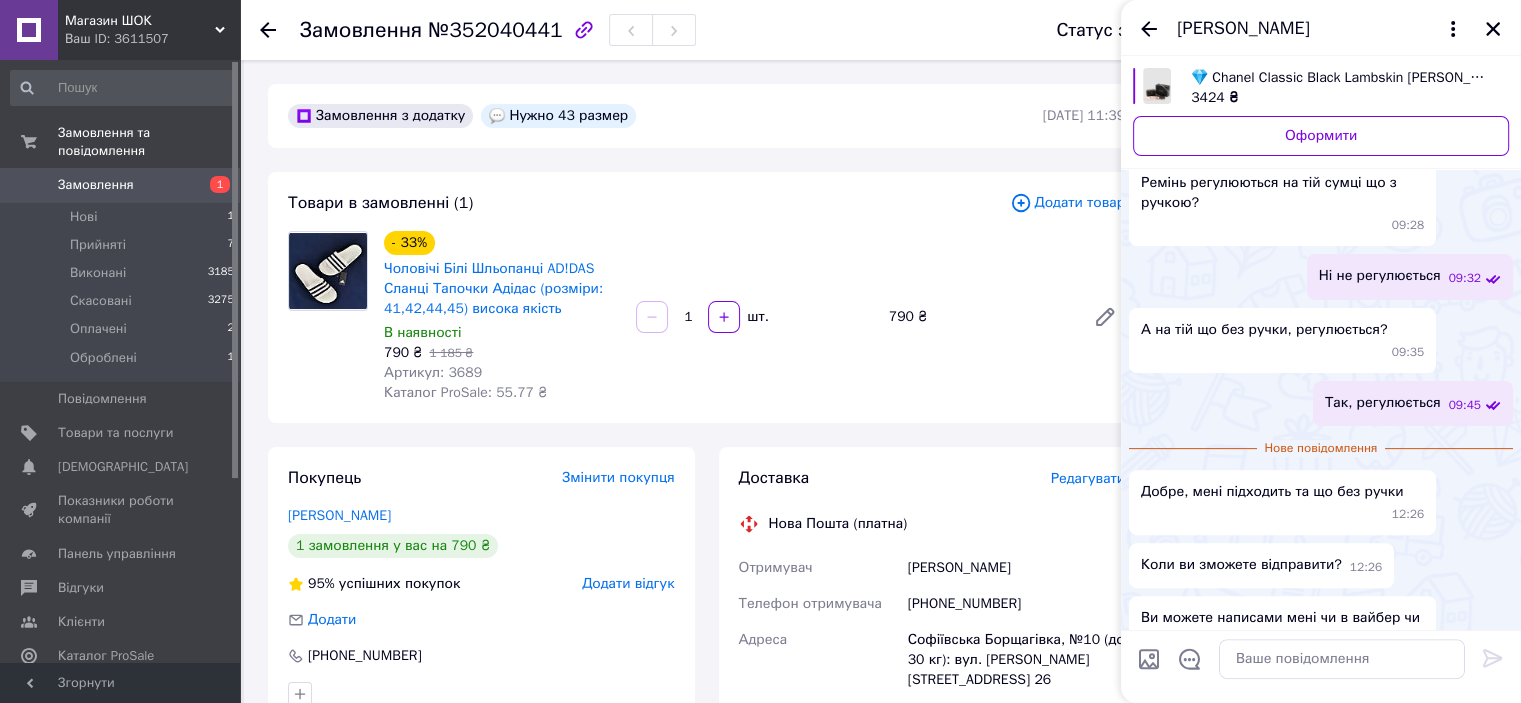 scroll, scrollTop: 620, scrollLeft: 0, axis: vertical 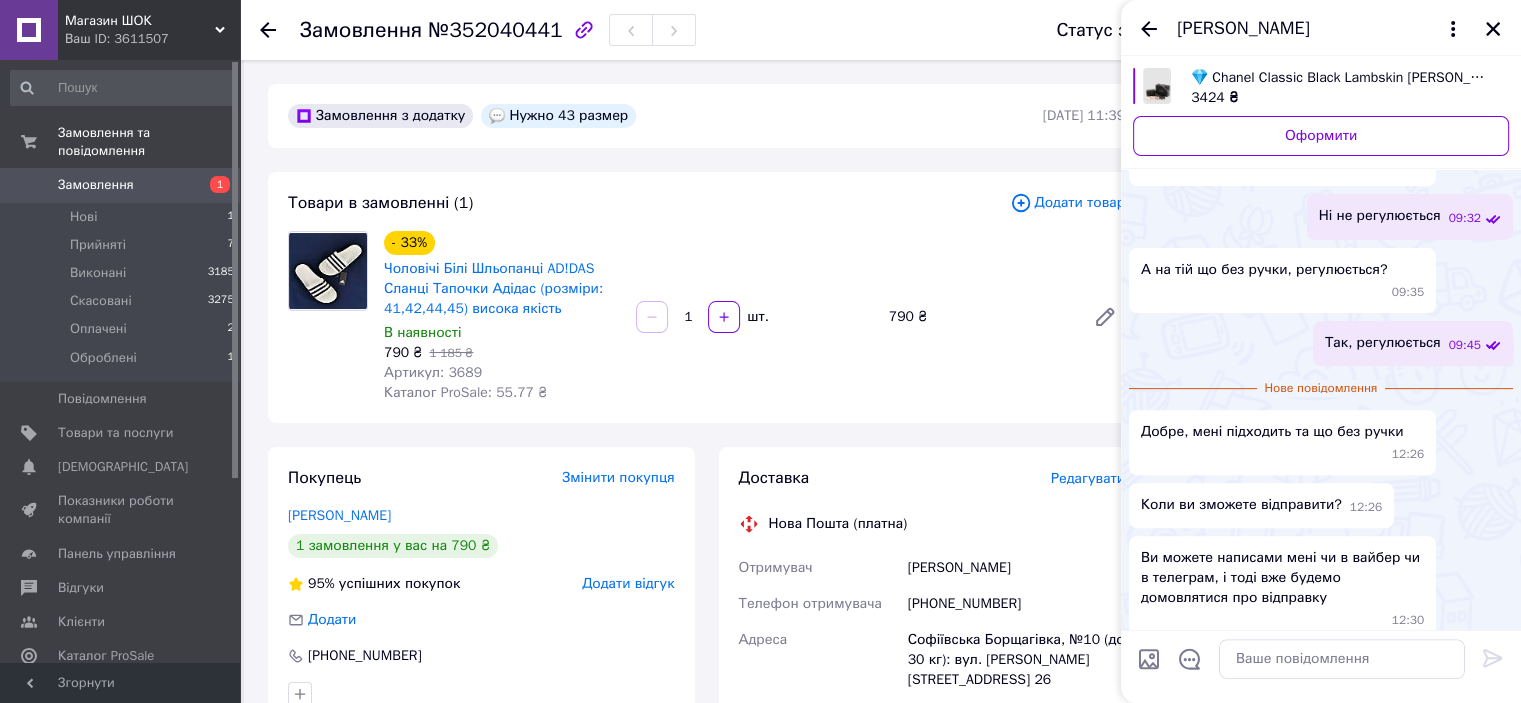 click on "Кристина Яровая" at bounding box center (1243, 29) 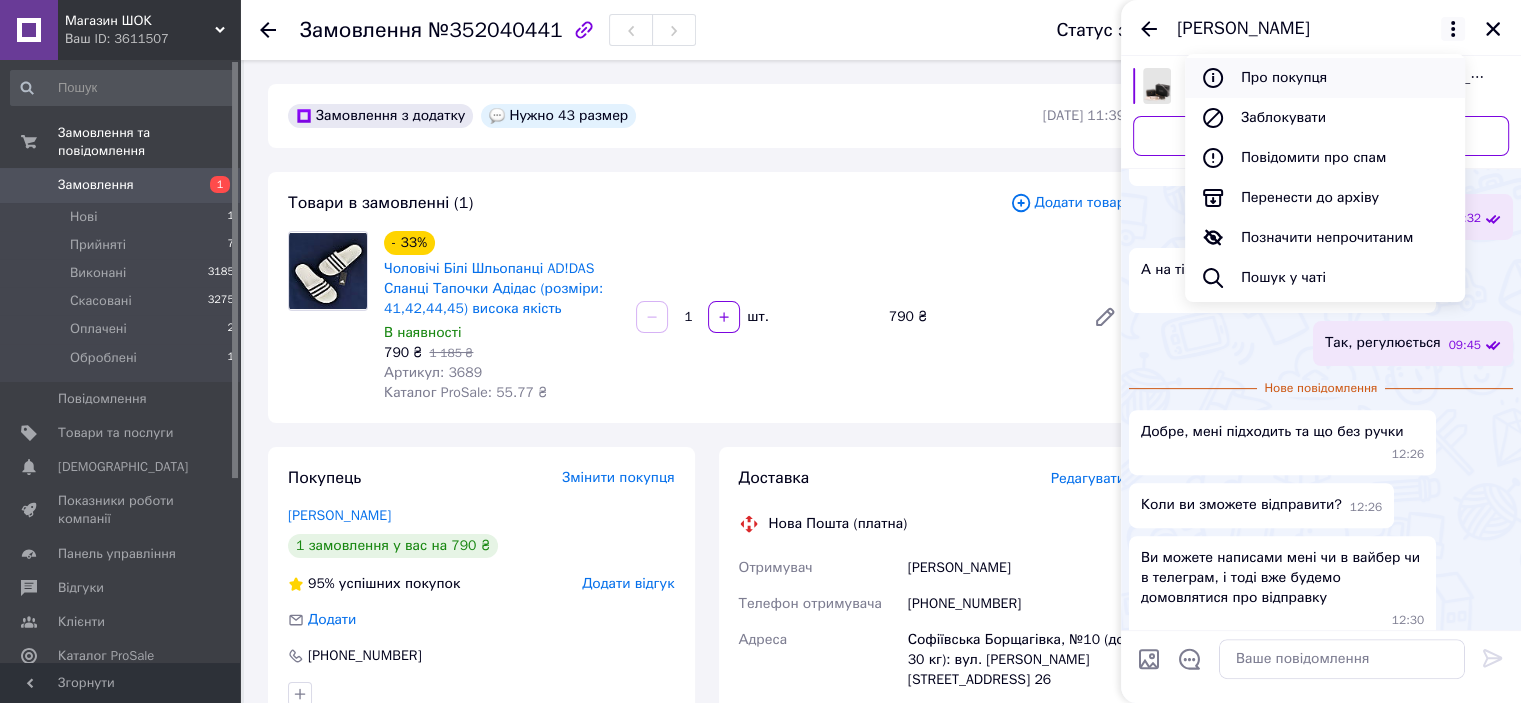 click on "Про покупця" at bounding box center [1325, 78] 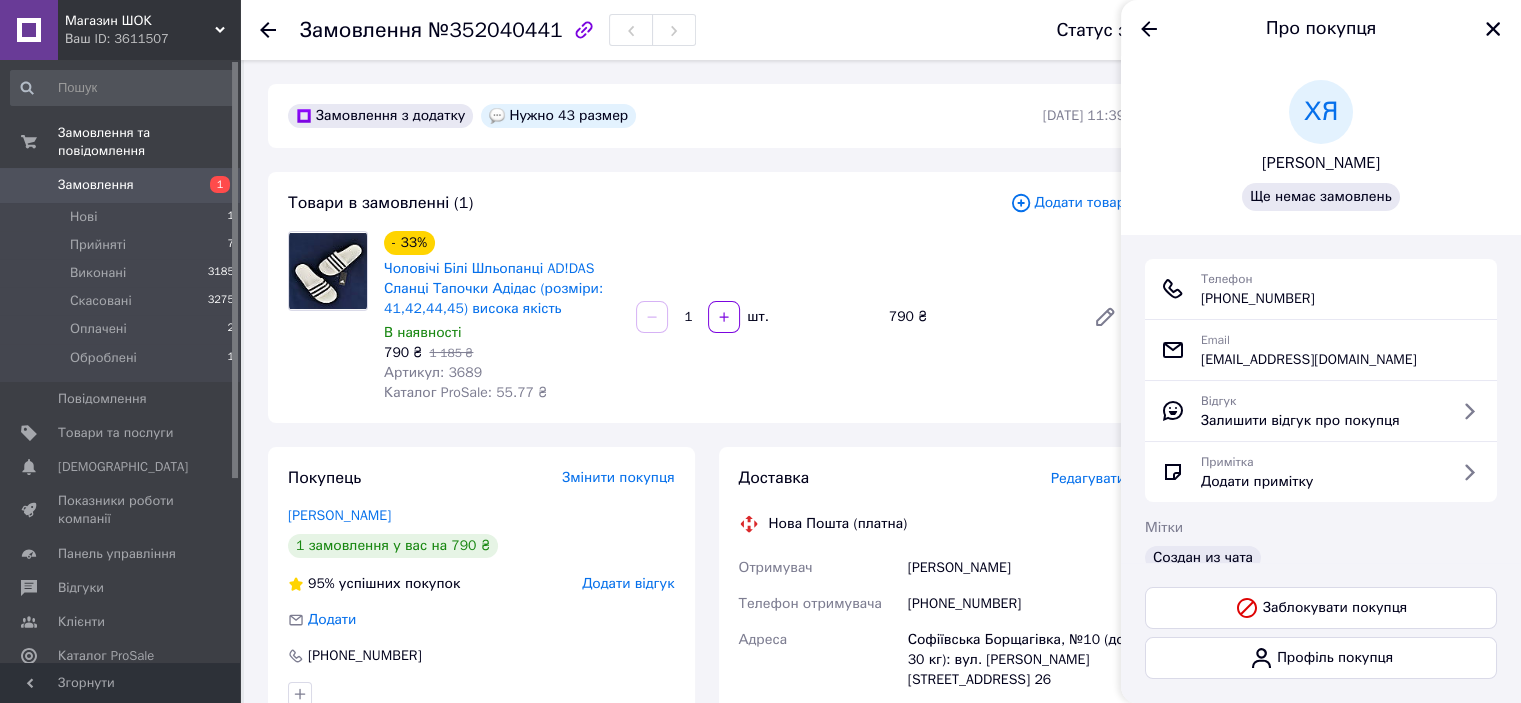 drag, startPoint x: 1337, startPoint y: 299, endPoint x: 1192, endPoint y: 313, distance: 145.6743 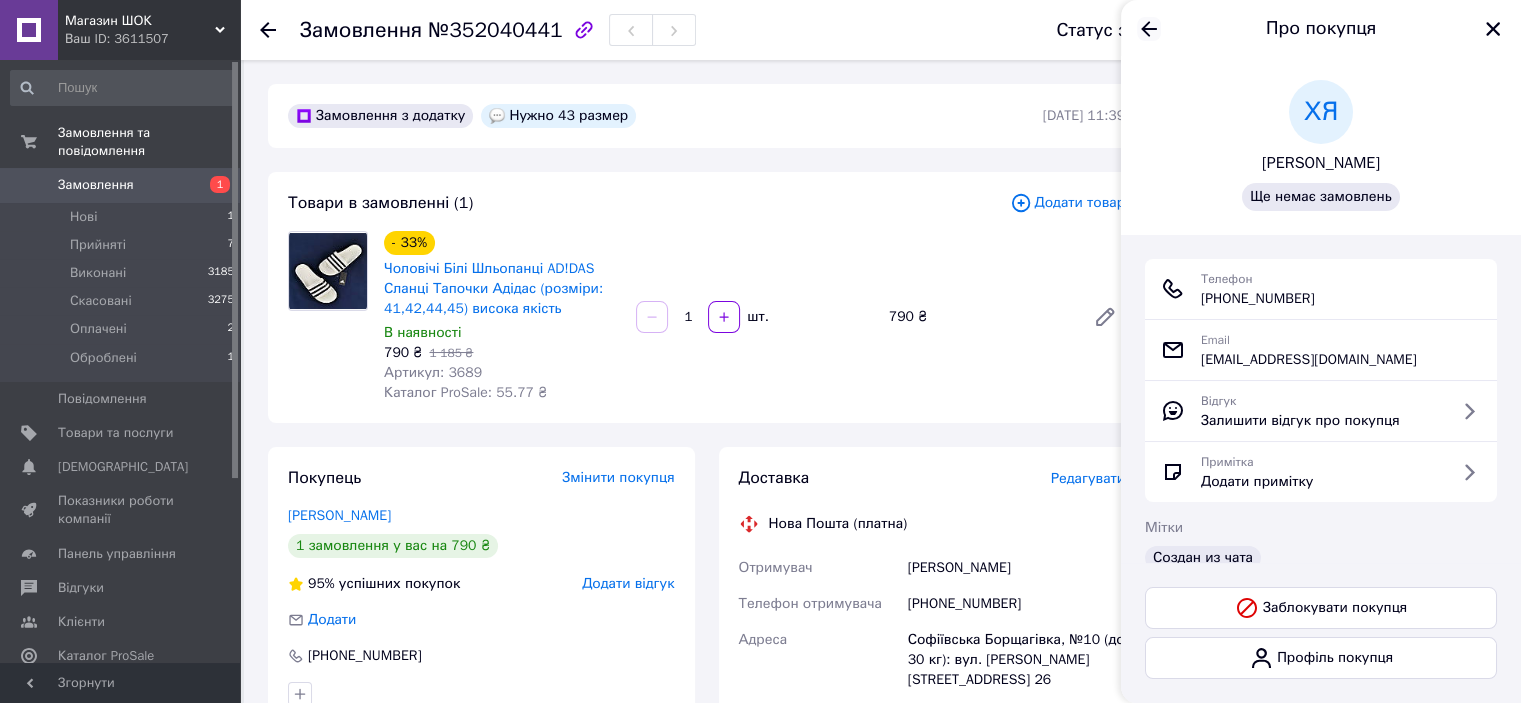 click 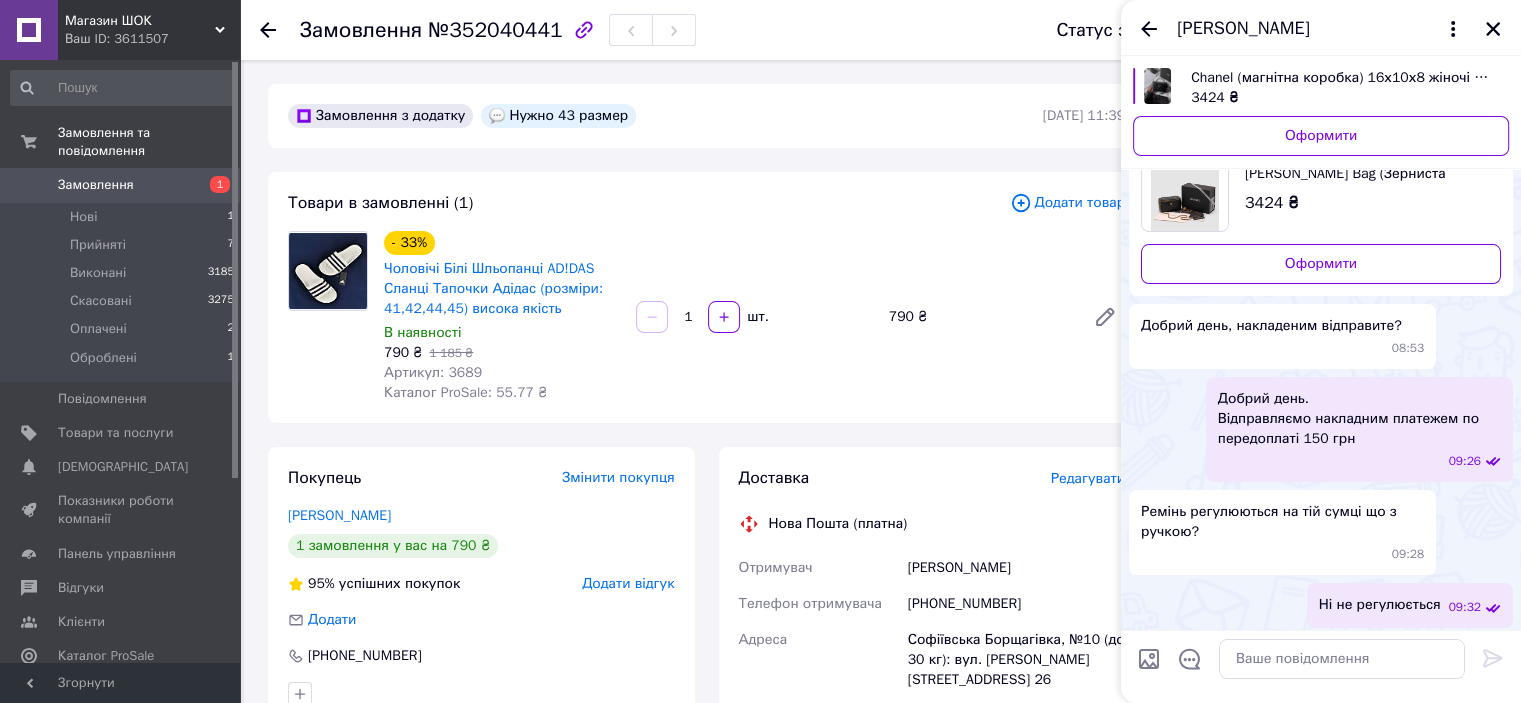 scroll, scrollTop: 183, scrollLeft: 0, axis: vertical 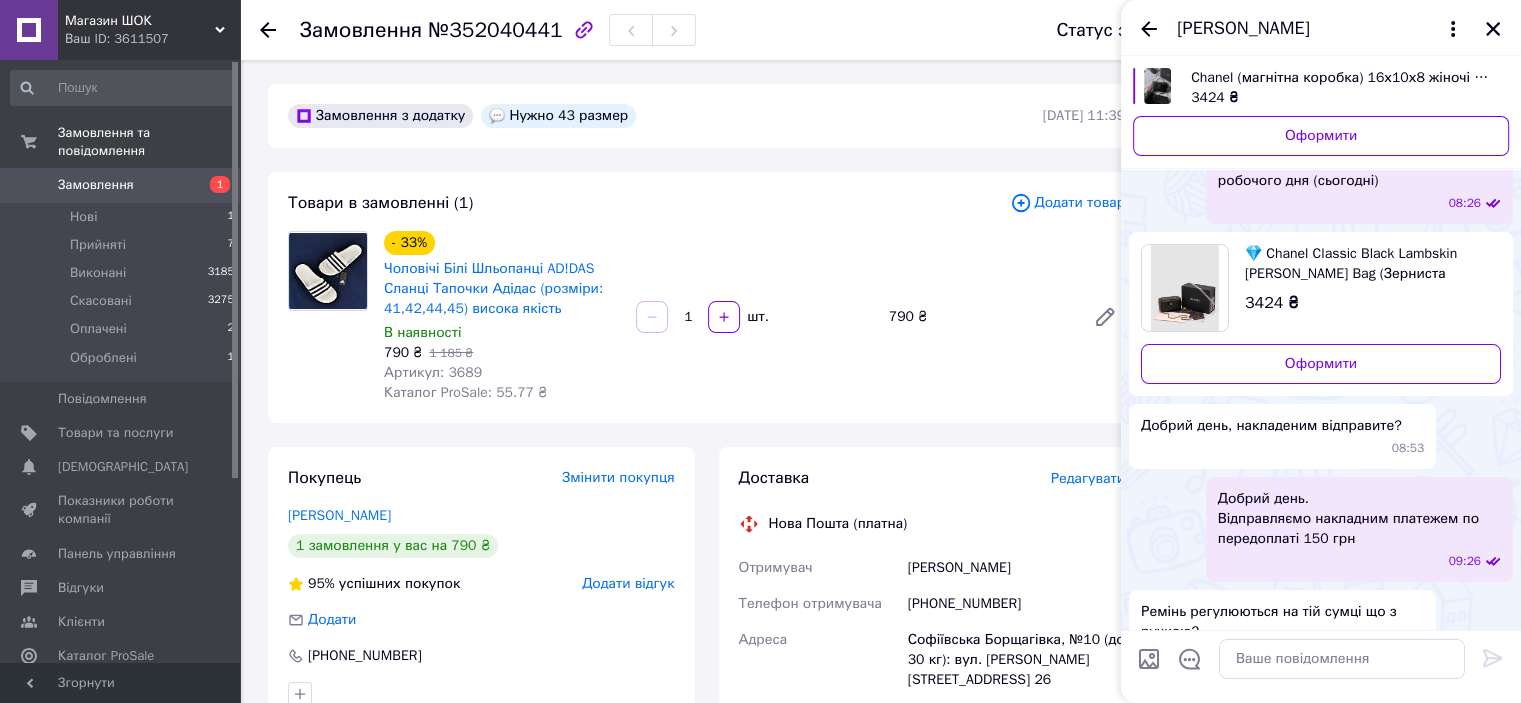 click on "💎 Chanel Classic Black Lambskin Pearl Crush Vanity Bag (Зерниста шкiра) 17 х 11 х 8 см жіночі сумочки та" at bounding box center (1365, 264) 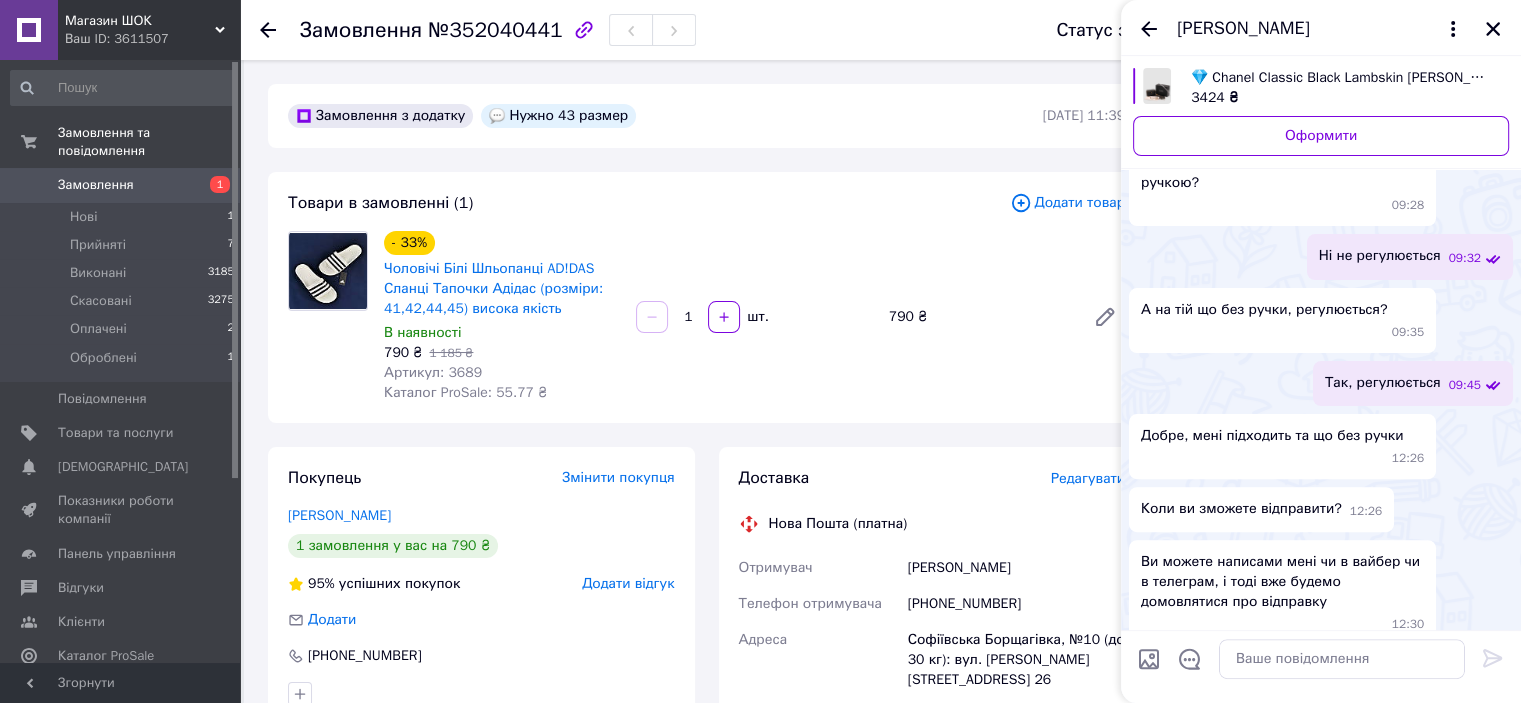 scroll, scrollTop: 583, scrollLeft: 0, axis: vertical 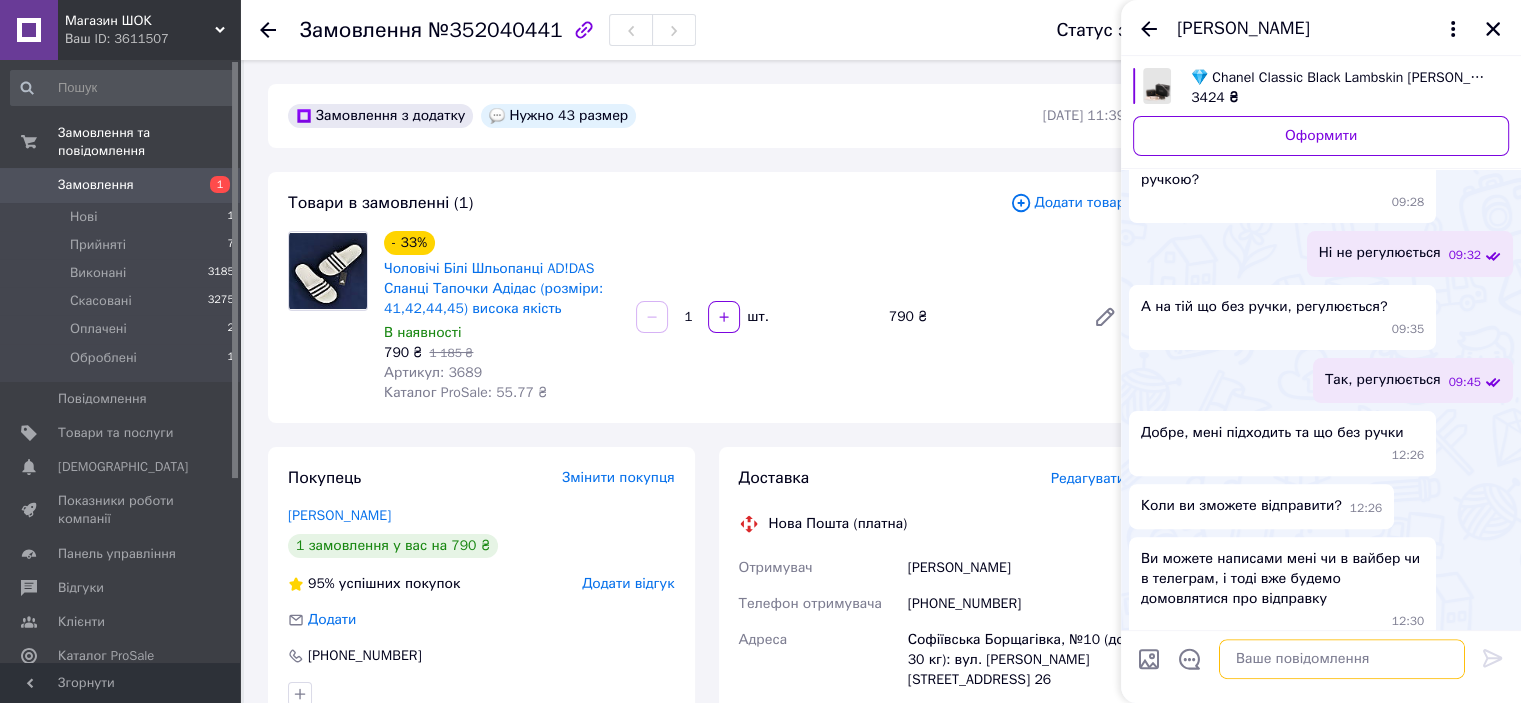 click at bounding box center (1342, 659) 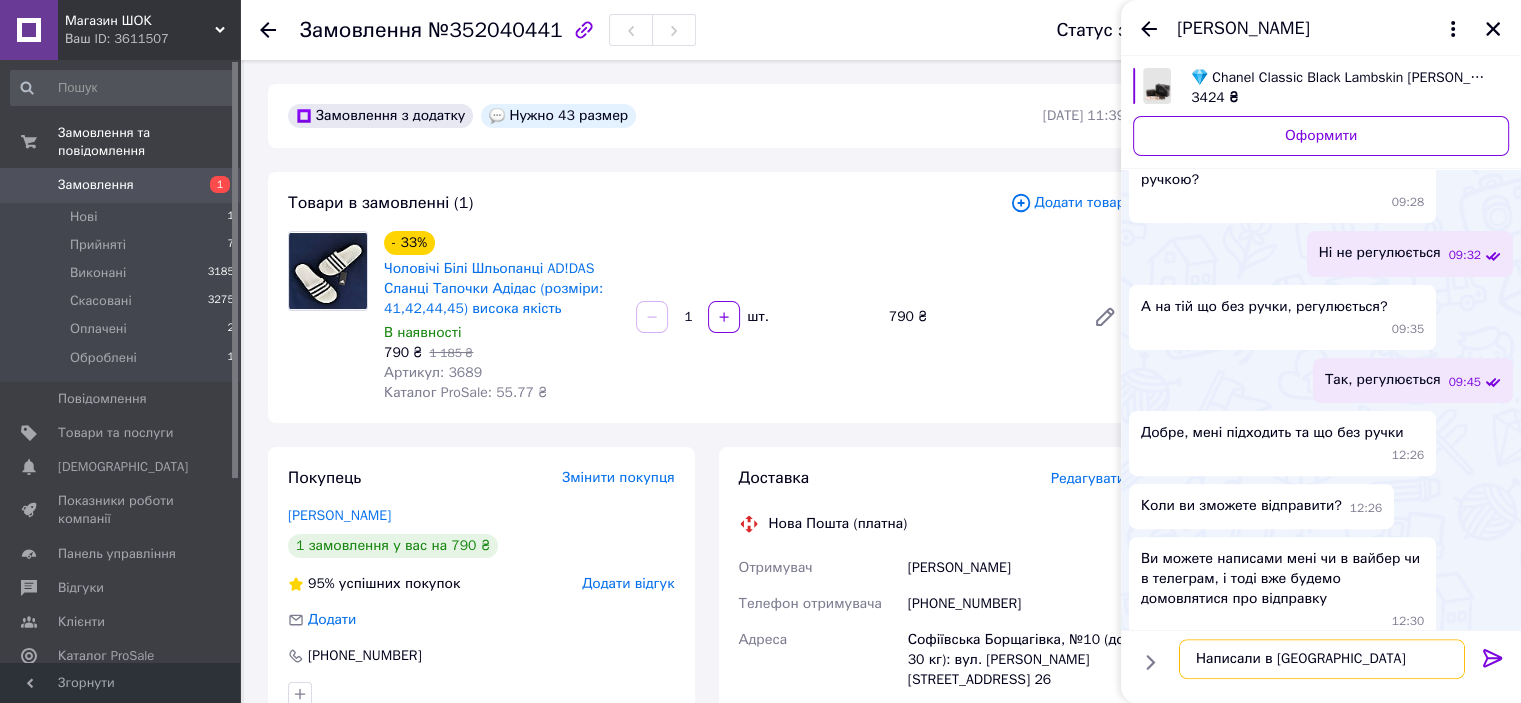 type on "Написали в вайбер" 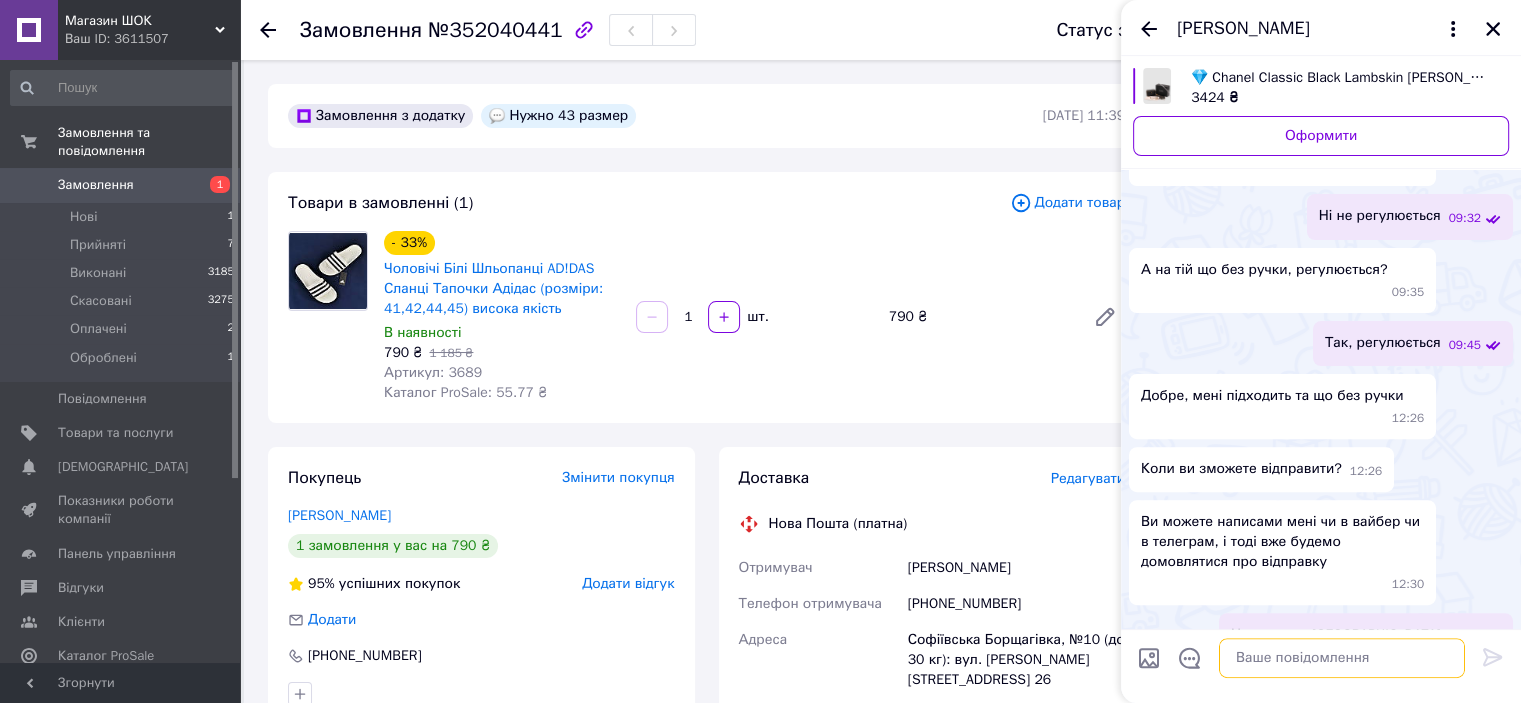 scroll, scrollTop: 636, scrollLeft: 0, axis: vertical 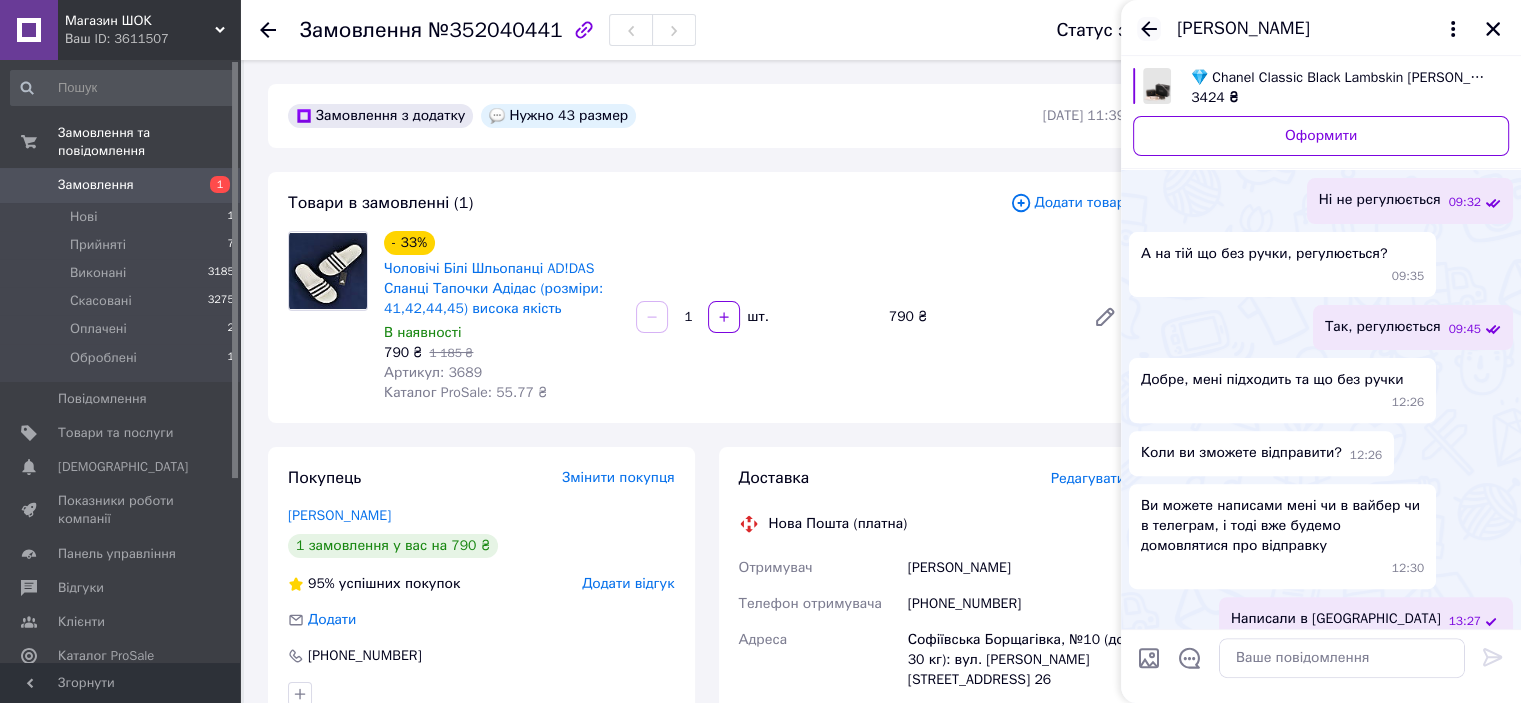 click 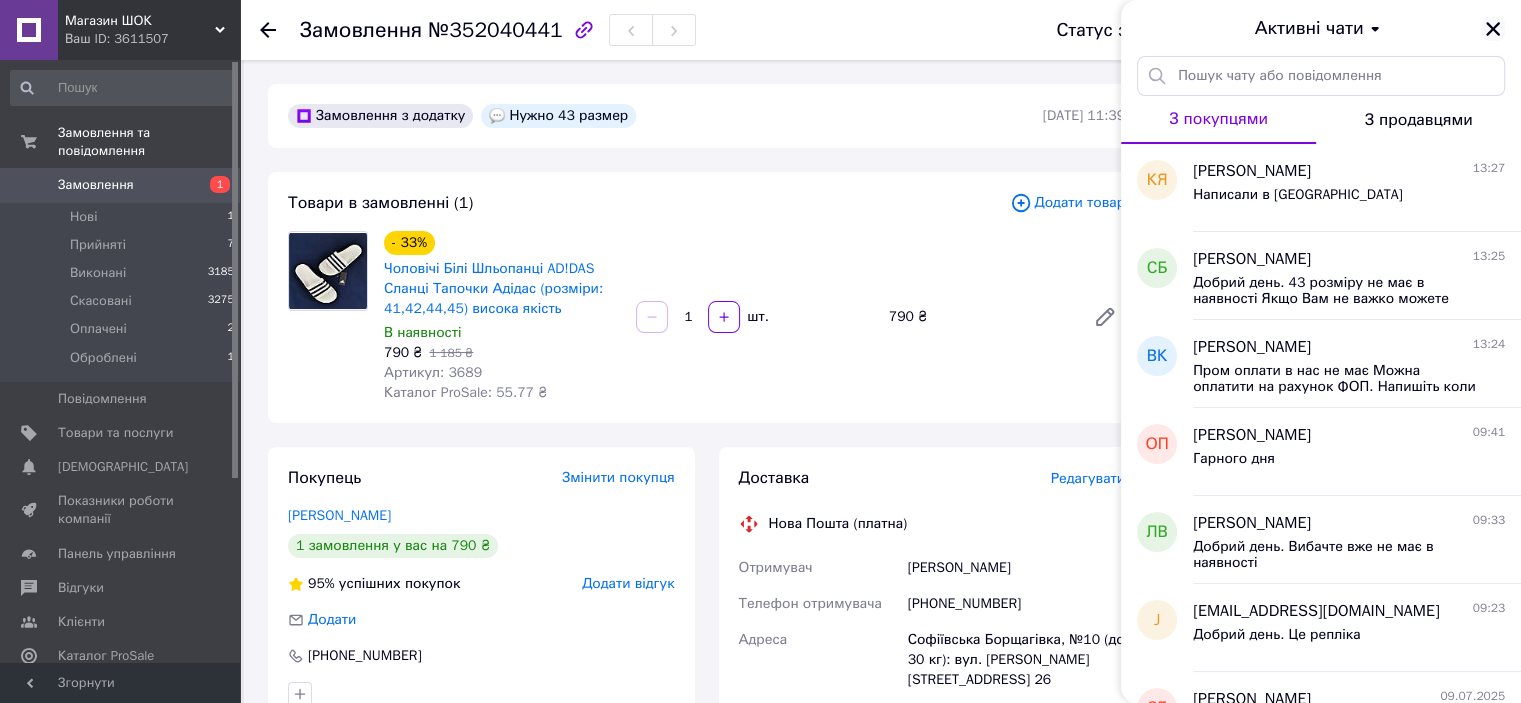 click 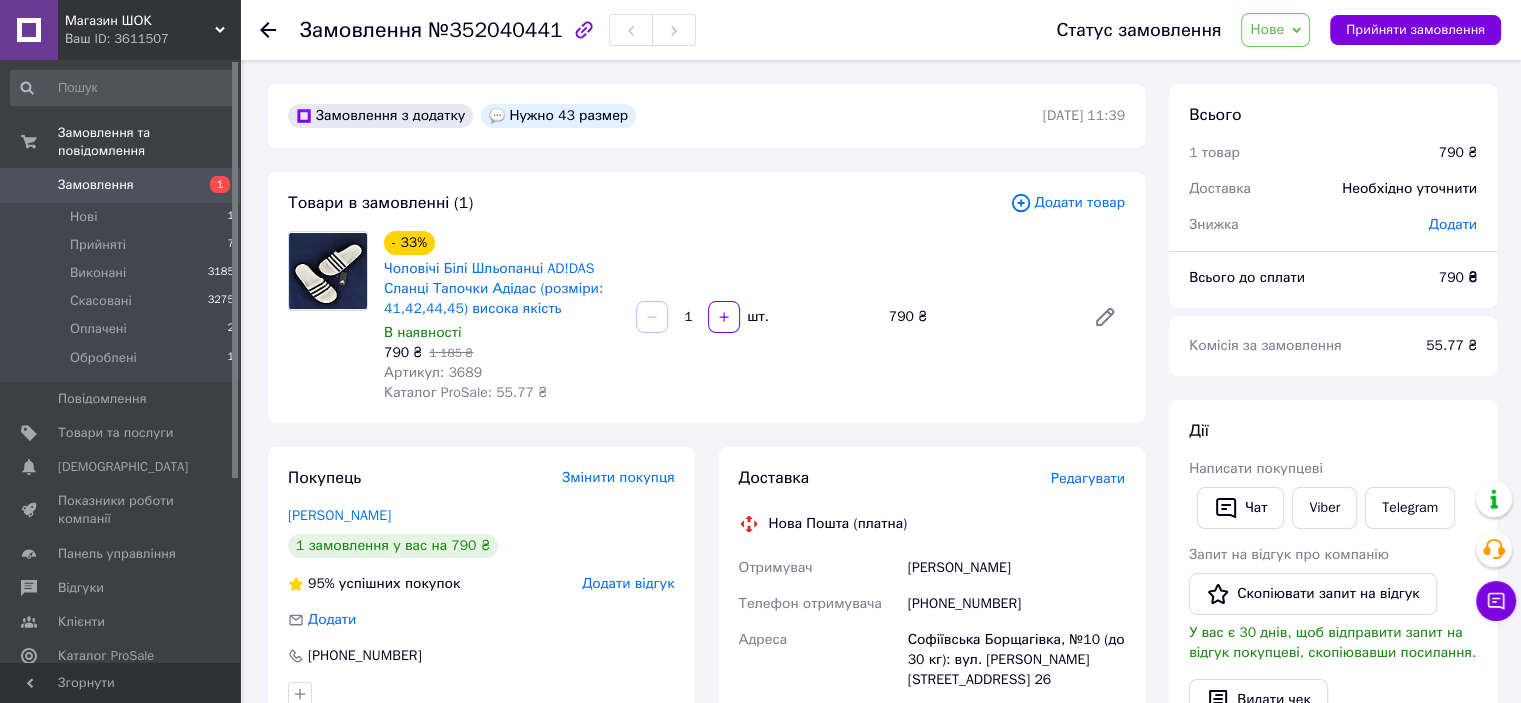 click on "Нове" at bounding box center (1275, 30) 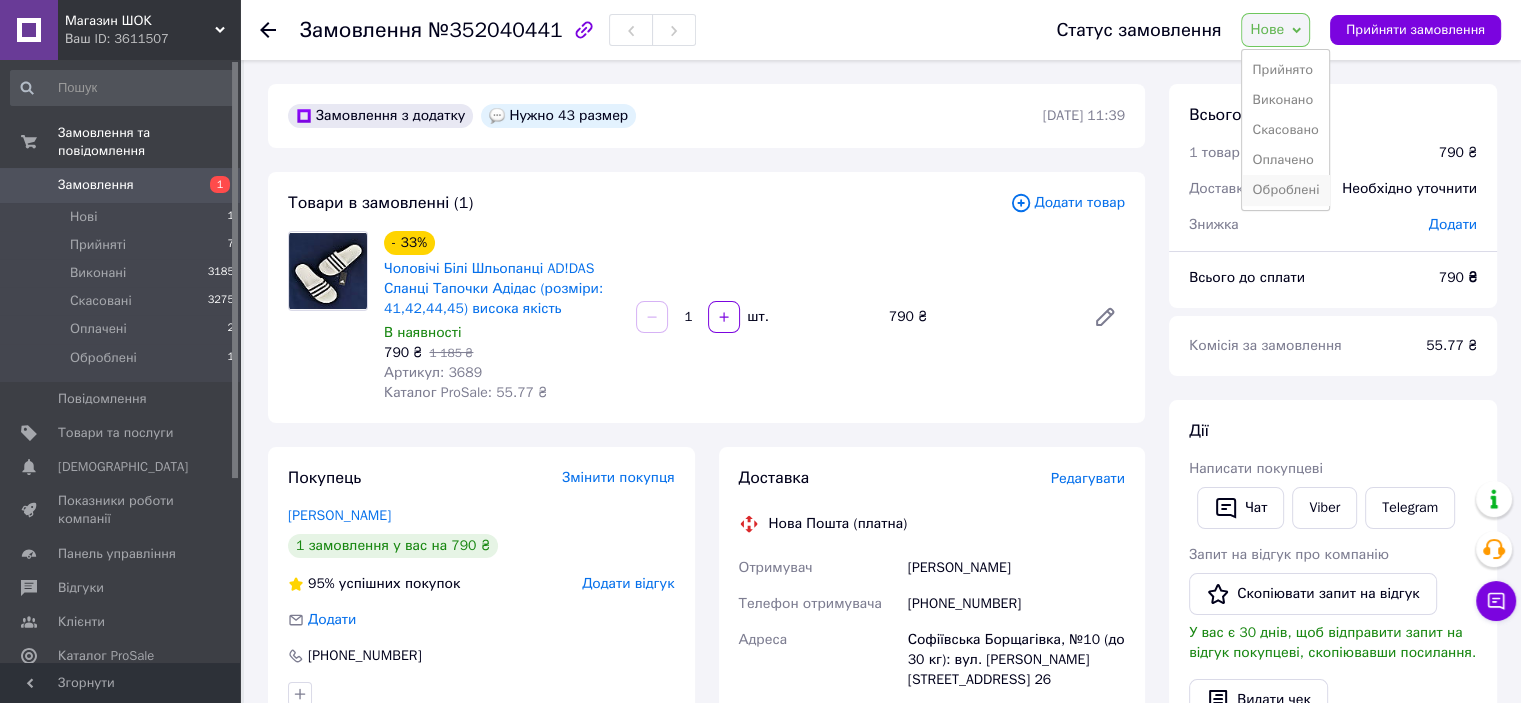 click on "Оброблені" at bounding box center (1285, 190) 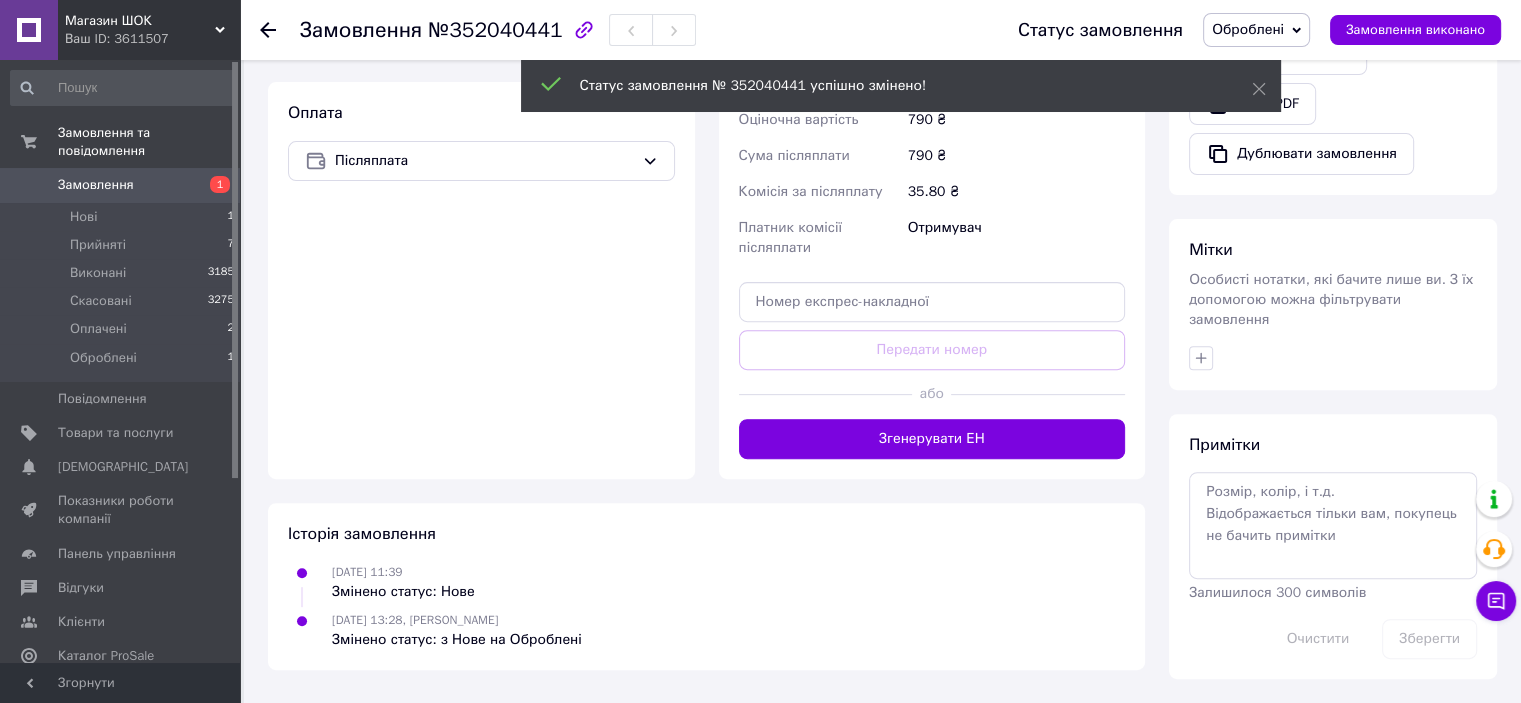 scroll, scrollTop: 659, scrollLeft: 0, axis: vertical 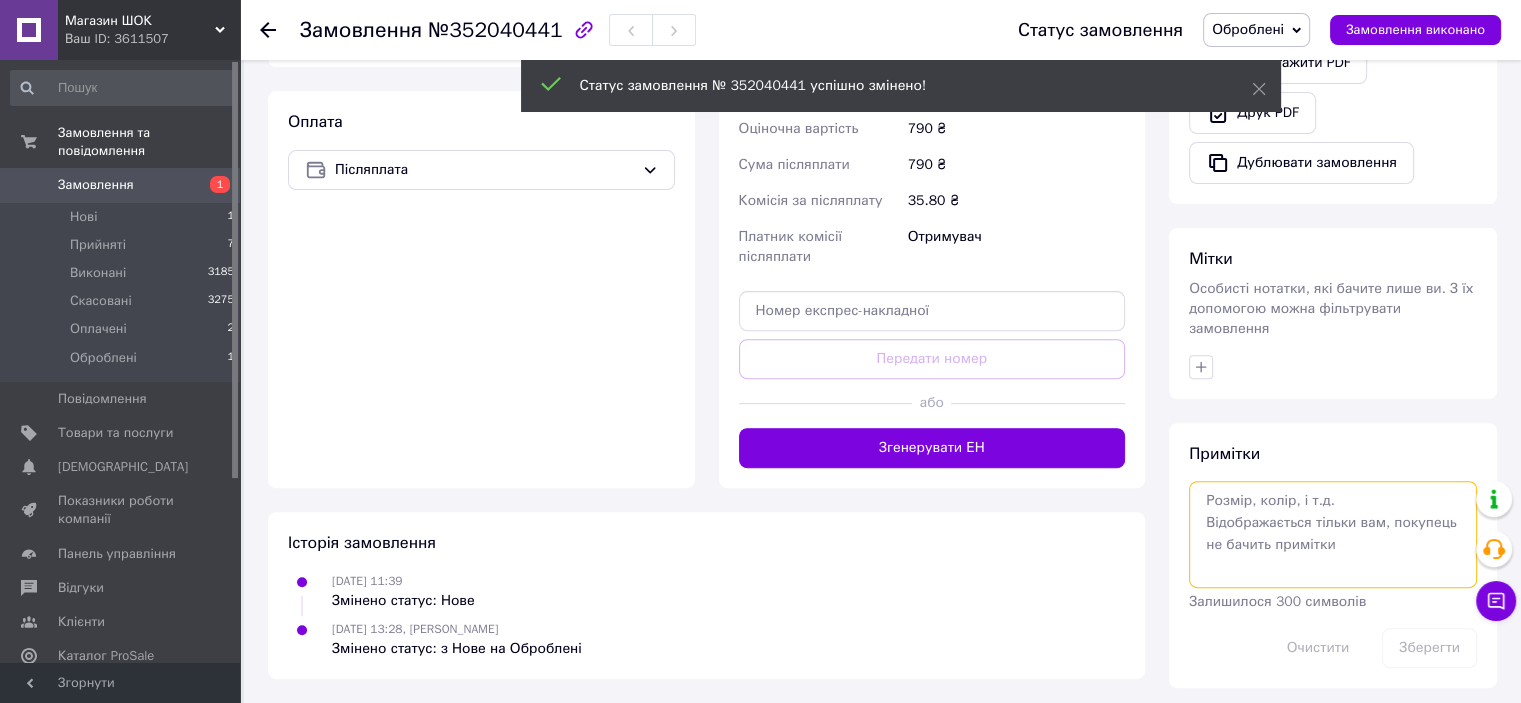 click at bounding box center [1333, 534] 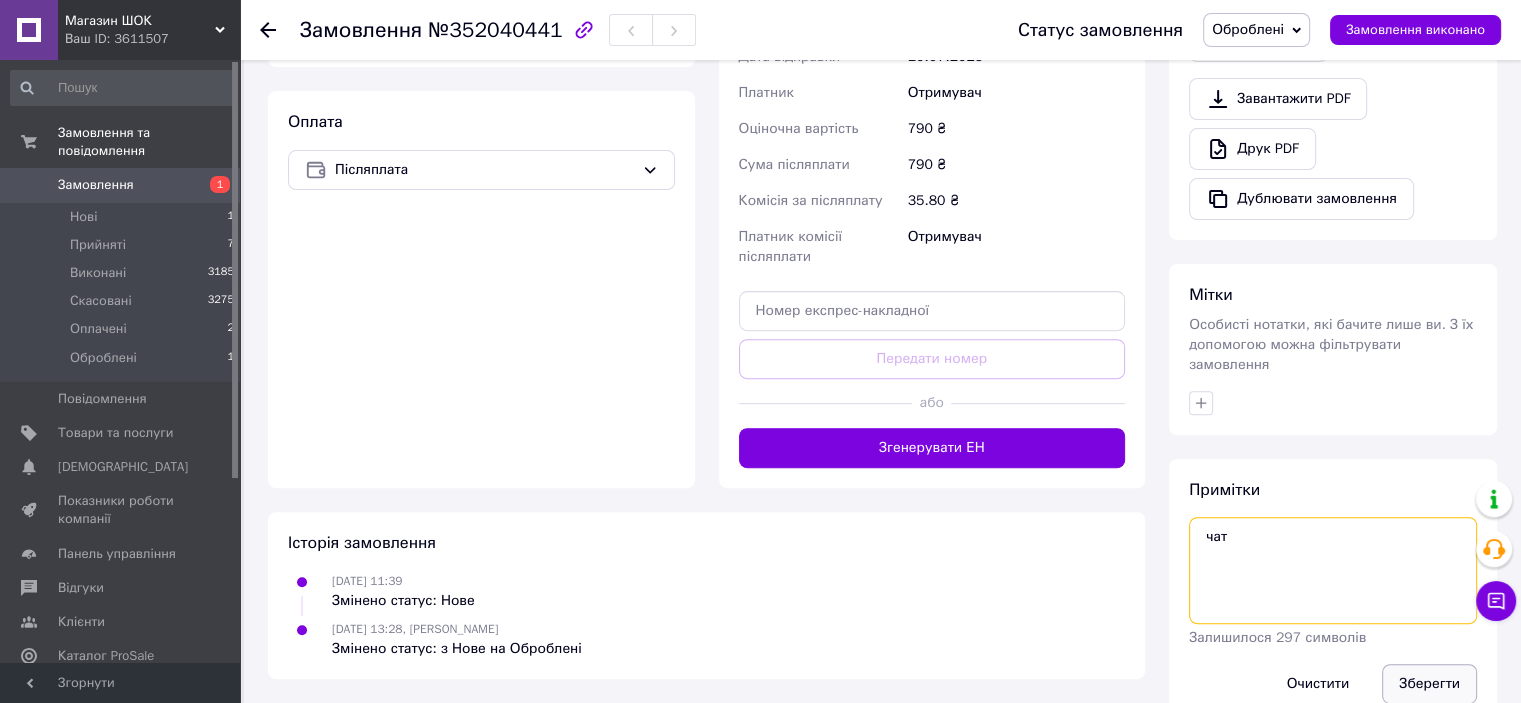 type on "чат" 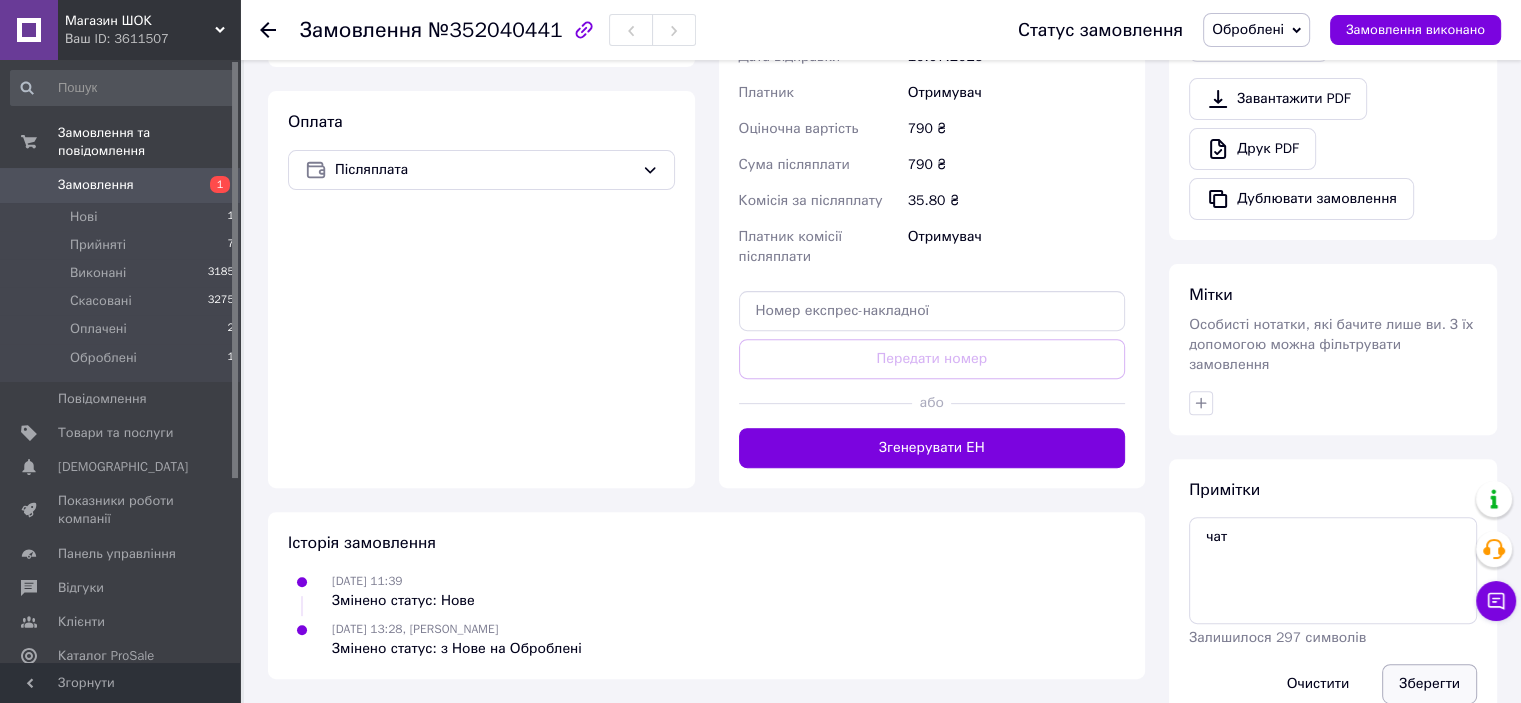 click on "Зберегти" at bounding box center (1429, 684) 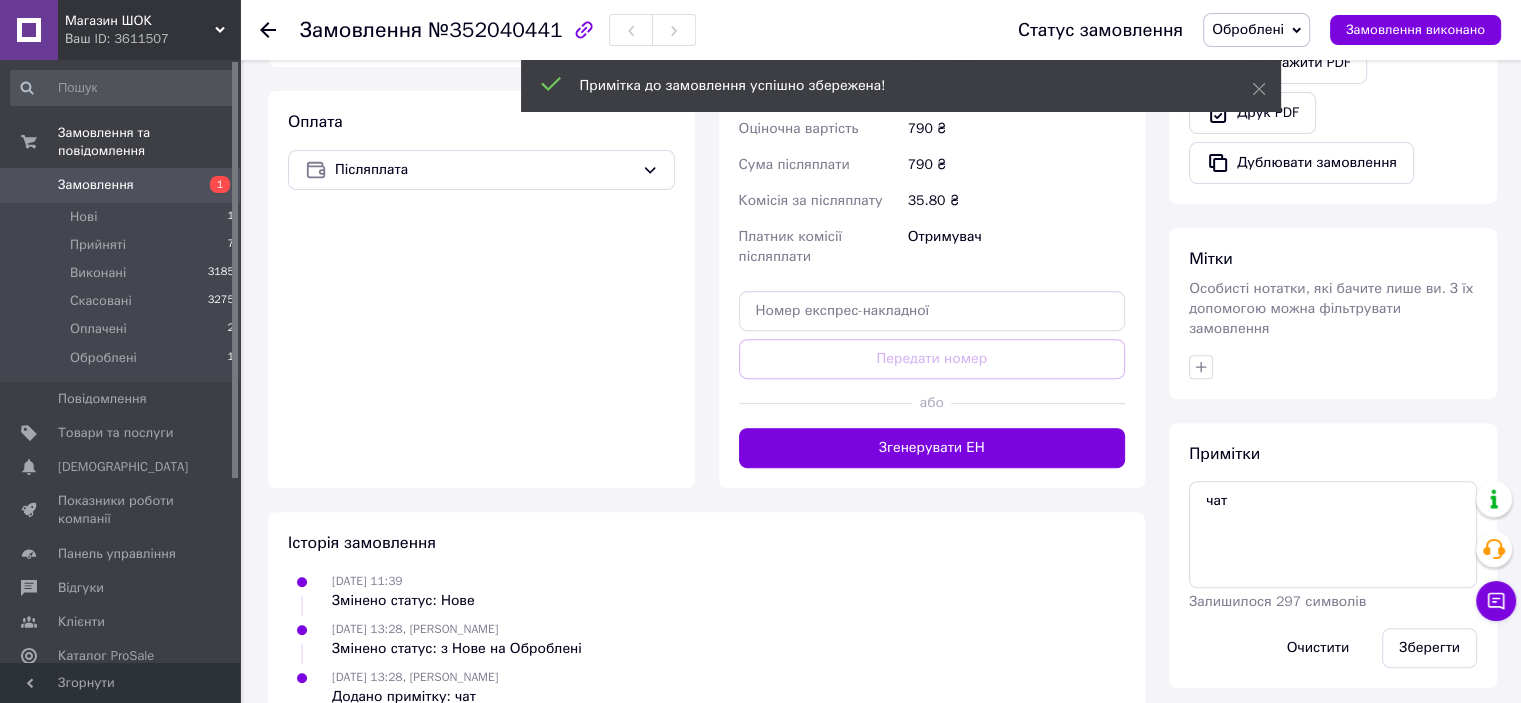 click on "Ваш ID: 3611507" at bounding box center [152, 39] 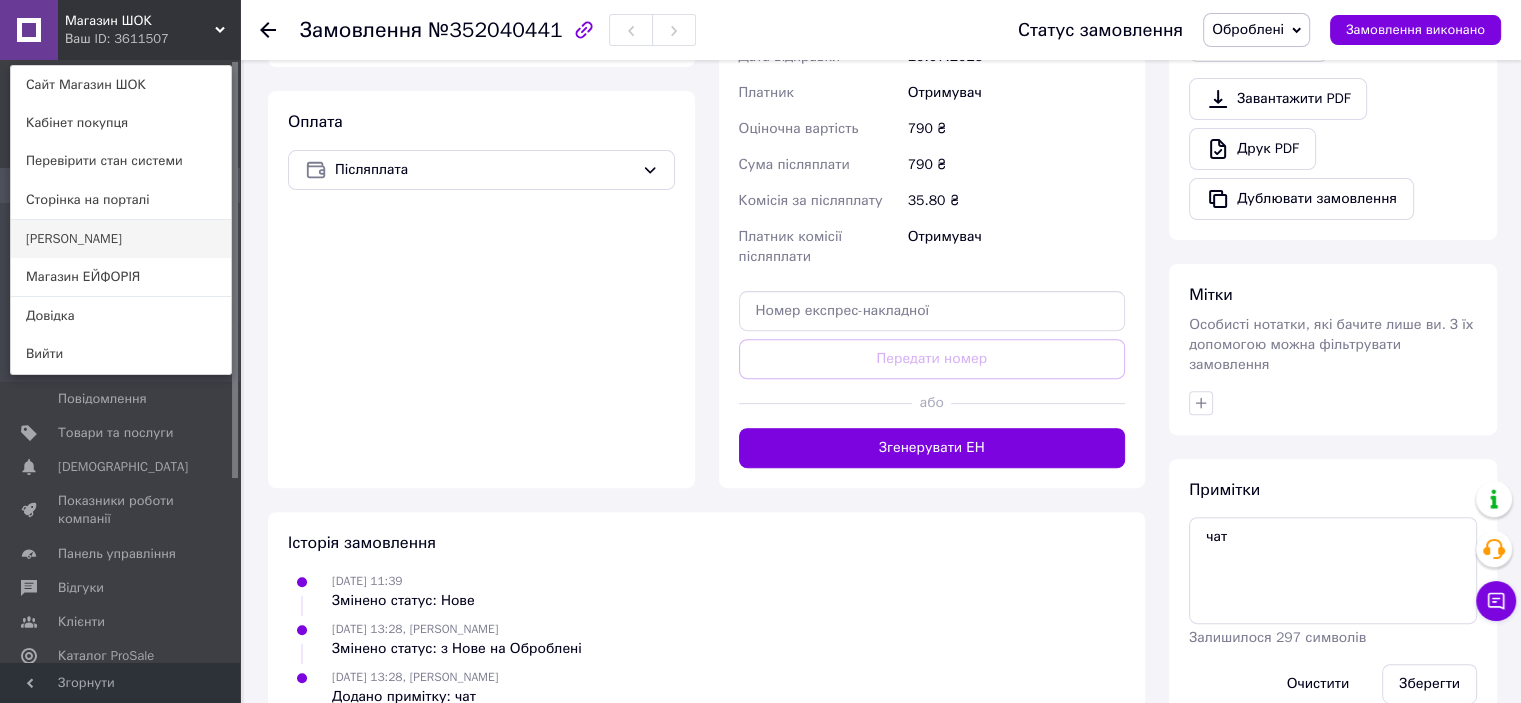 click on "[PERSON_NAME]" at bounding box center [121, 239] 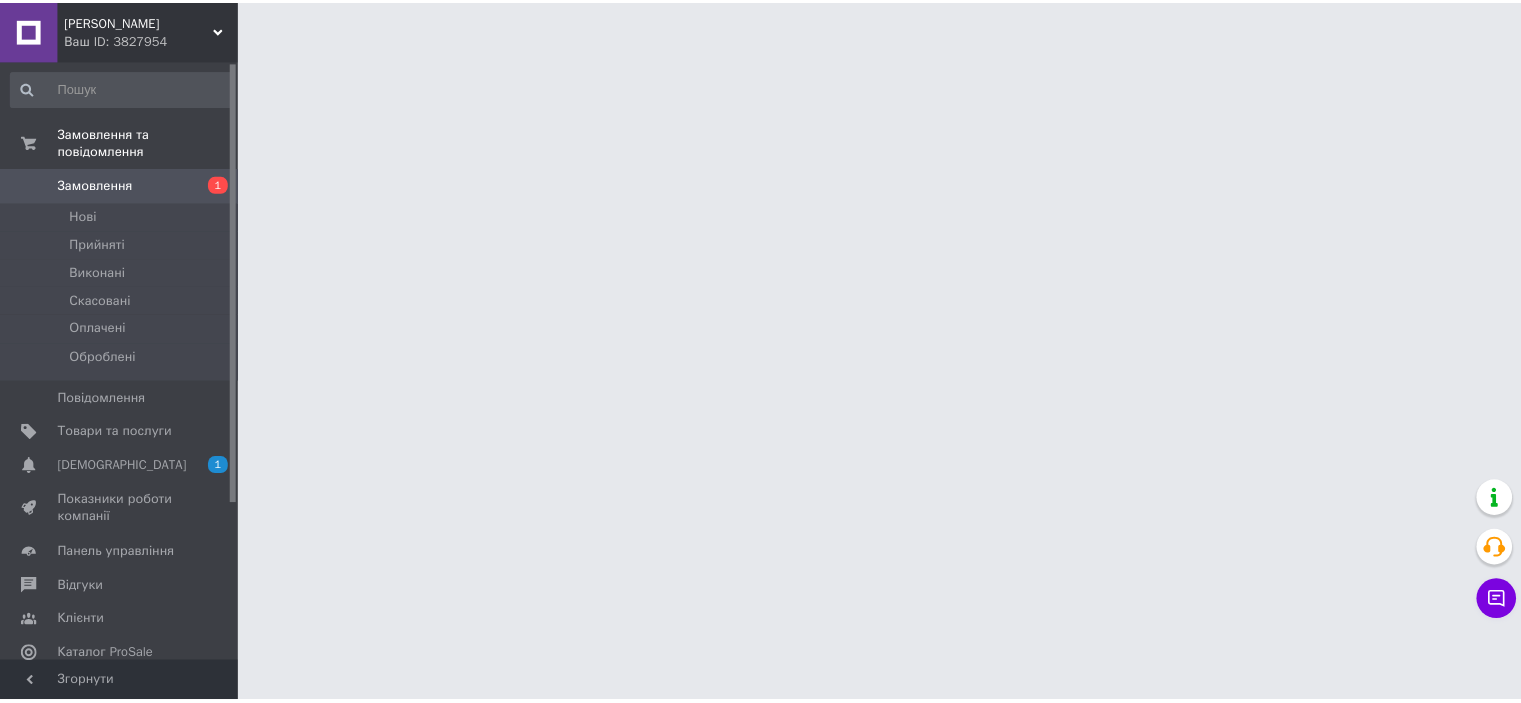 scroll, scrollTop: 0, scrollLeft: 0, axis: both 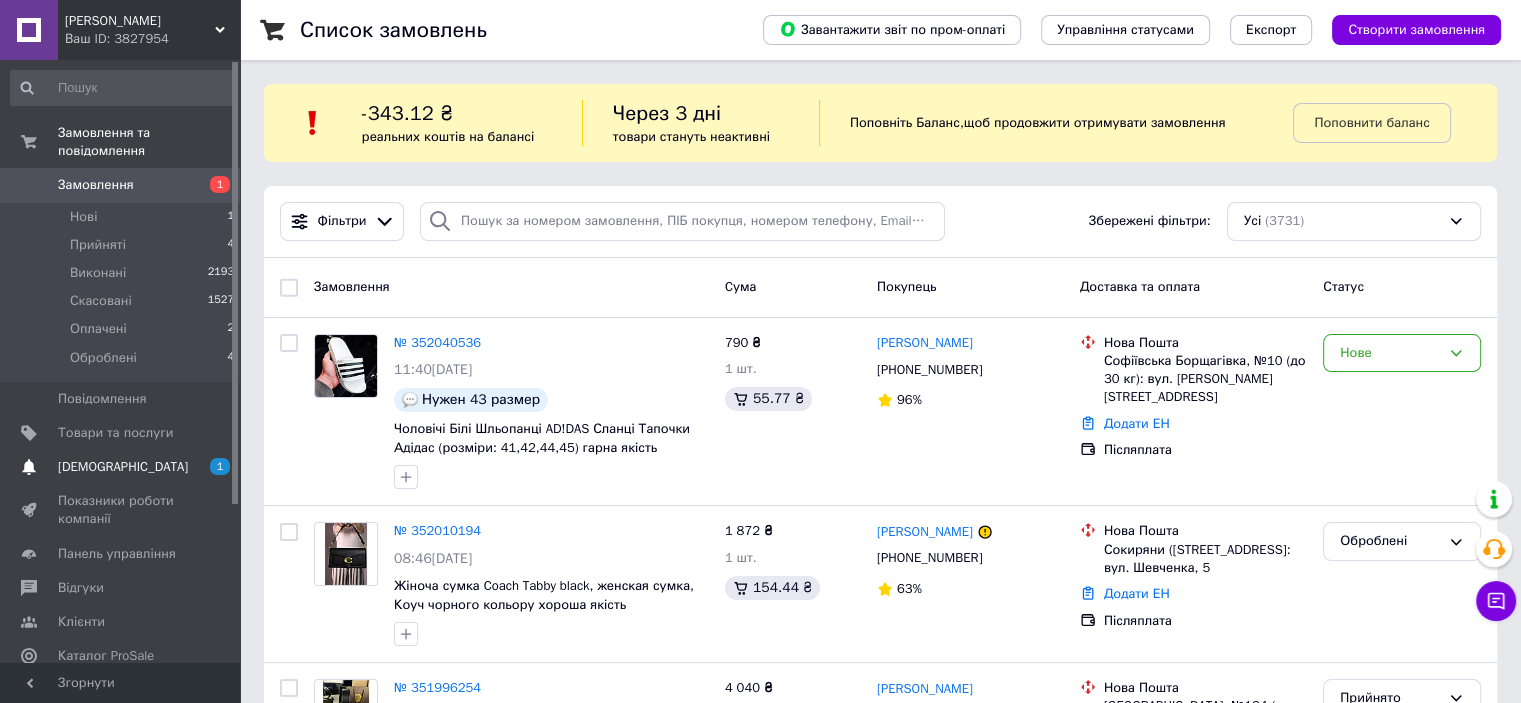 click on "[DEMOGRAPHIC_DATA]" at bounding box center [121, 467] 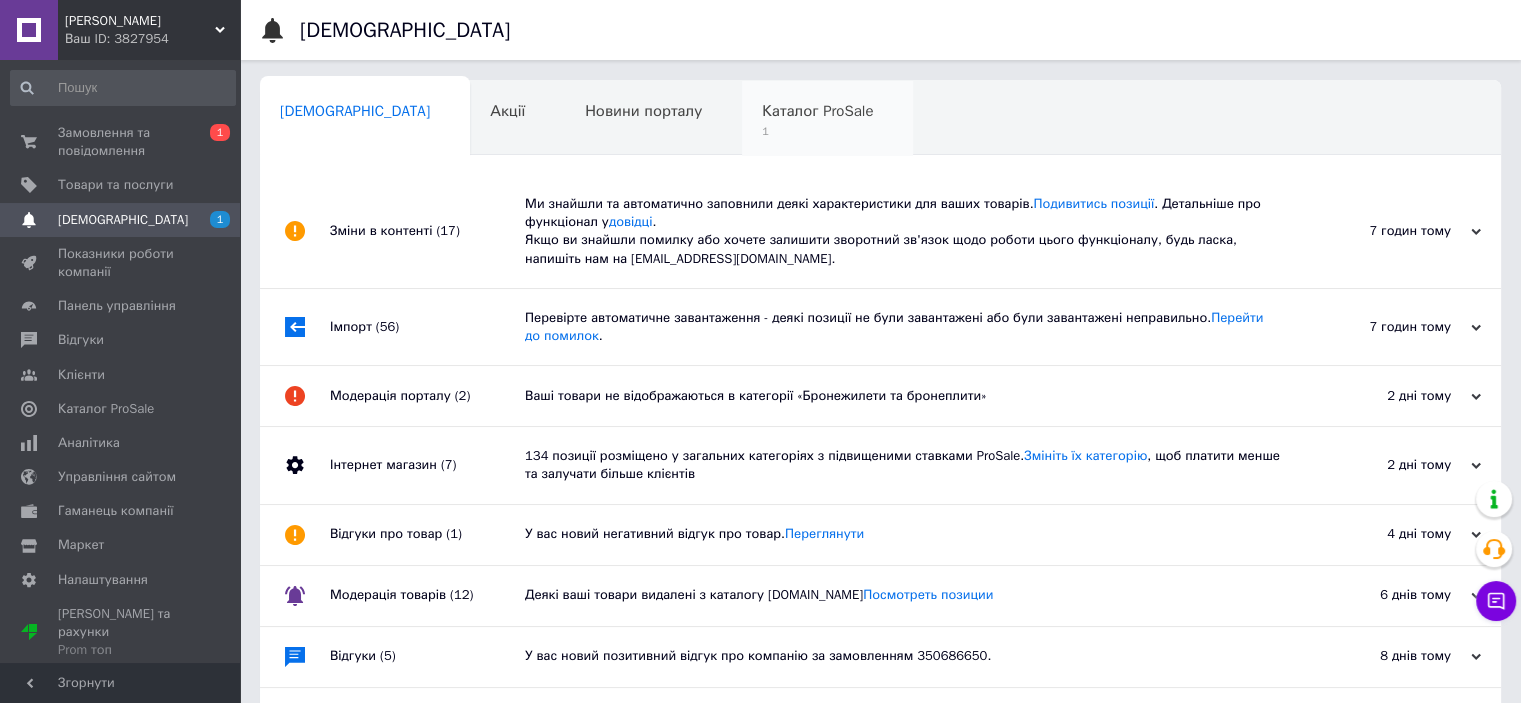 click on "1" at bounding box center [817, 131] 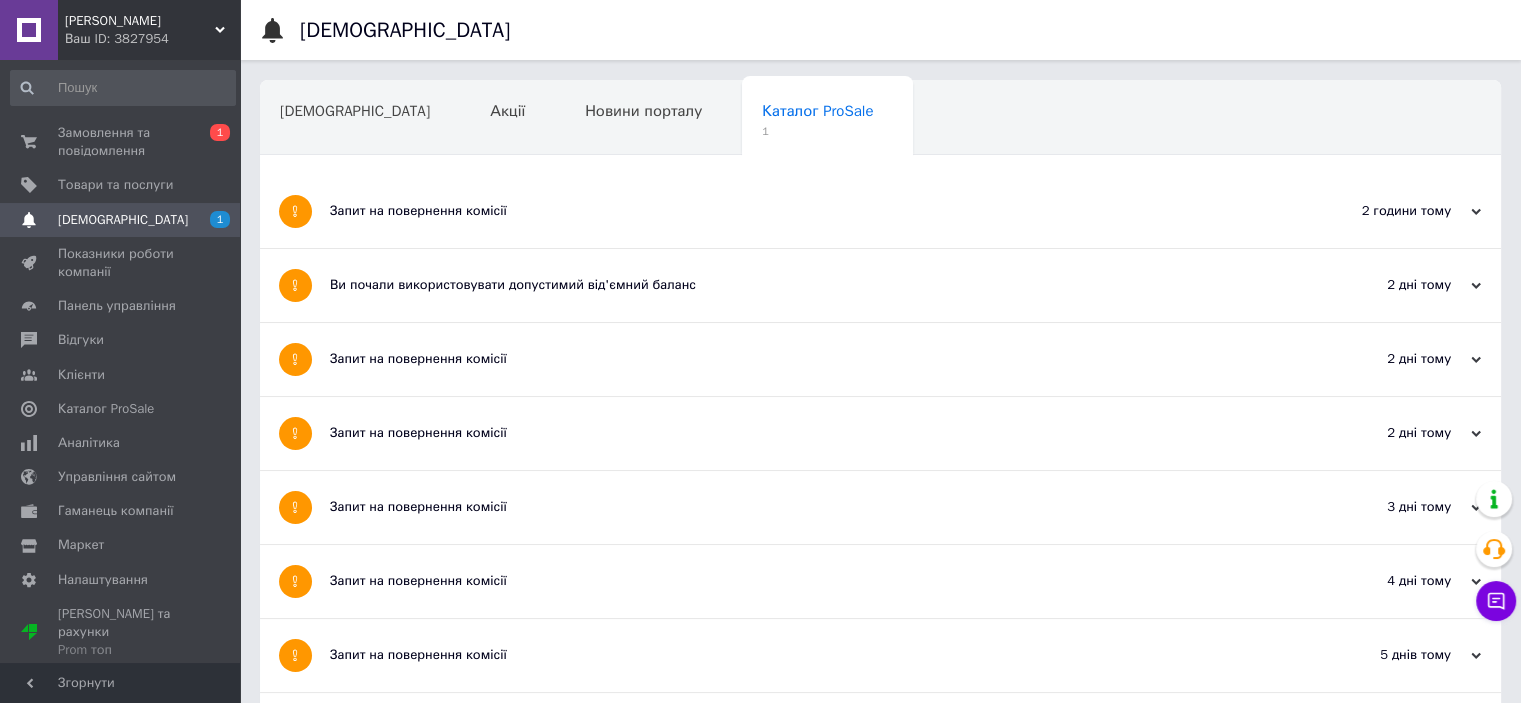 click on "Запит на повернення комісії" at bounding box center [805, 211] 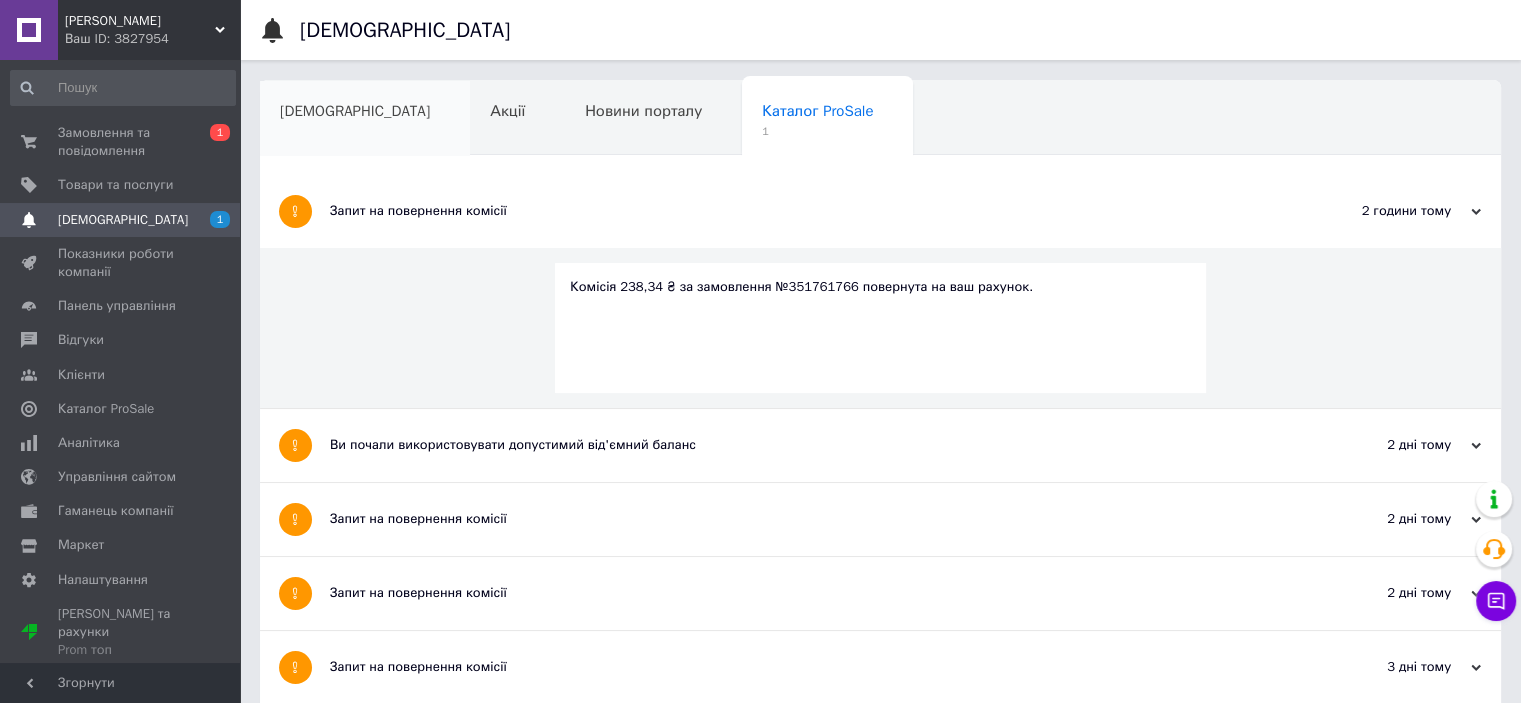 click on "[DEMOGRAPHIC_DATA]" at bounding box center [365, 119] 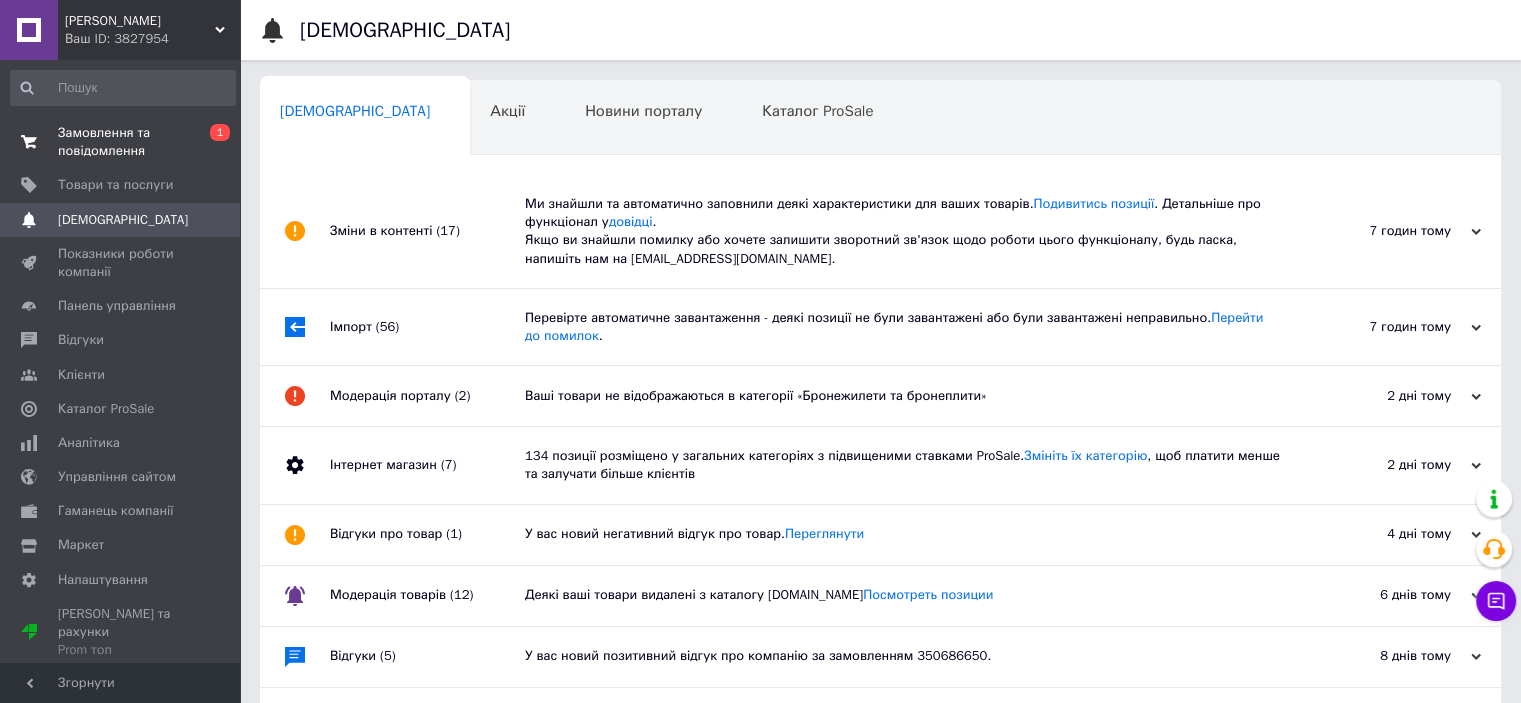 click on "Замовлення та повідомлення" at bounding box center (121, 142) 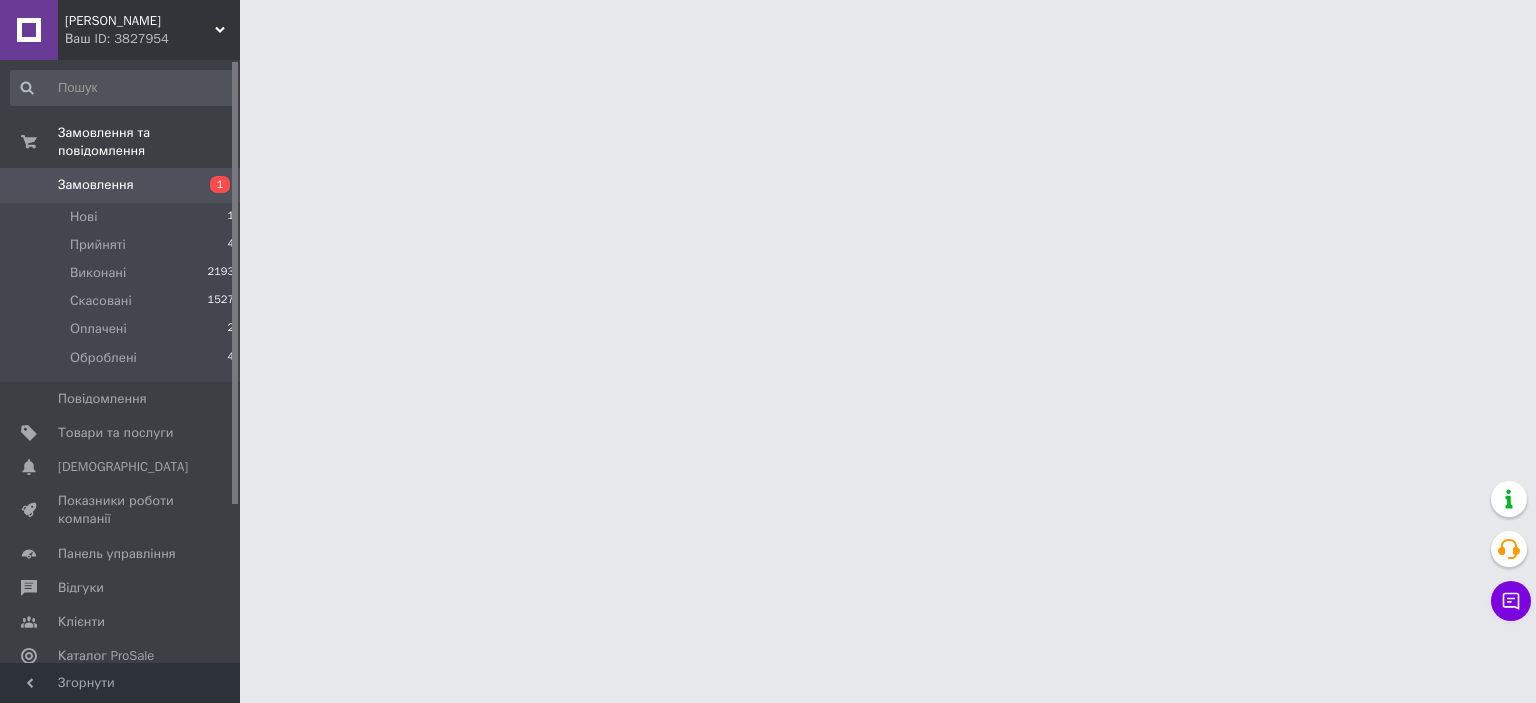 click on "Ваш ID: 3827954" at bounding box center [152, 39] 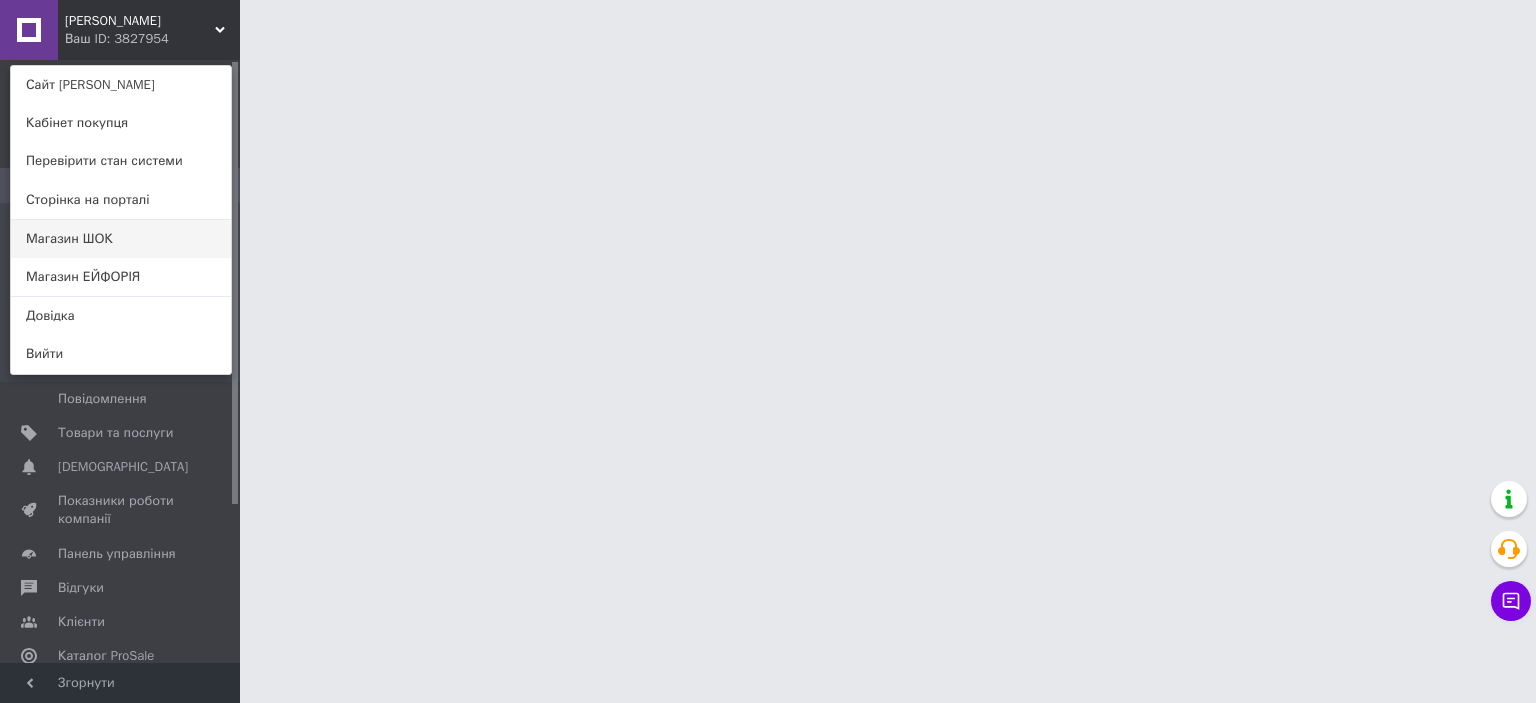 click on "Магазин ШОК" at bounding box center [121, 239] 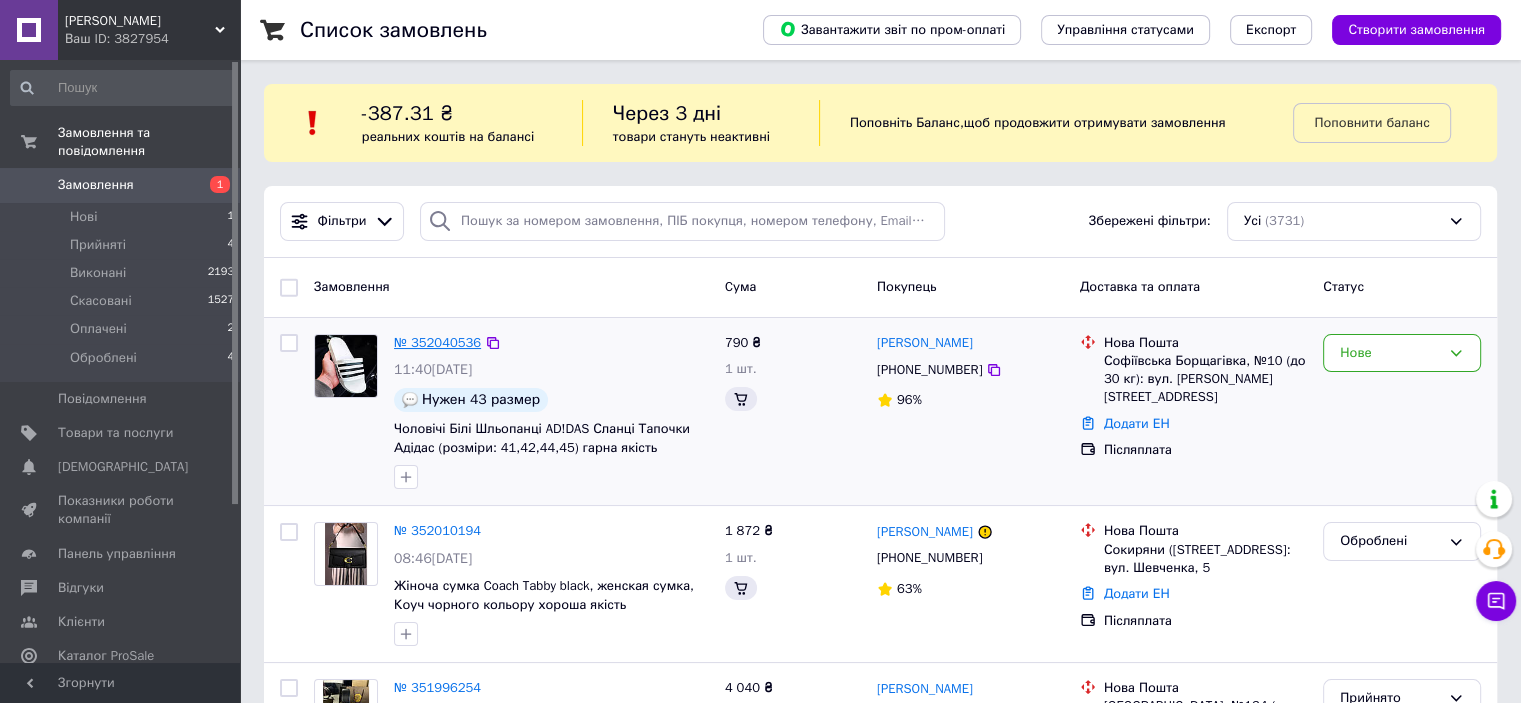 click on "№ 352040536" at bounding box center (437, 342) 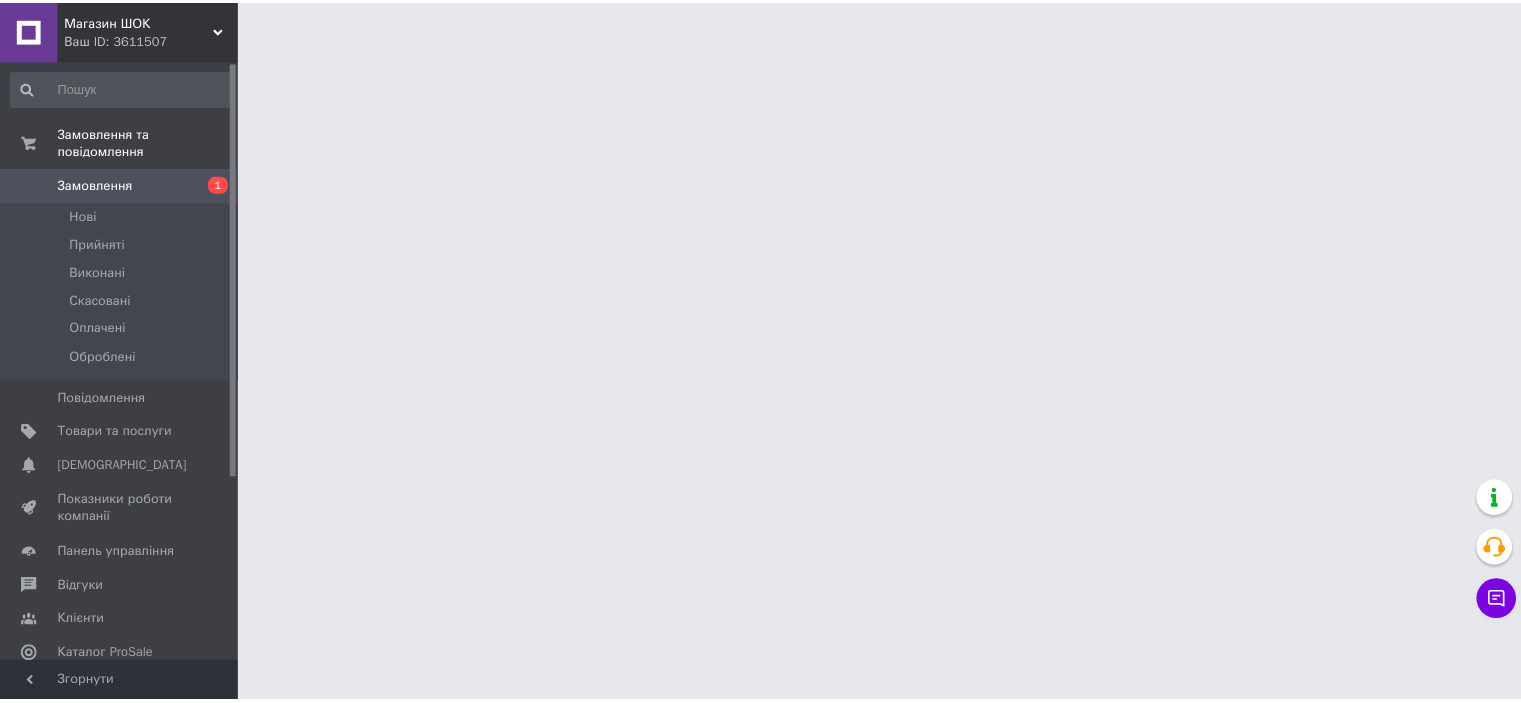 scroll, scrollTop: 0, scrollLeft: 0, axis: both 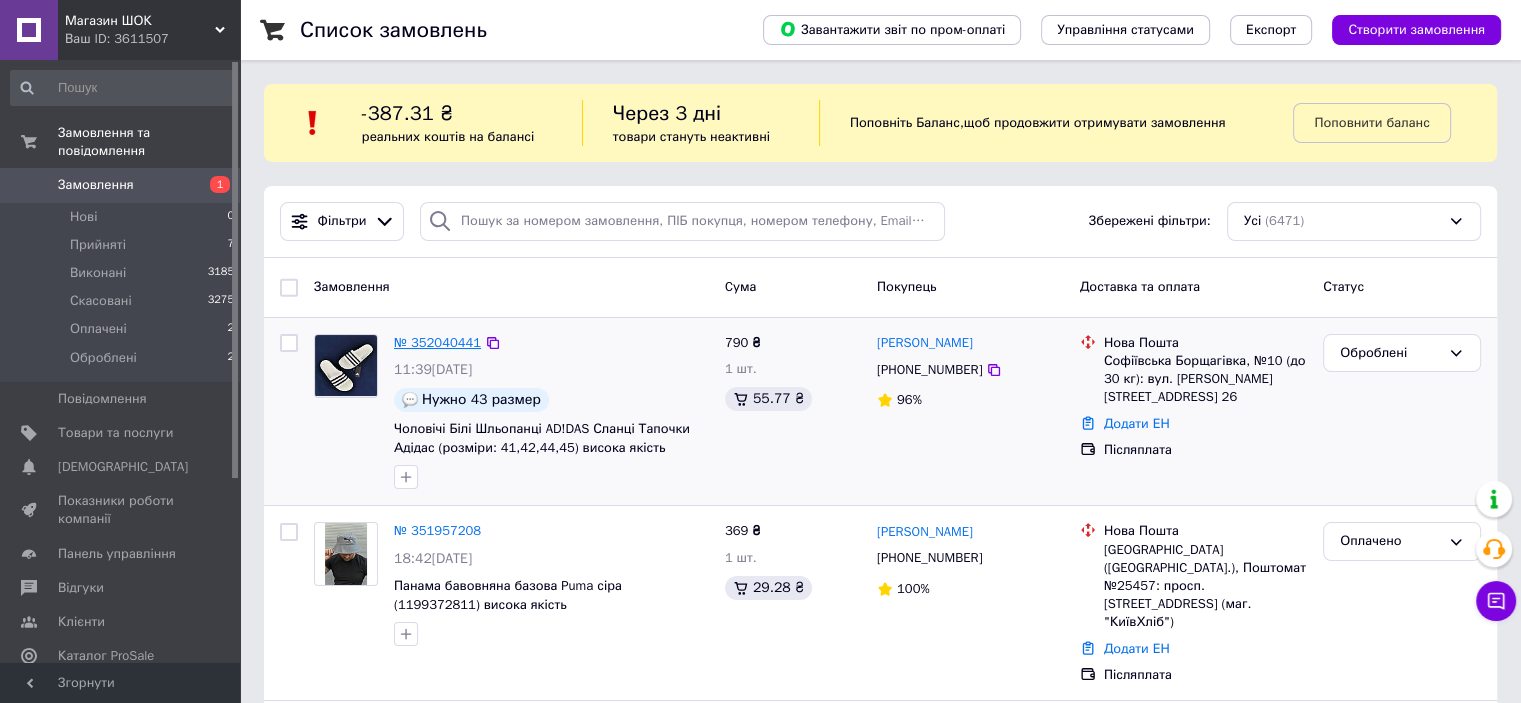 click on "№ 352040441" at bounding box center (437, 342) 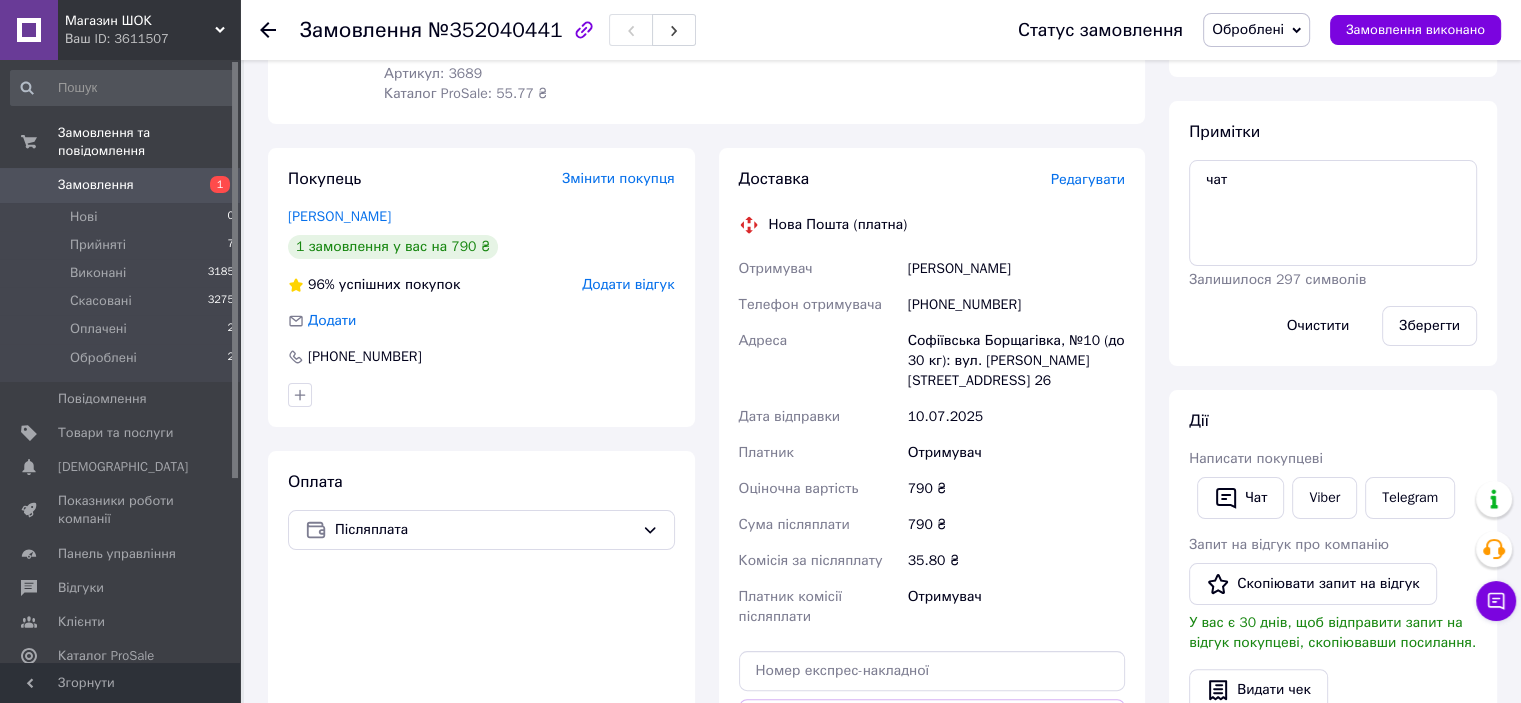 scroll, scrollTop: 300, scrollLeft: 0, axis: vertical 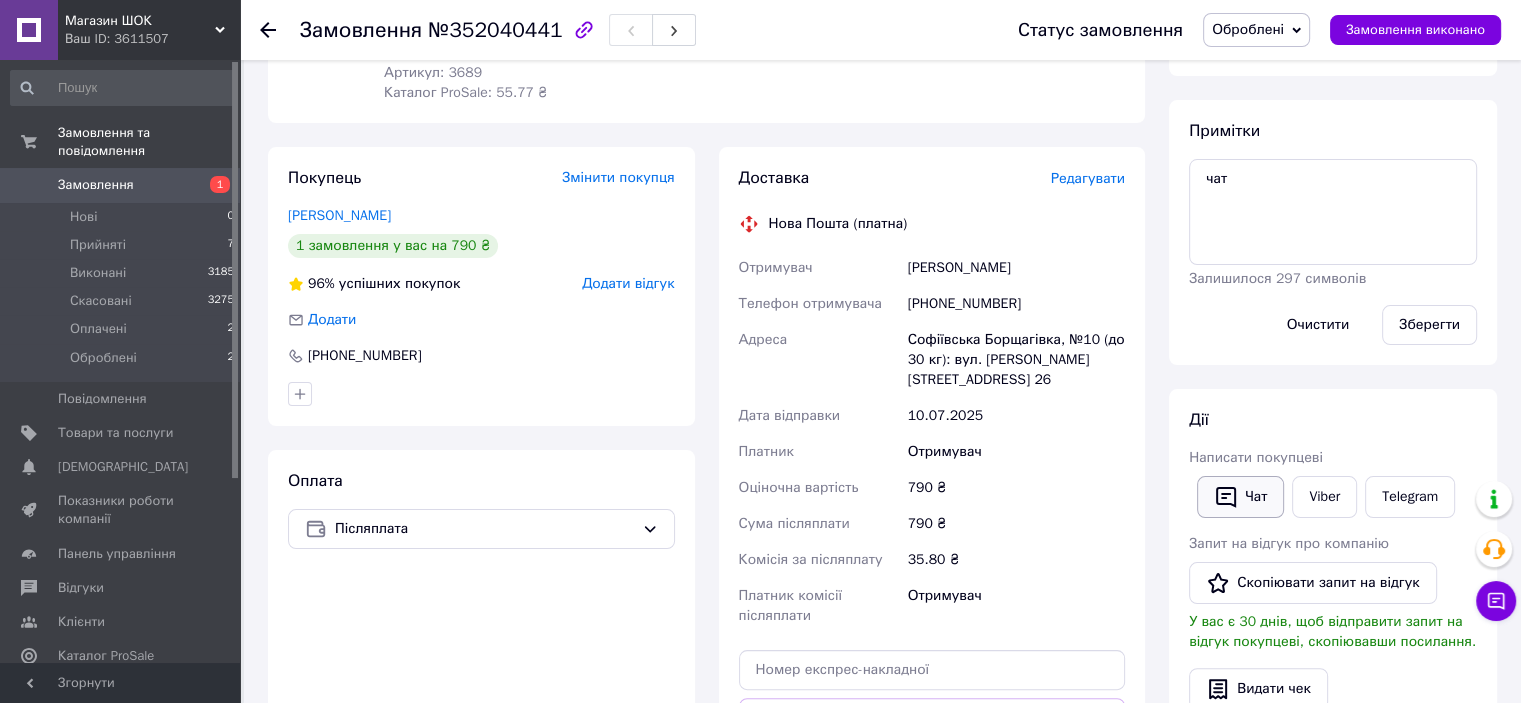 click on "Чат" at bounding box center (1240, 497) 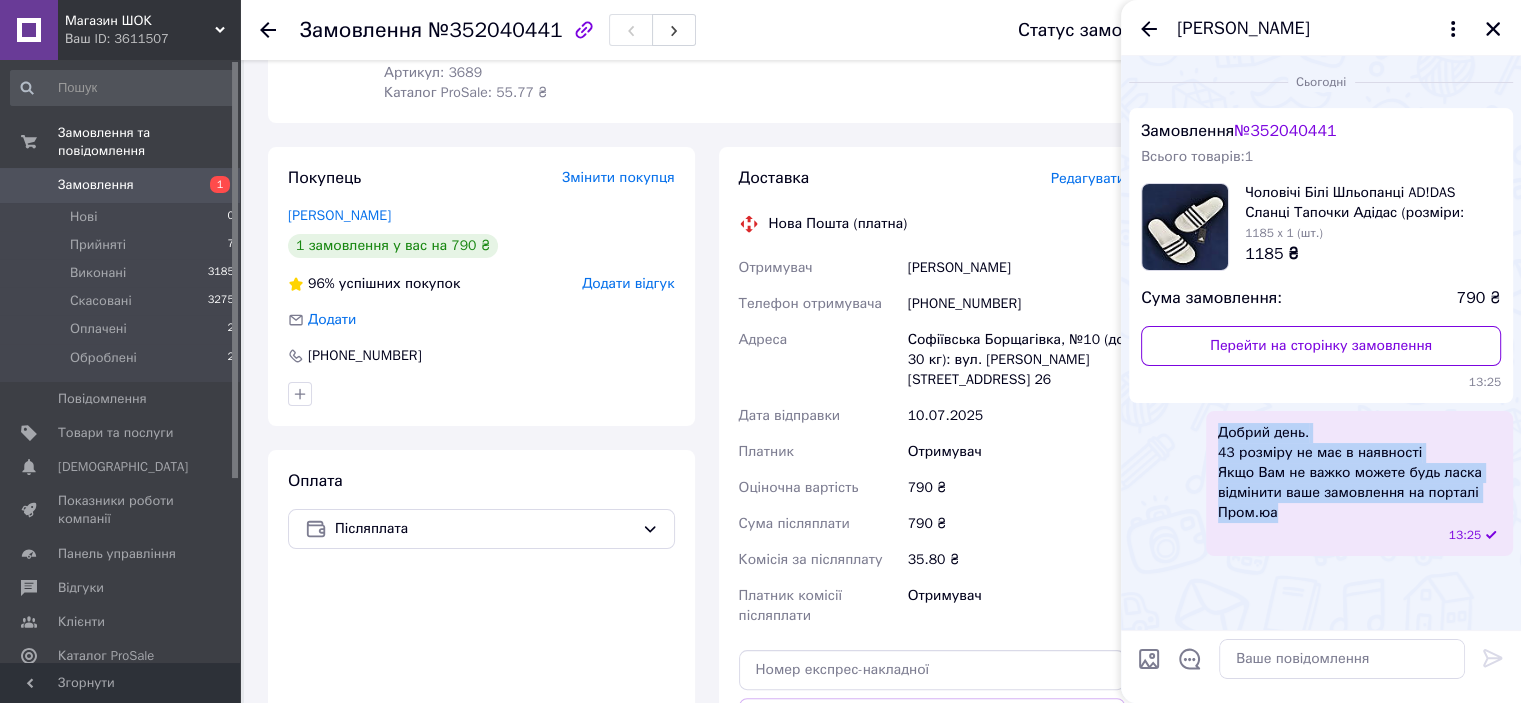 drag, startPoint x: 1288, startPoint y: 511, endPoint x: 1198, endPoint y: 417, distance: 130.13838 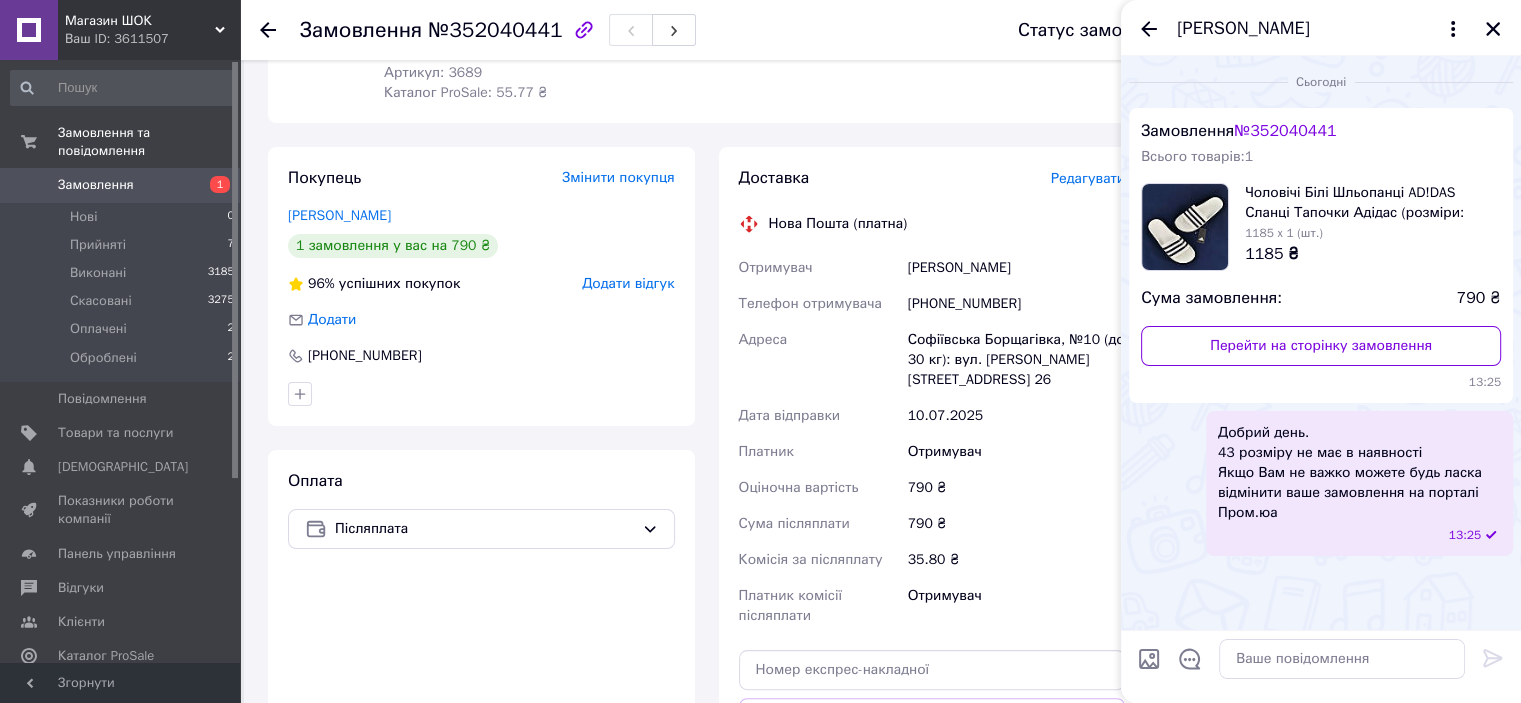 click on "Магазин ШОК" at bounding box center [140, 21] 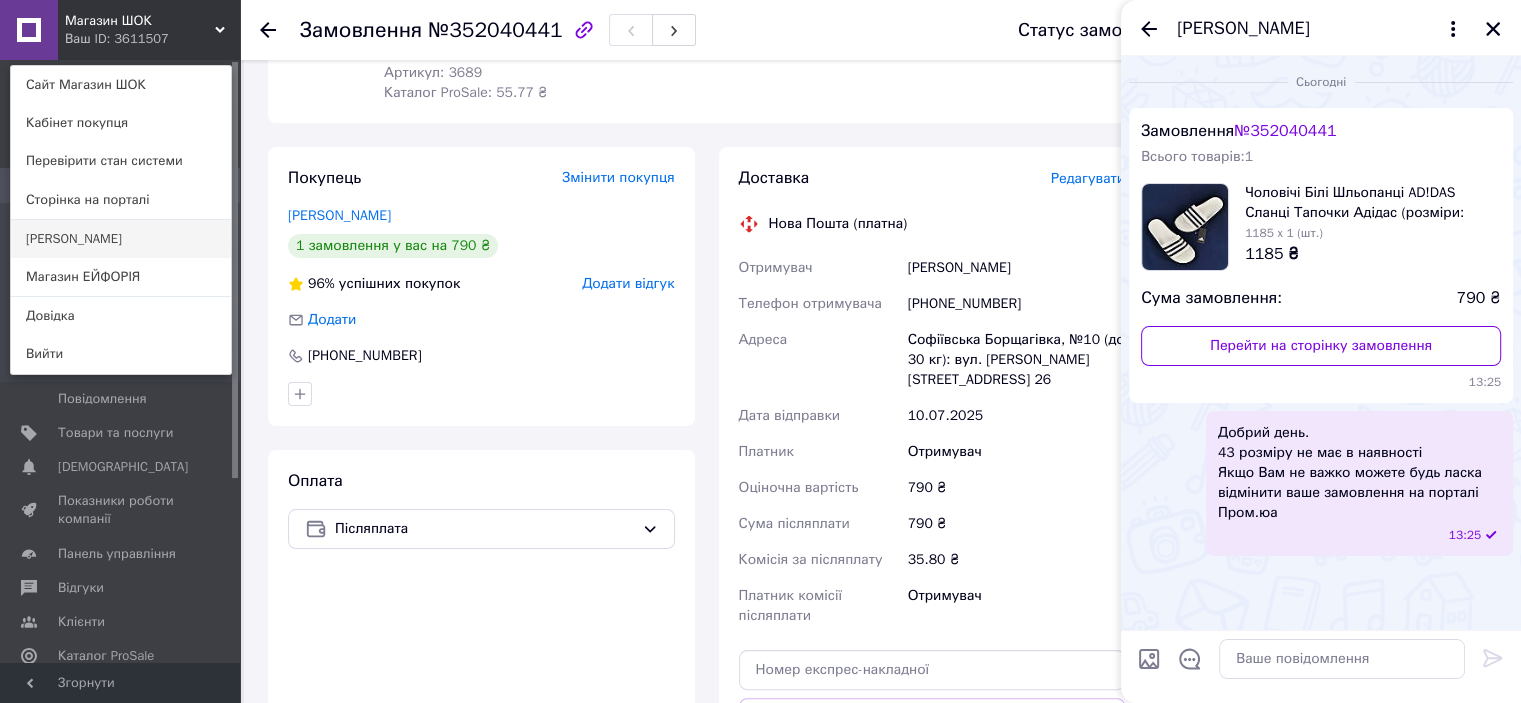 click on "[PERSON_NAME]" at bounding box center (121, 239) 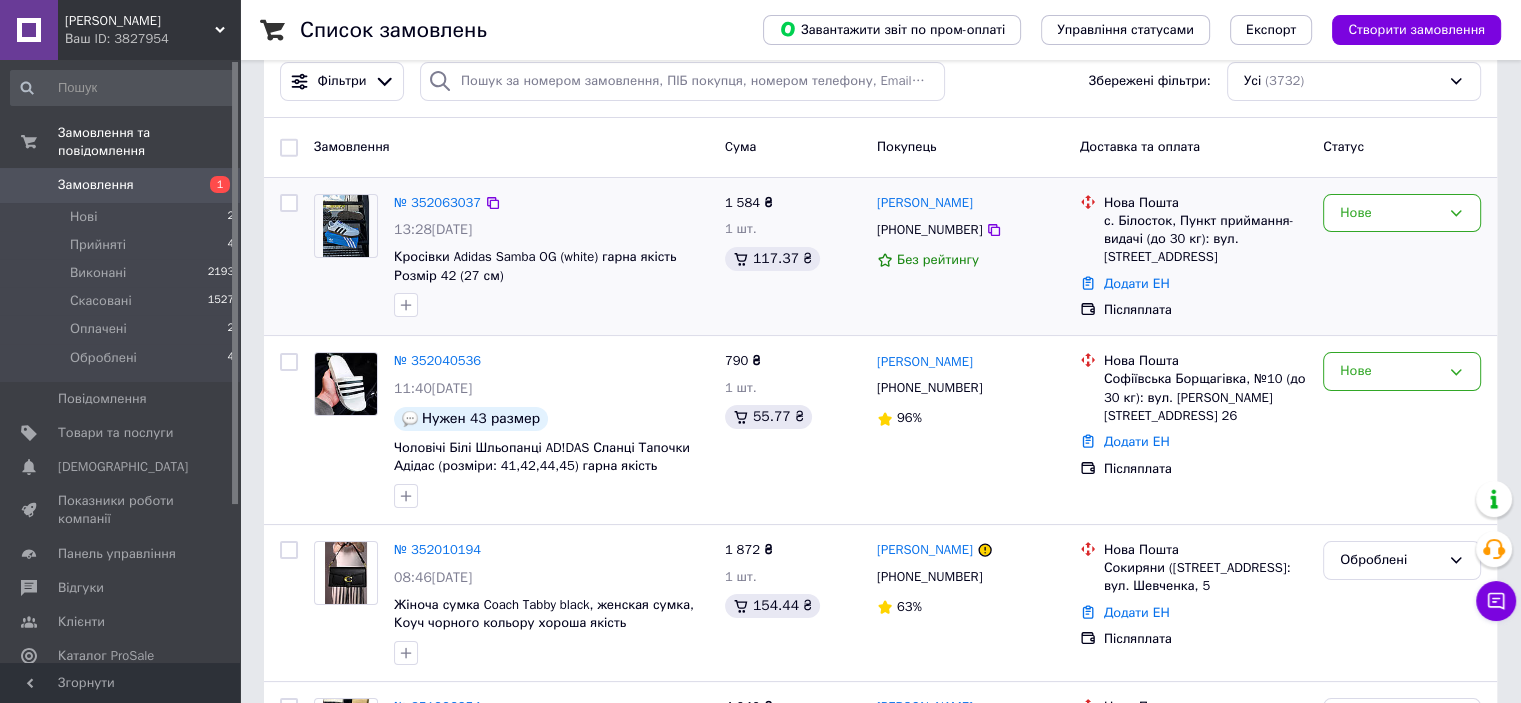 scroll, scrollTop: 200, scrollLeft: 0, axis: vertical 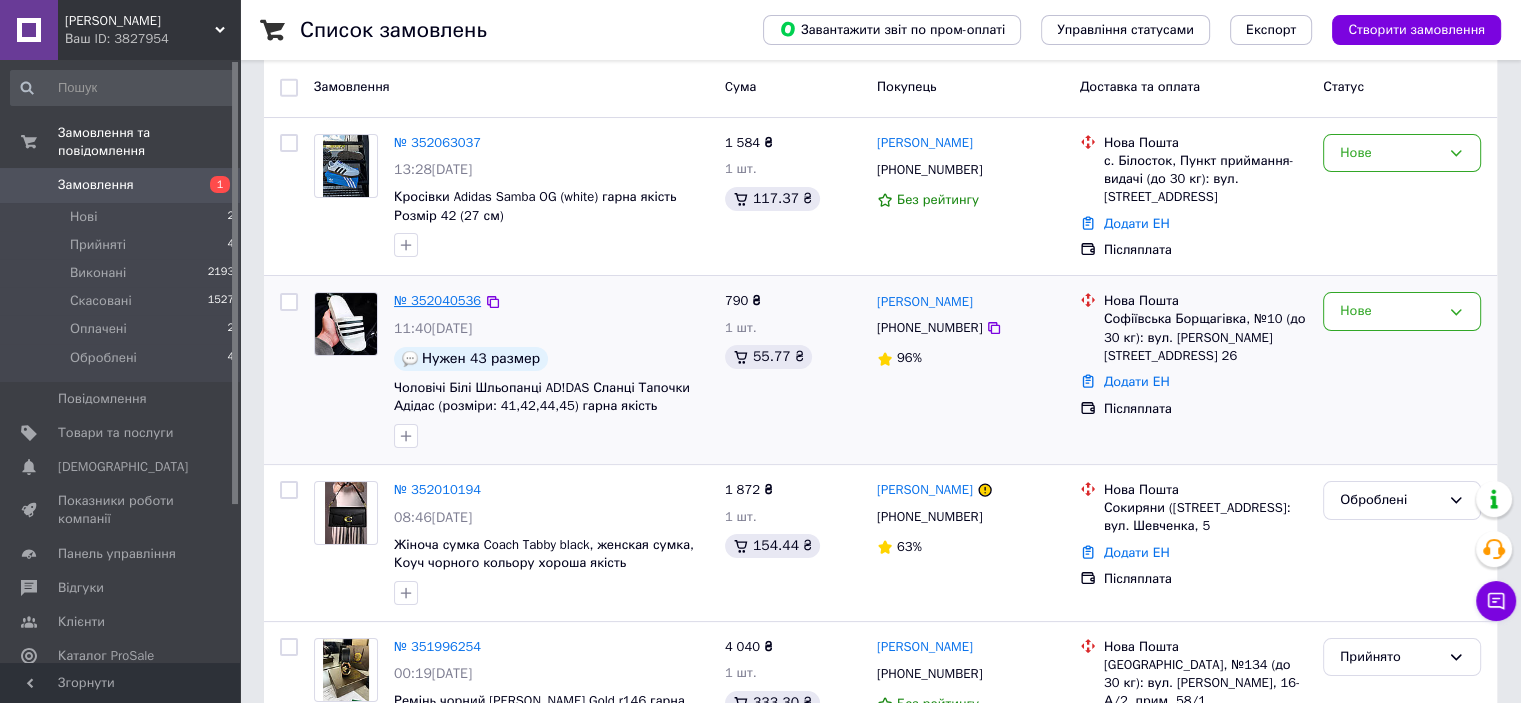 click on "№ 352040536" at bounding box center [437, 300] 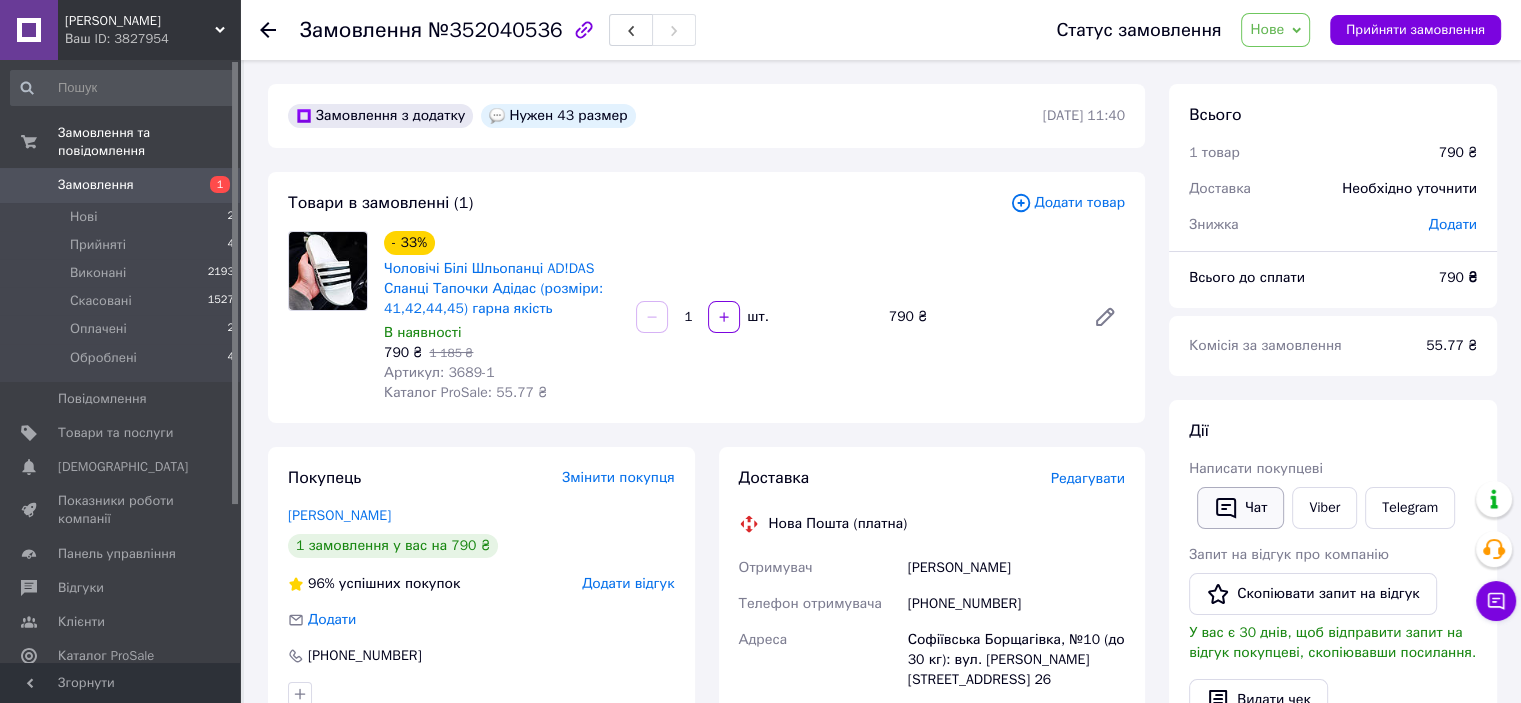click on "Чат" at bounding box center (1240, 508) 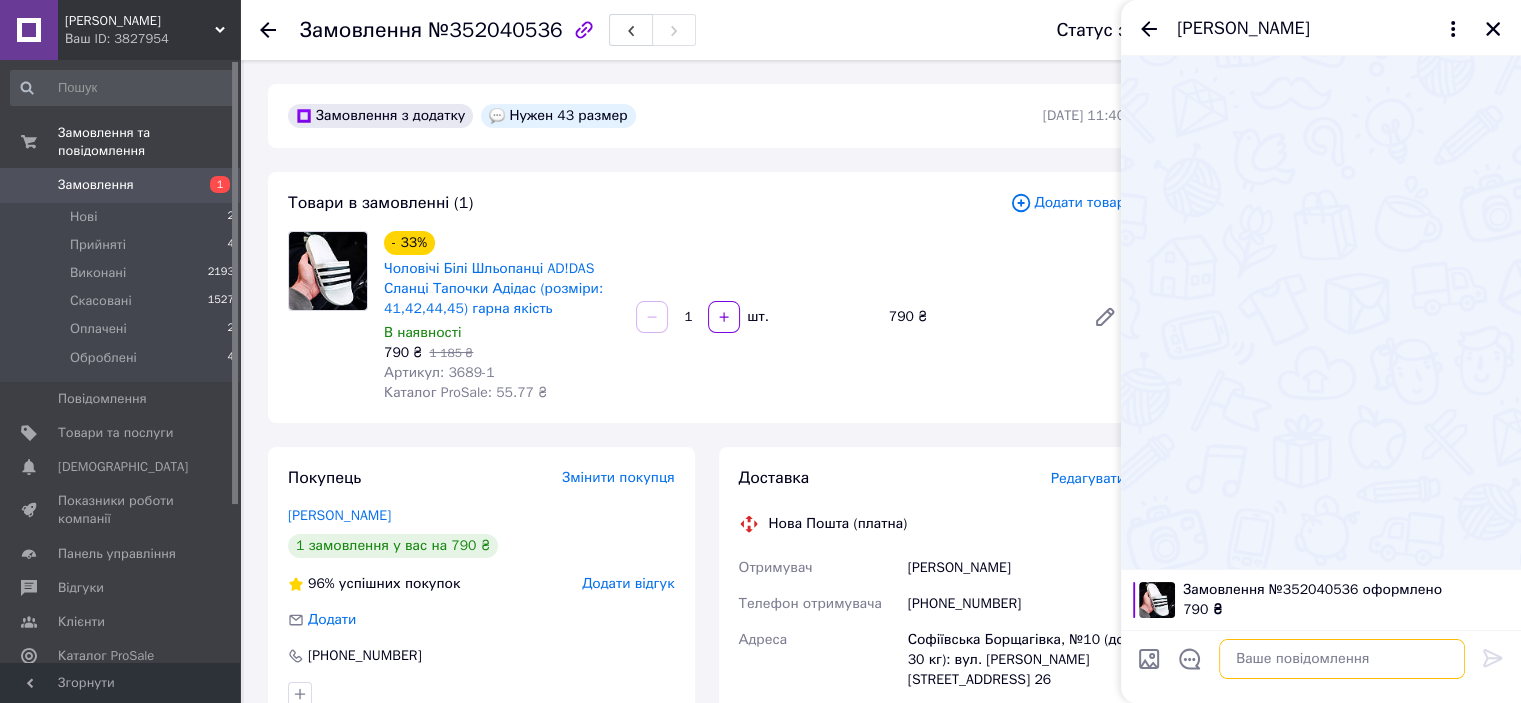 click at bounding box center [1342, 659] 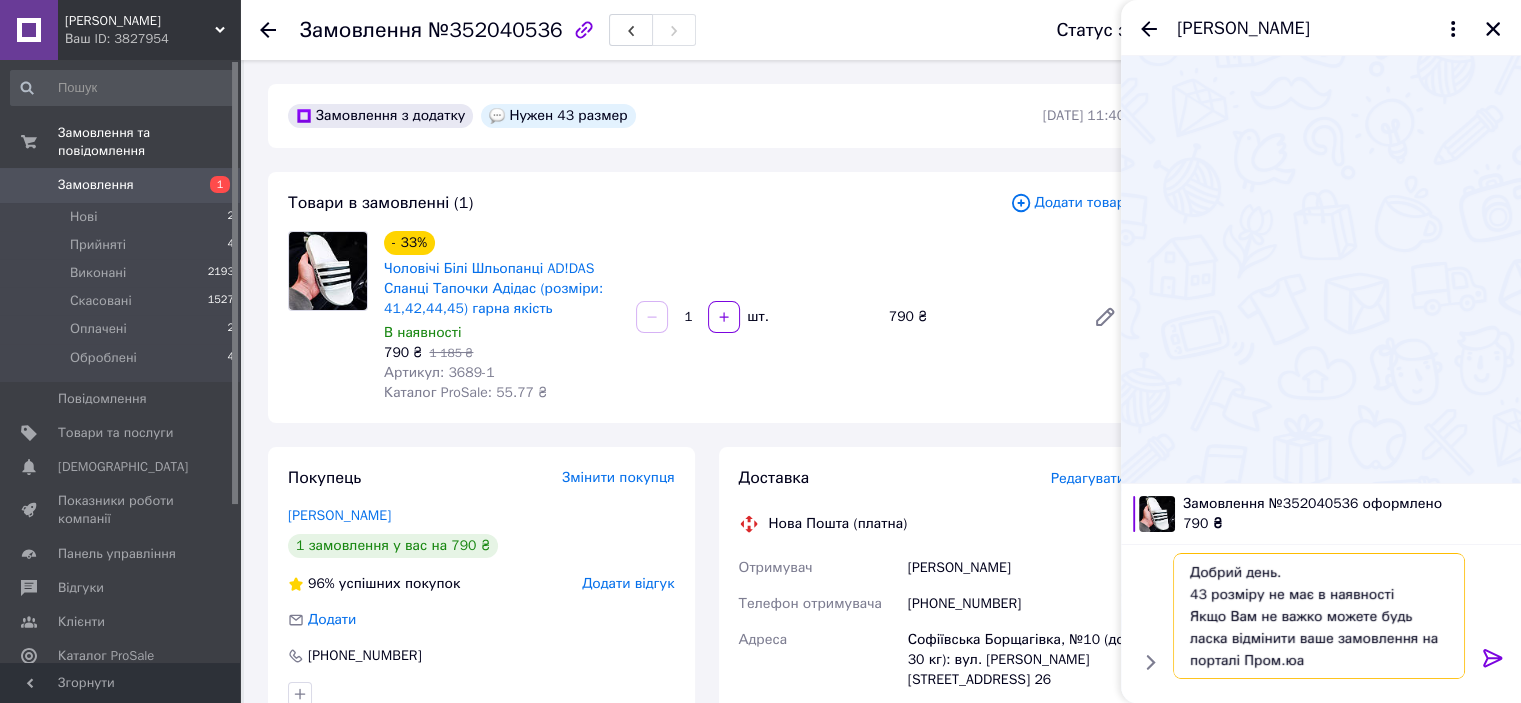 scroll, scrollTop: 1, scrollLeft: 0, axis: vertical 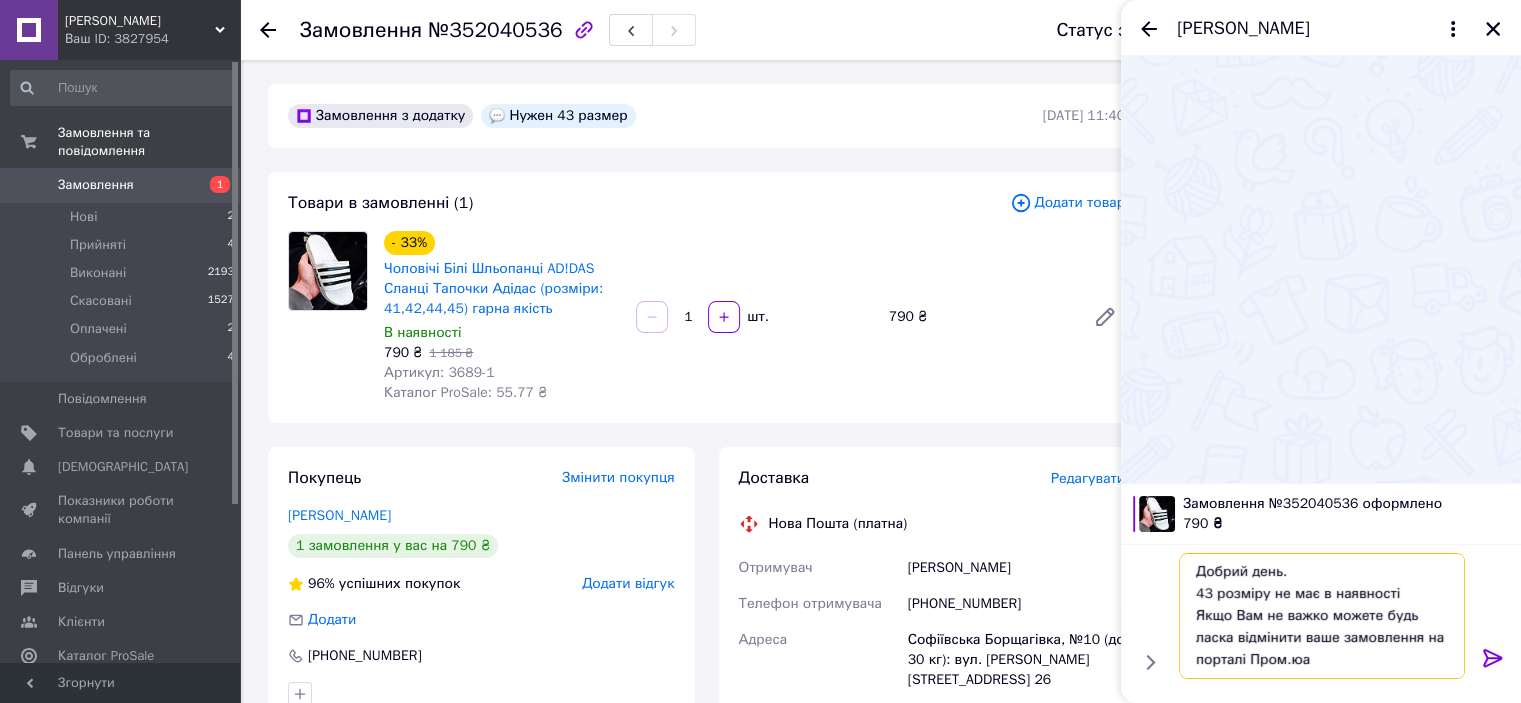 type on "Добрий день.
43 розміру не має в наявності
Якщо Вам не важко можете будь ласка відмінити ваше замовлення на порталі Пром.юа" 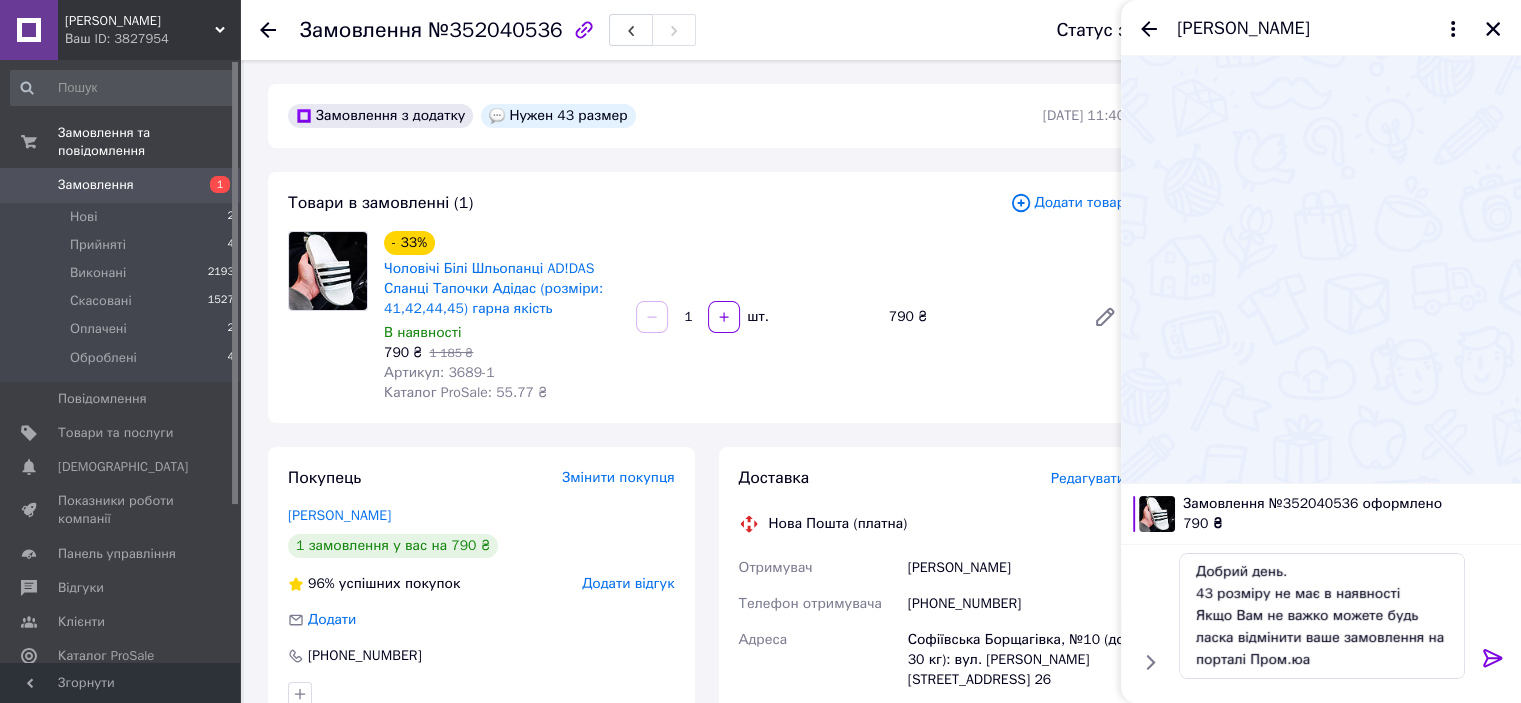 click 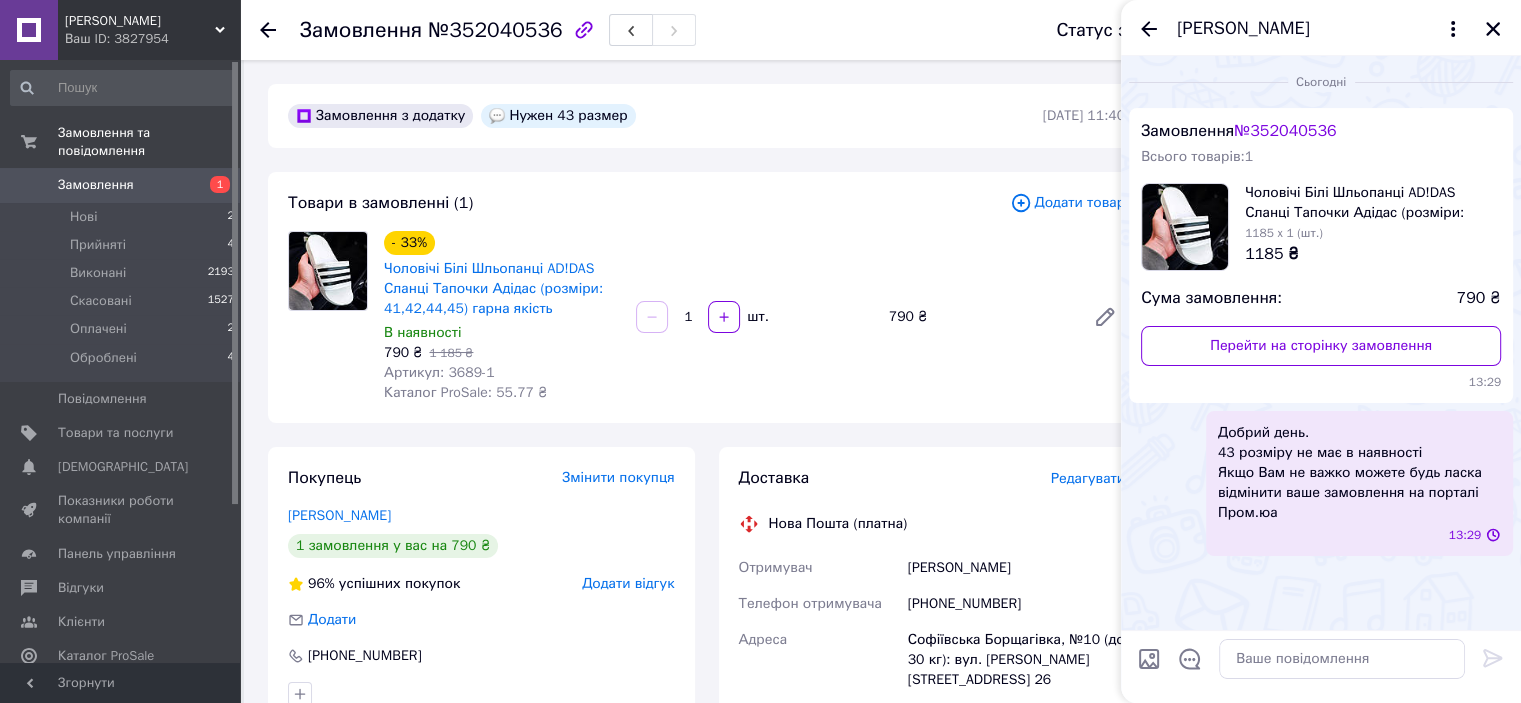 scroll, scrollTop: 0, scrollLeft: 0, axis: both 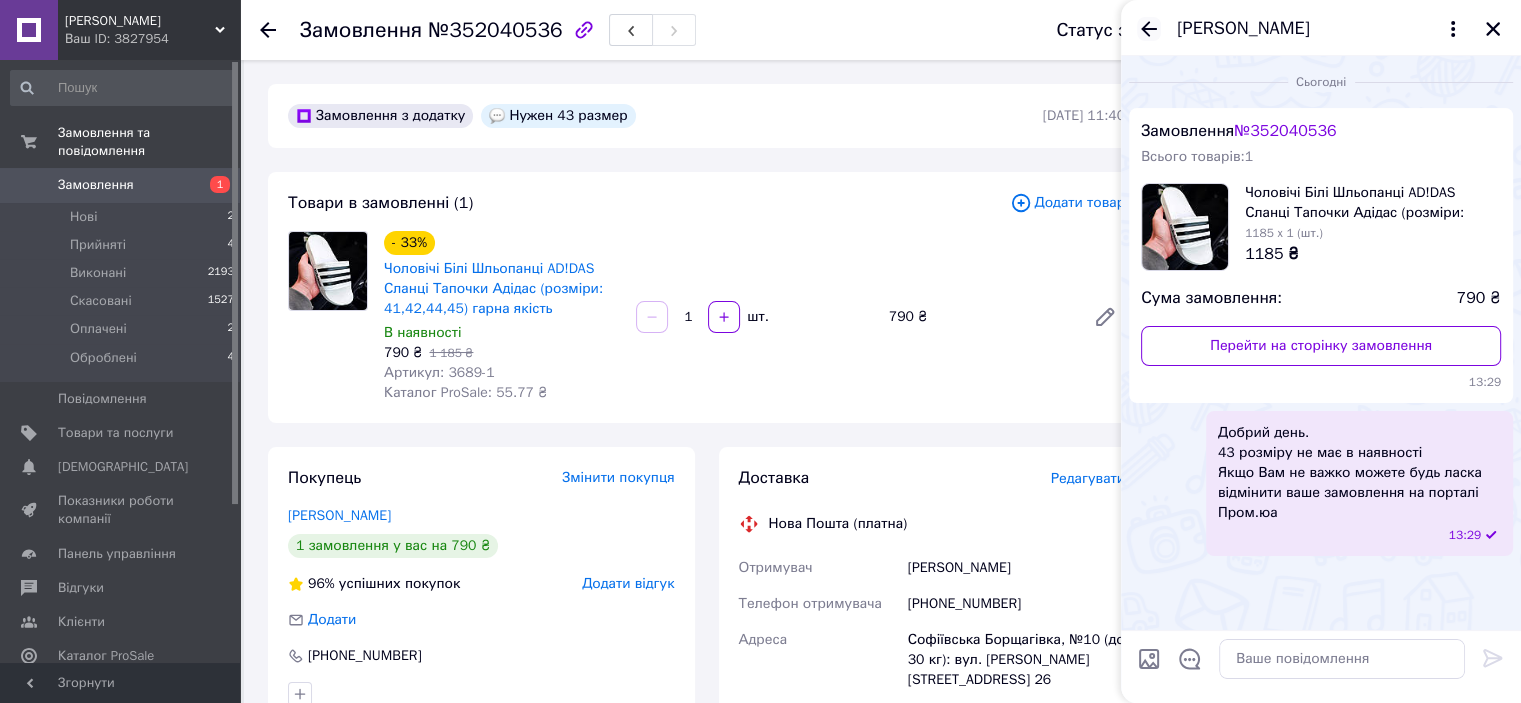 click 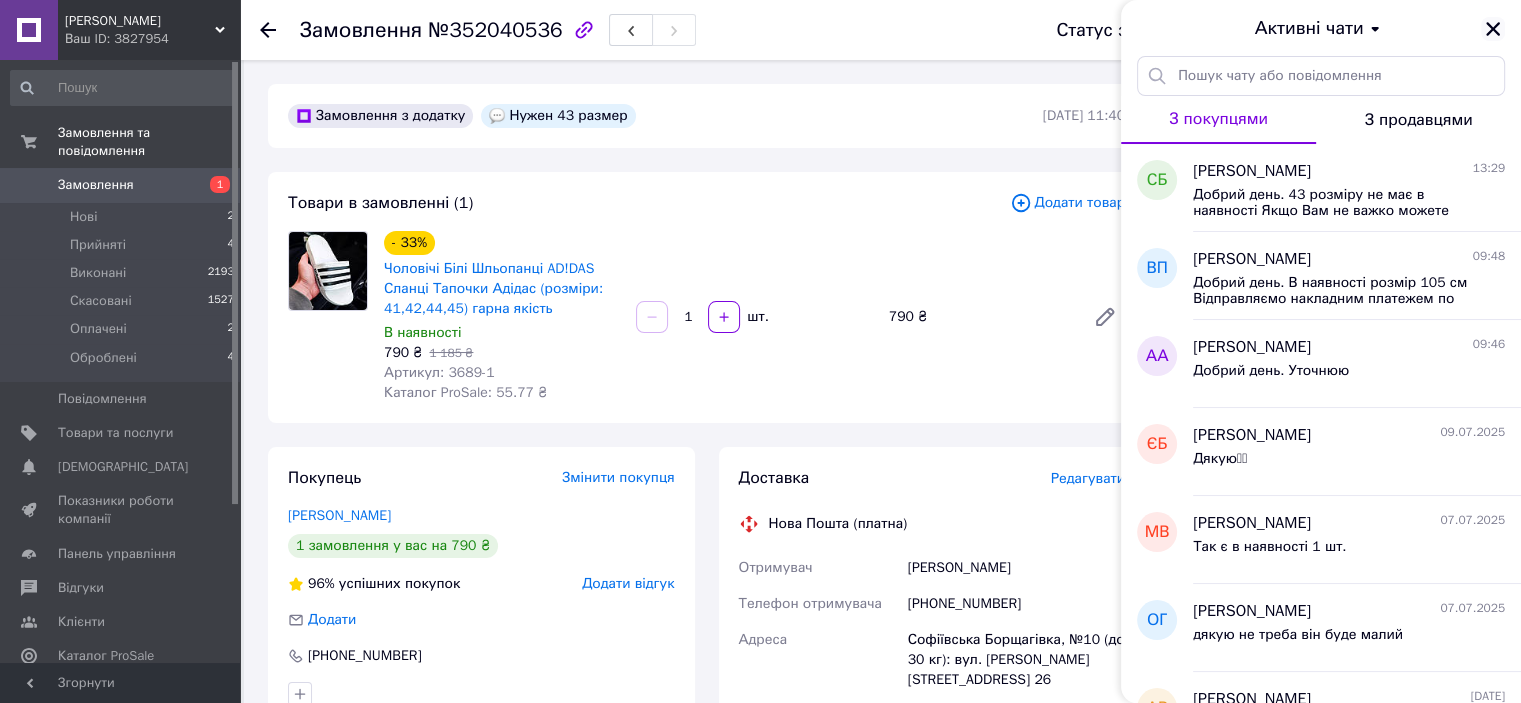click 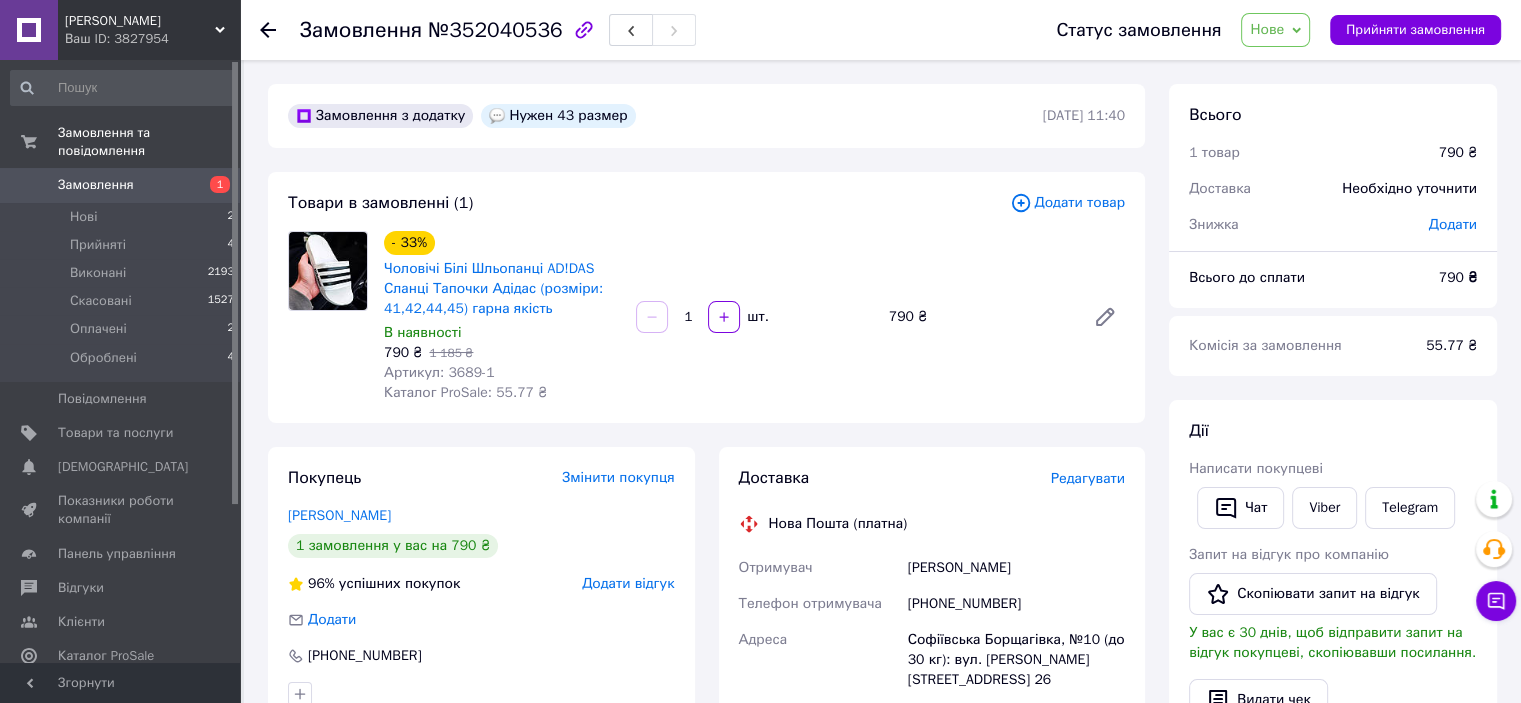 click on "Нове" at bounding box center (1267, 29) 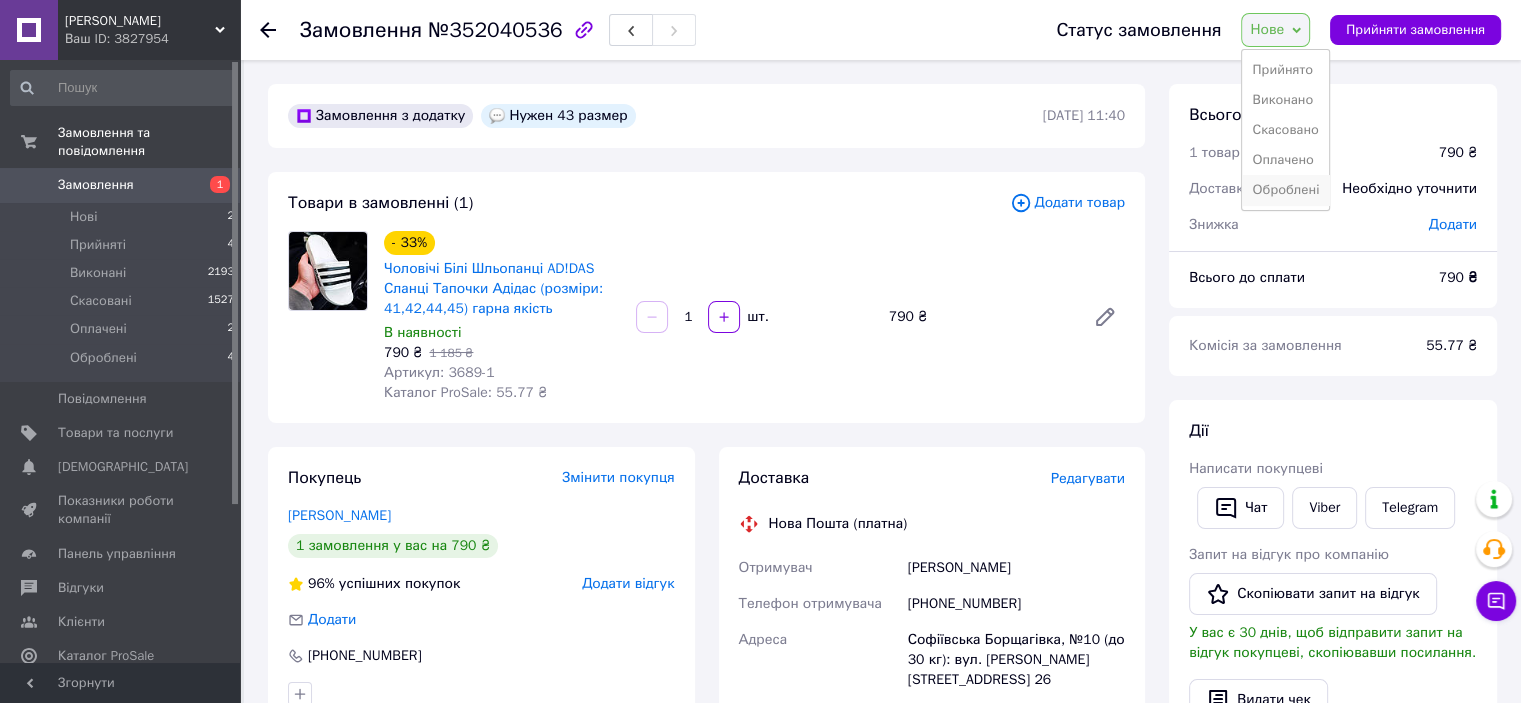 click on "Оброблені" at bounding box center (1285, 190) 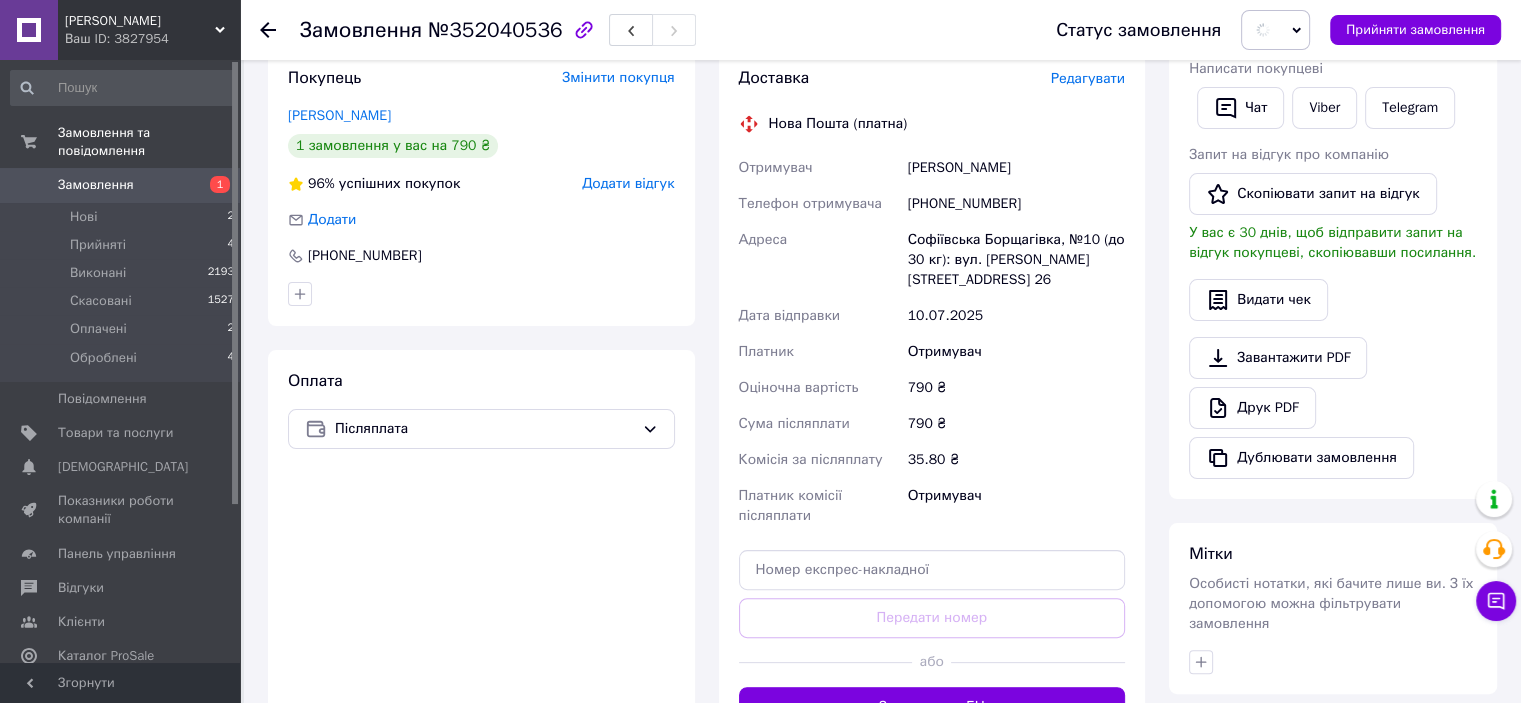 scroll, scrollTop: 600, scrollLeft: 0, axis: vertical 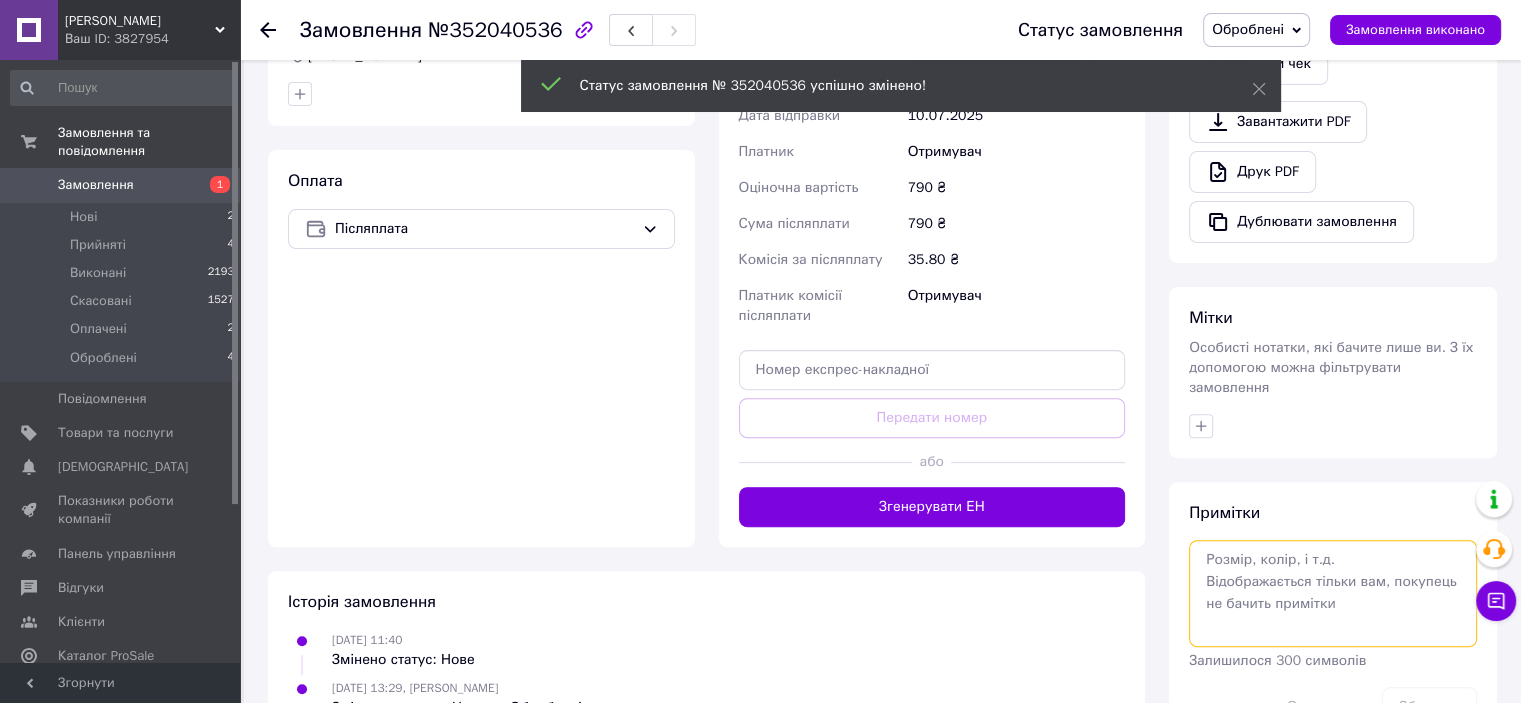 click at bounding box center (1333, 593) 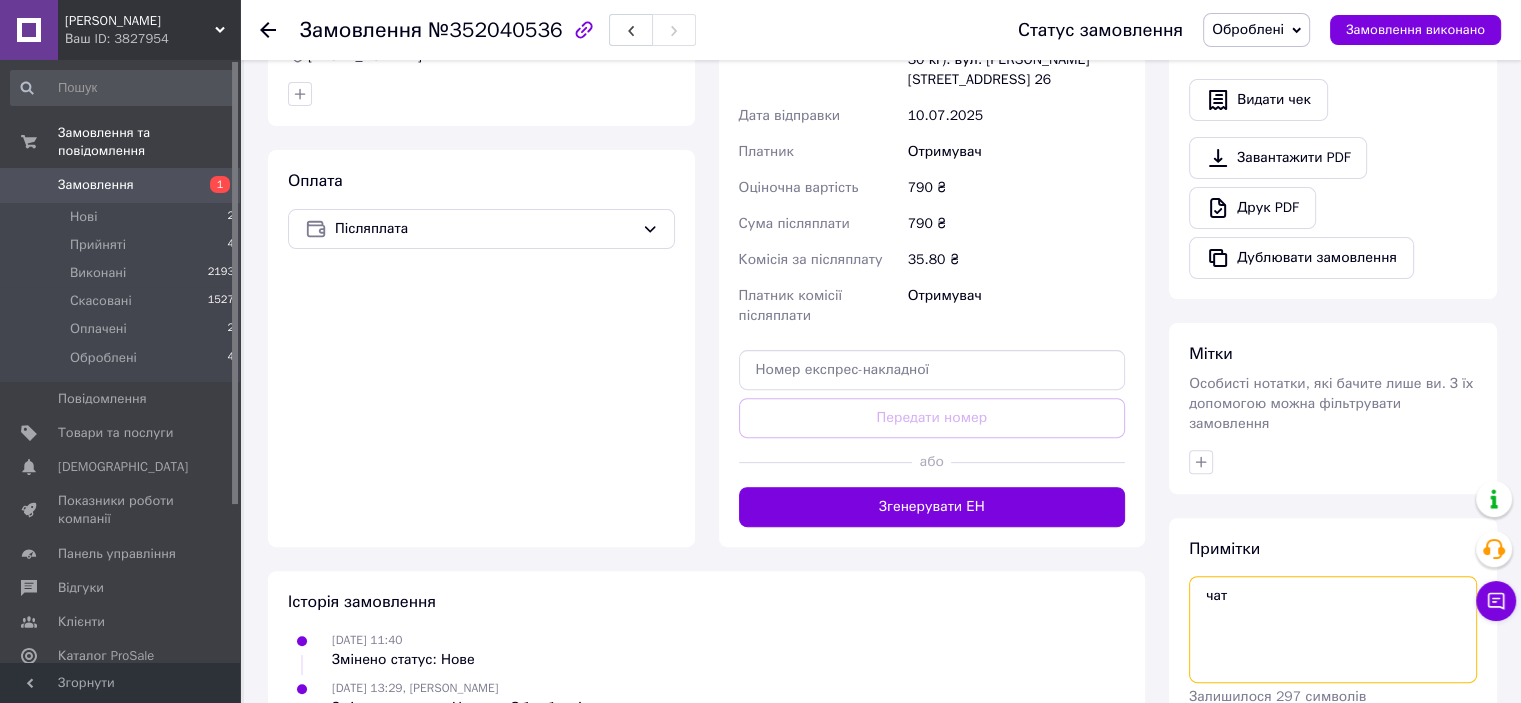 scroll, scrollTop: 681, scrollLeft: 0, axis: vertical 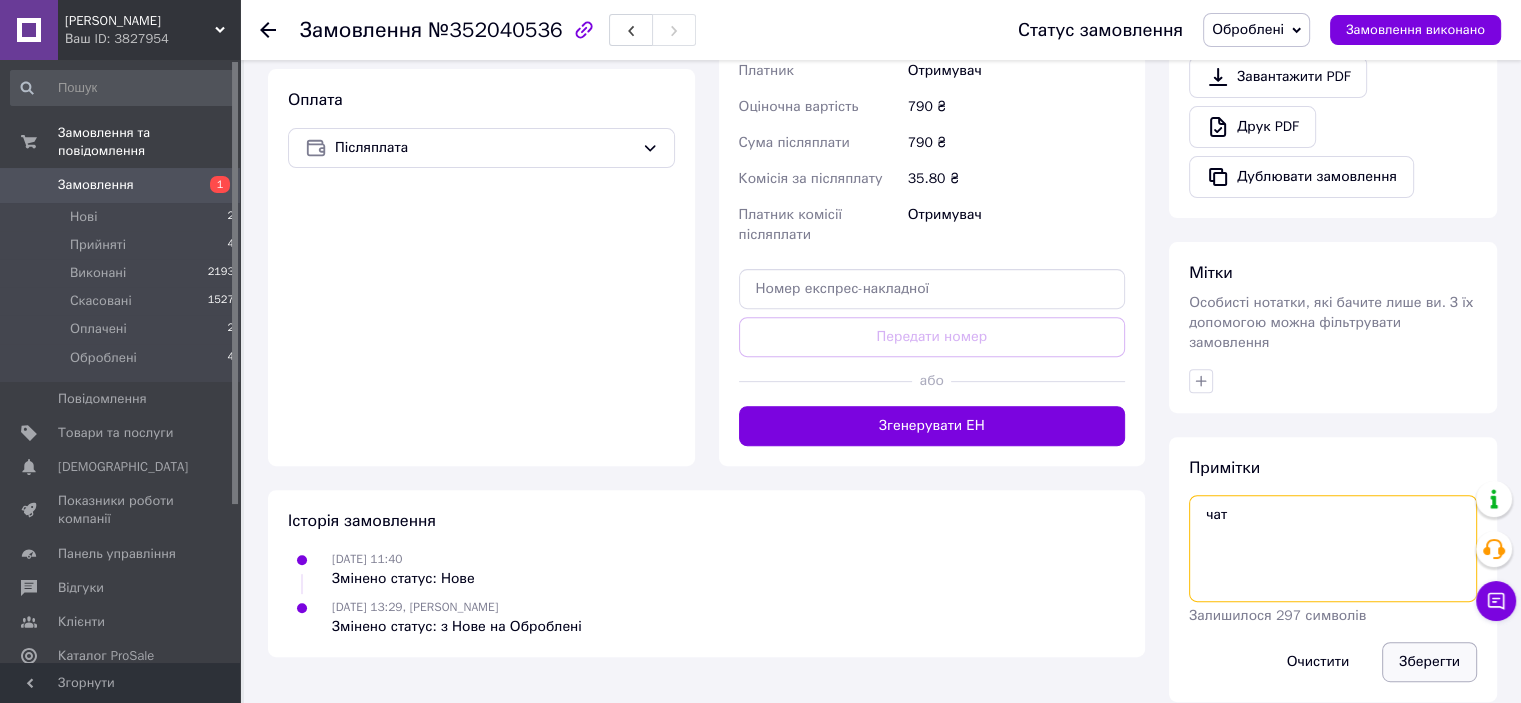 type on "чат" 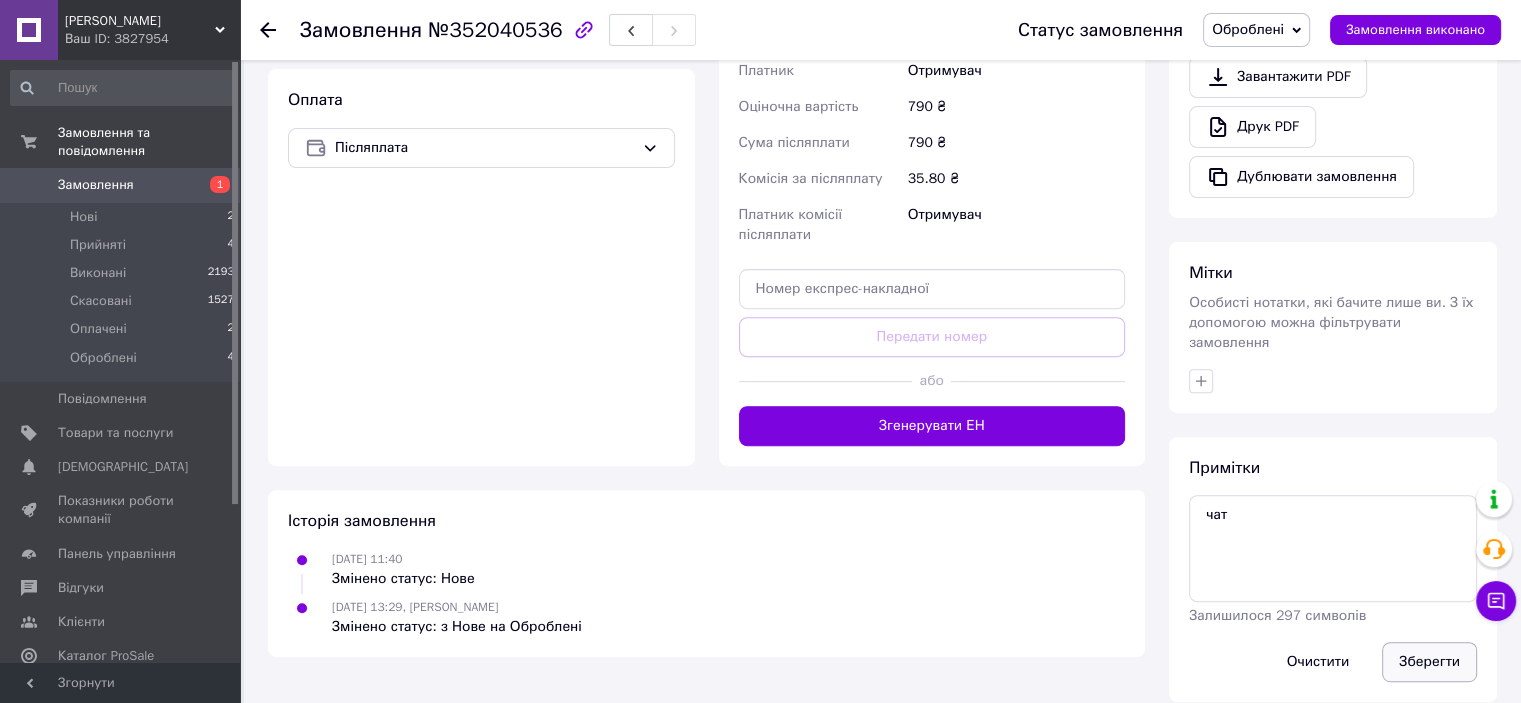 click on "Зберегти" at bounding box center [1429, 662] 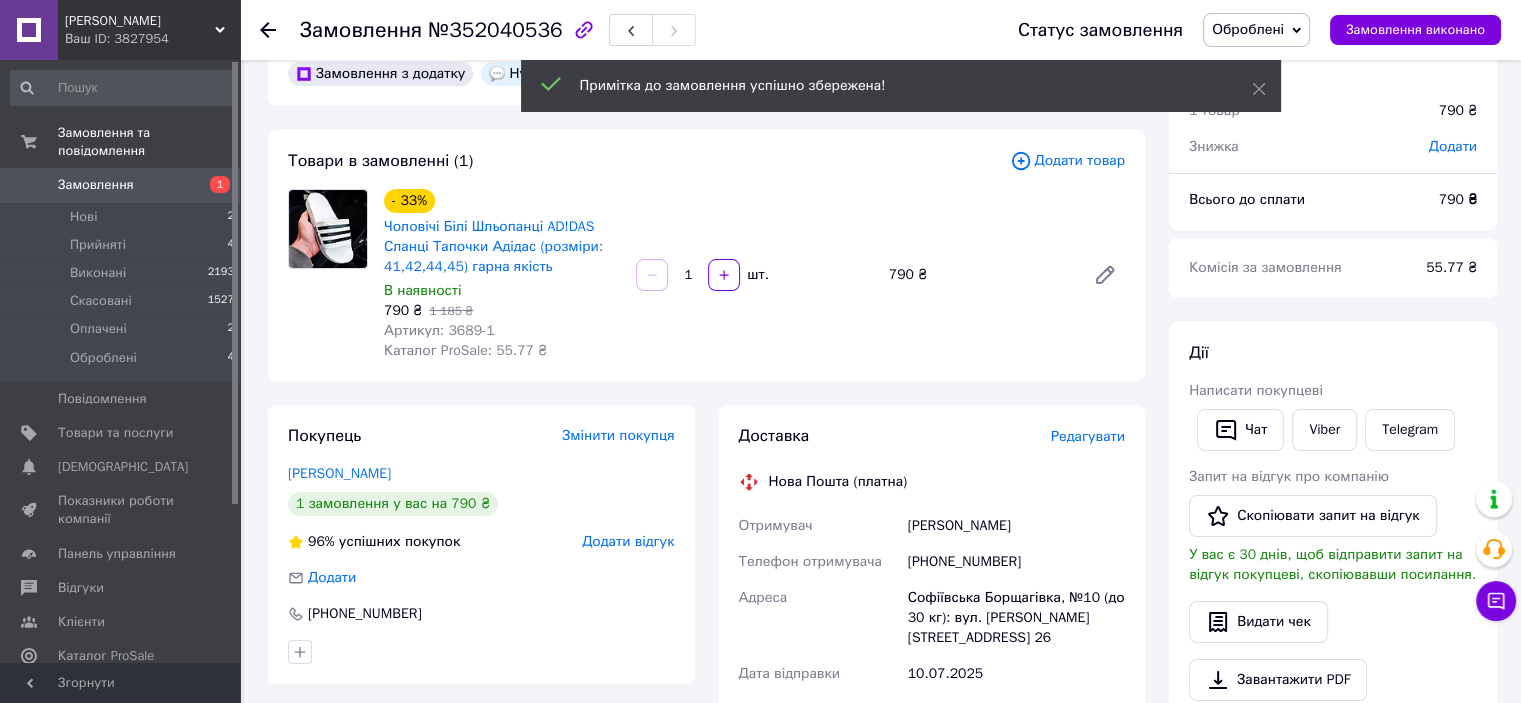 scroll, scrollTop: 0, scrollLeft: 0, axis: both 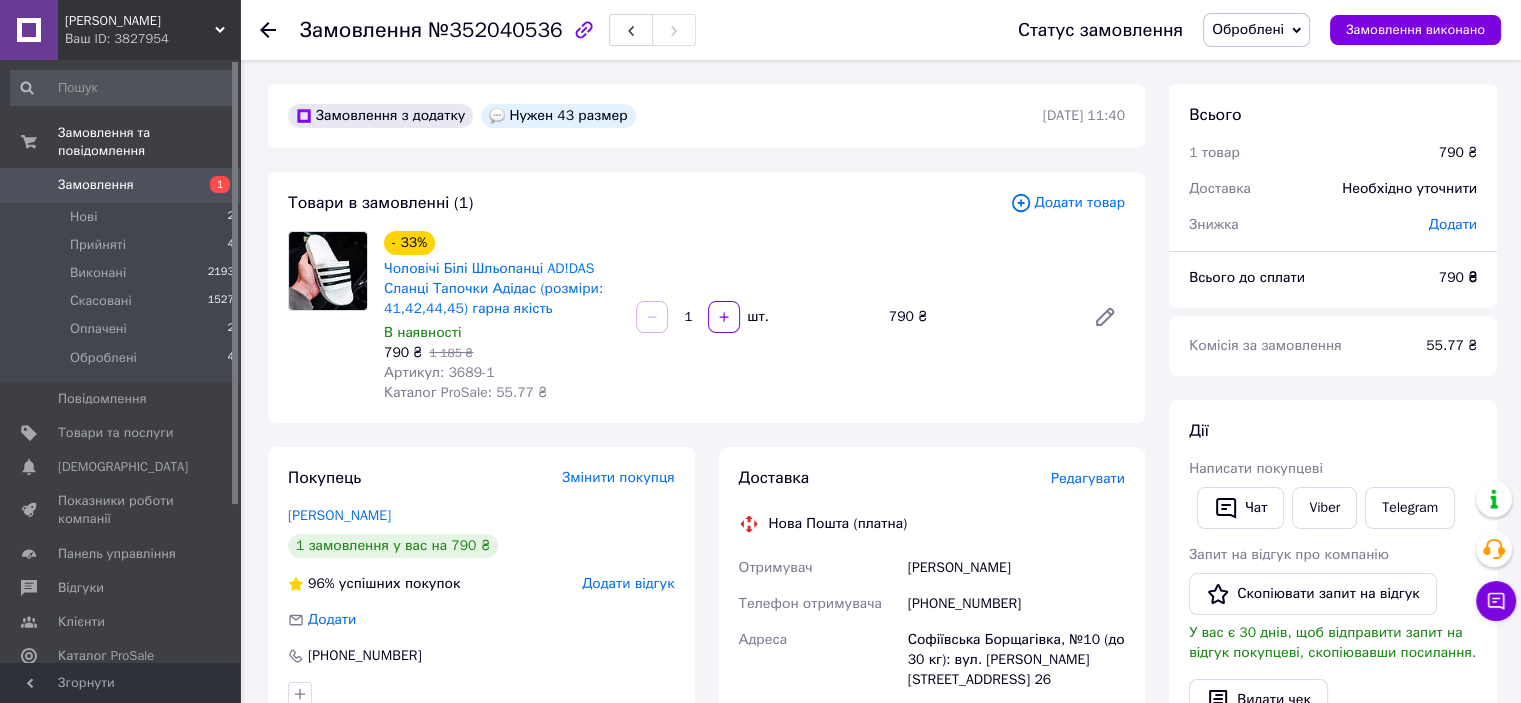 click on "Ваш ID: 3827954" at bounding box center (152, 39) 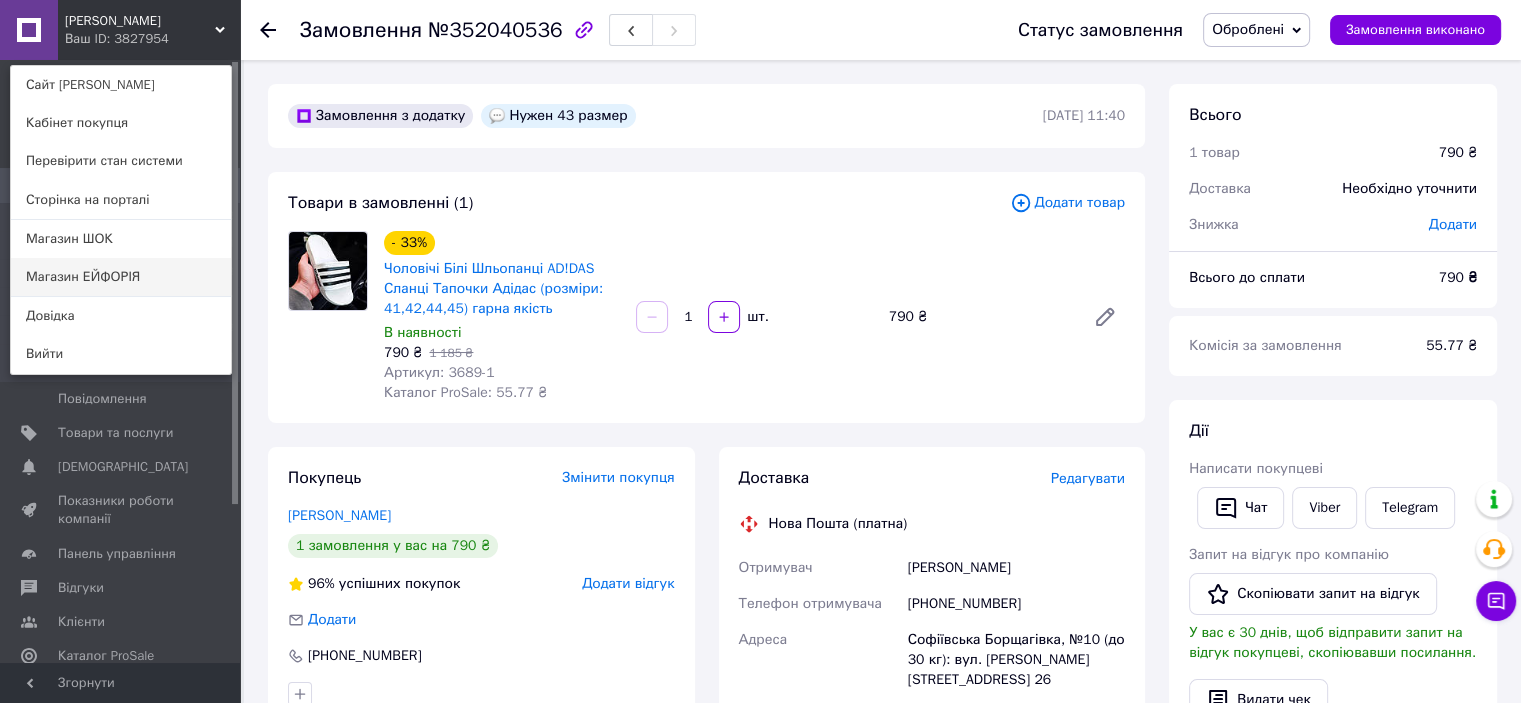 click on "Магазин ЕЙФОРІЯ" at bounding box center [121, 277] 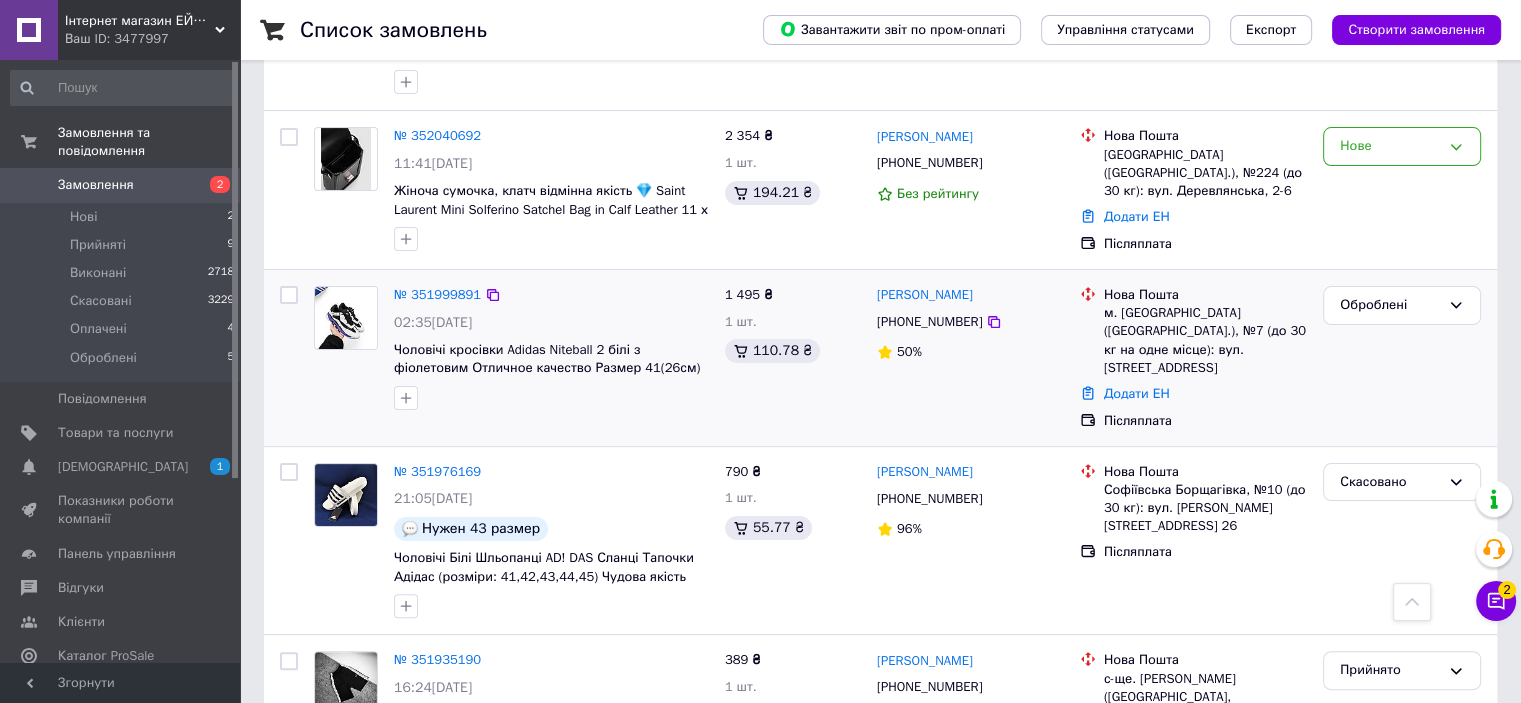 scroll, scrollTop: 400, scrollLeft: 0, axis: vertical 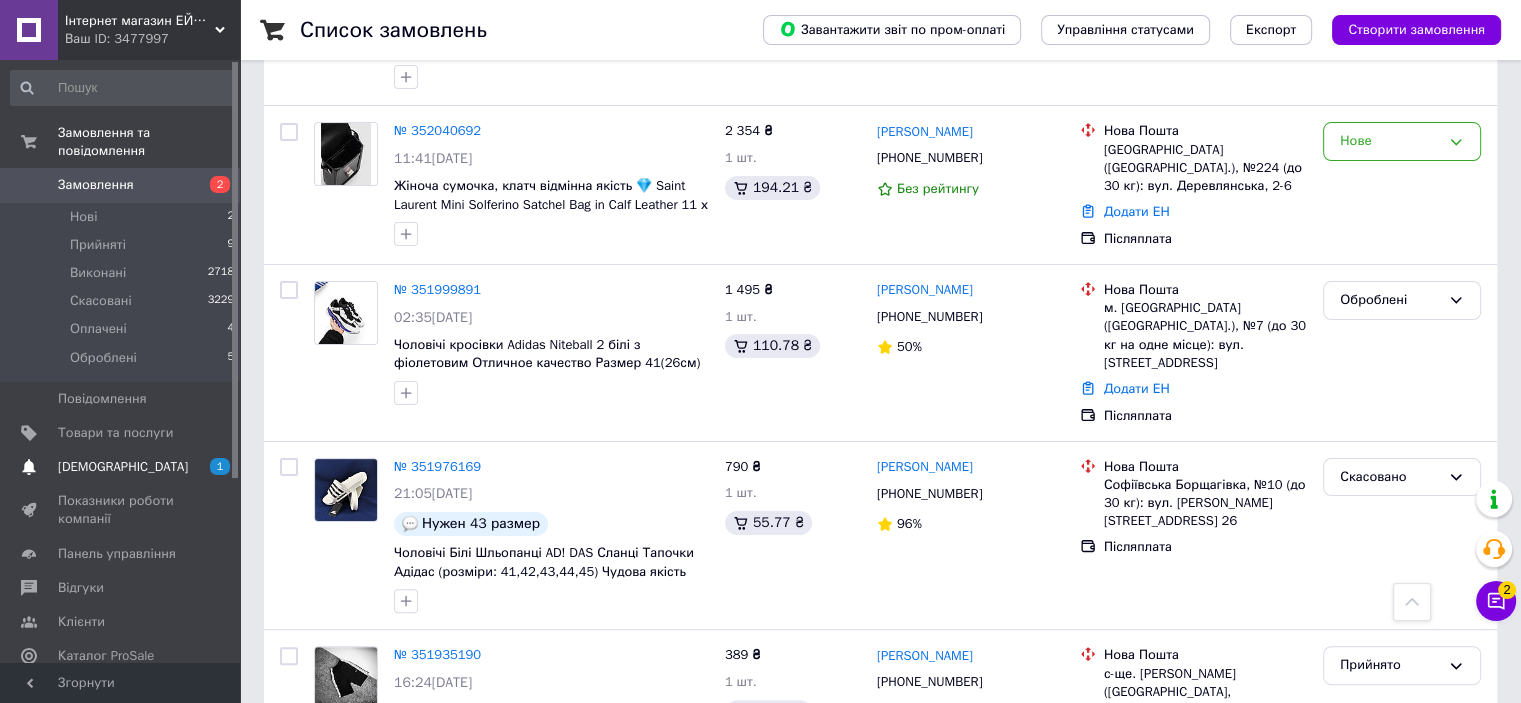 click on "[DEMOGRAPHIC_DATA] 1 0" at bounding box center [123, 467] 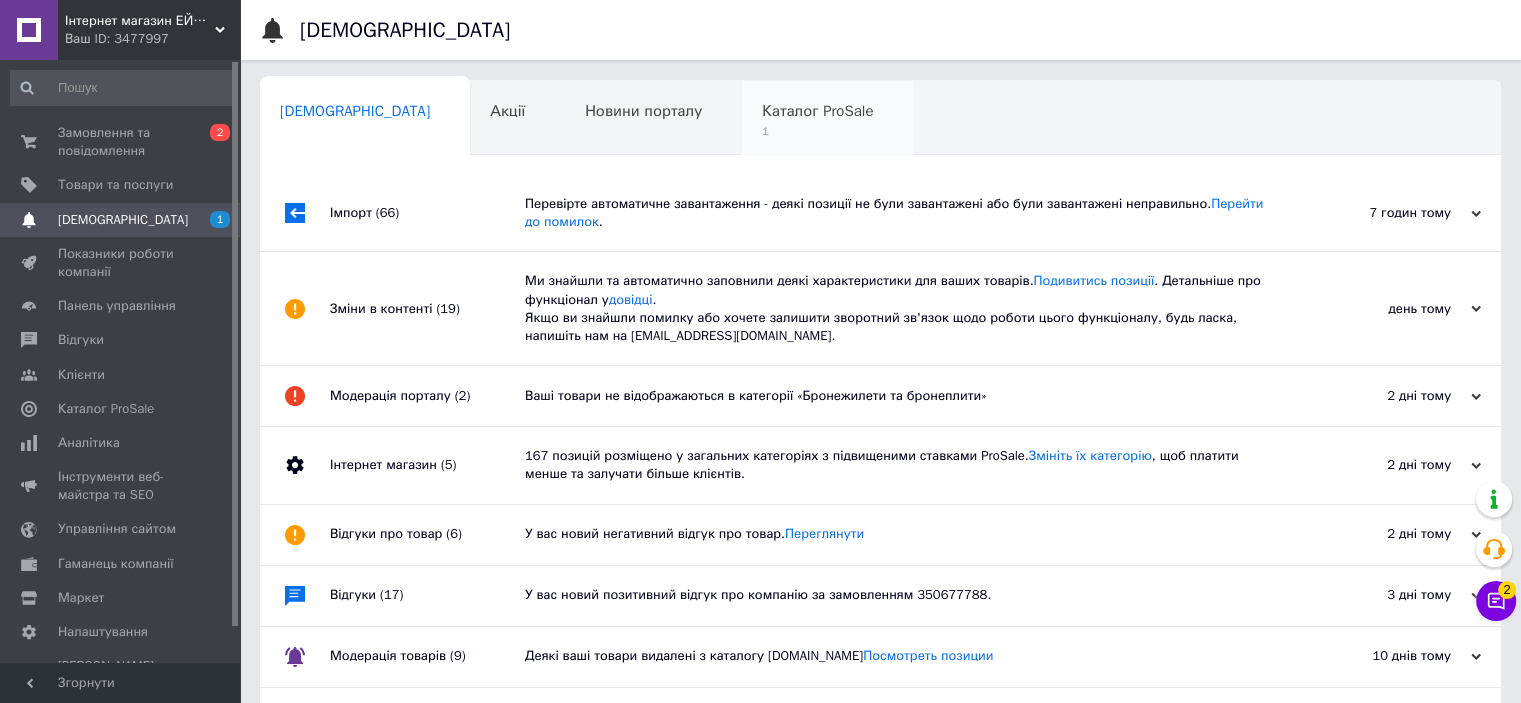 click on "1" at bounding box center (817, 131) 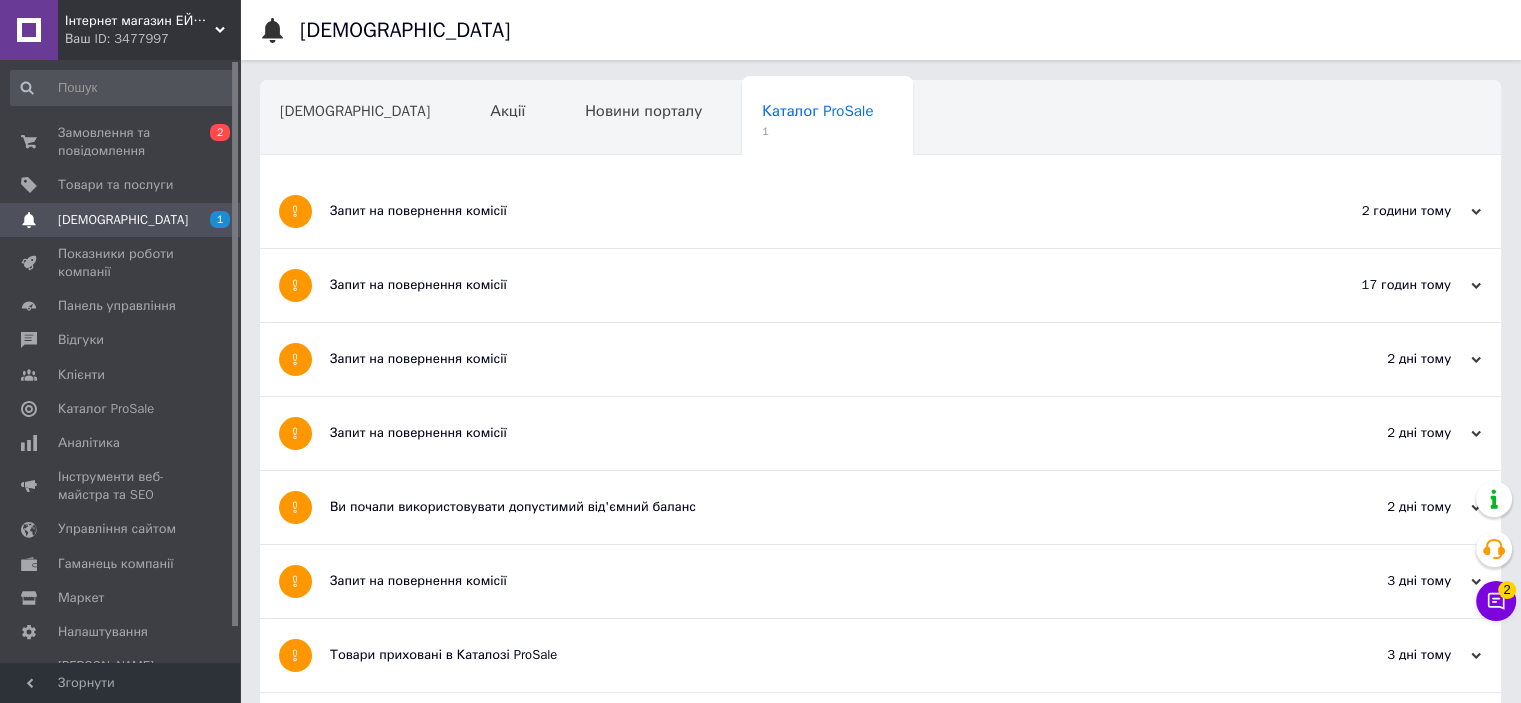 click on "Запит на повернення комісії" at bounding box center (805, 211) 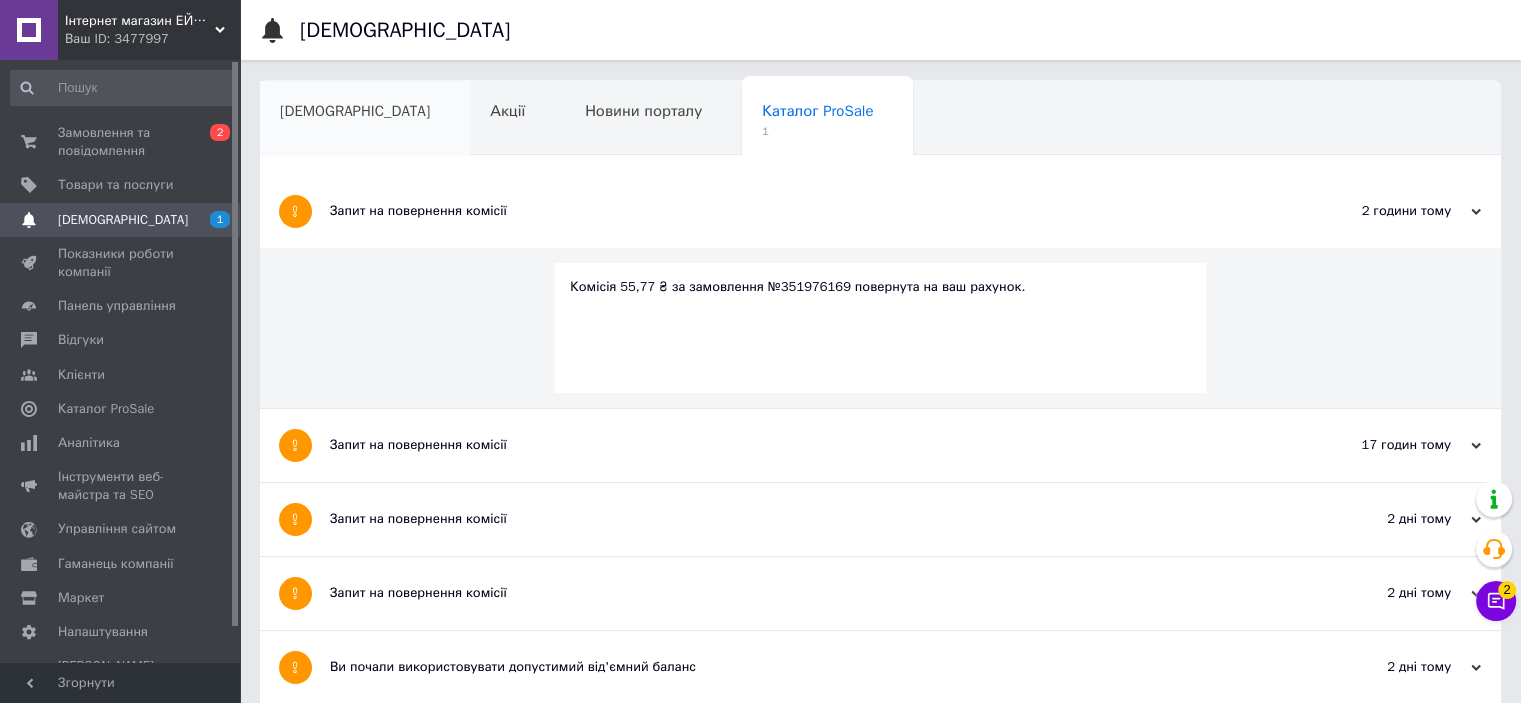 click on "[DEMOGRAPHIC_DATA]" at bounding box center (355, 111) 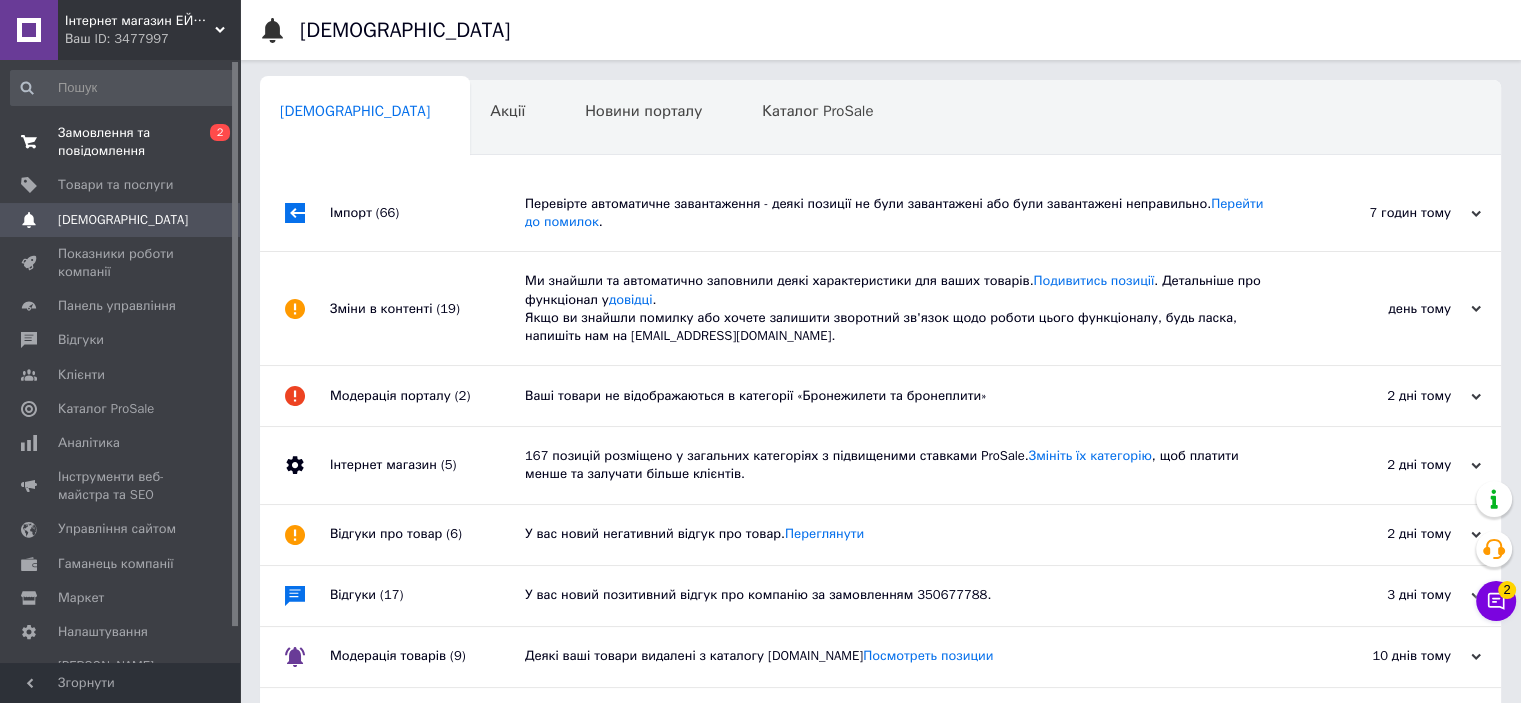 click on "Замовлення та повідомлення" at bounding box center [121, 142] 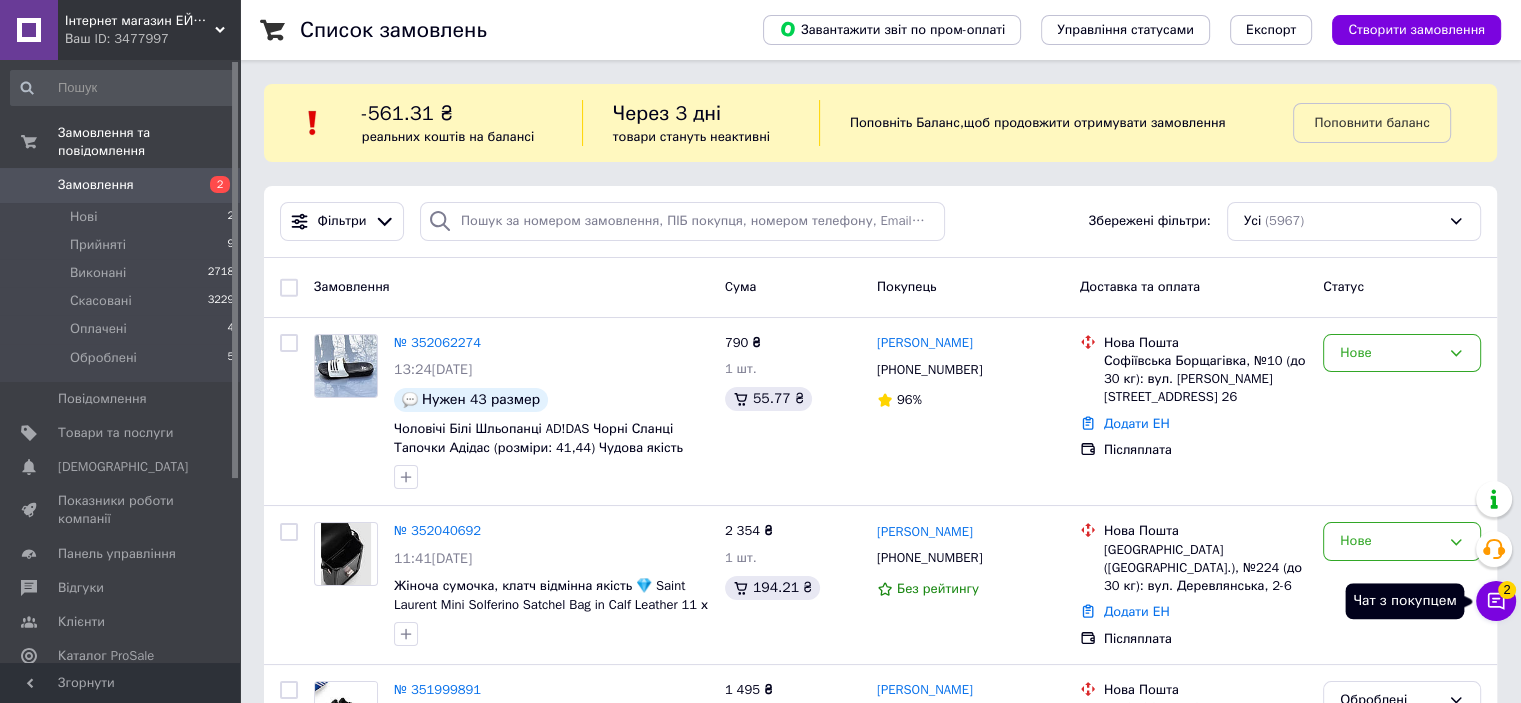 click 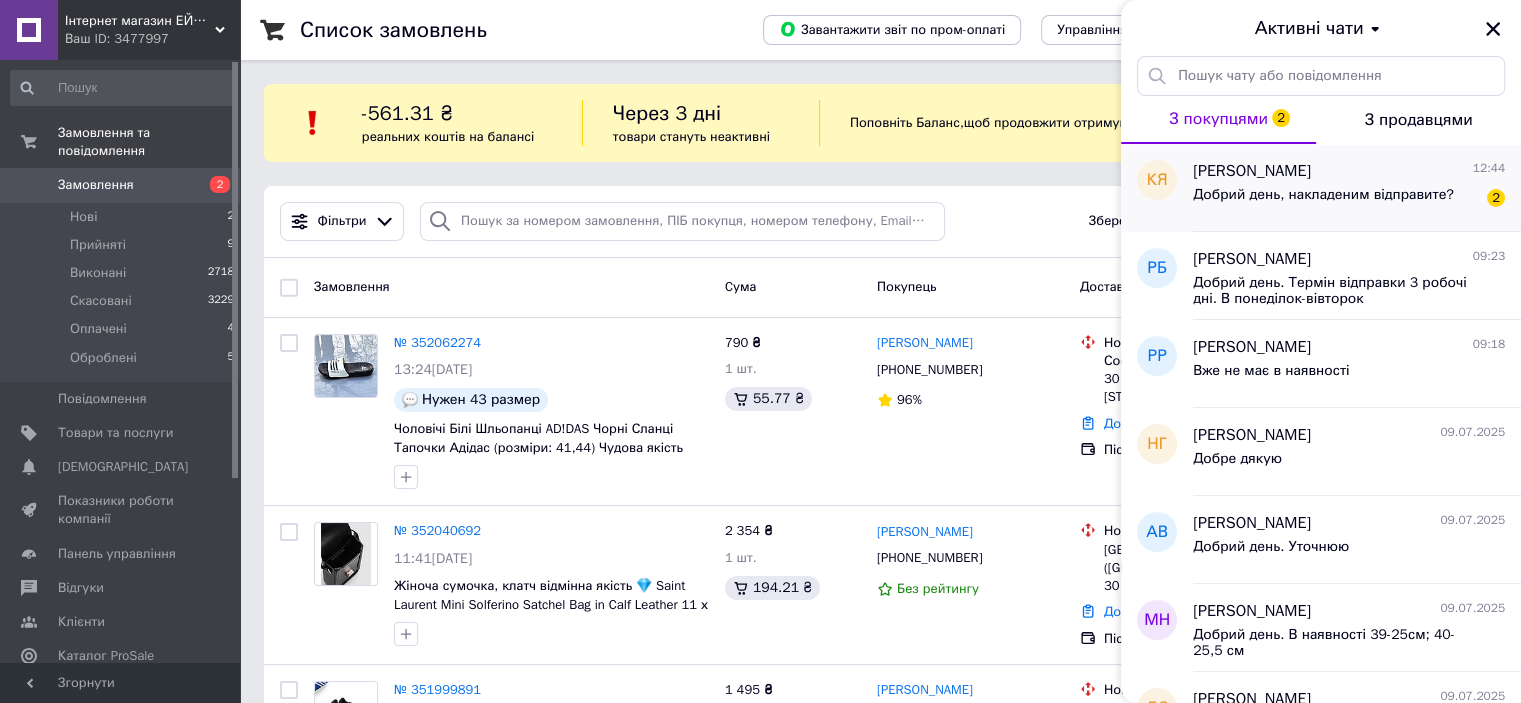 click on "Добрий день, накладеним відправите?" at bounding box center (1323, 195) 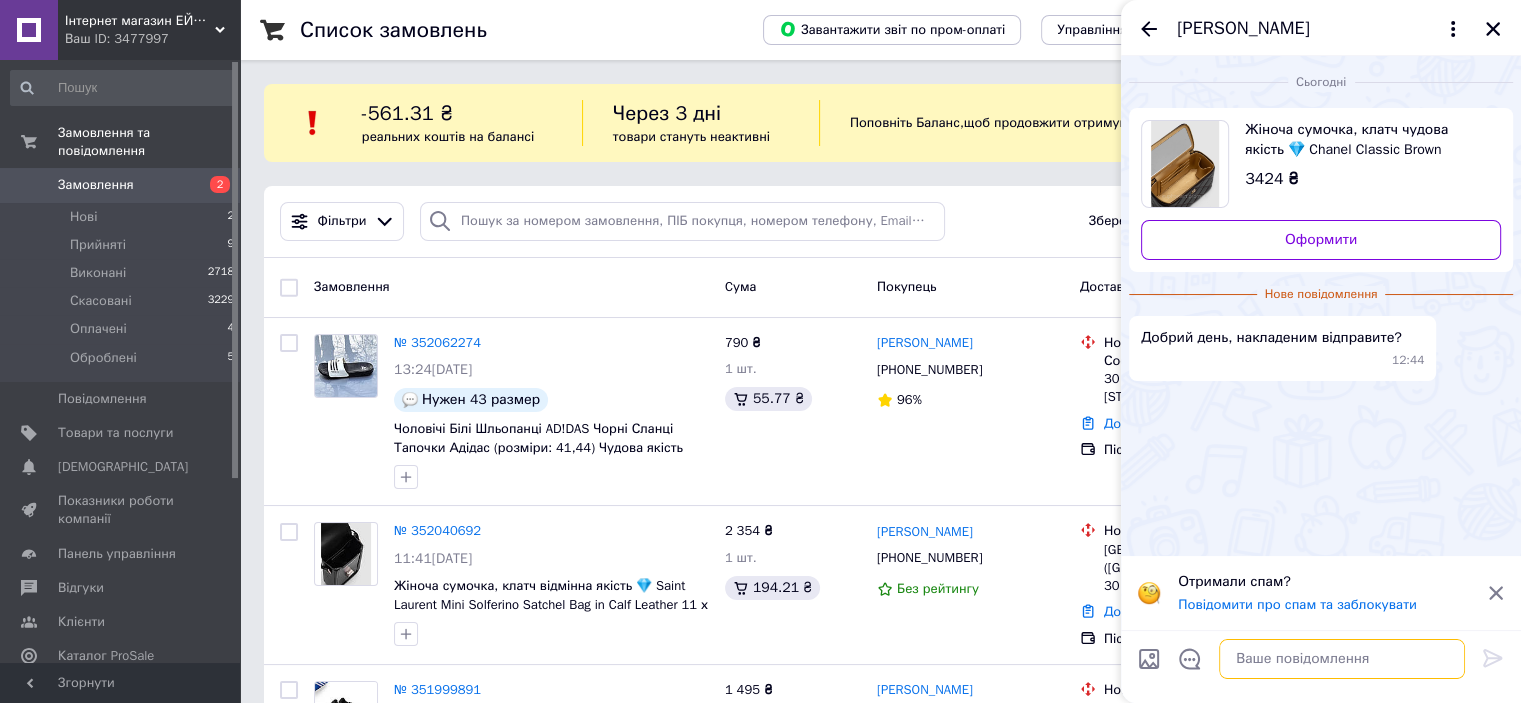 click at bounding box center (1342, 659) 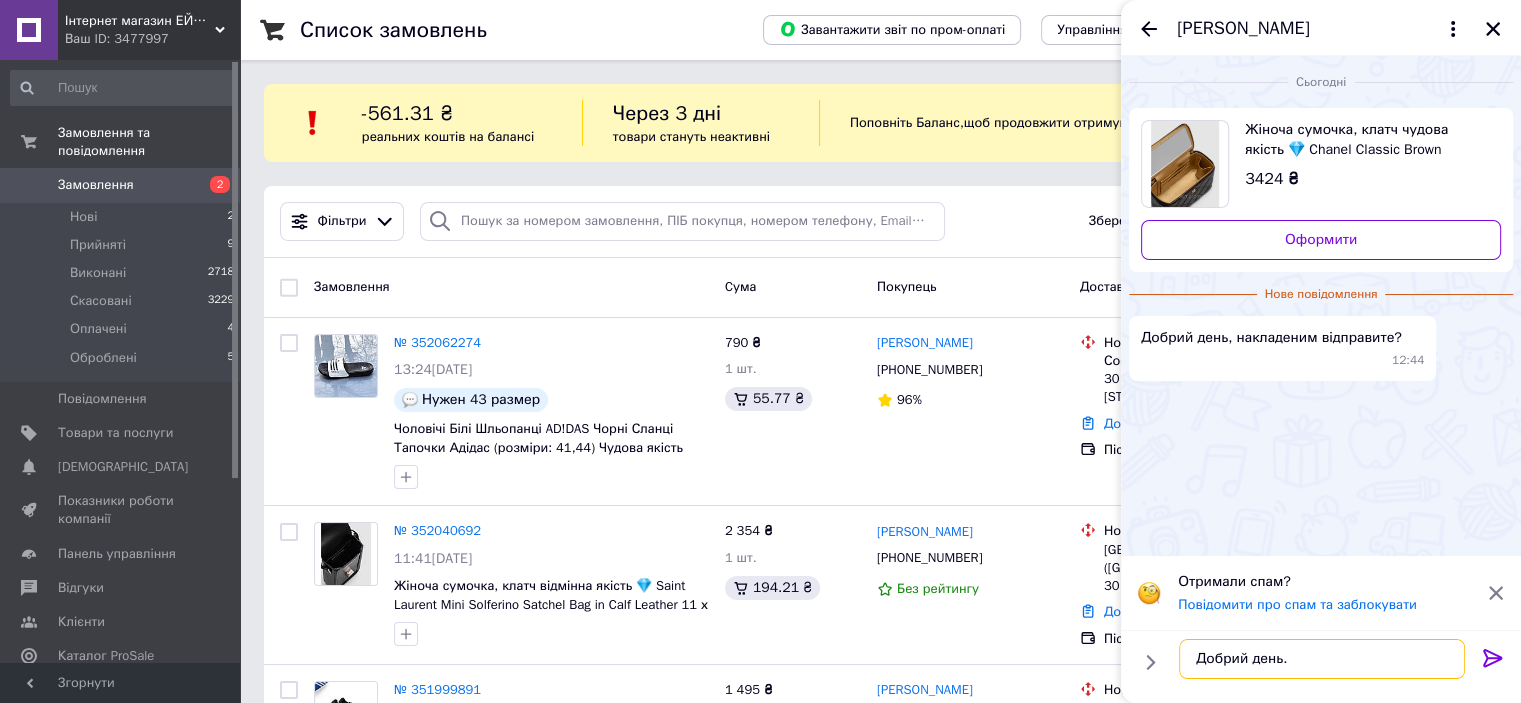 paste on "Відправляємо накладним платежем по передоплаті 150 грн" 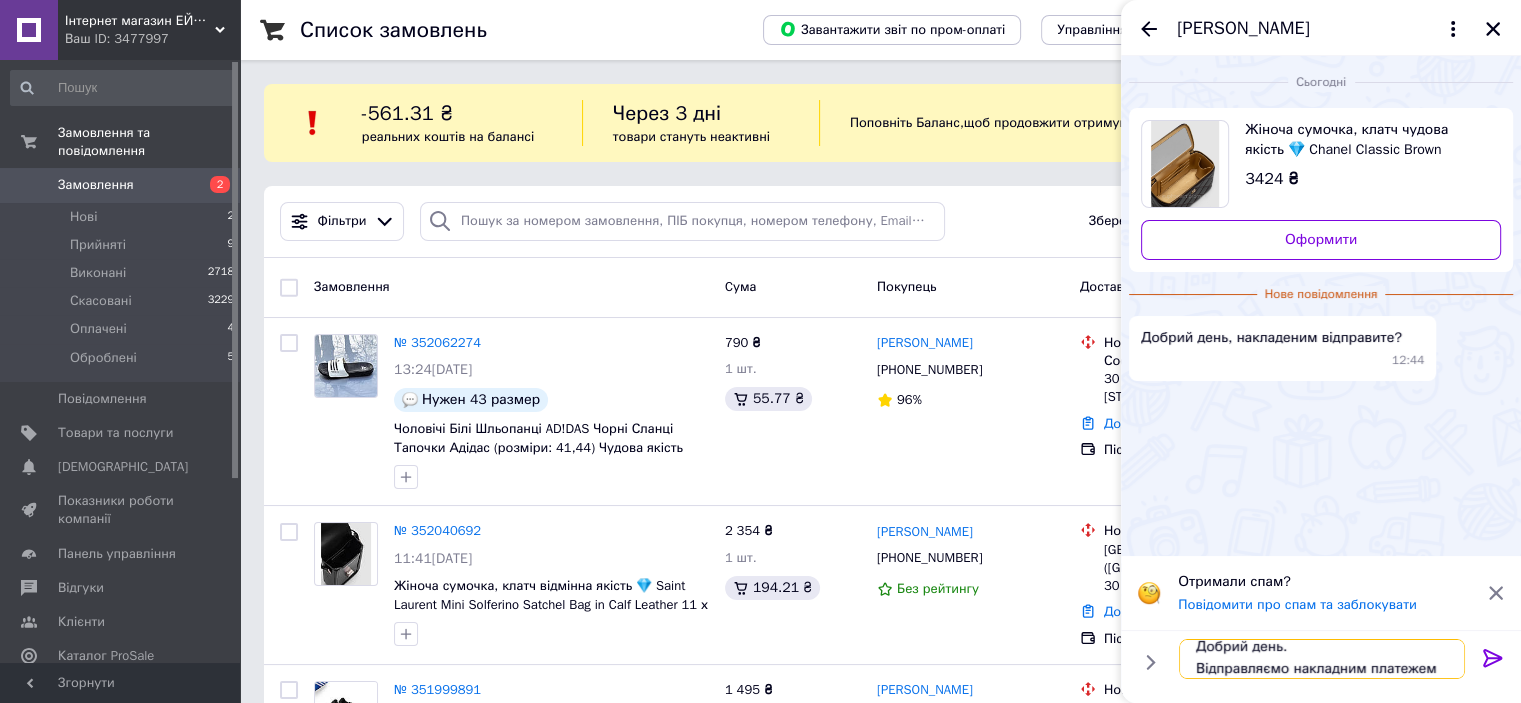 scroll, scrollTop: 1, scrollLeft: 0, axis: vertical 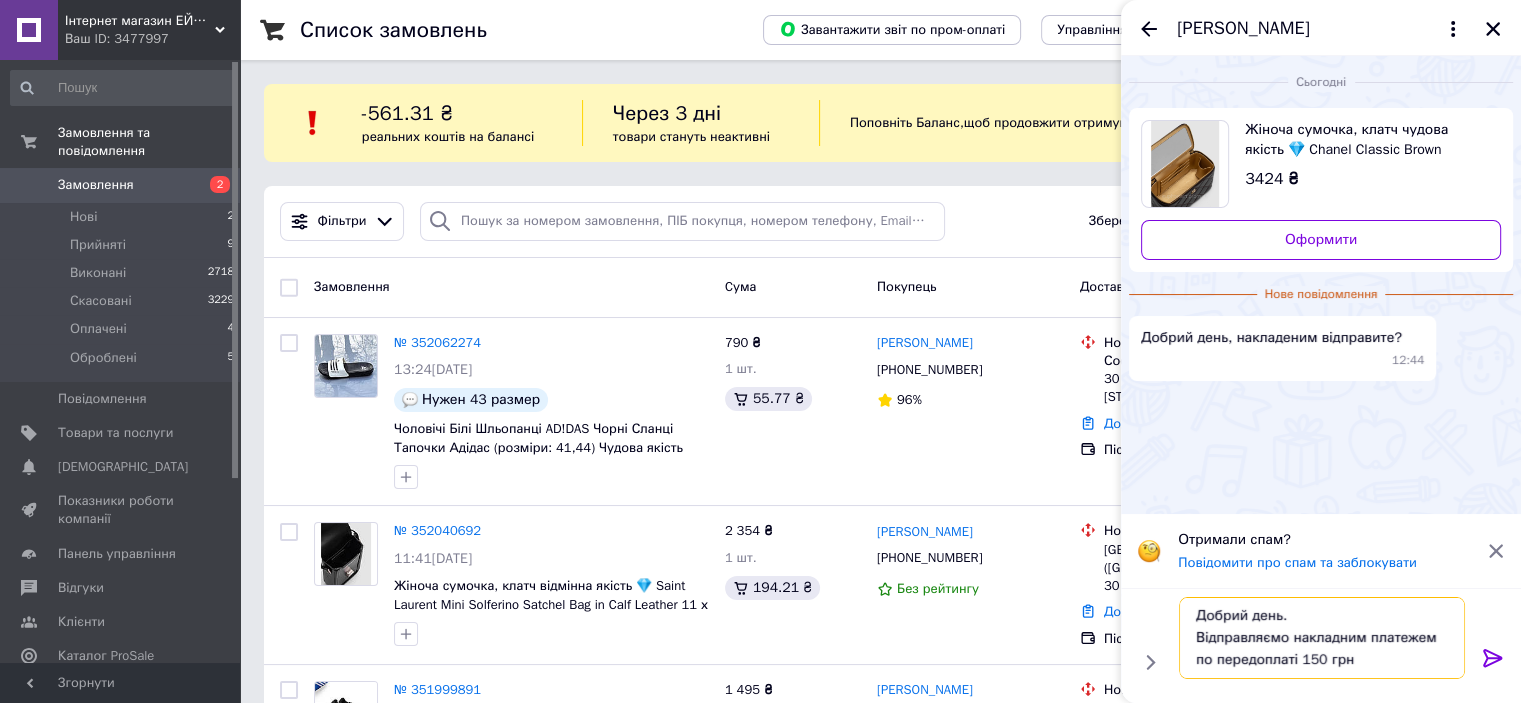 type 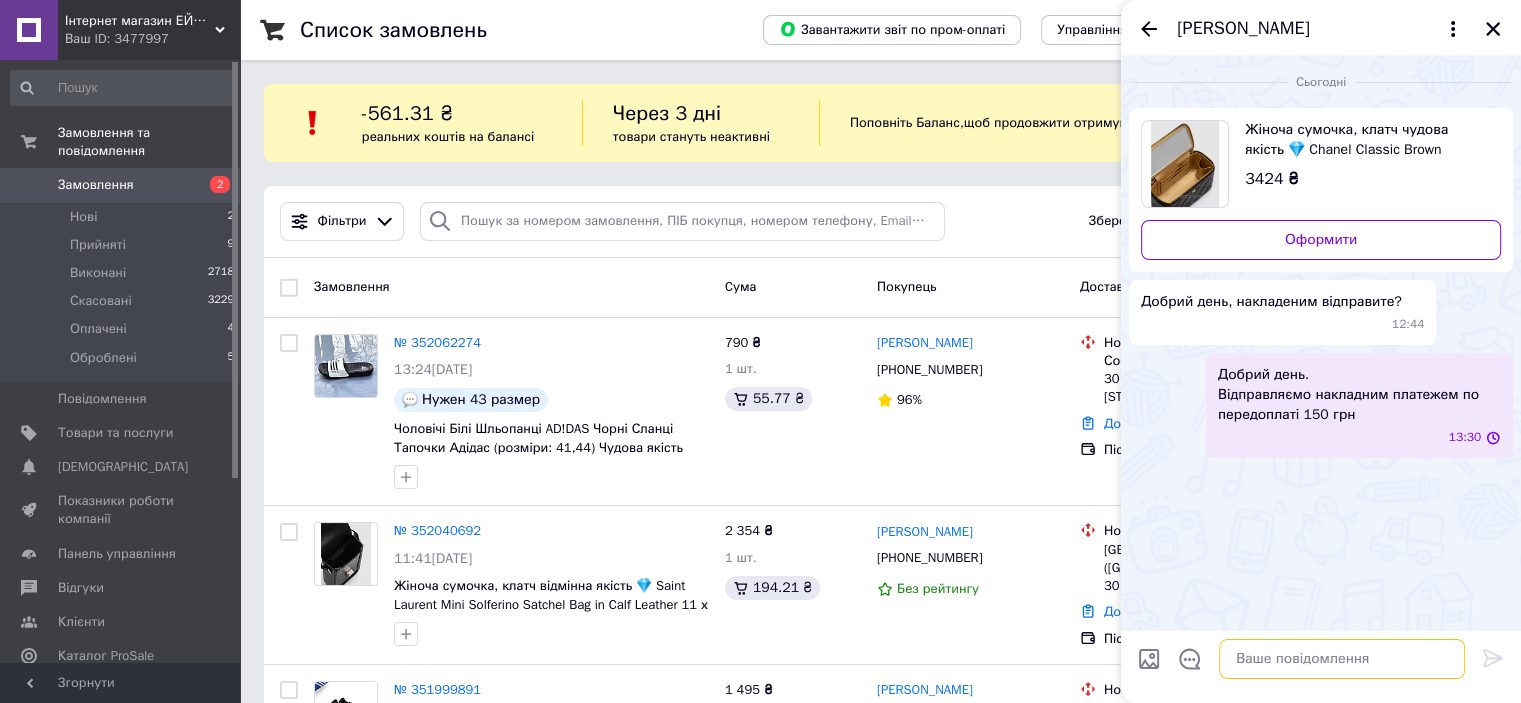 scroll, scrollTop: 0, scrollLeft: 0, axis: both 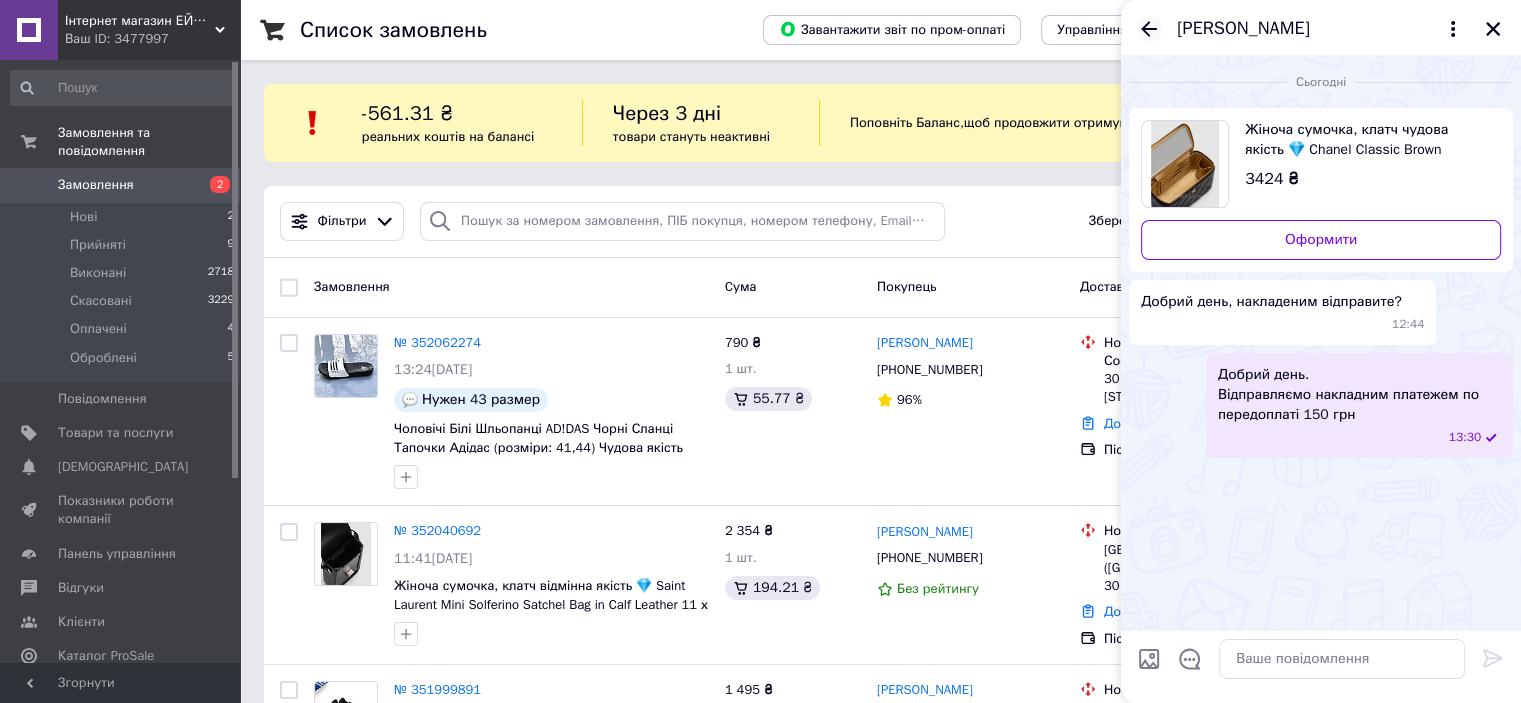 click 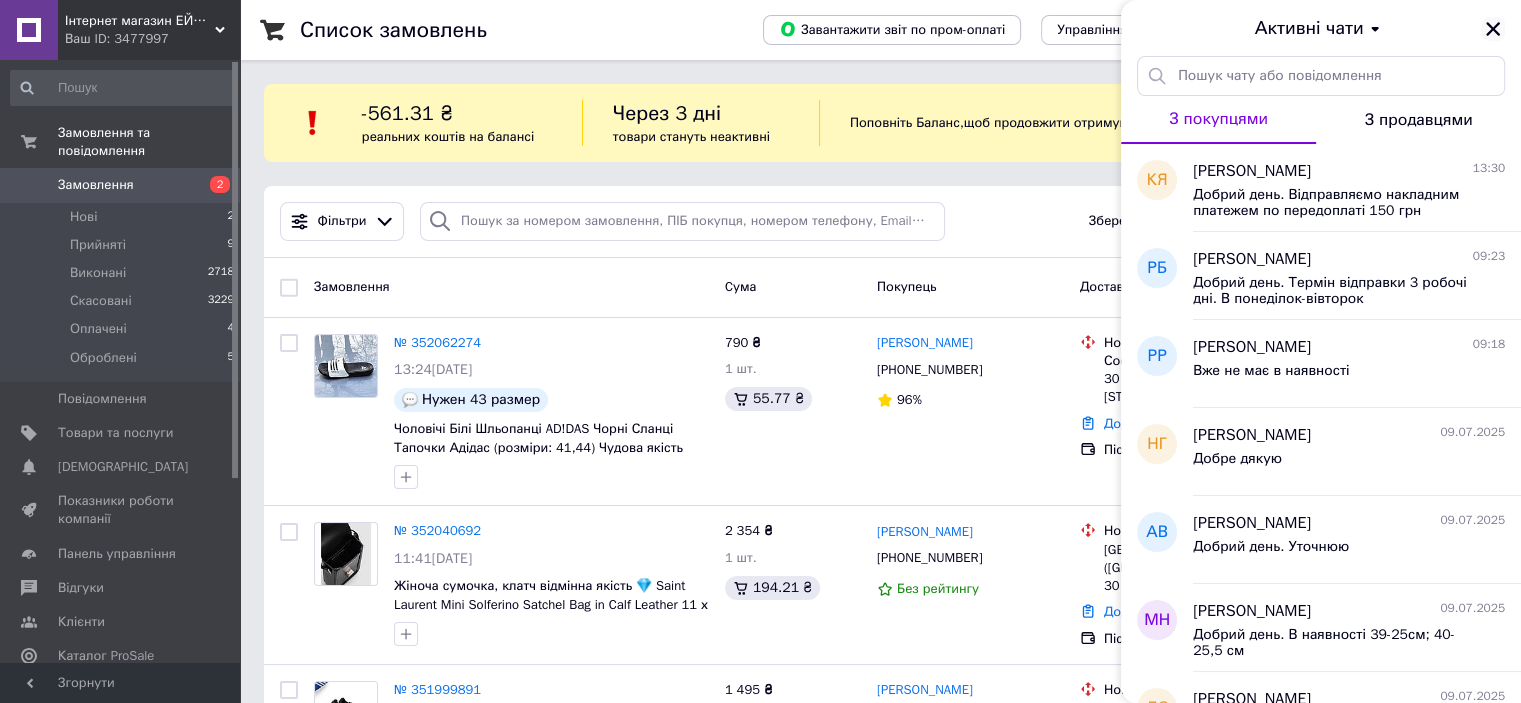 click 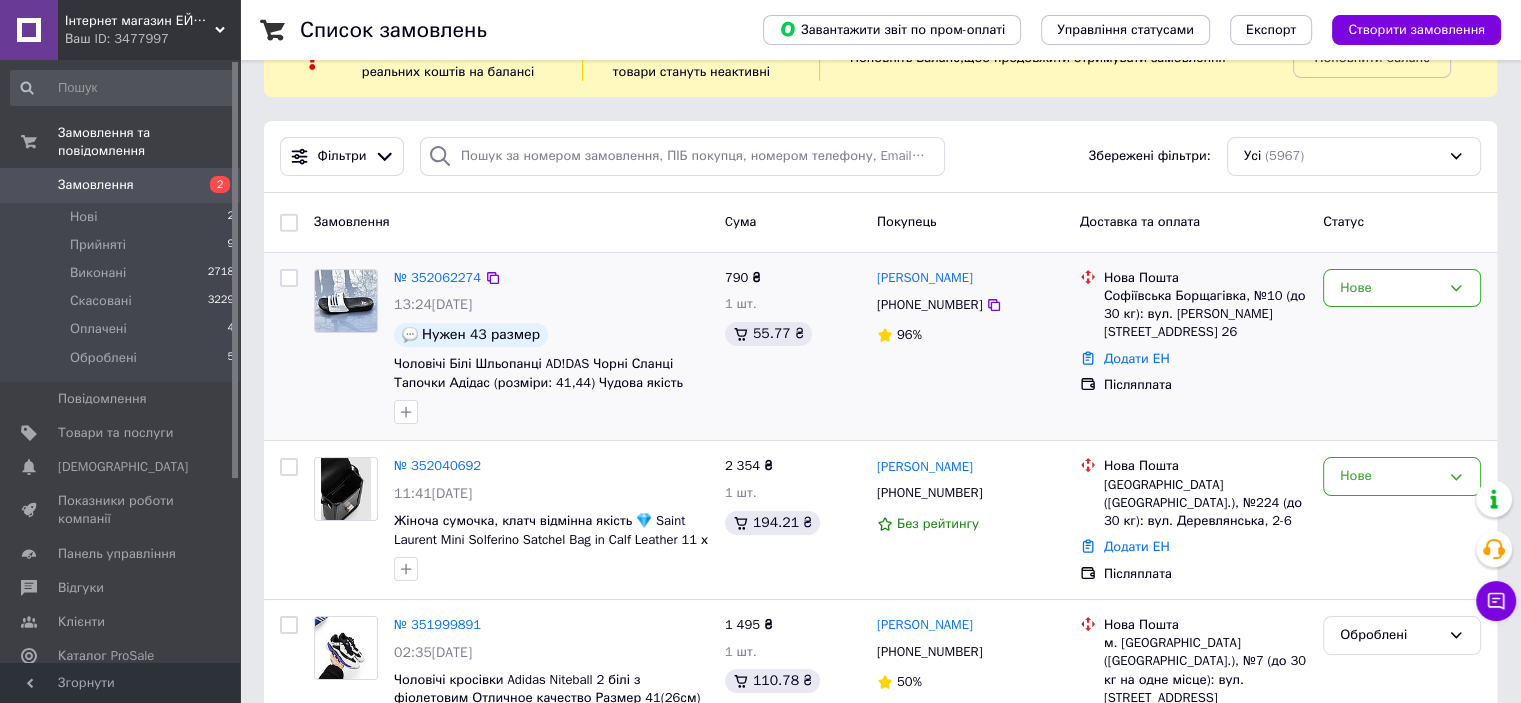 scroll, scrollTop: 100, scrollLeft: 0, axis: vertical 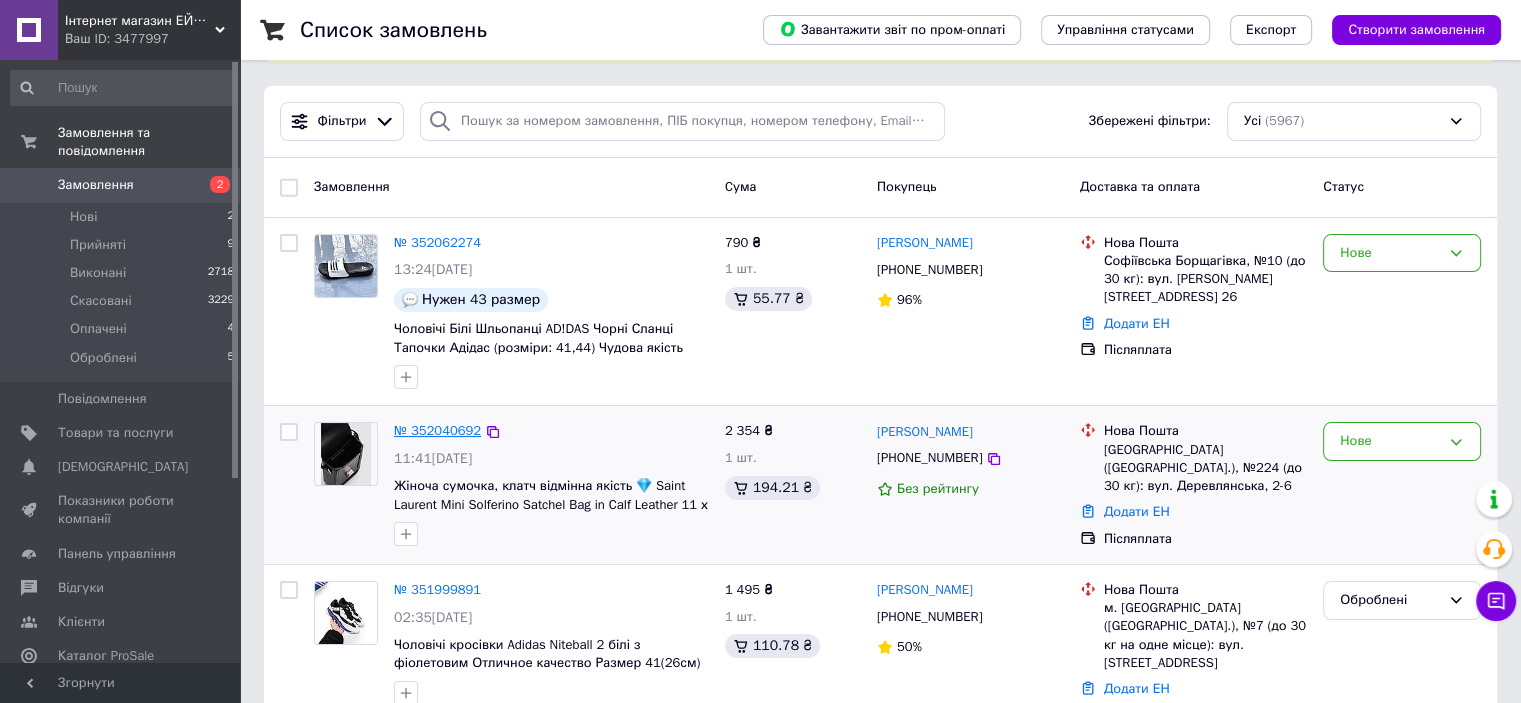 click on "№ 352040692" at bounding box center (437, 430) 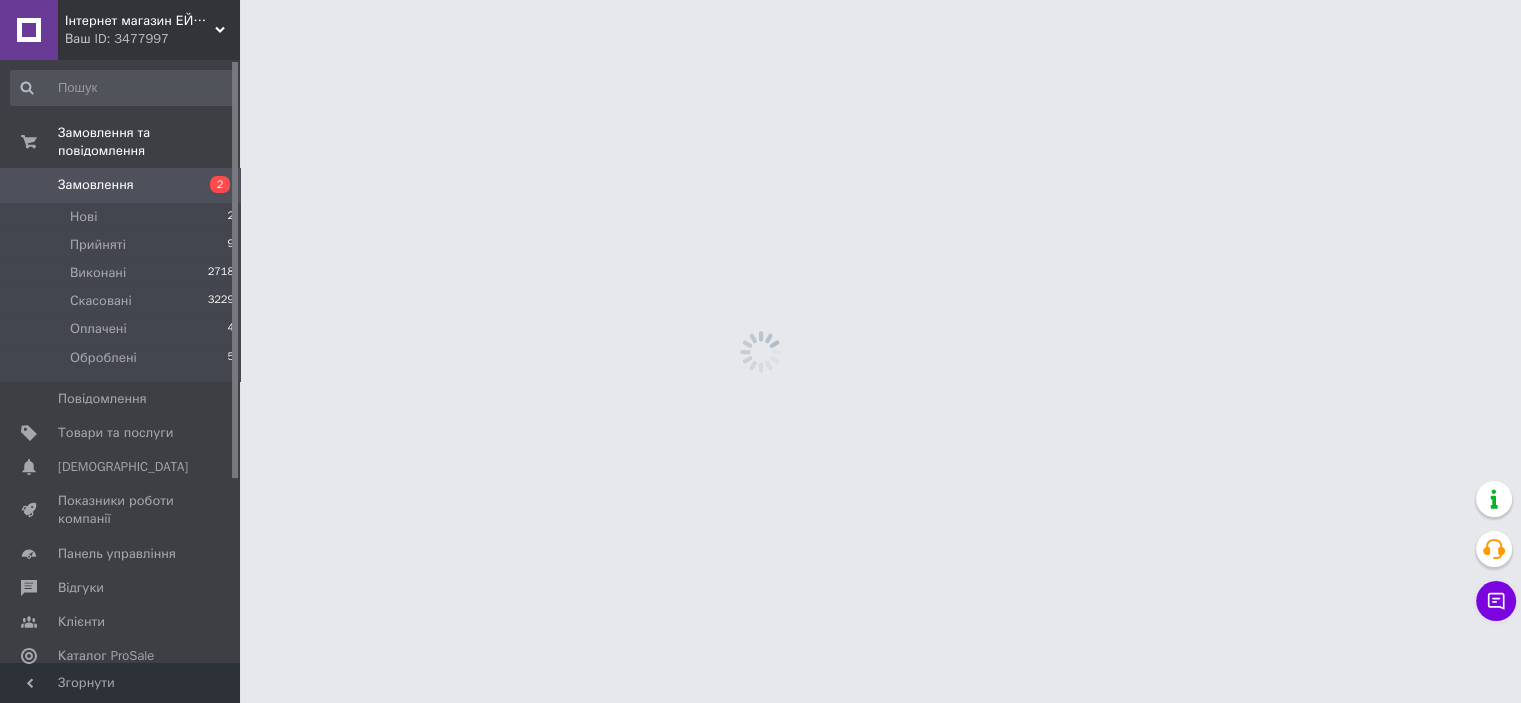 scroll, scrollTop: 0, scrollLeft: 0, axis: both 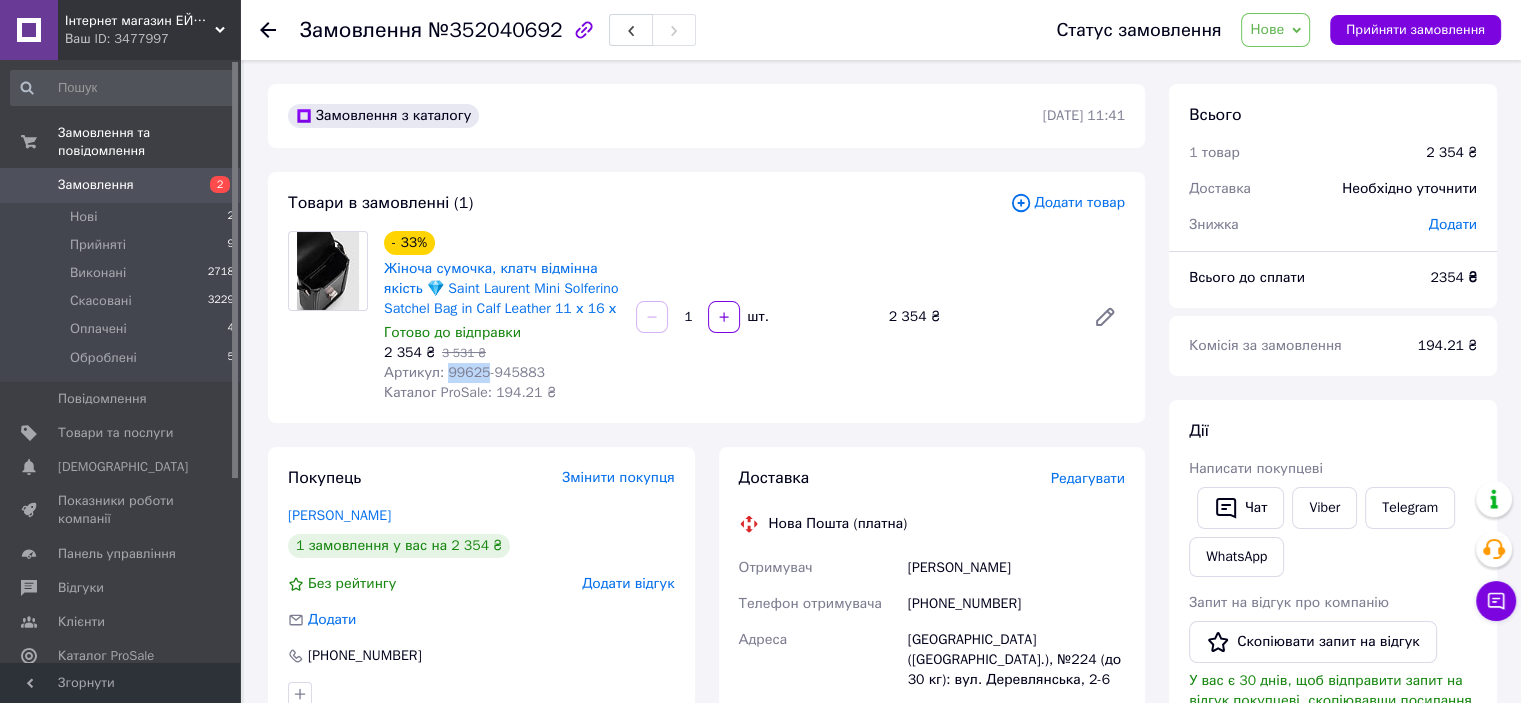 drag, startPoint x: 443, startPoint y: 374, endPoint x: 480, endPoint y: 372, distance: 37.054016 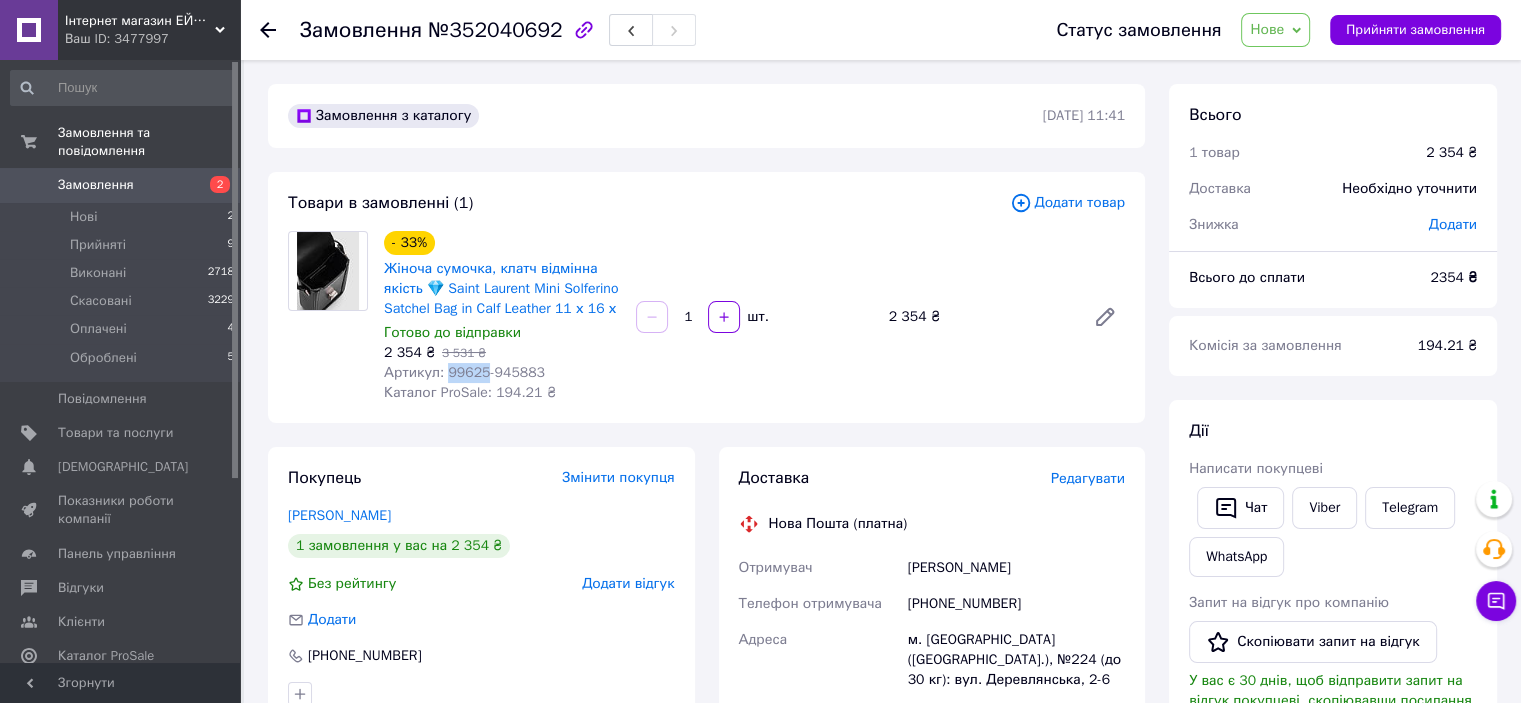 copy on "99625" 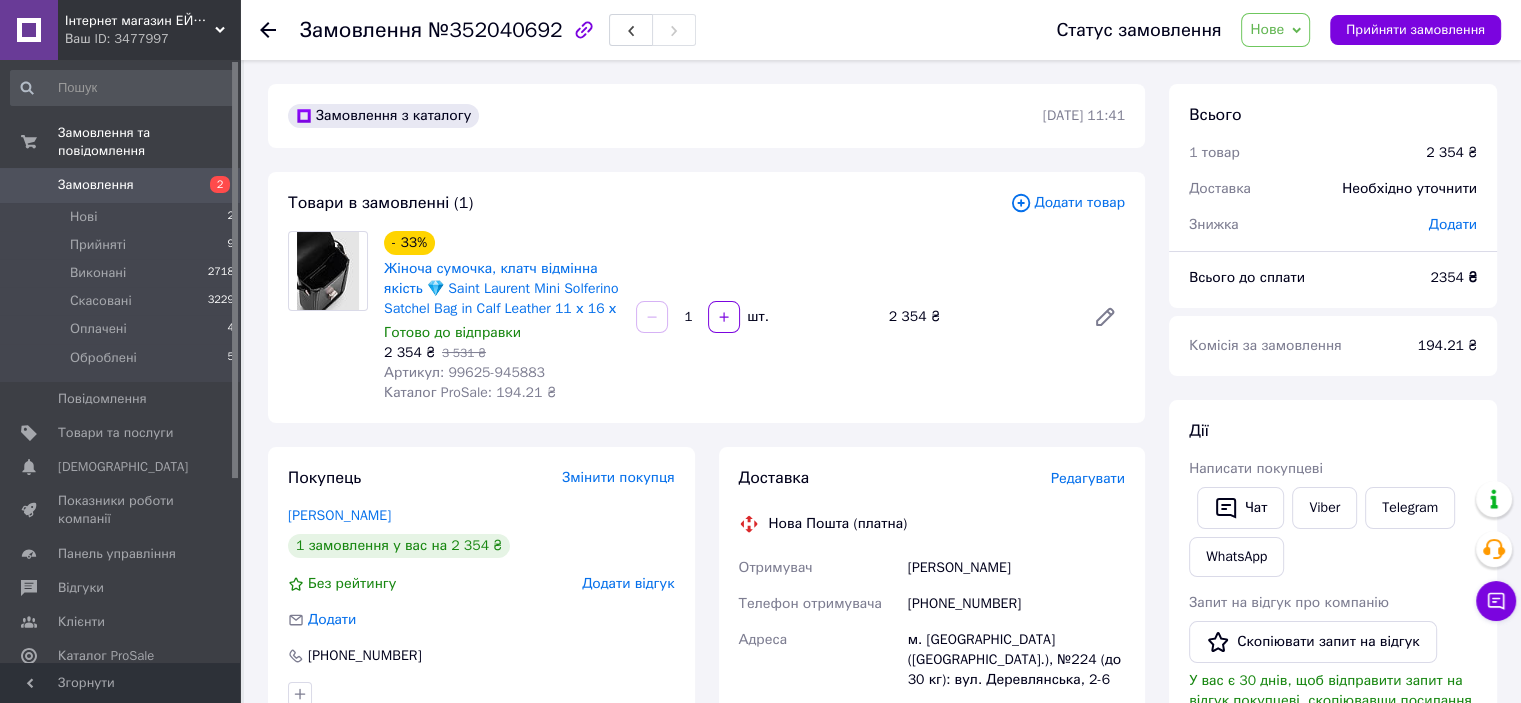 click on "+380935100389" at bounding box center [1016, 604] 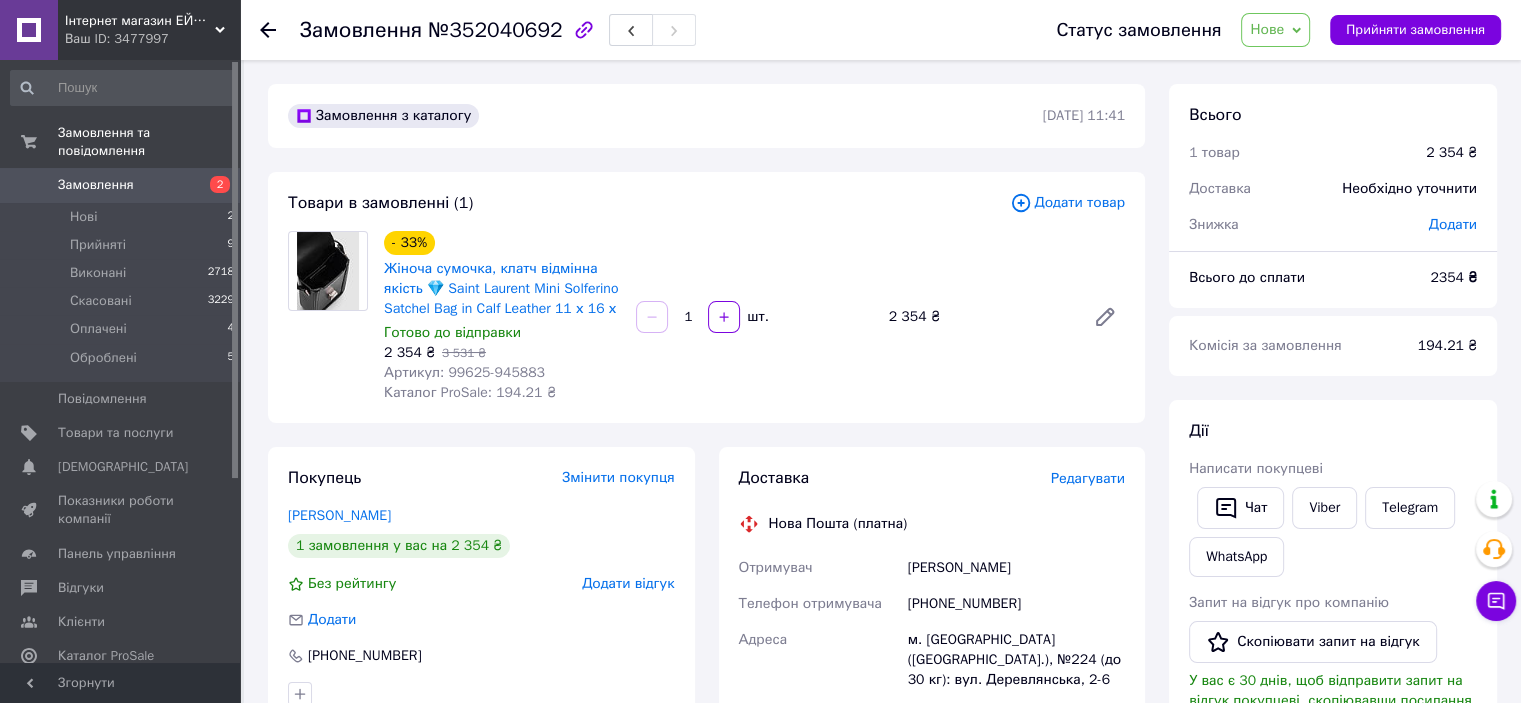 click on "Ваш ID: 3477997" at bounding box center [152, 39] 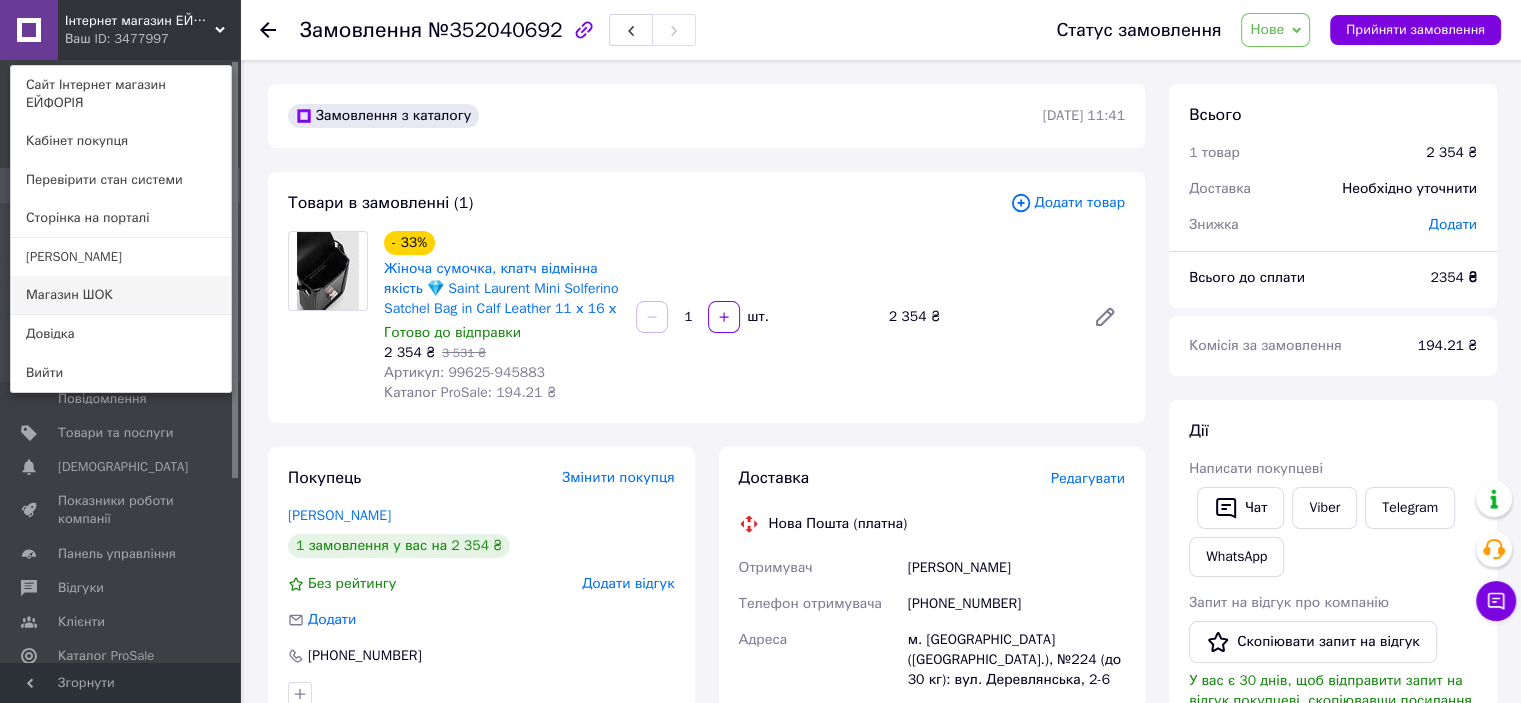 click on "Магазин ШОК" at bounding box center [121, 295] 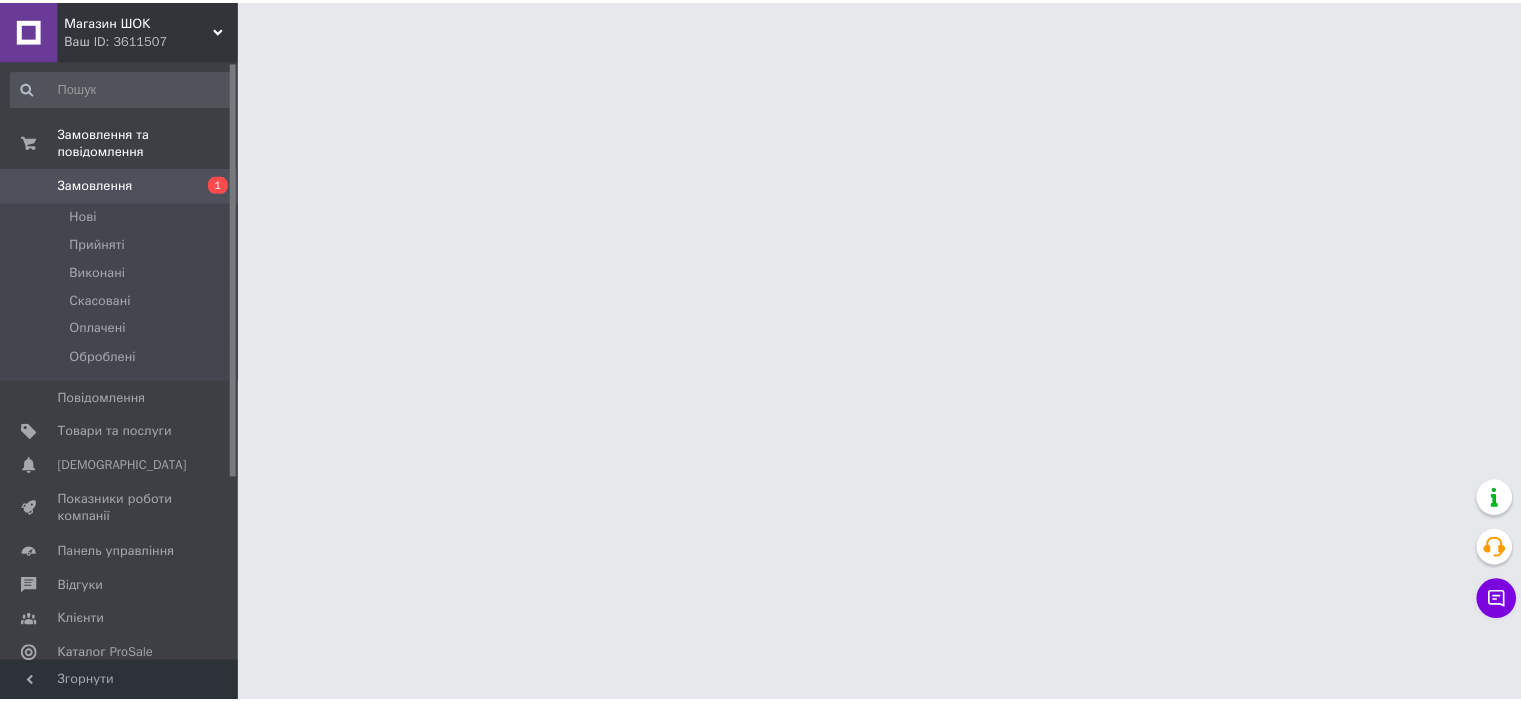 scroll, scrollTop: 0, scrollLeft: 0, axis: both 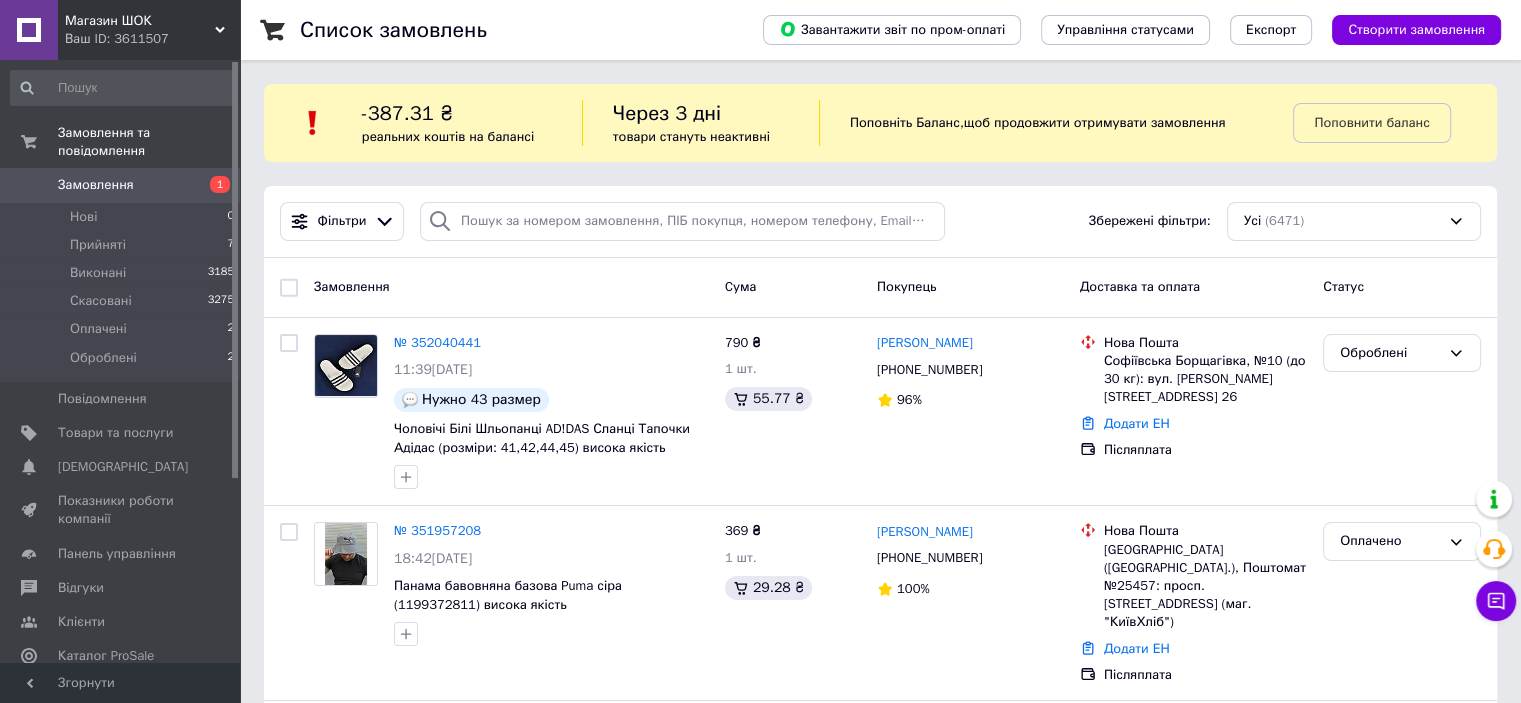 click on "Магазин ШОК" at bounding box center (140, 21) 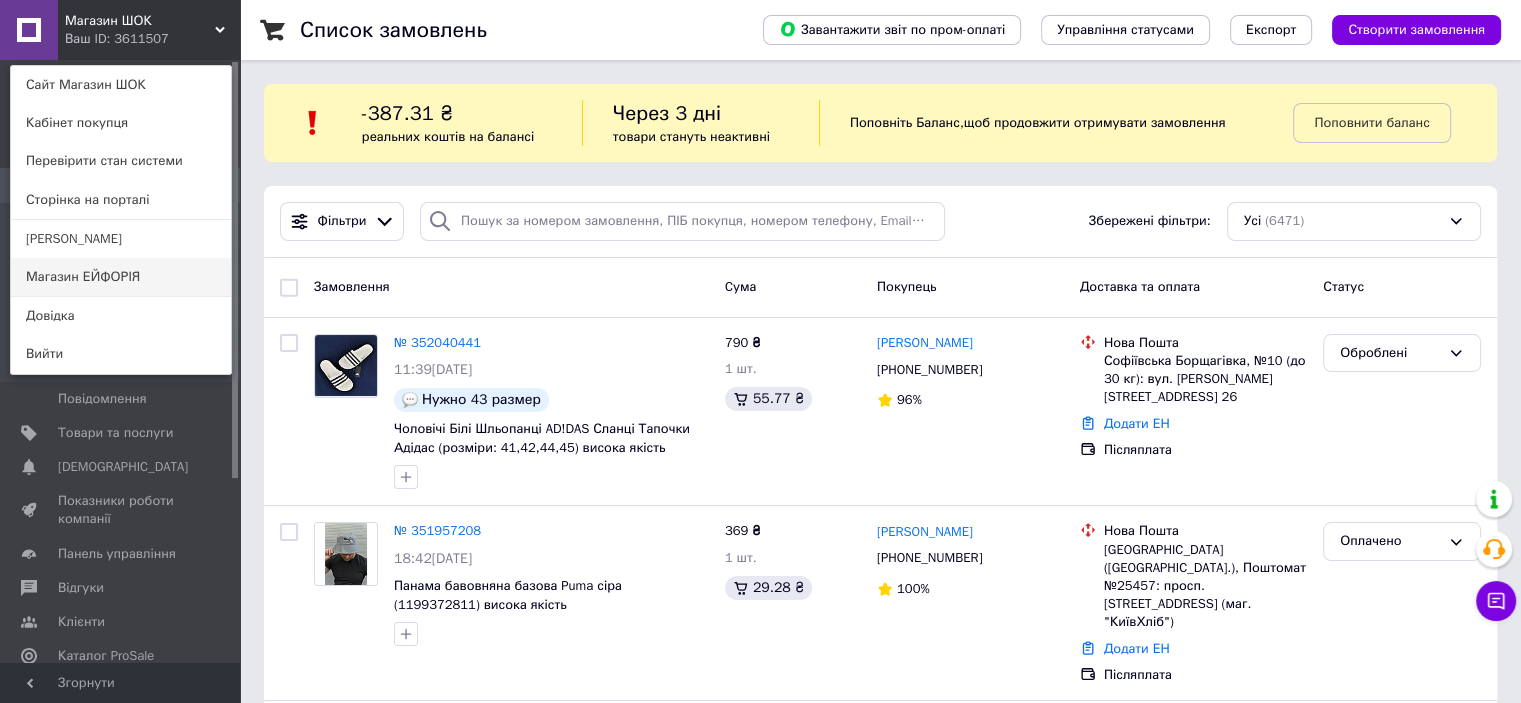 click on "Магазин ЕЙФОРІЯ" at bounding box center (121, 277) 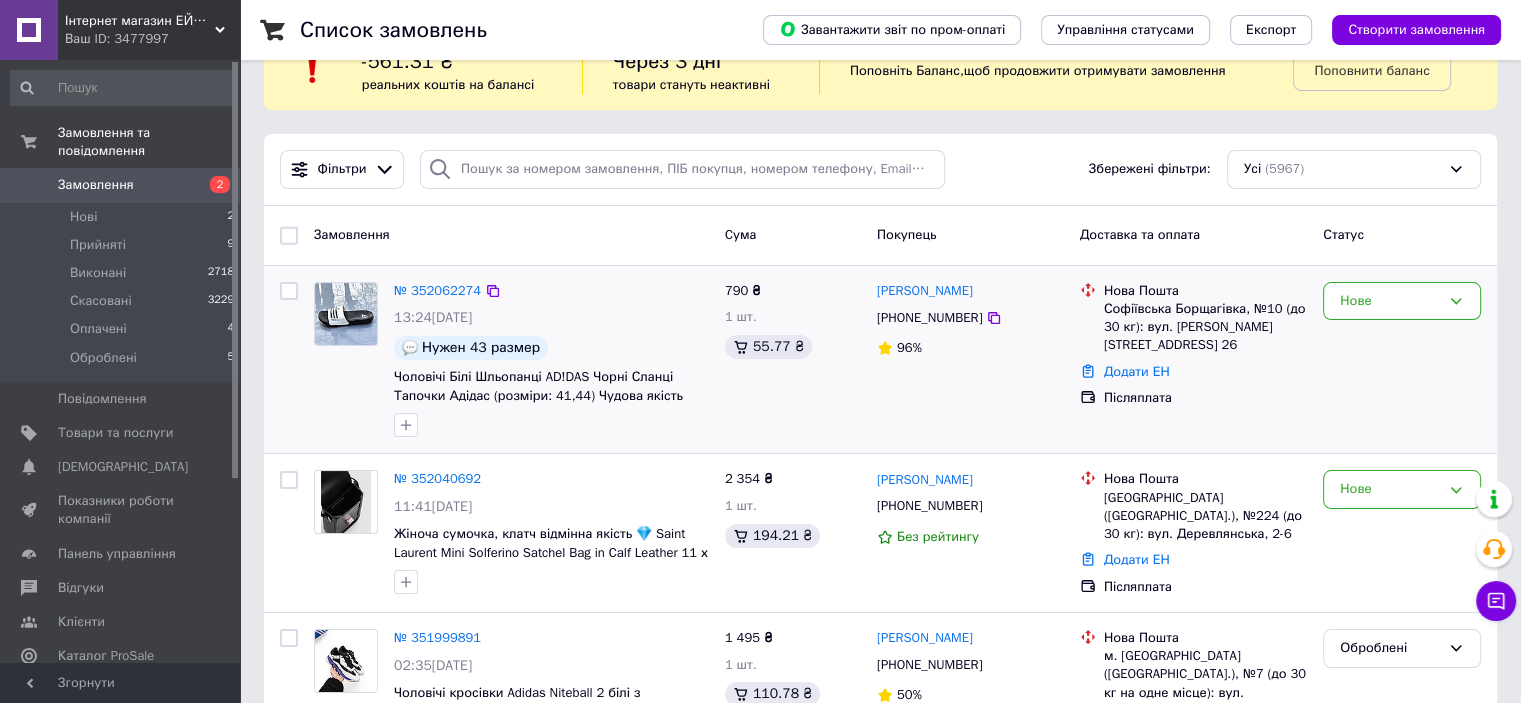 scroll, scrollTop: 100, scrollLeft: 0, axis: vertical 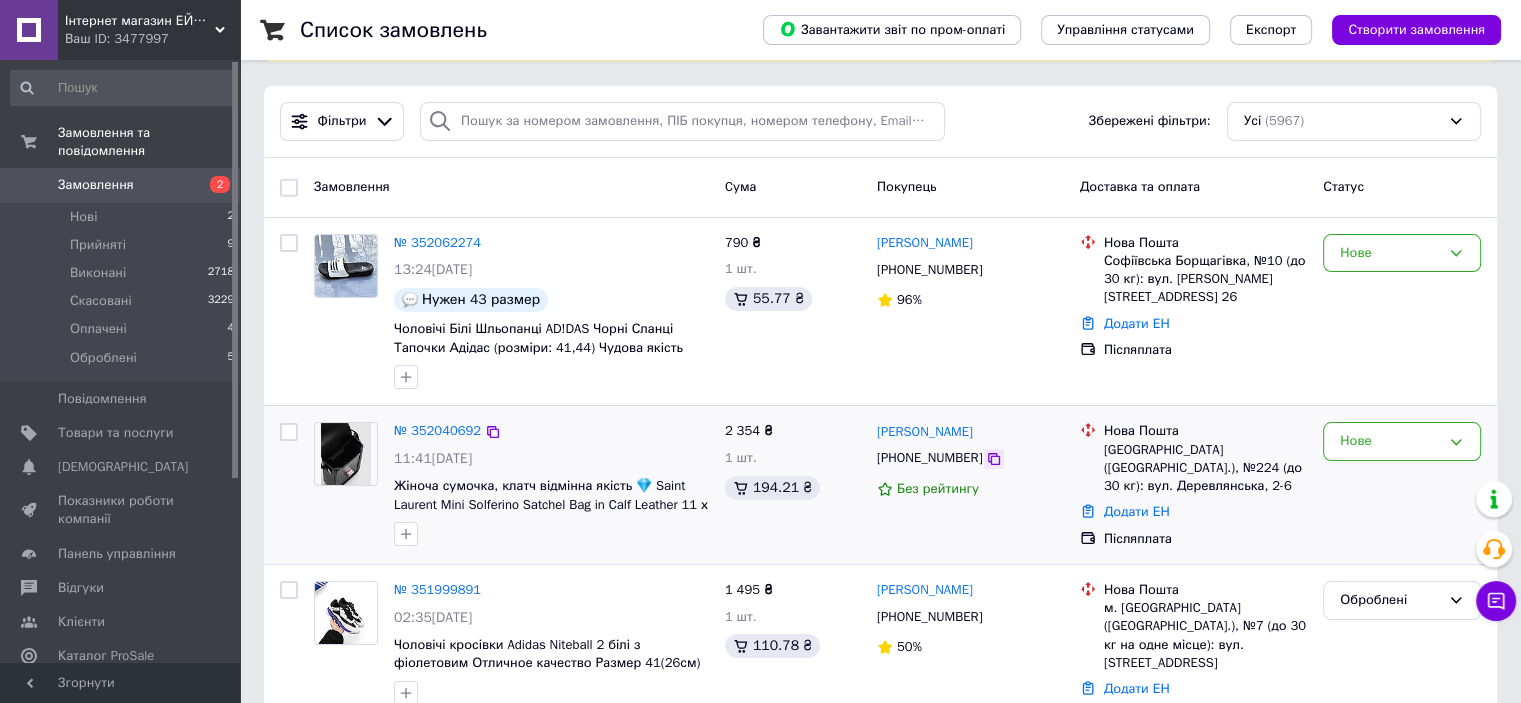 click 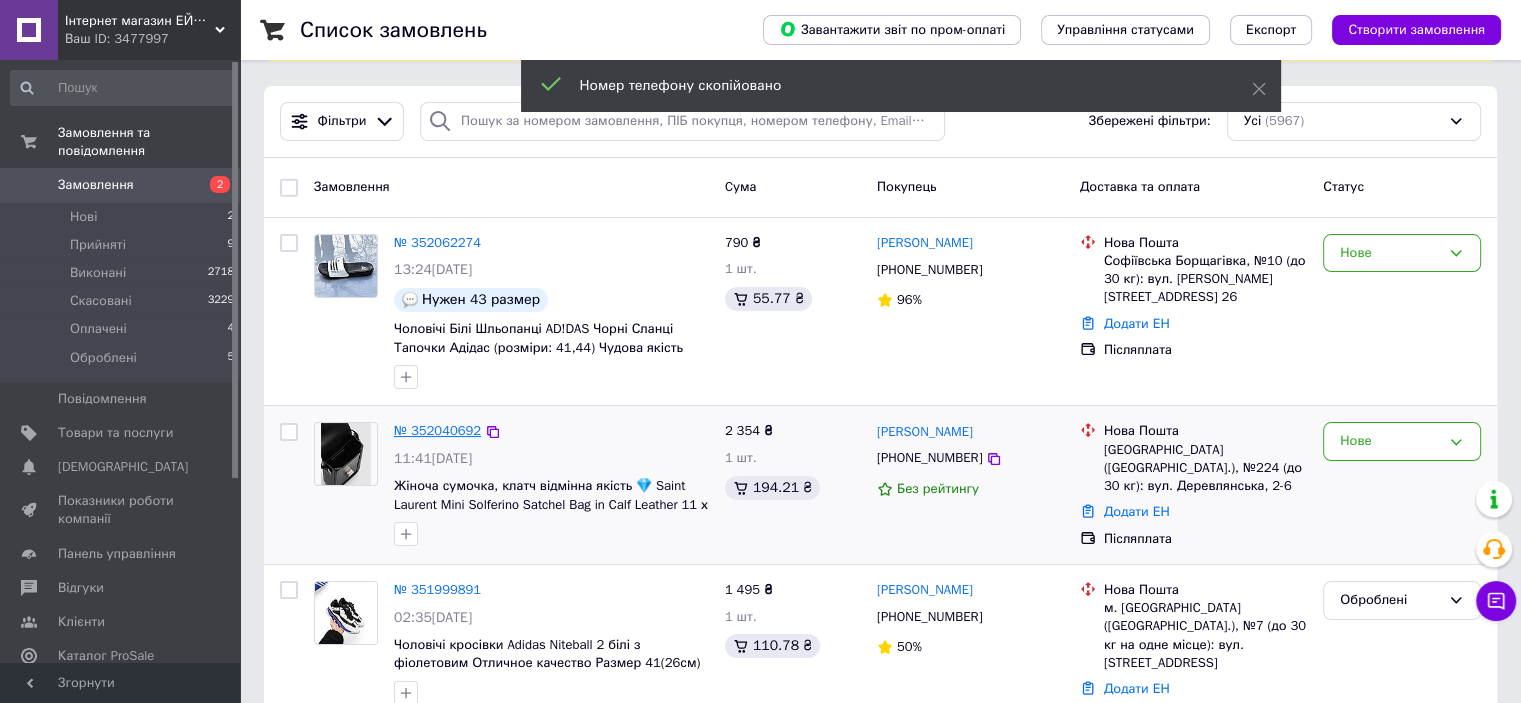 click on "№ 352040692" at bounding box center [437, 430] 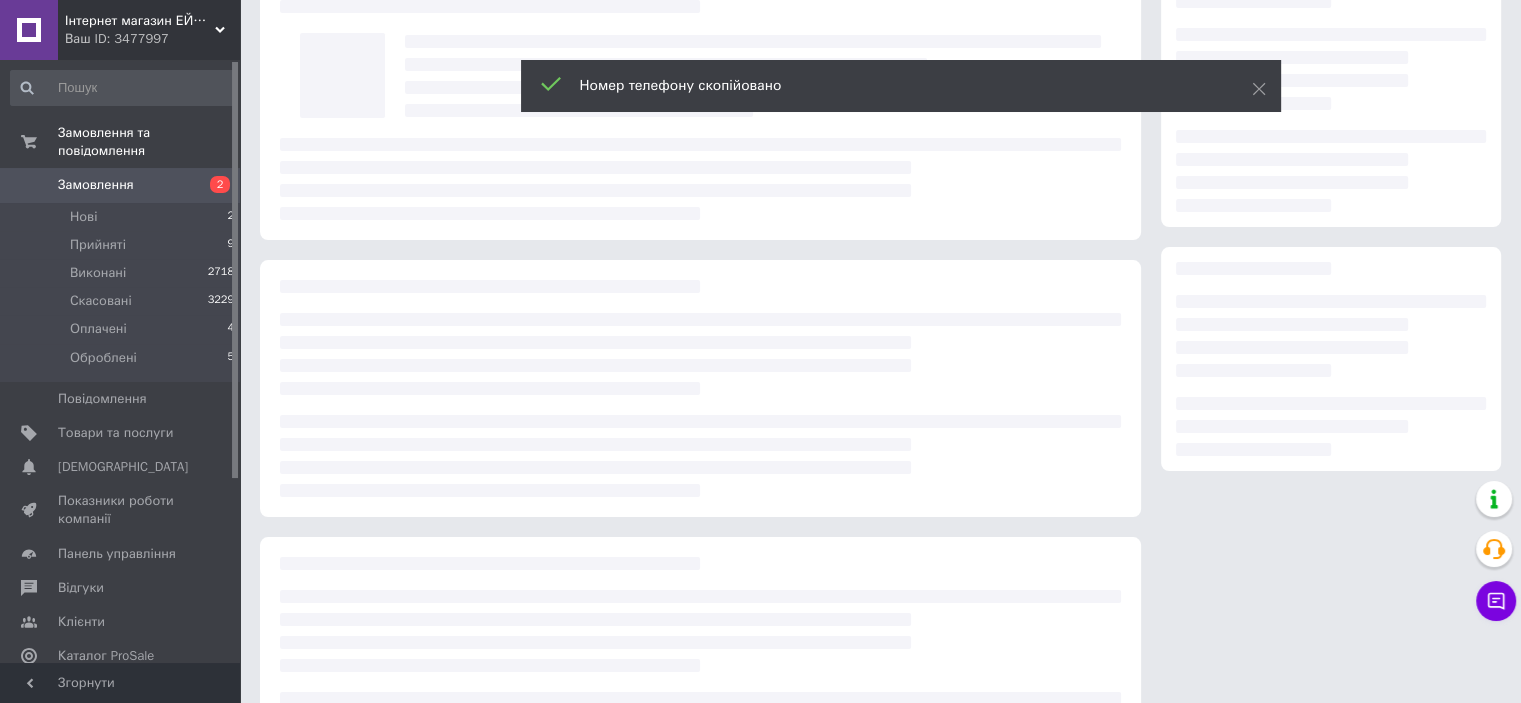 scroll, scrollTop: 0, scrollLeft: 0, axis: both 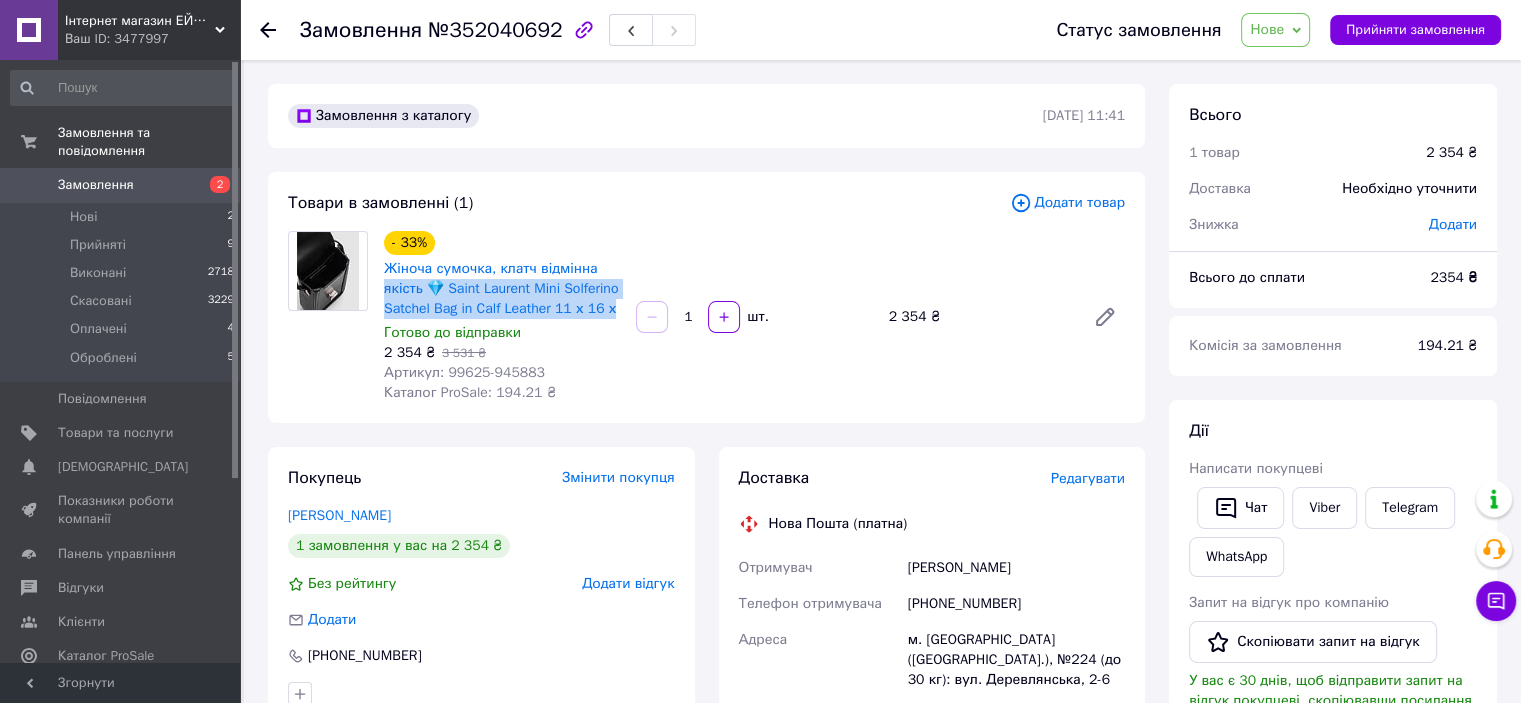 drag, startPoint x: 376, startPoint y: 285, endPoint x: 608, endPoint y: 311, distance: 233.45235 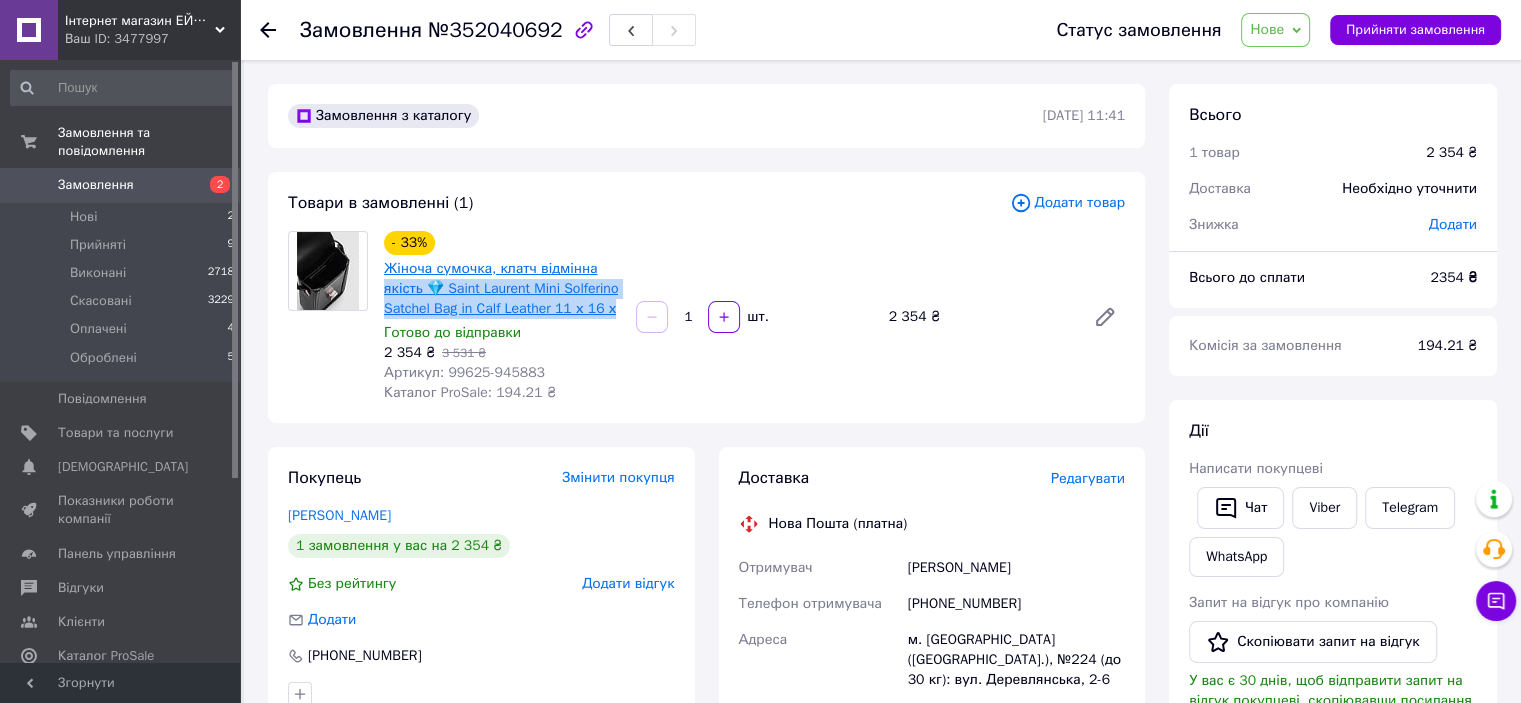 click on "Жіноча сумочка, клатч відмінна якість 💎 Saint Laurent Mini Solferino Satchel Bag in Calf Leather 11 х 16 х" at bounding box center (501, 288) 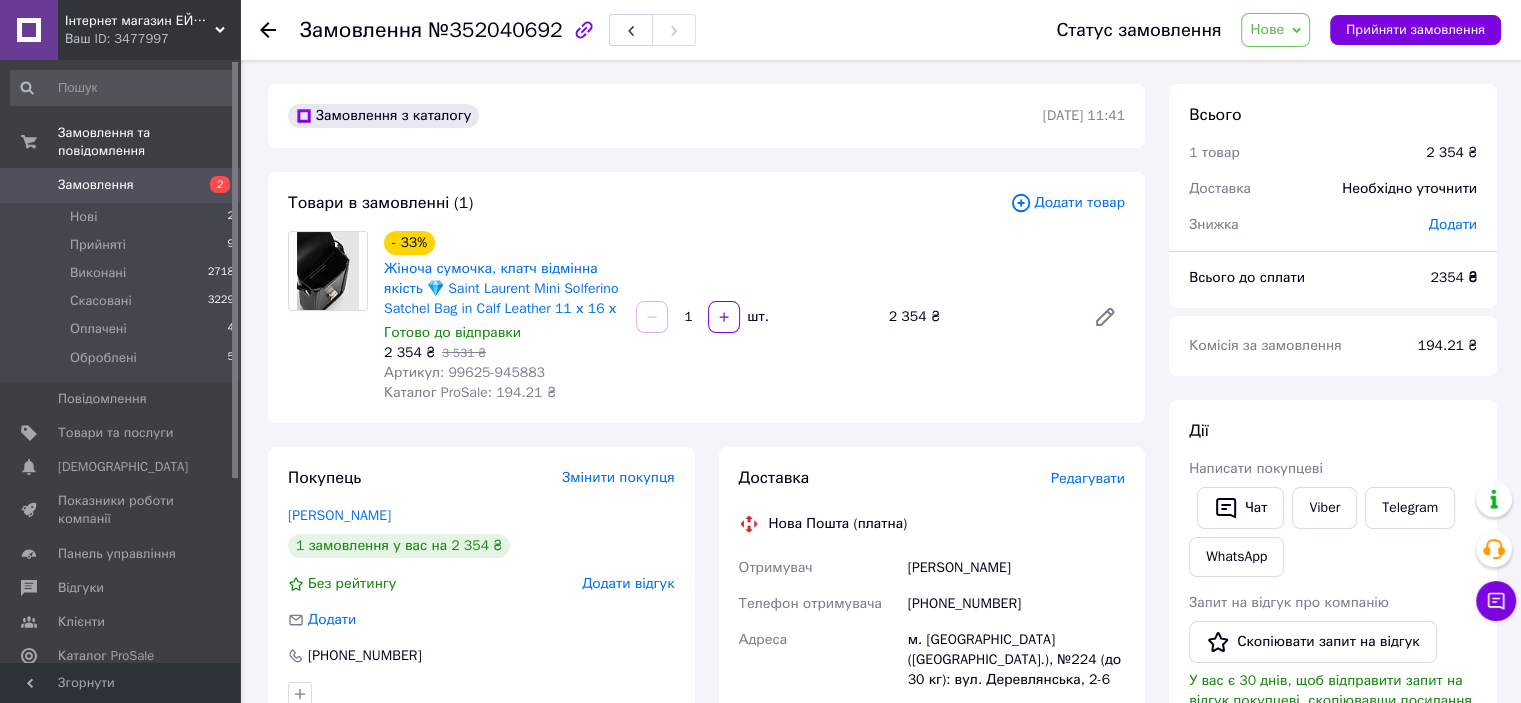 click 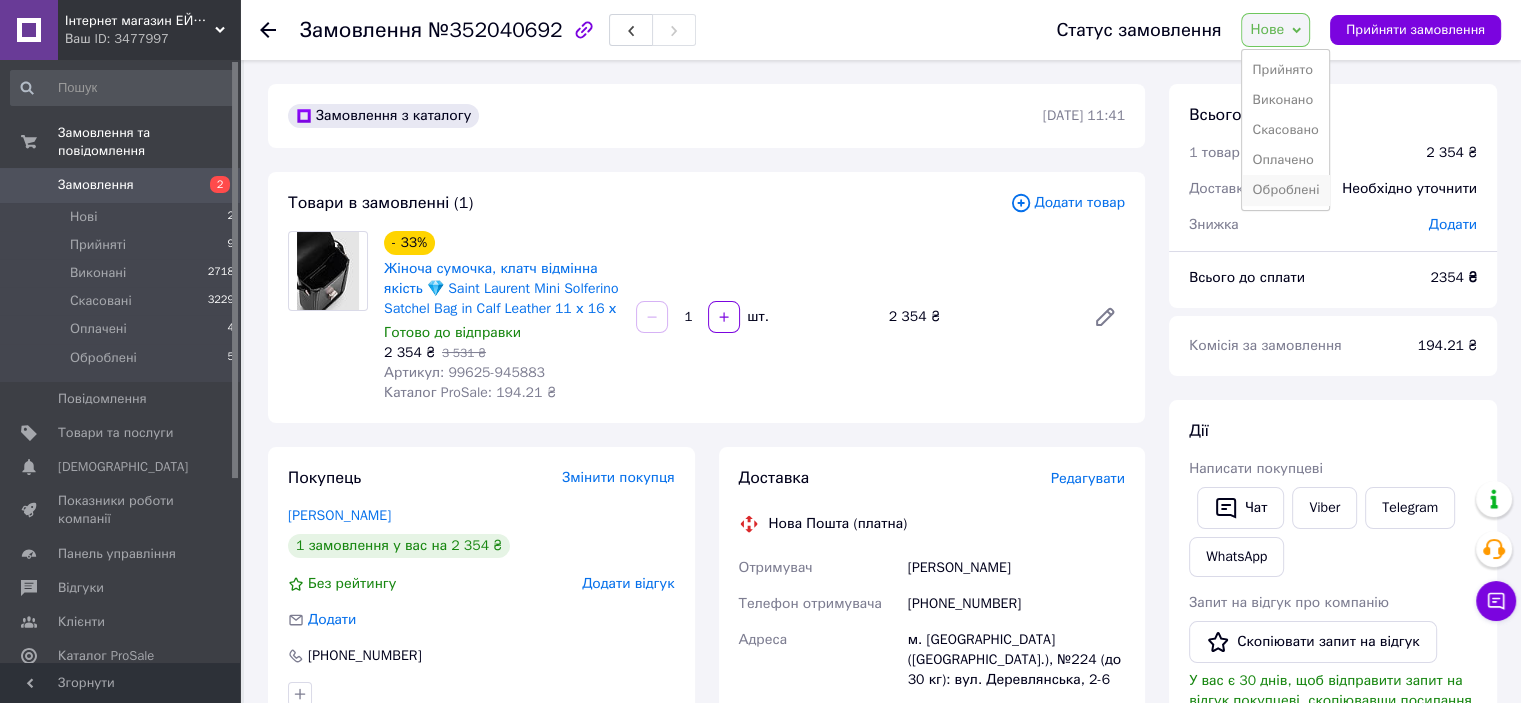click on "Оброблені" at bounding box center [1285, 190] 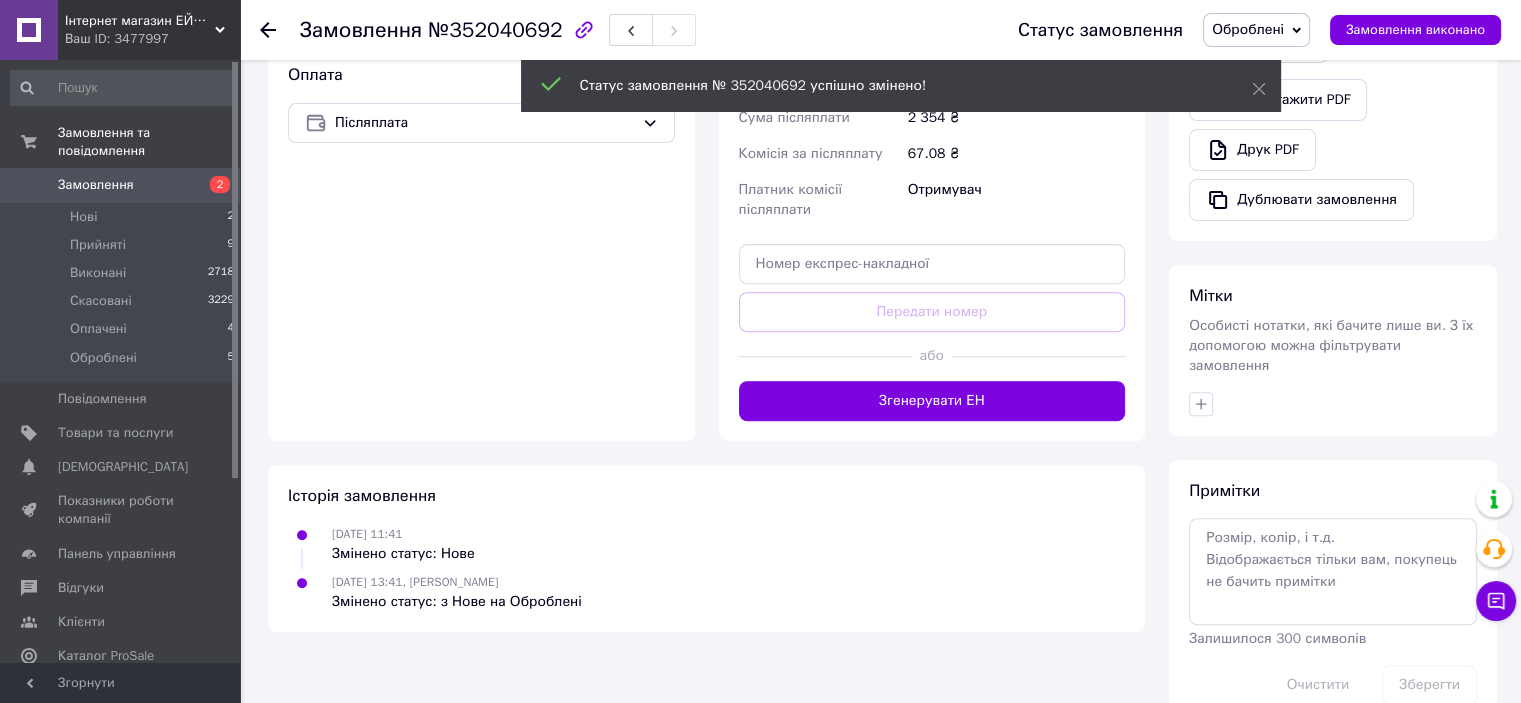 scroll, scrollTop: 728, scrollLeft: 0, axis: vertical 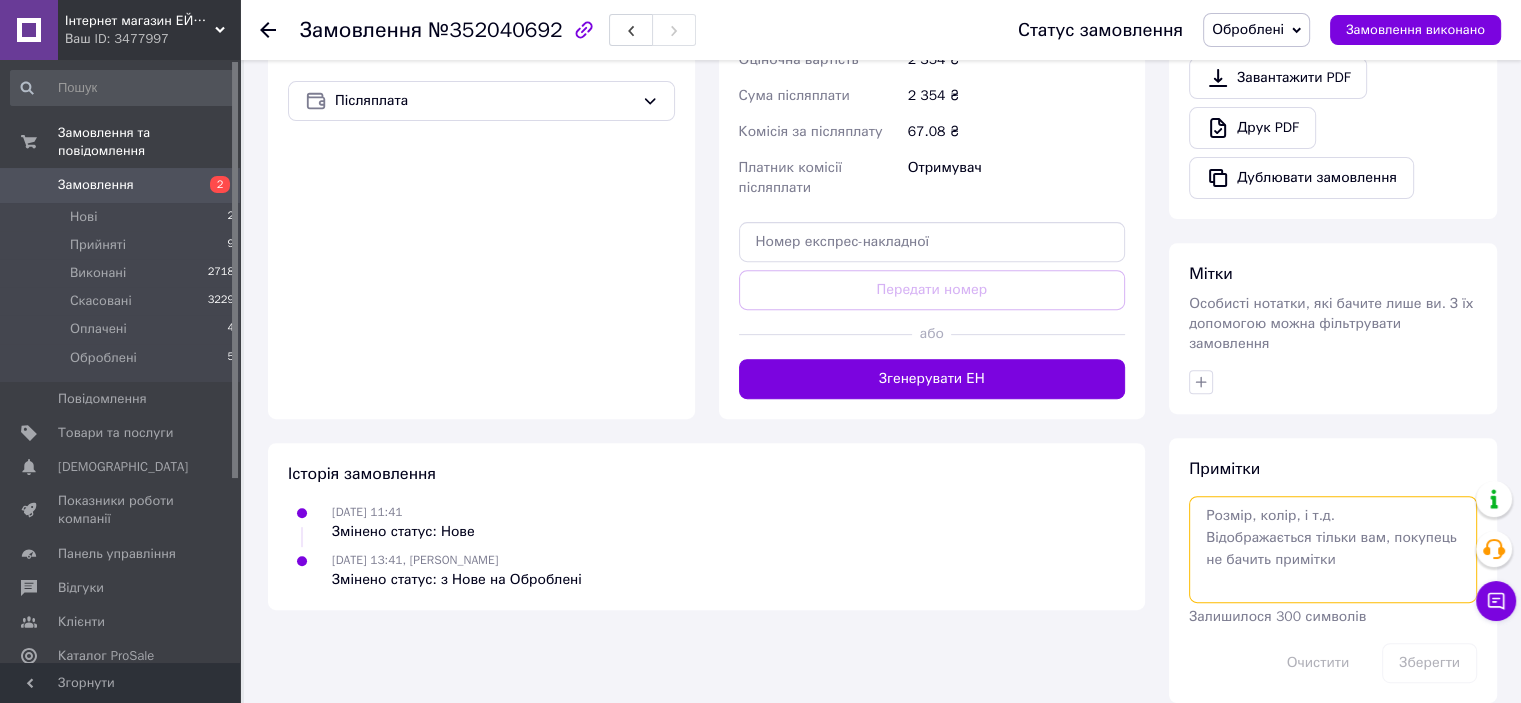 click at bounding box center [1333, 549] 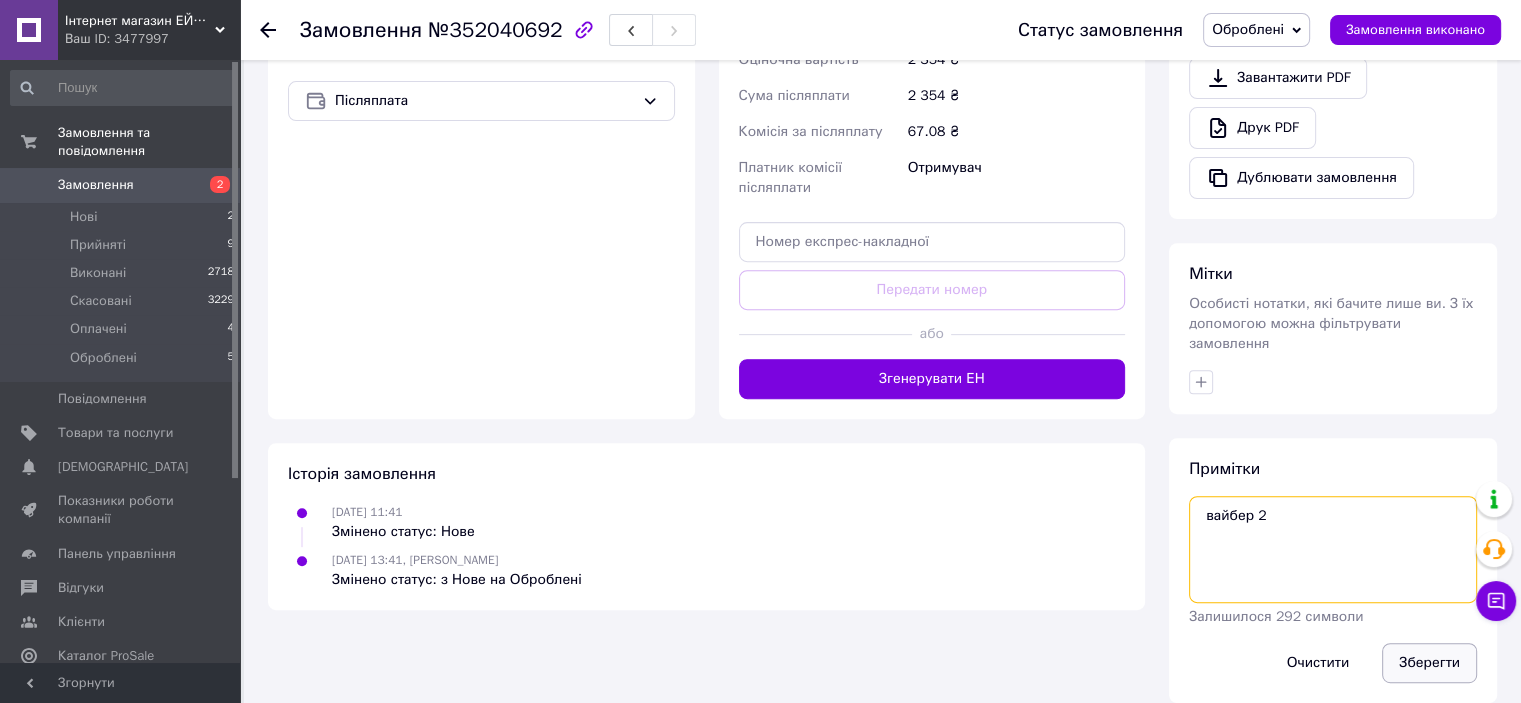 type on "вайбер 2" 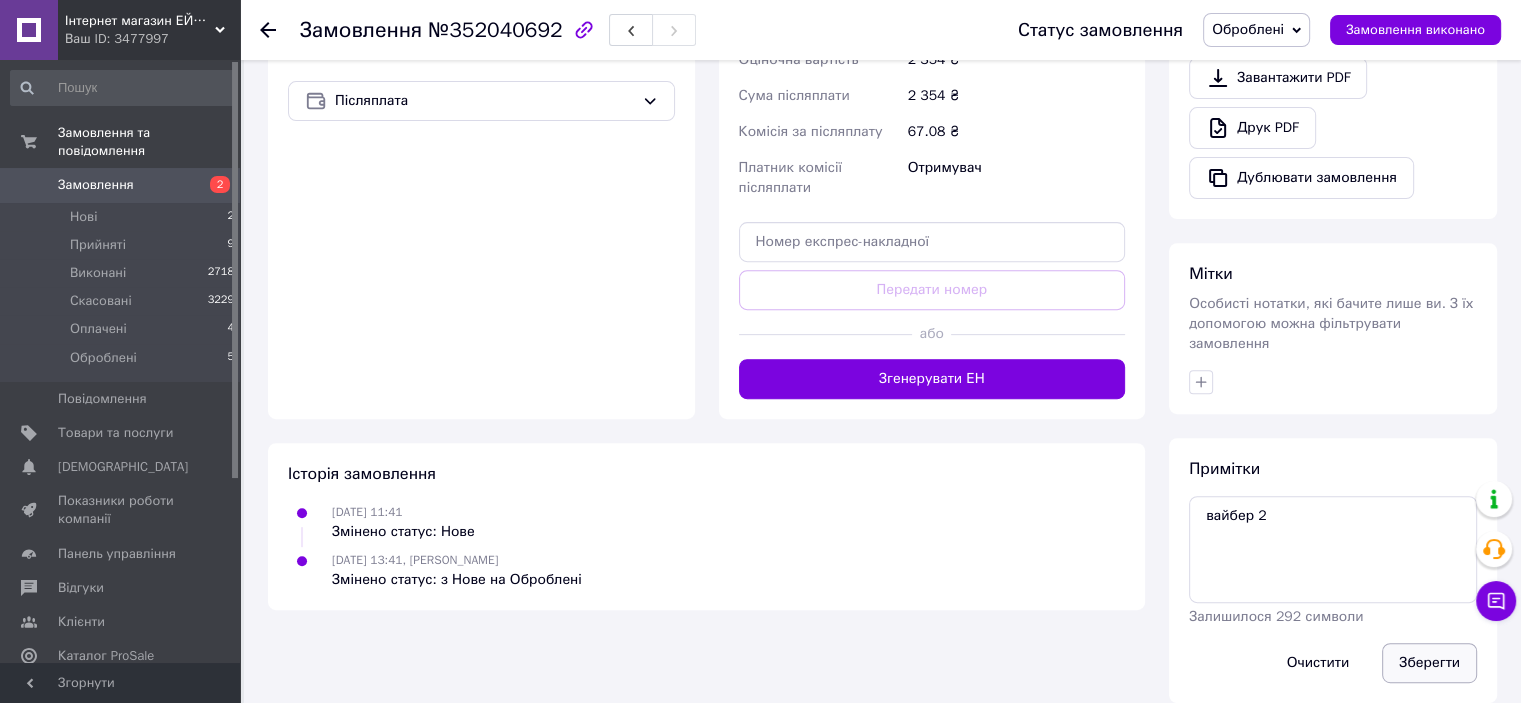 click on "Зберегти" at bounding box center [1429, 663] 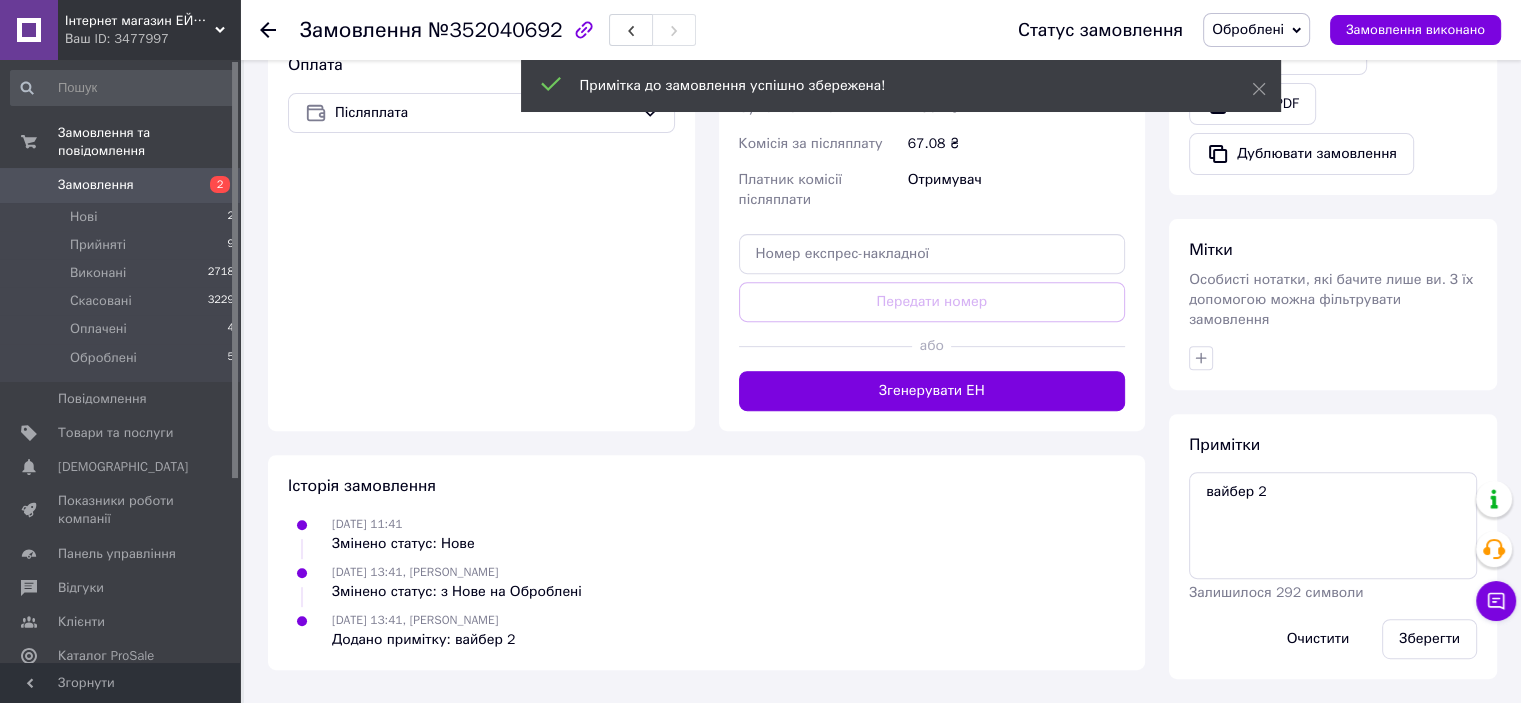 scroll, scrollTop: 692, scrollLeft: 0, axis: vertical 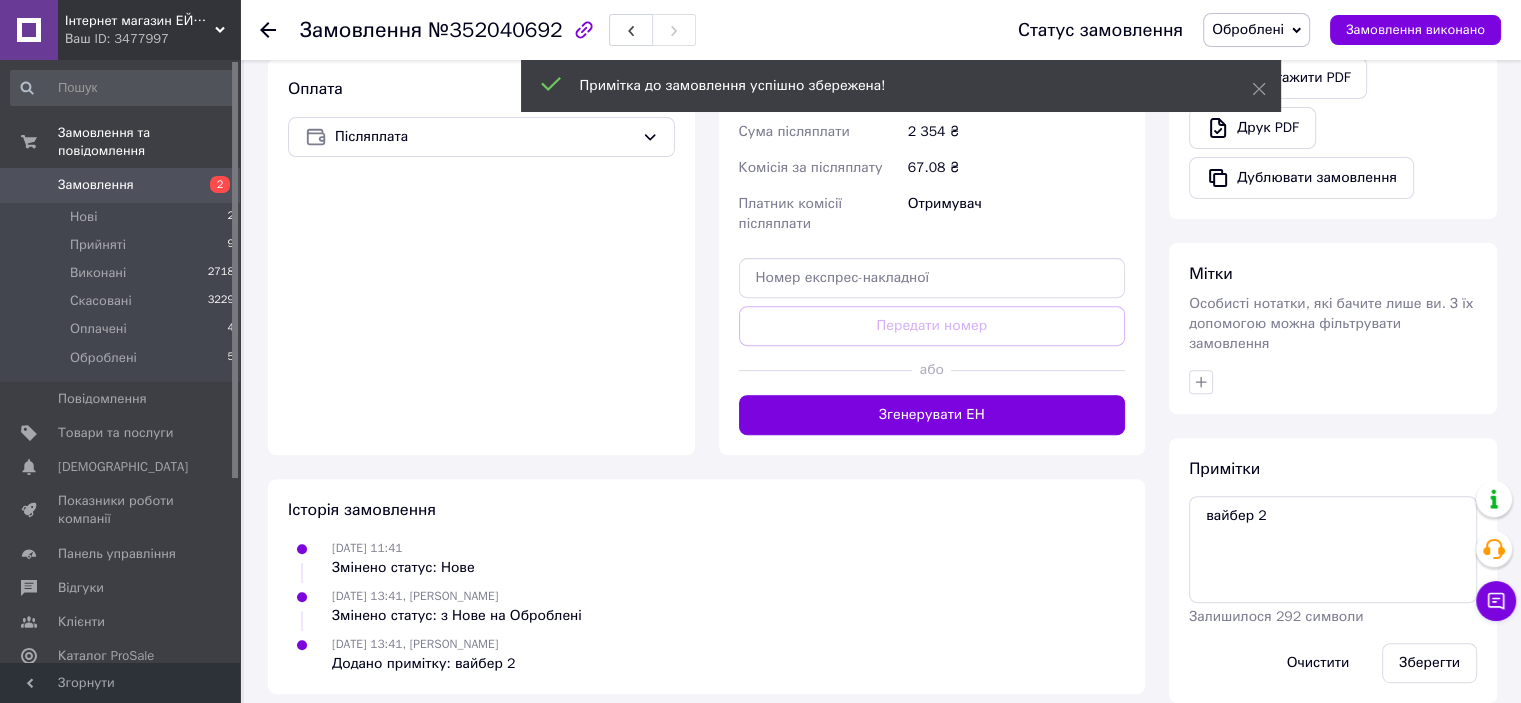 click on "Замовлення" at bounding box center [96, 185] 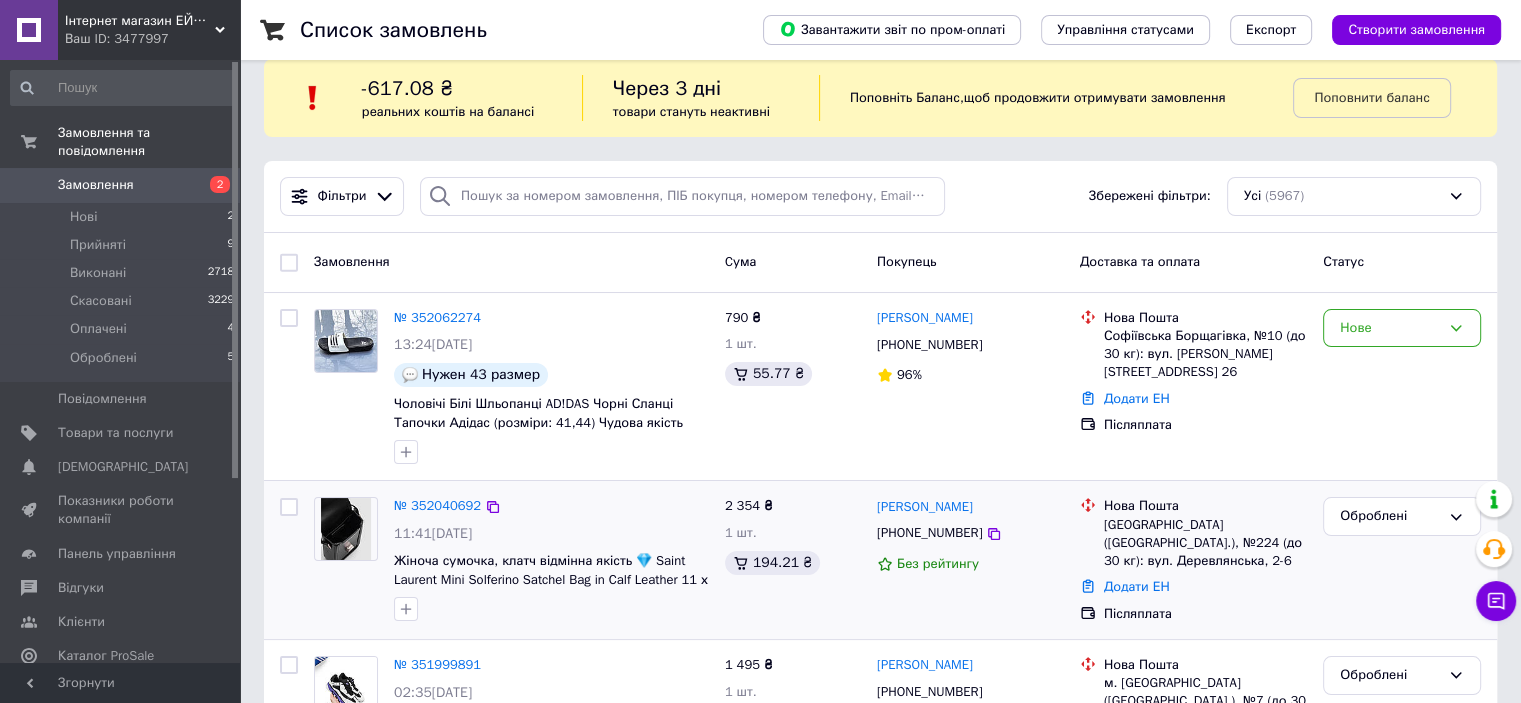 scroll, scrollTop: 0, scrollLeft: 0, axis: both 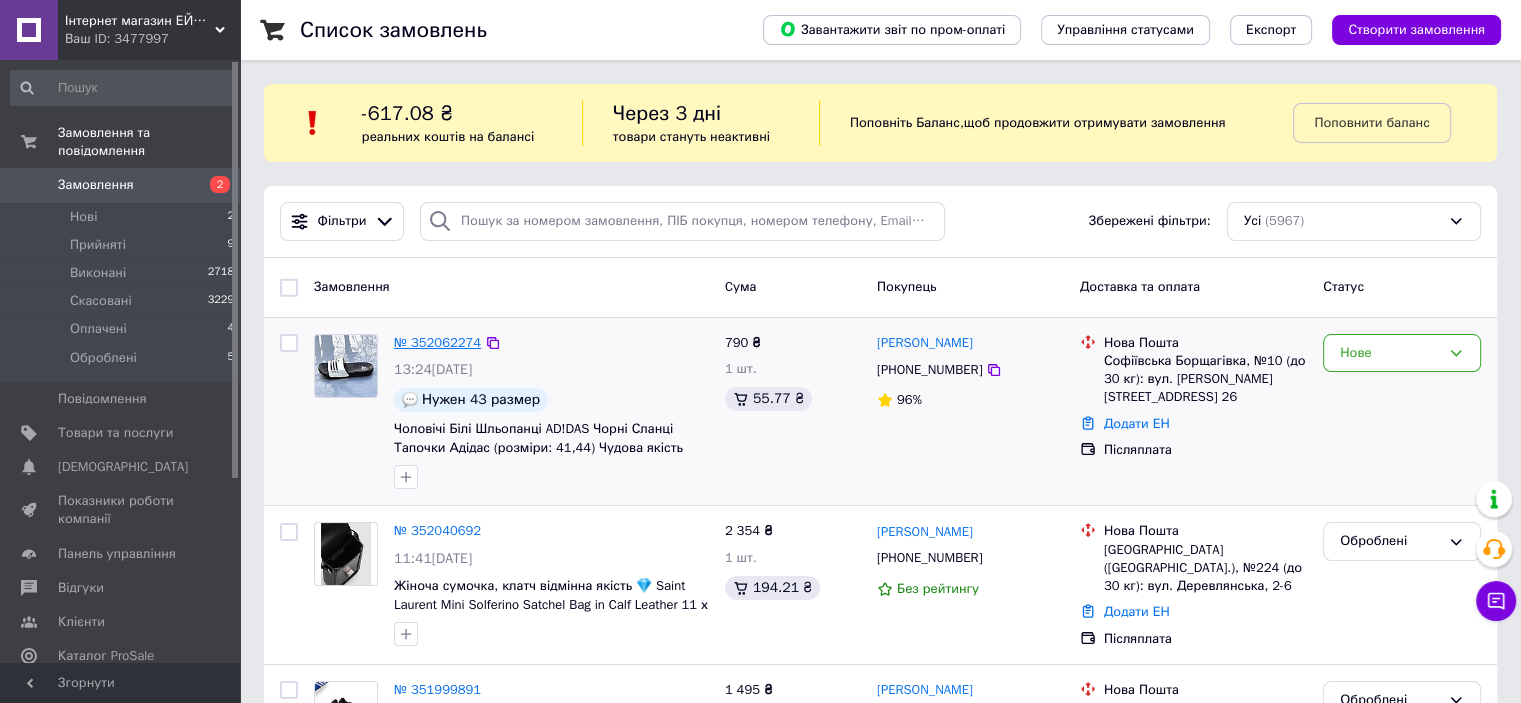 click on "№ 352062274" at bounding box center [437, 342] 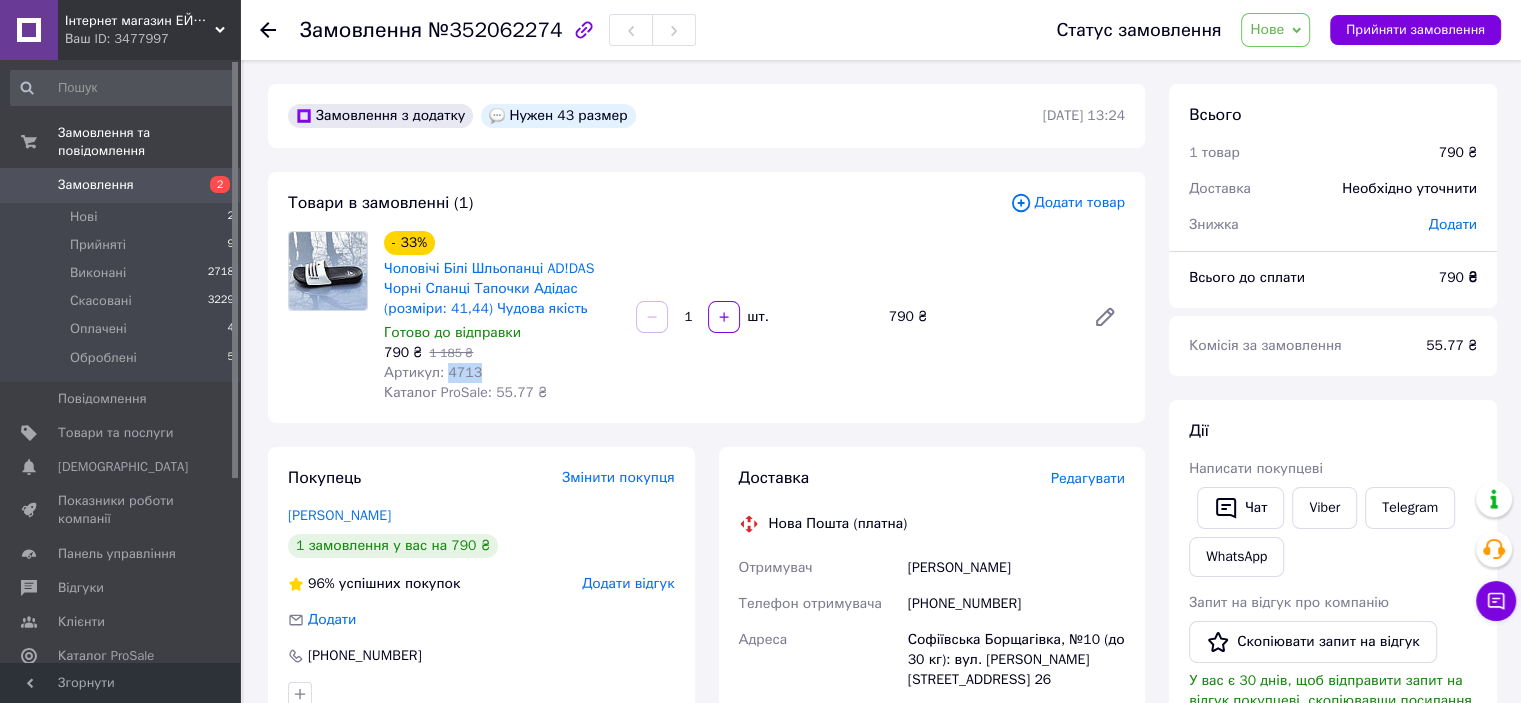drag, startPoint x: 445, startPoint y: 374, endPoint x: 475, endPoint y: 375, distance: 30.016663 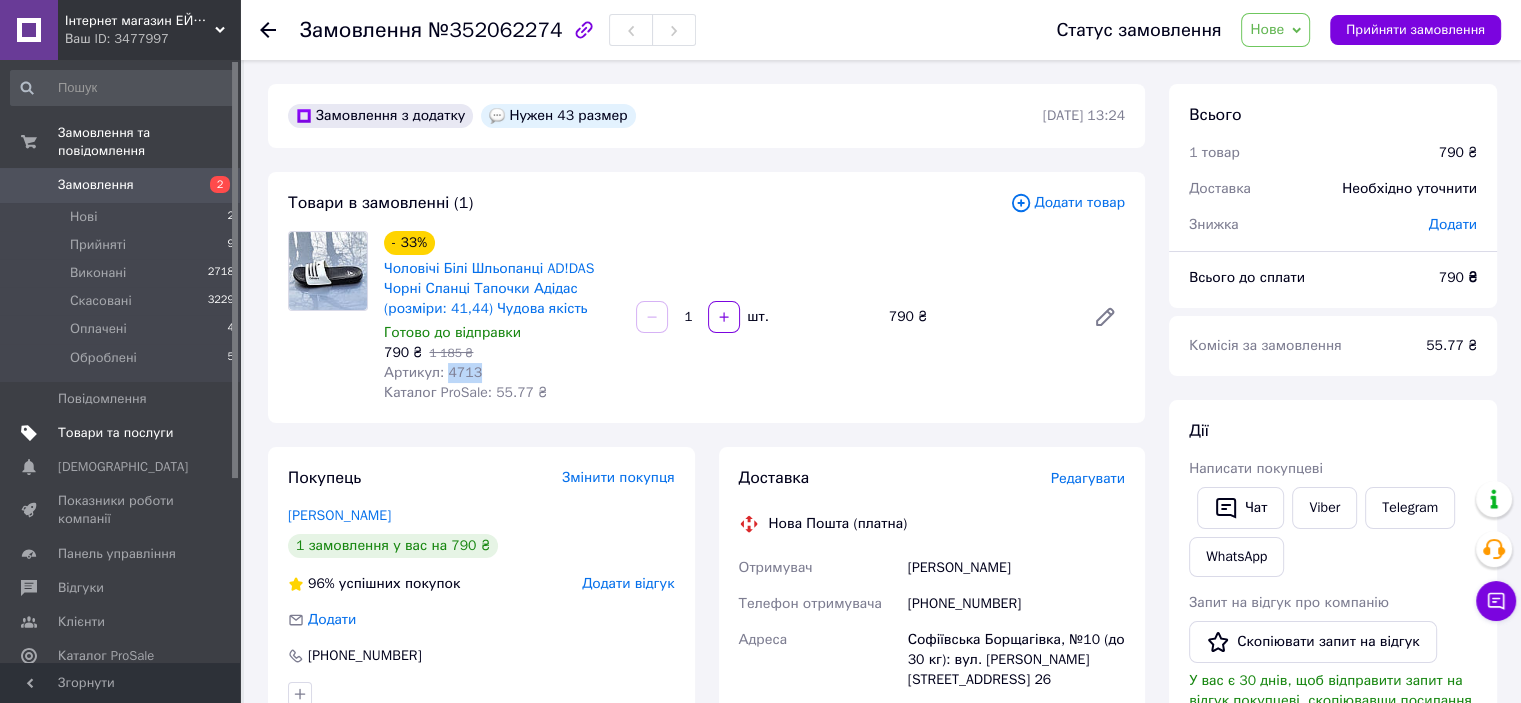 click on "Товари та послуги" at bounding box center [115, 433] 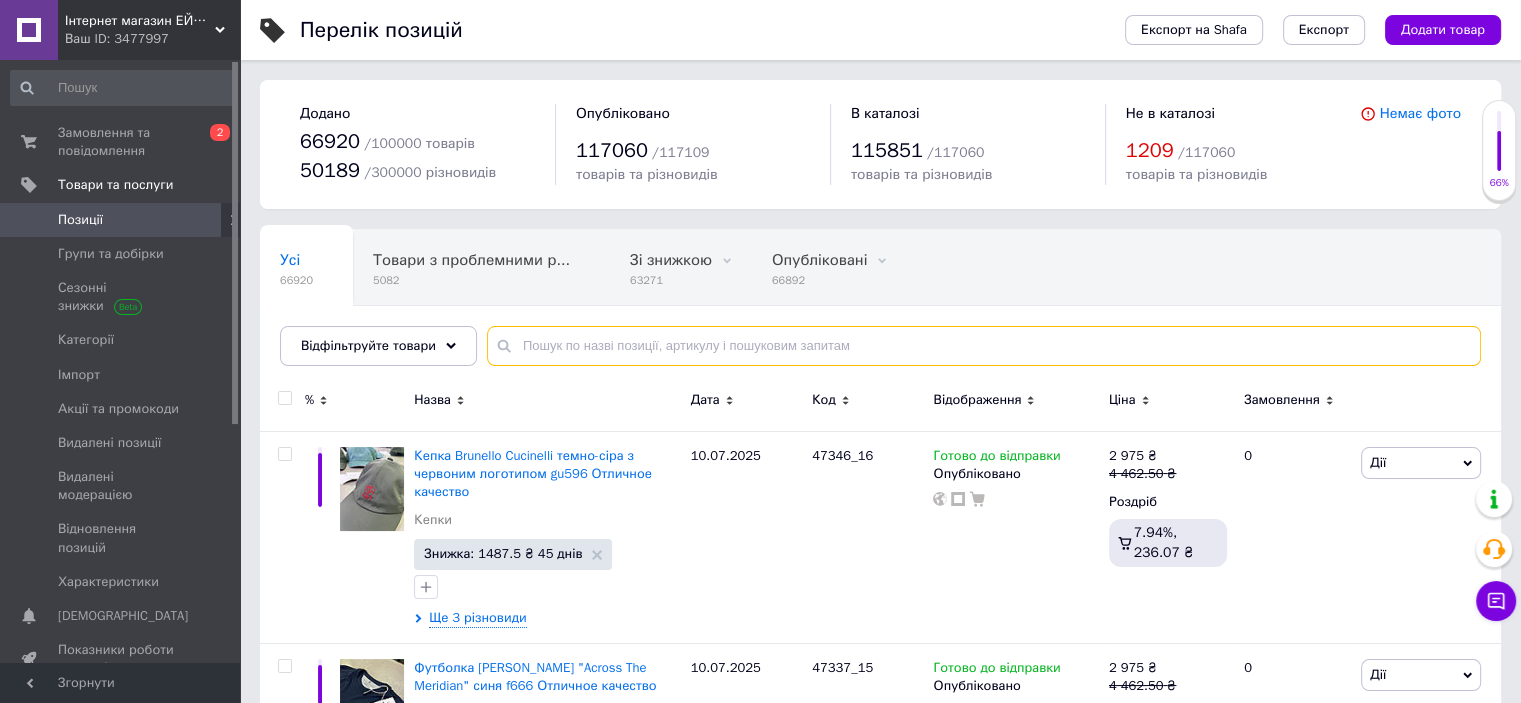 click at bounding box center [984, 346] 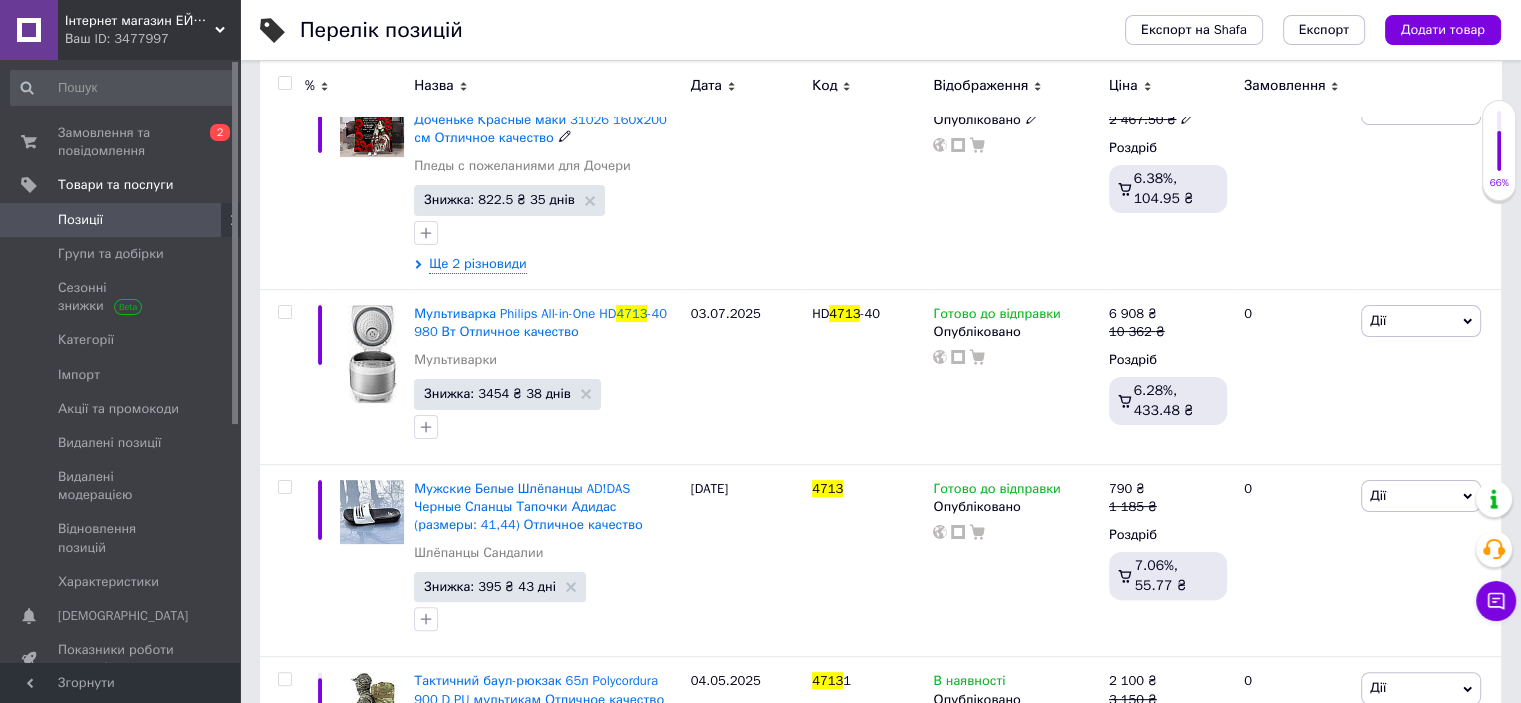 scroll, scrollTop: 400, scrollLeft: 0, axis: vertical 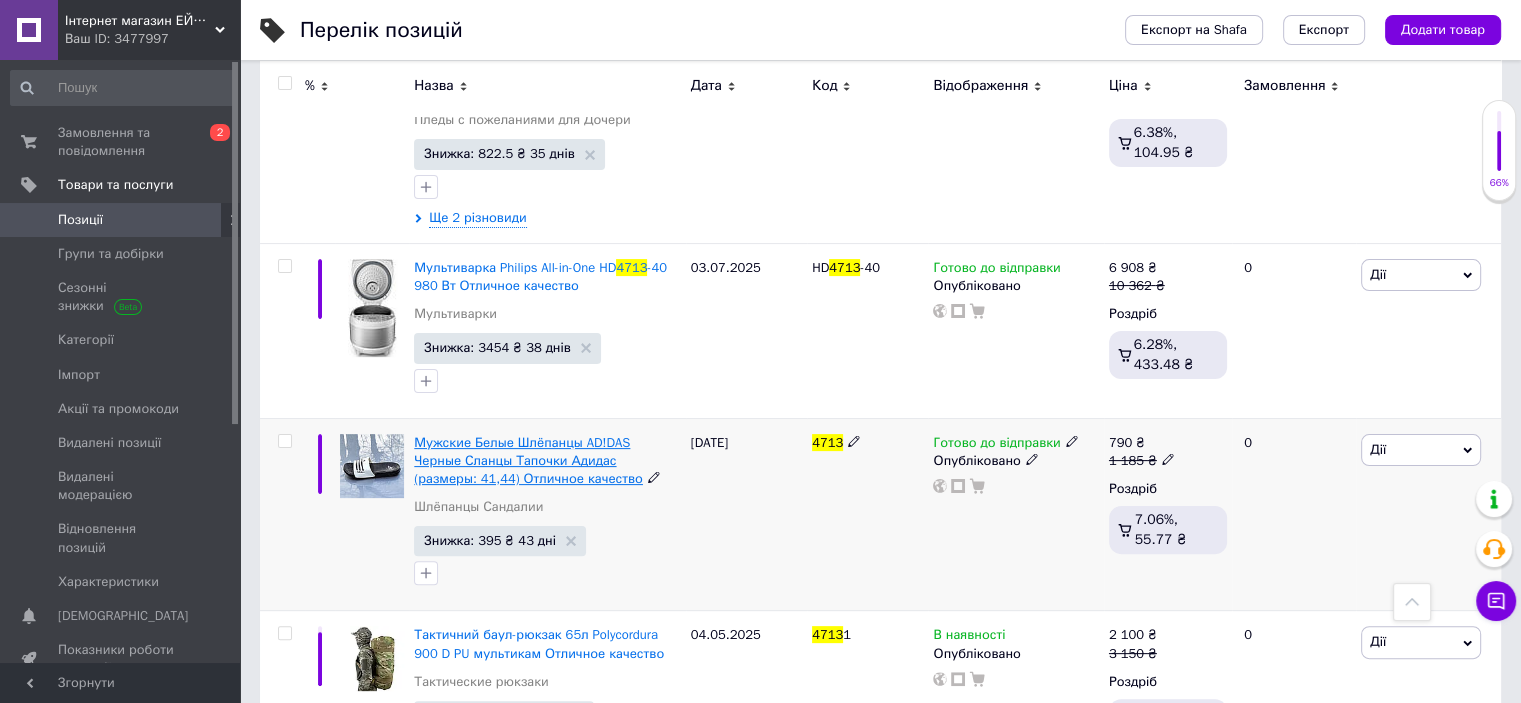type on "4713" 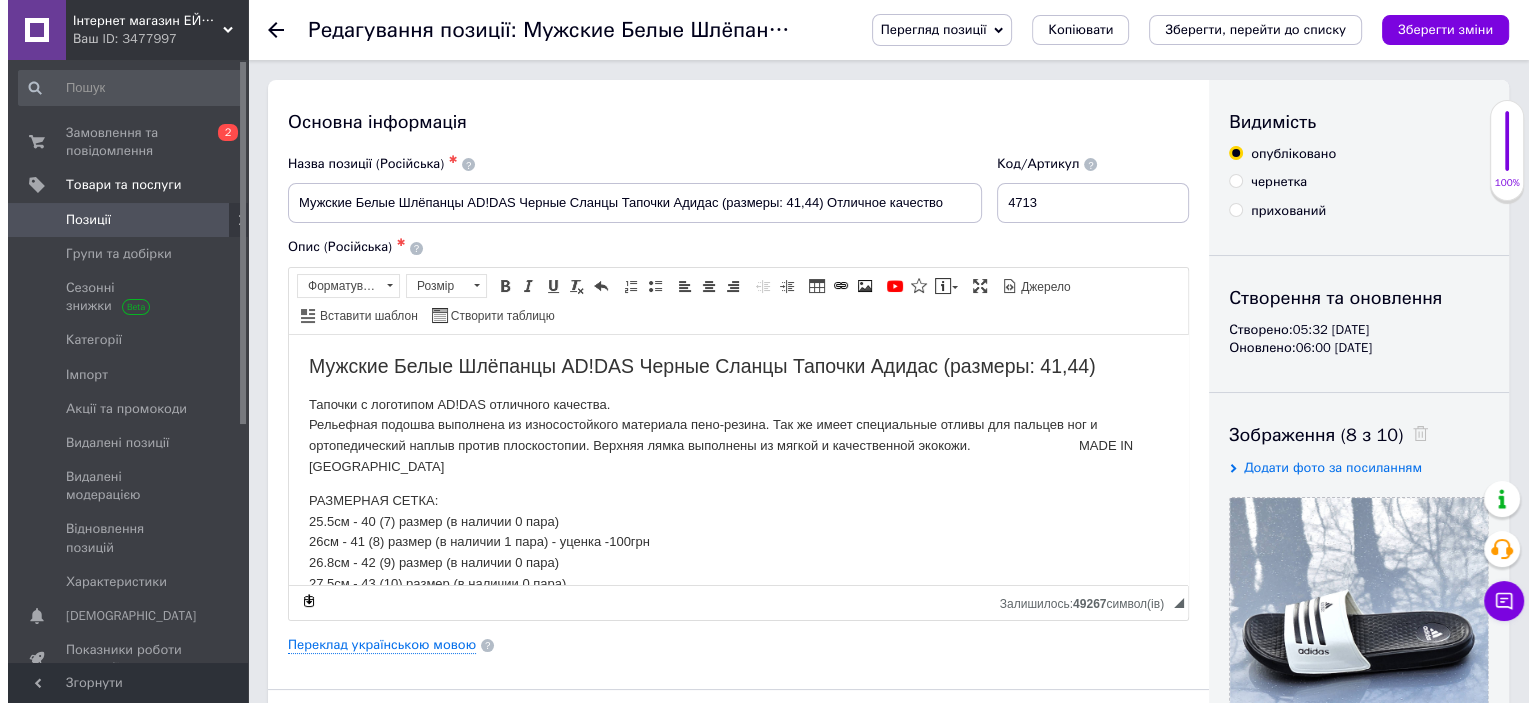 scroll, scrollTop: 0, scrollLeft: 0, axis: both 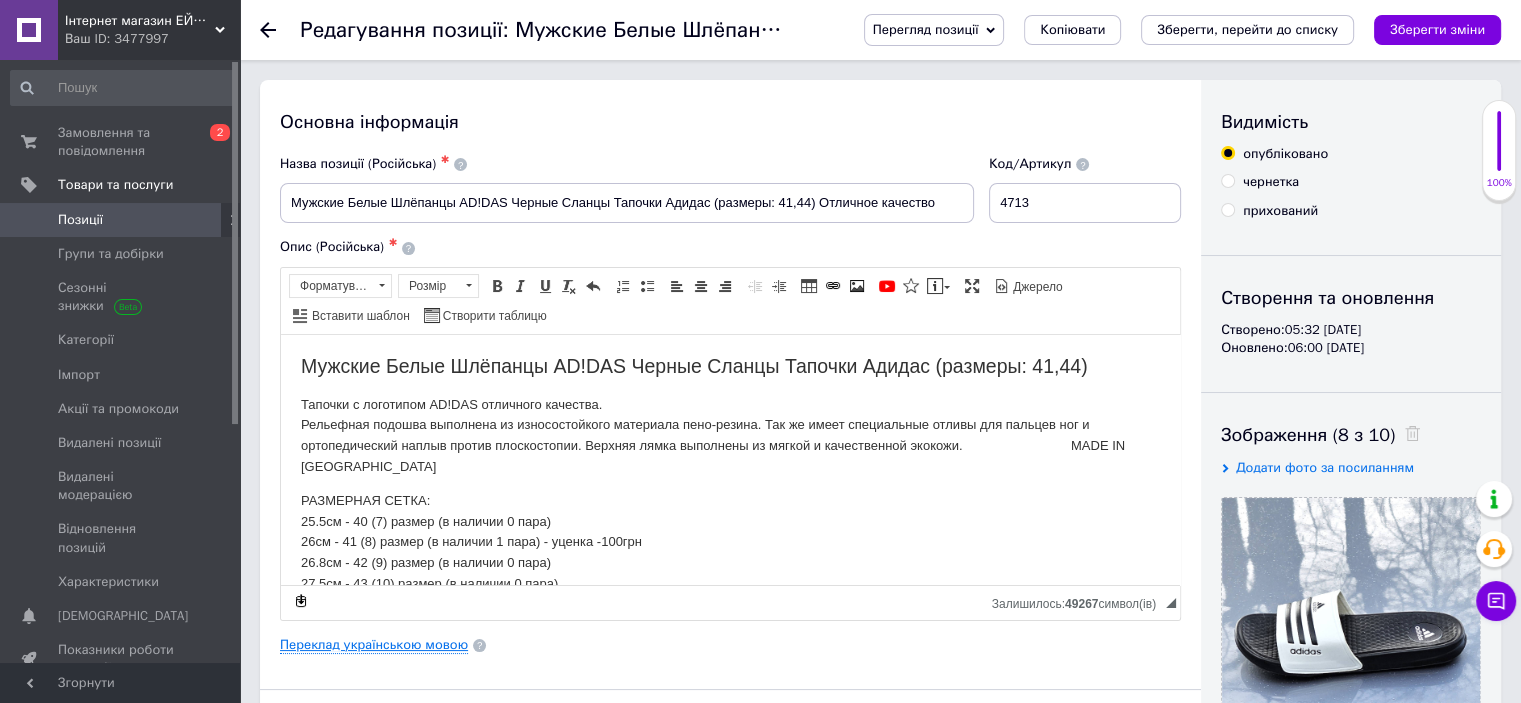 click on "Переклад українською мовою" at bounding box center (374, 645) 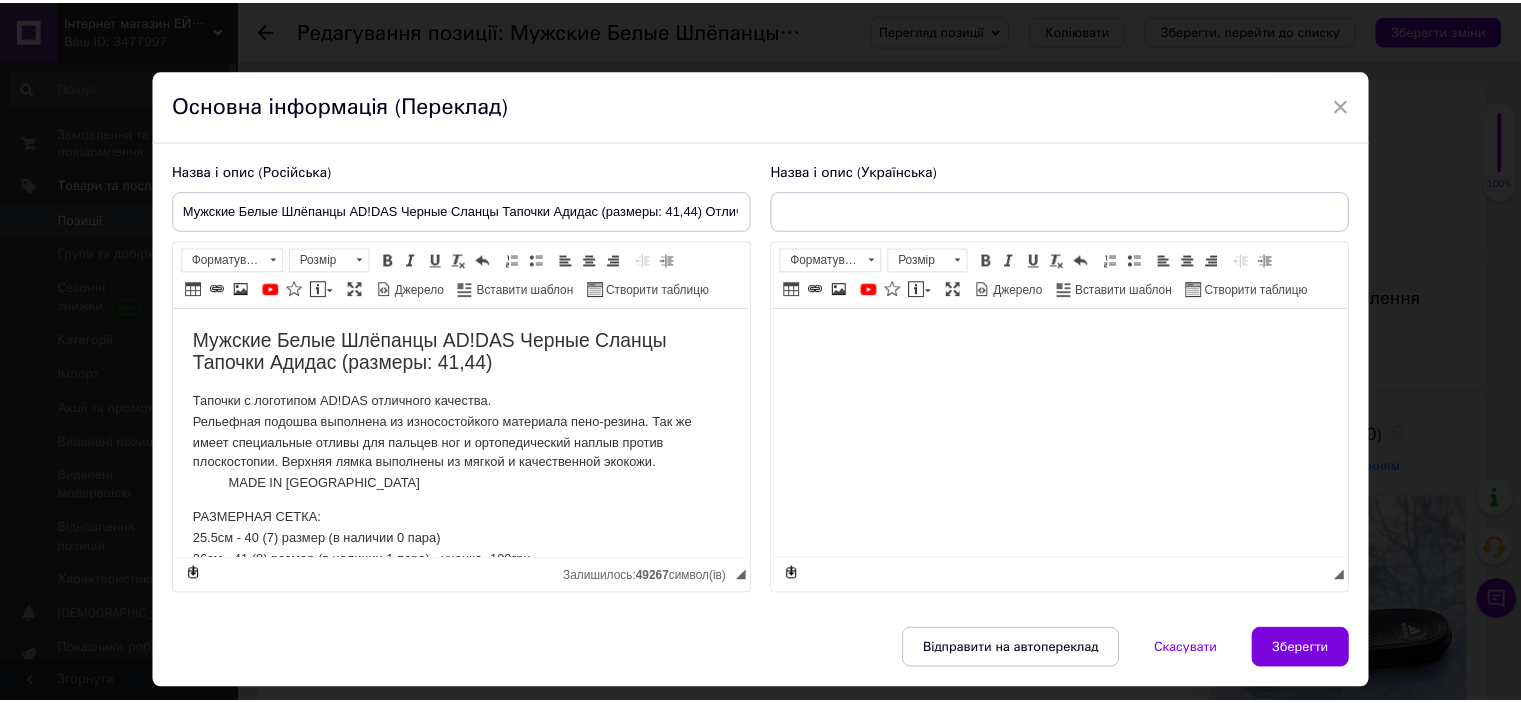 scroll, scrollTop: 0, scrollLeft: 0, axis: both 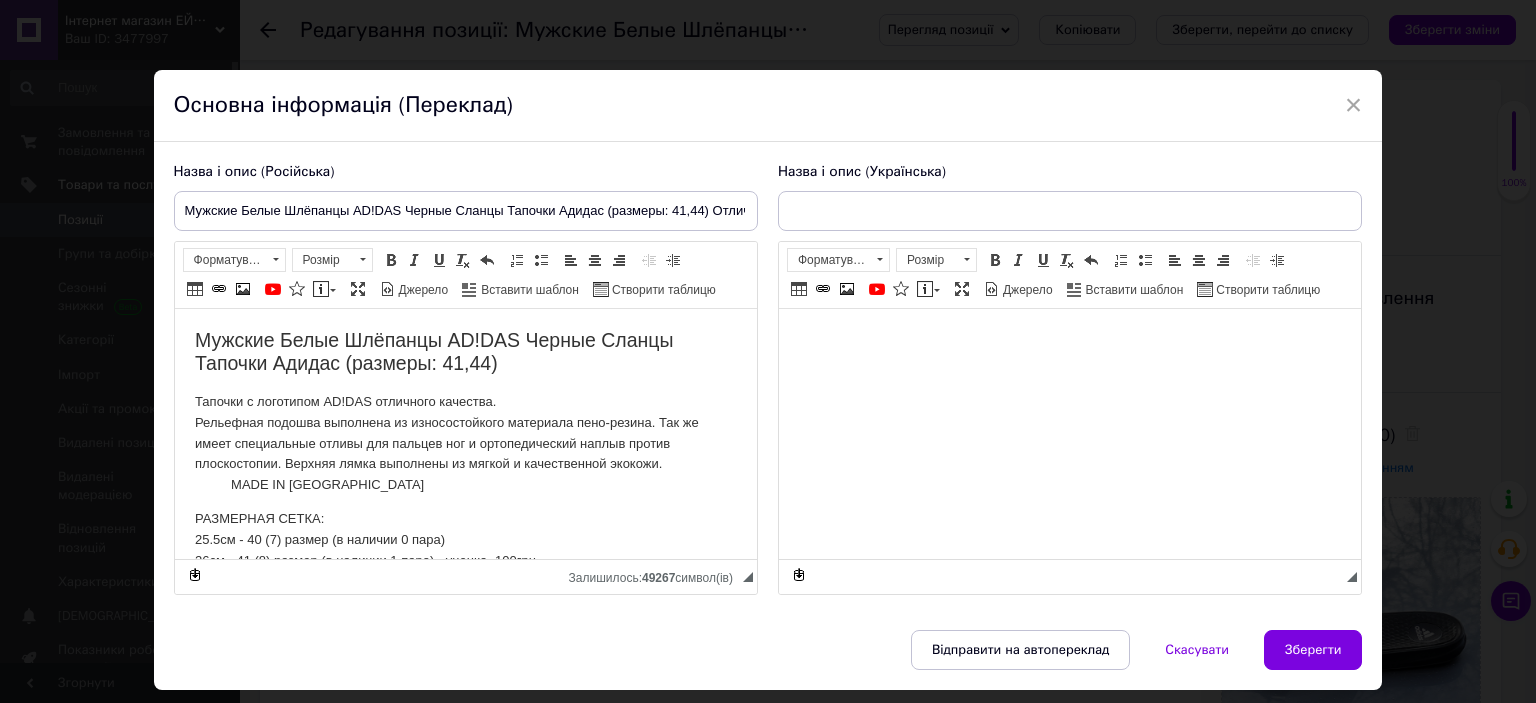 type on "Чоловічі Білі Шльопанці AD!DAS Чорні Сланці Тапочки Адідас (розміри: 41,44) Чудова якість" 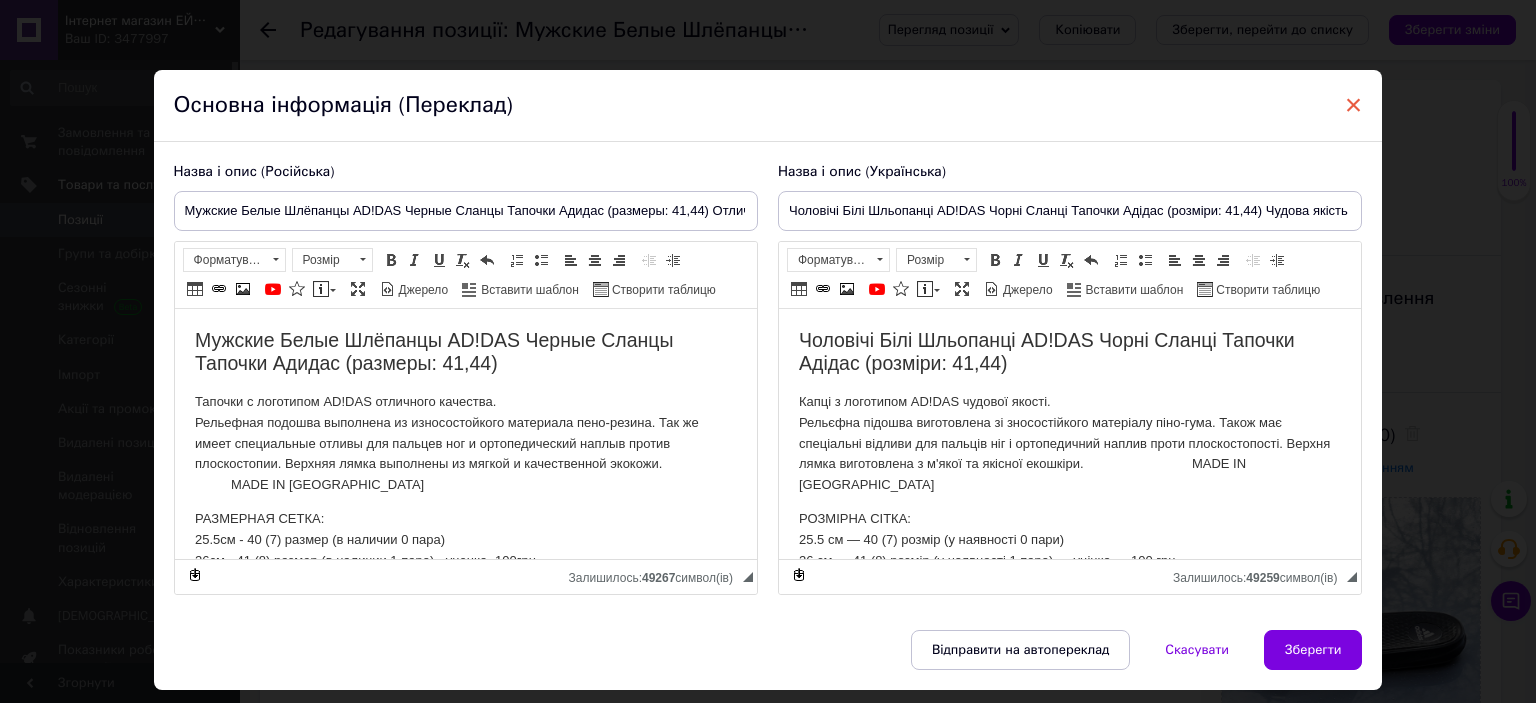 click on "×" at bounding box center [1354, 105] 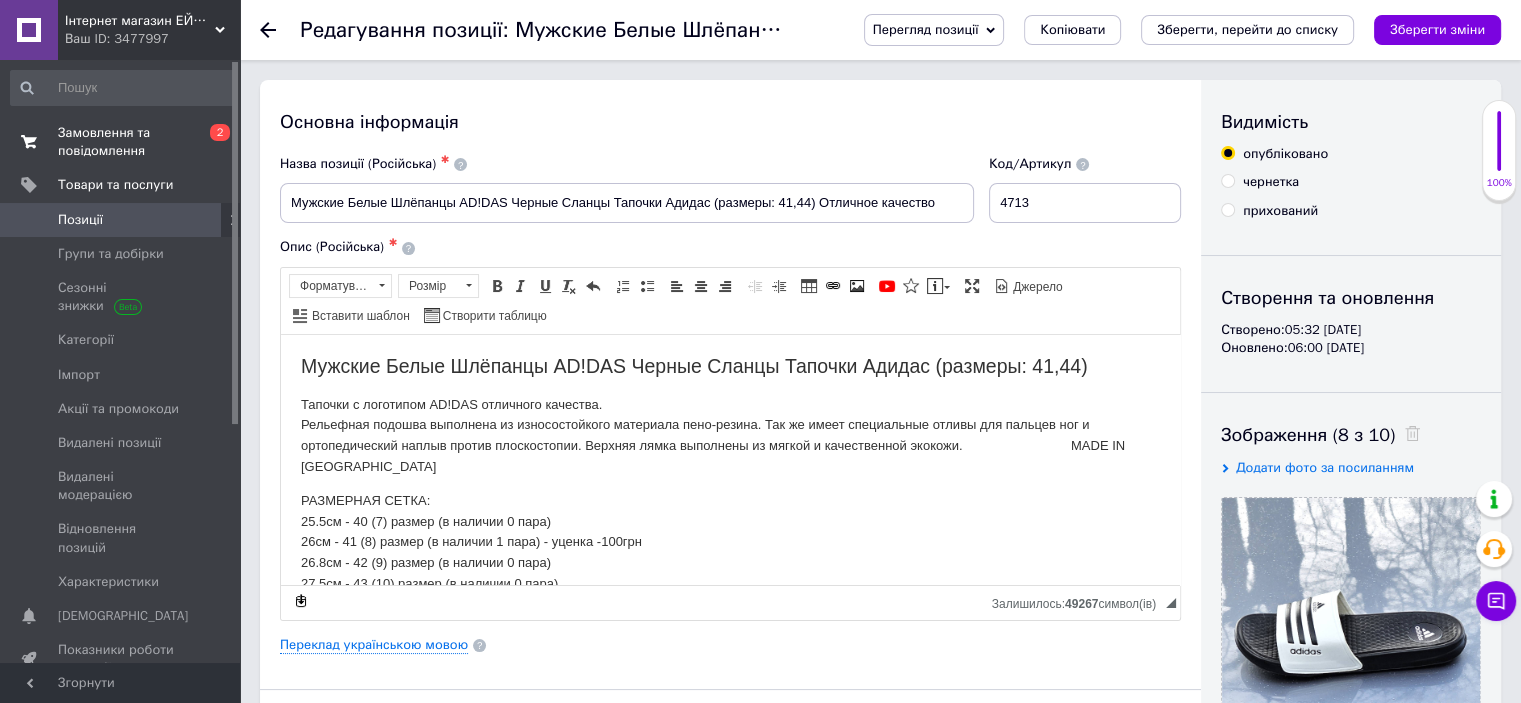 click on "Замовлення та повідомлення 0 2" at bounding box center (123, 142) 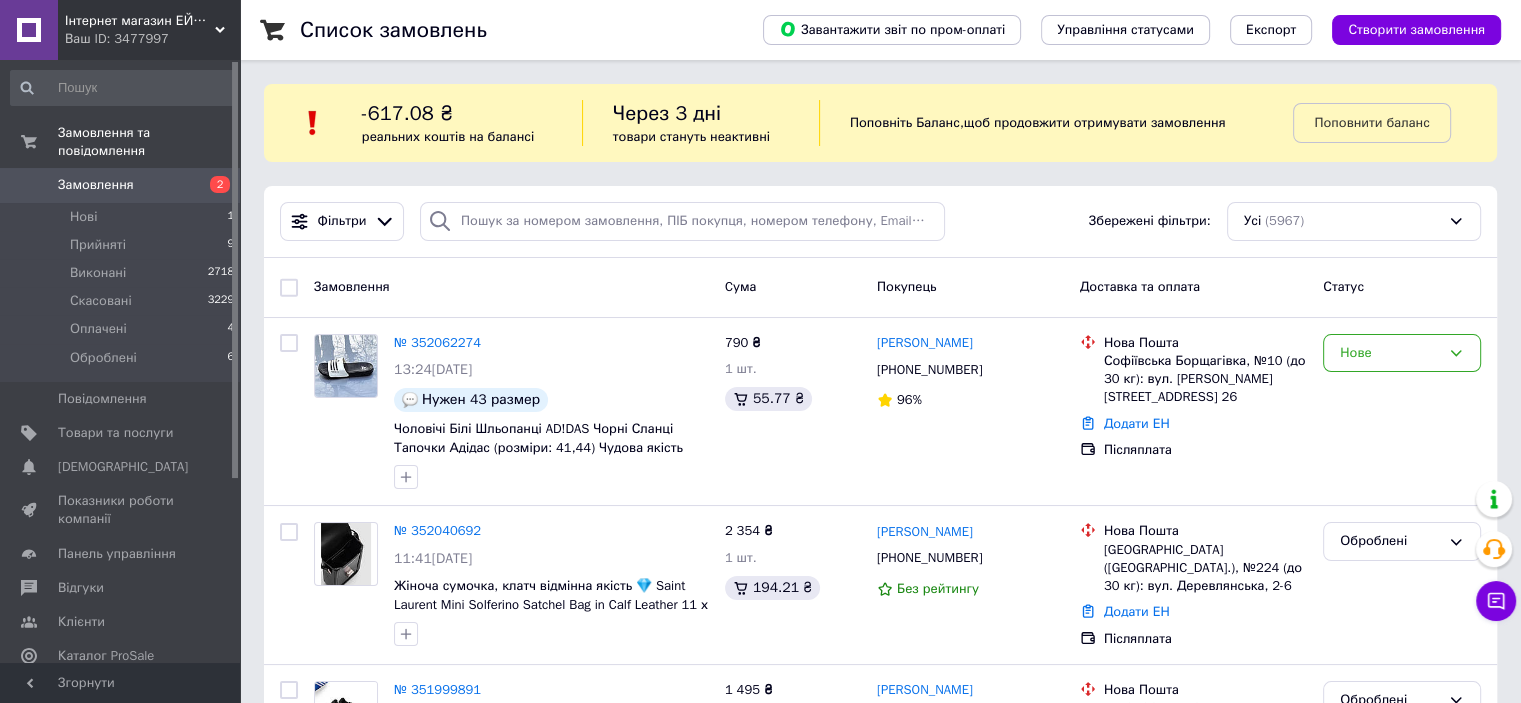 click on "Ваш ID: 3477997" at bounding box center [152, 39] 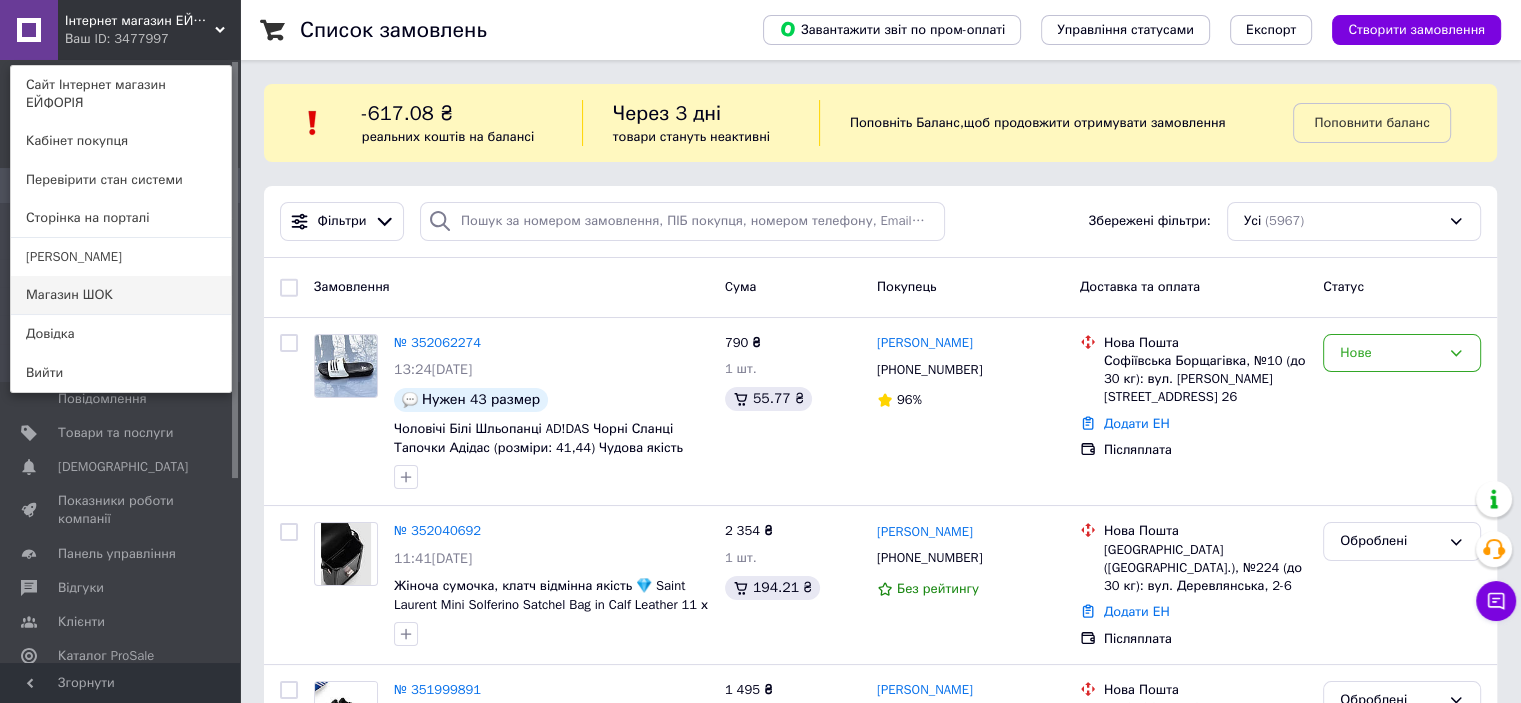 click on "Магазин ШОК" at bounding box center (121, 295) 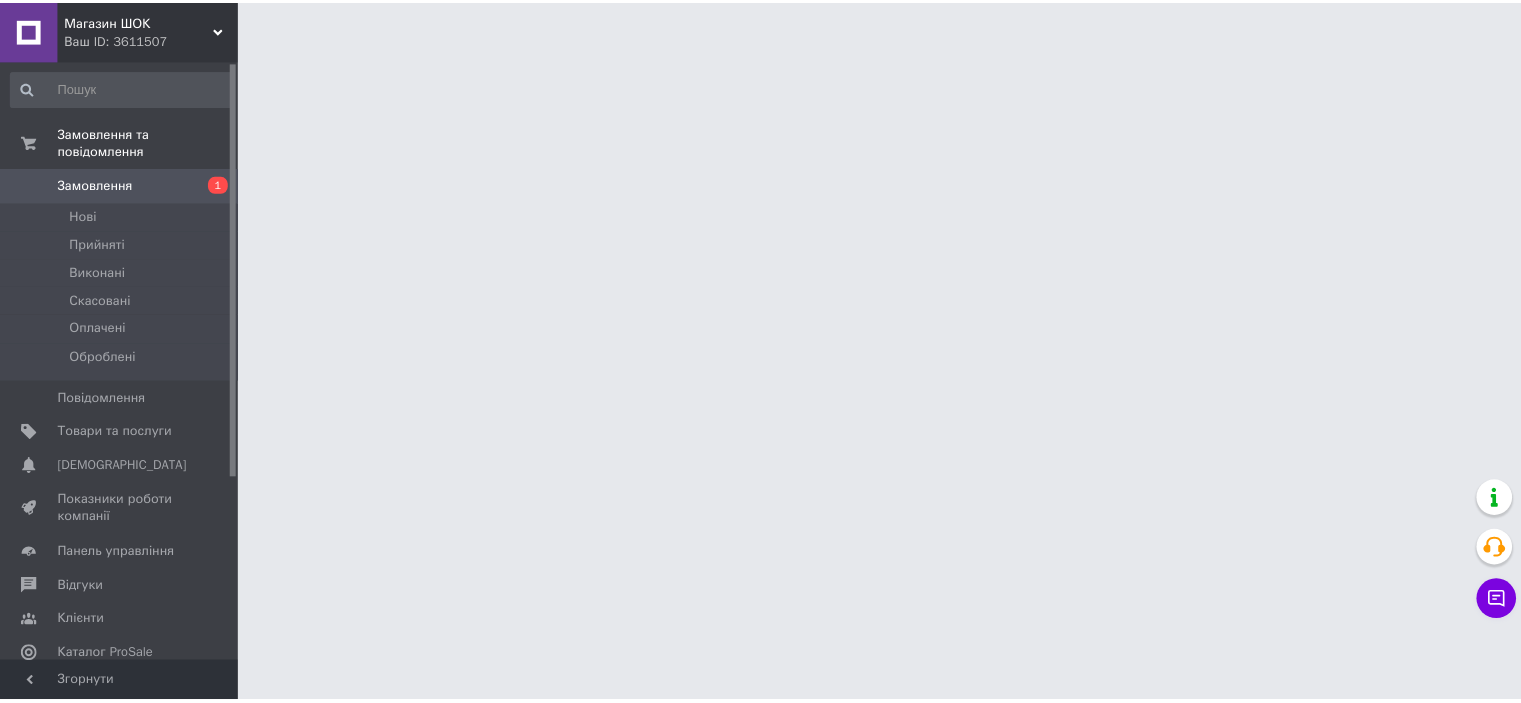 scroll, scrollTop: 0, scrollLeft: 0, axis: both 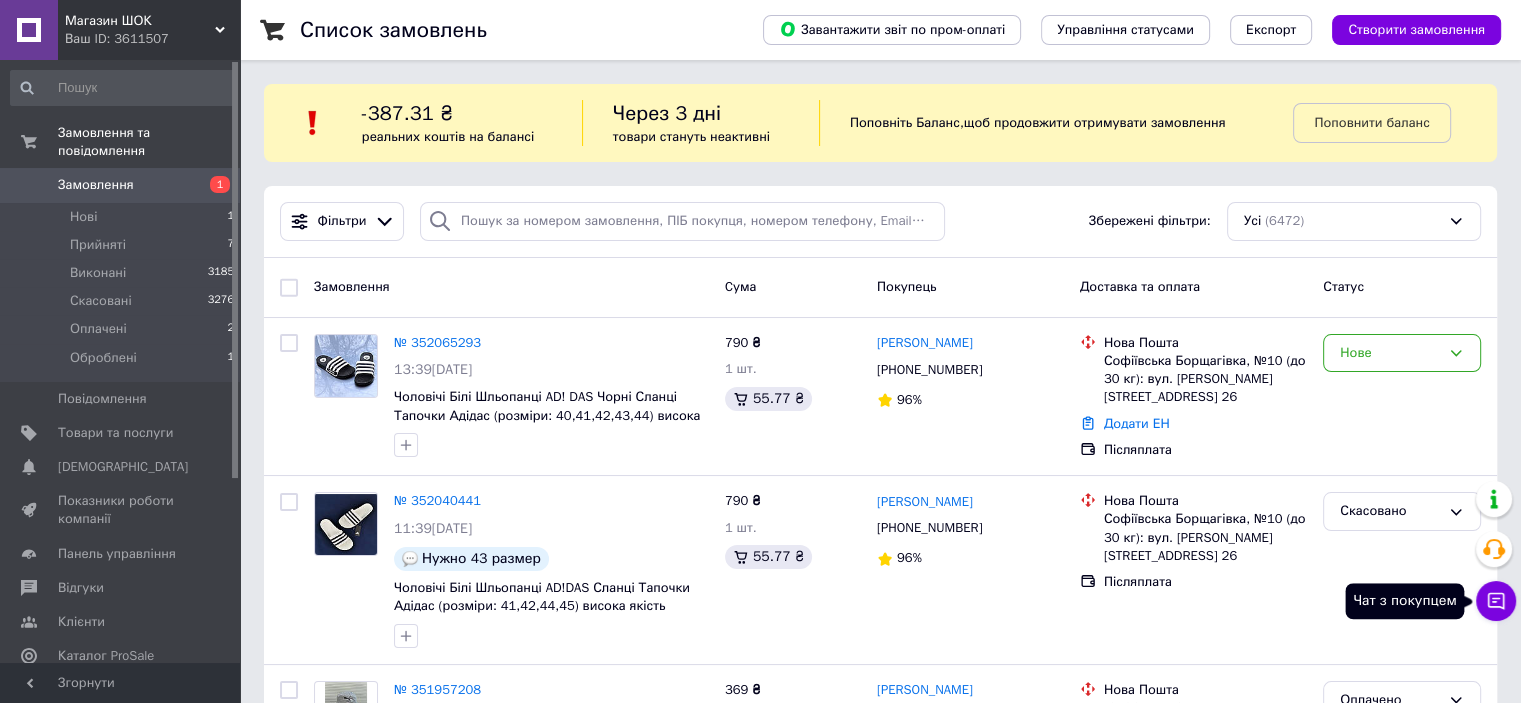 click on "Чат з покупцем" at bounding box center (1496, 601) 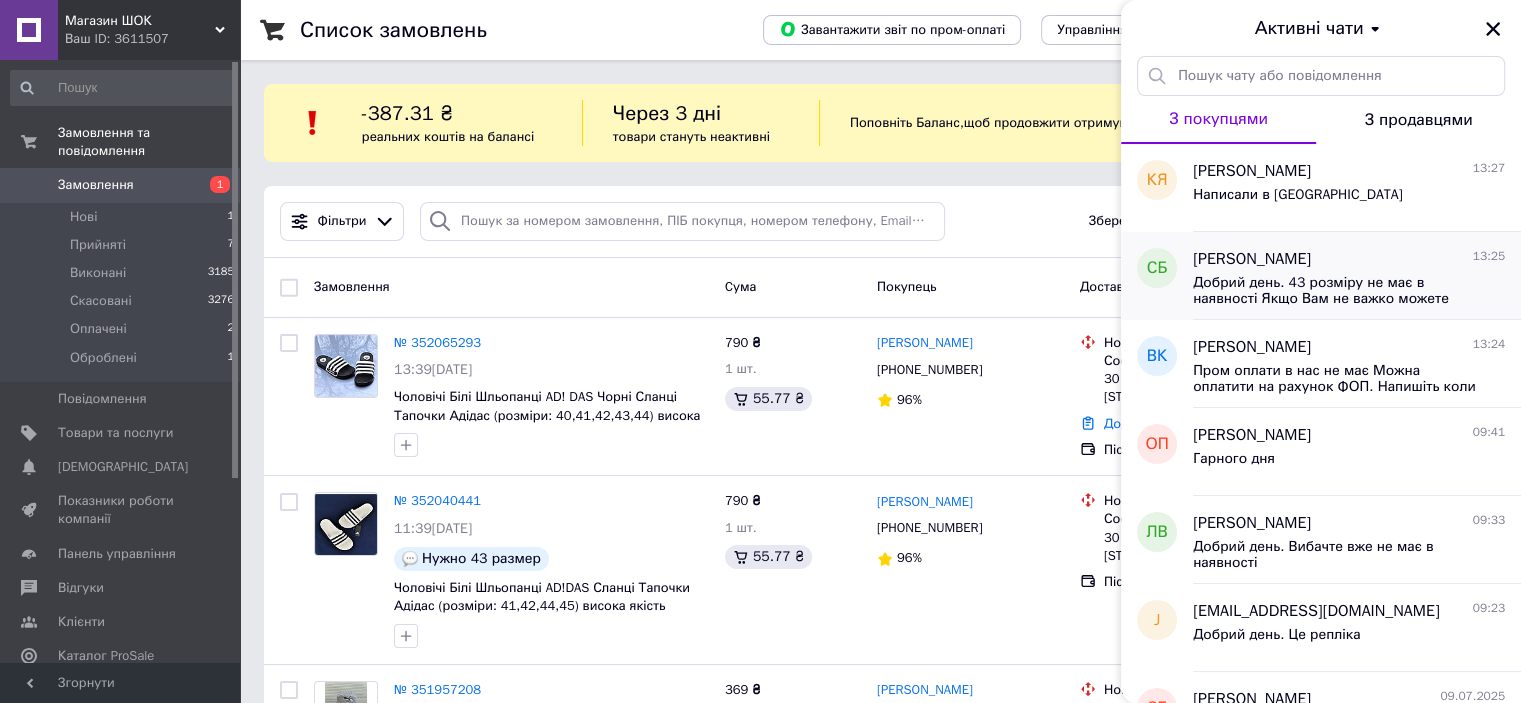 click on "Добрий день.
43 розміру не має в наявності
Якщо Вам не важко можете будь ласка відмінити ваше замовлення на порталі Пром.юа" at bounding box center (1349, 289) 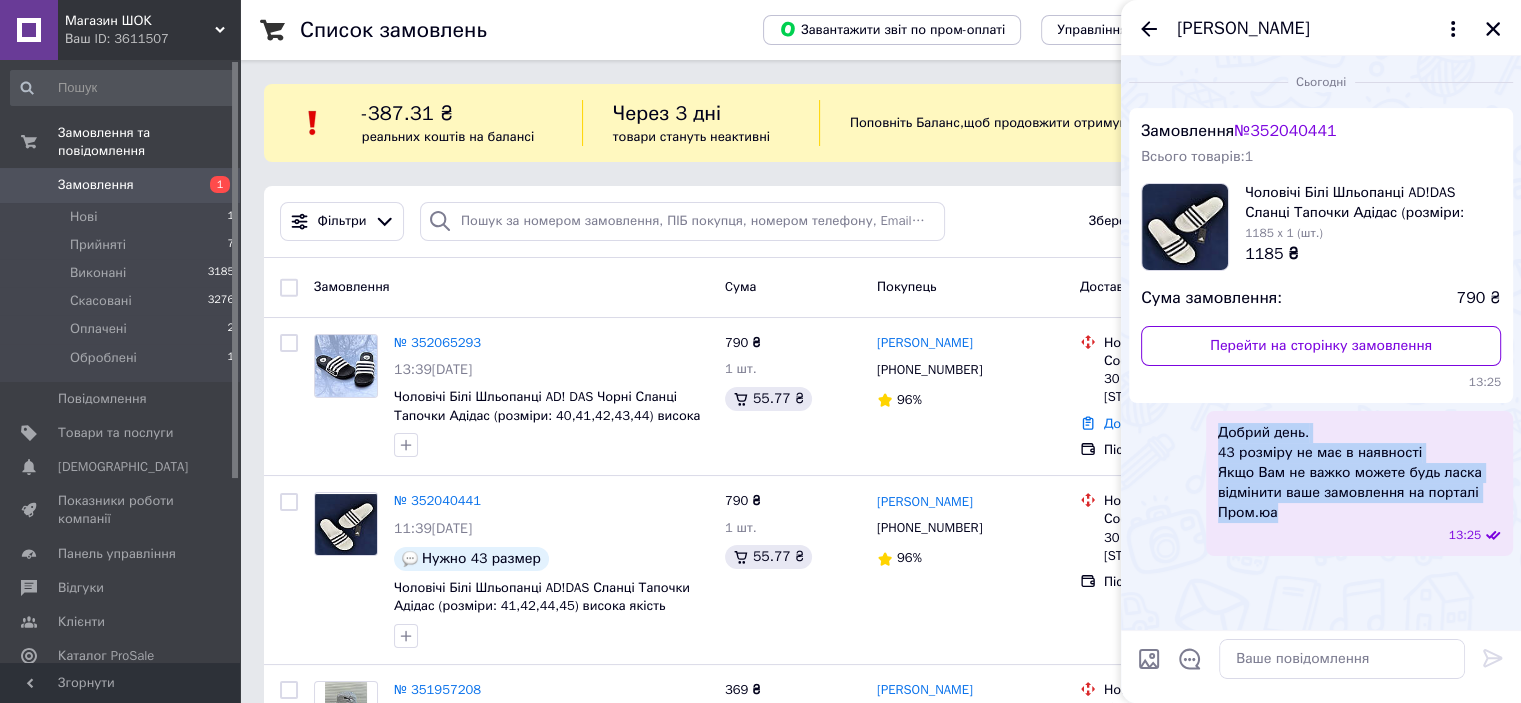 drag, startPoint x: 1299, startPoint y: 513, endPoint x: 1194, endPoint y: 417, distance: 142.27087 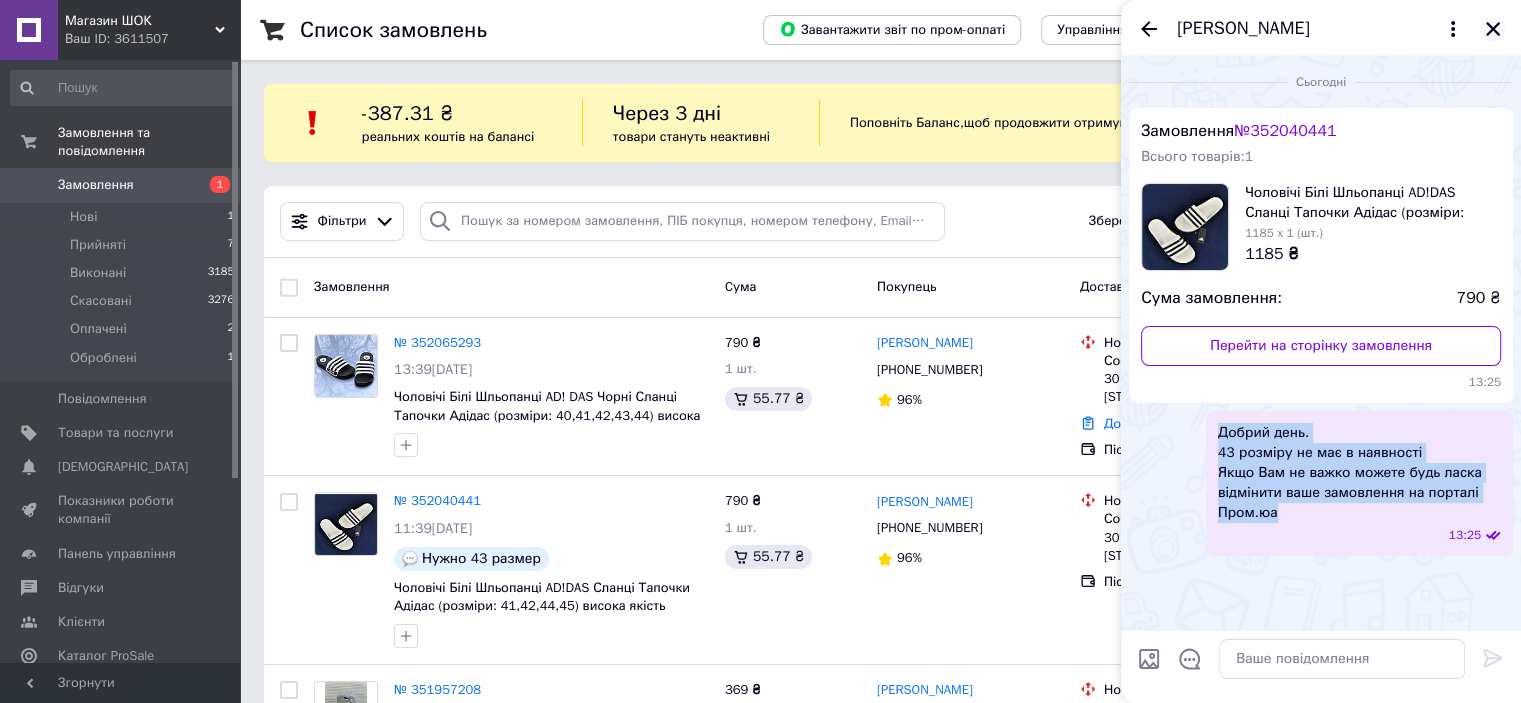 click 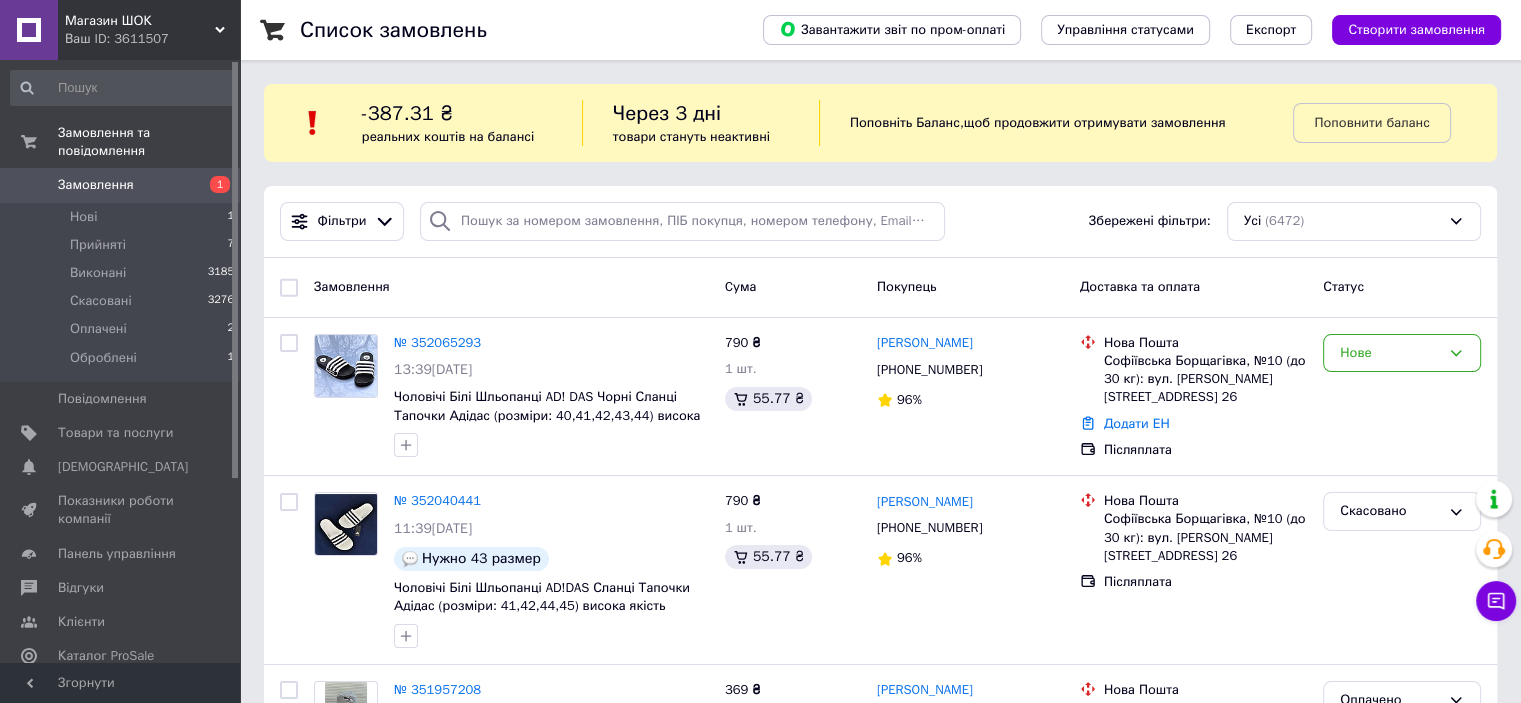 click on "Магазин ШОК" at bounding box center [140, 21] 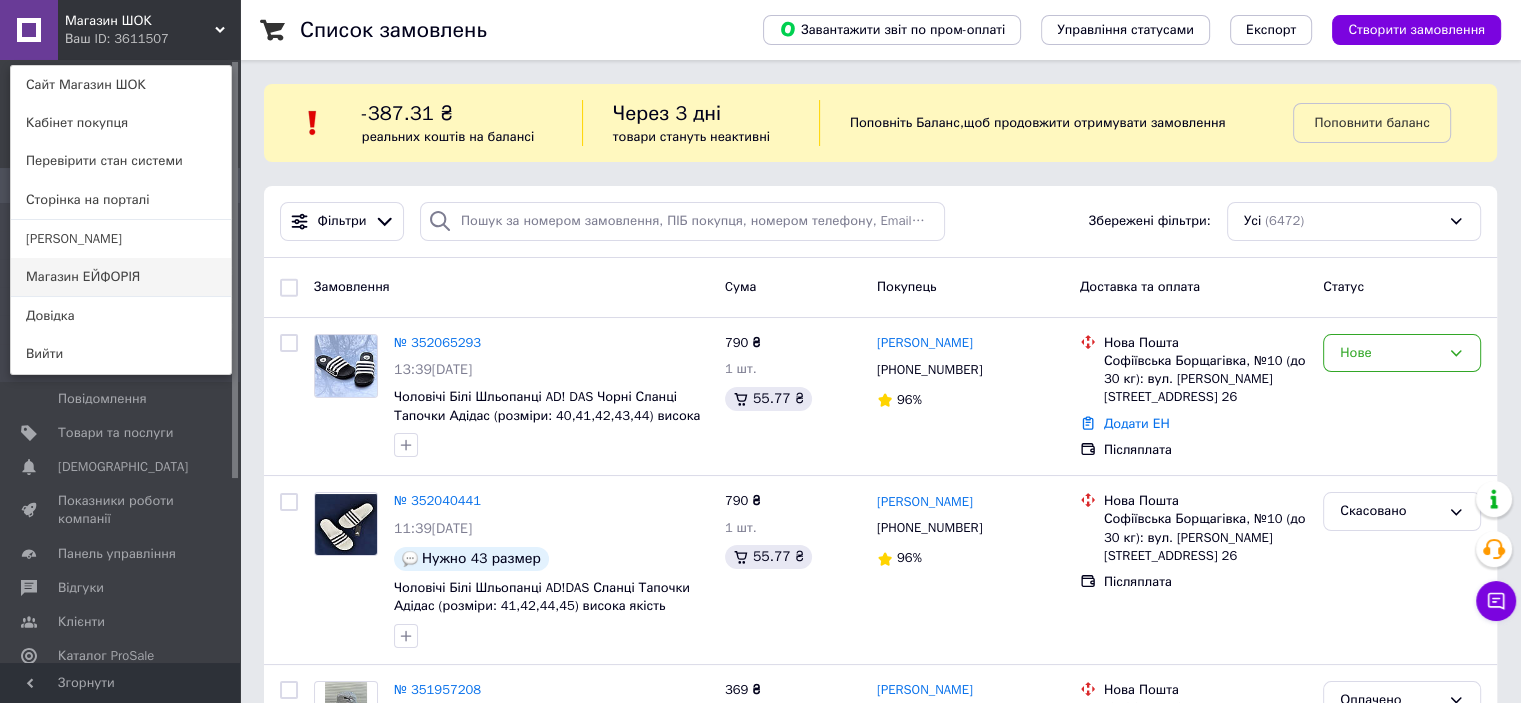 click on "Магазин ЕЙФОРІЯ" at bounding box center (121, 277) 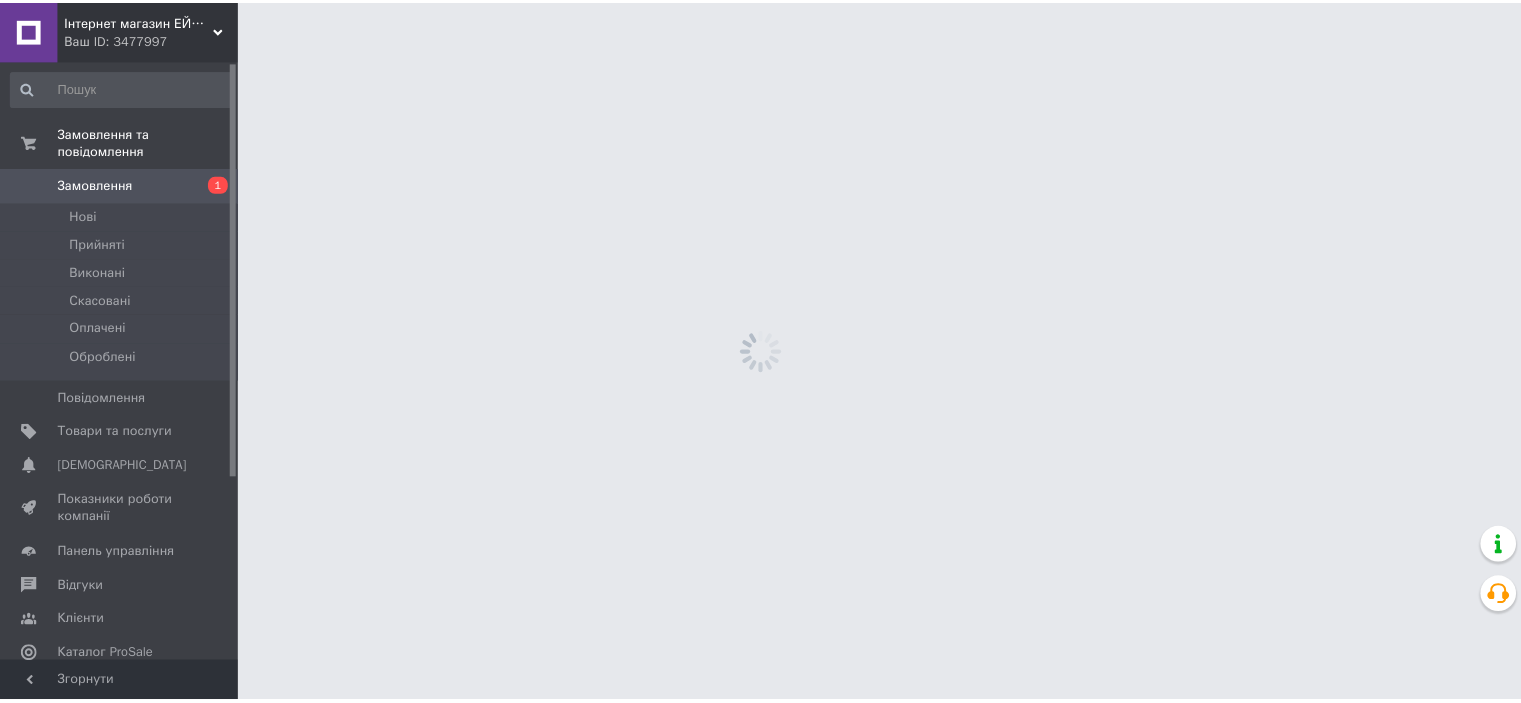 scroll, scrollTop: 0, scrollLeft: 0, axis: both 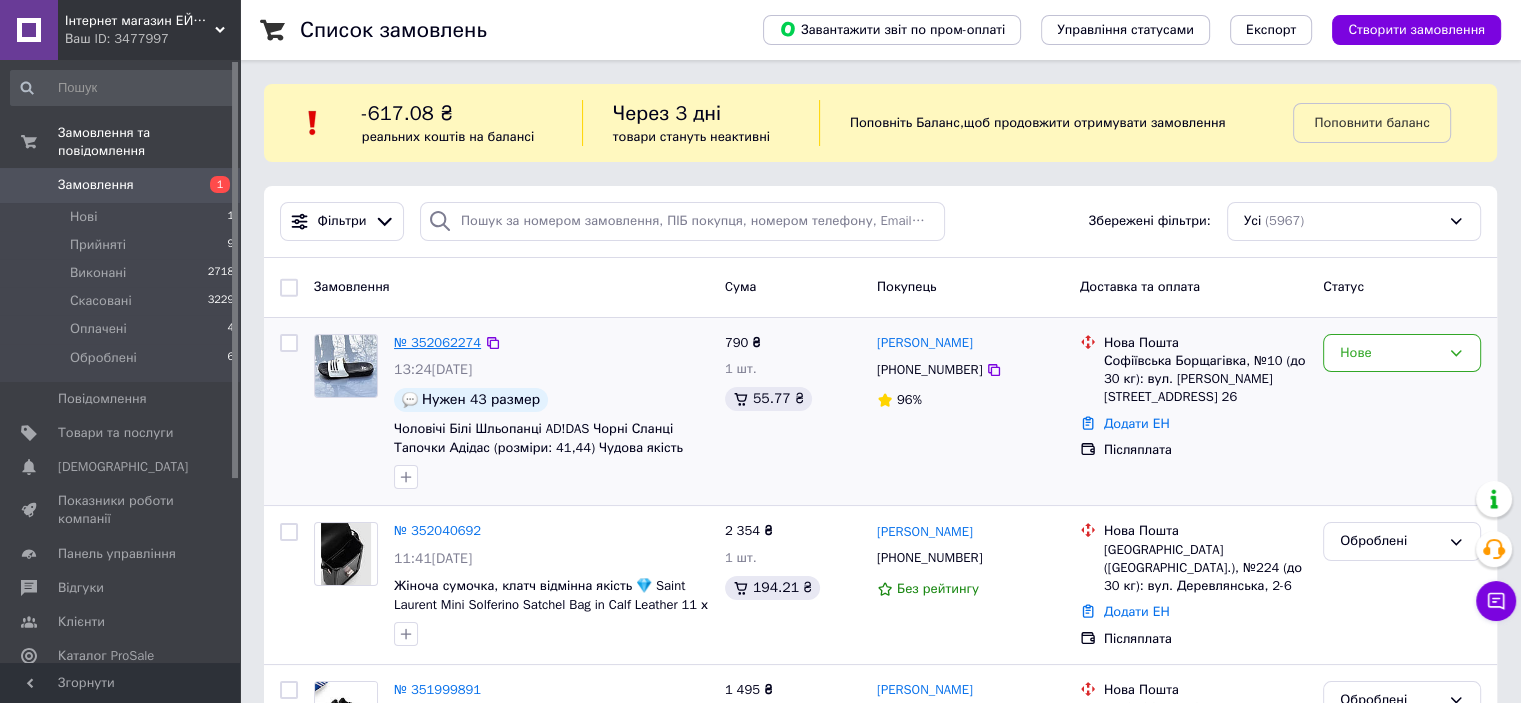 click on "№ 352062274" at bounding box center [437, 342] 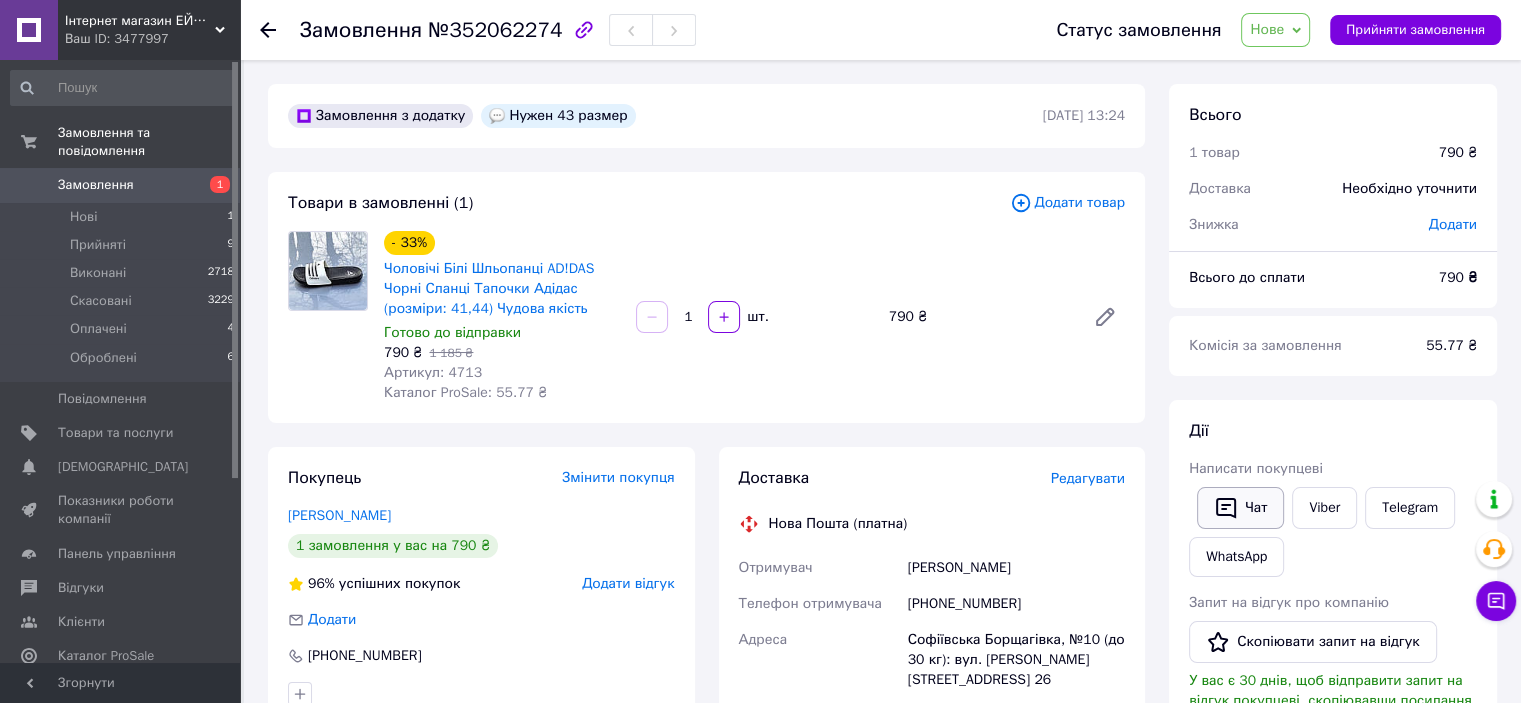 click 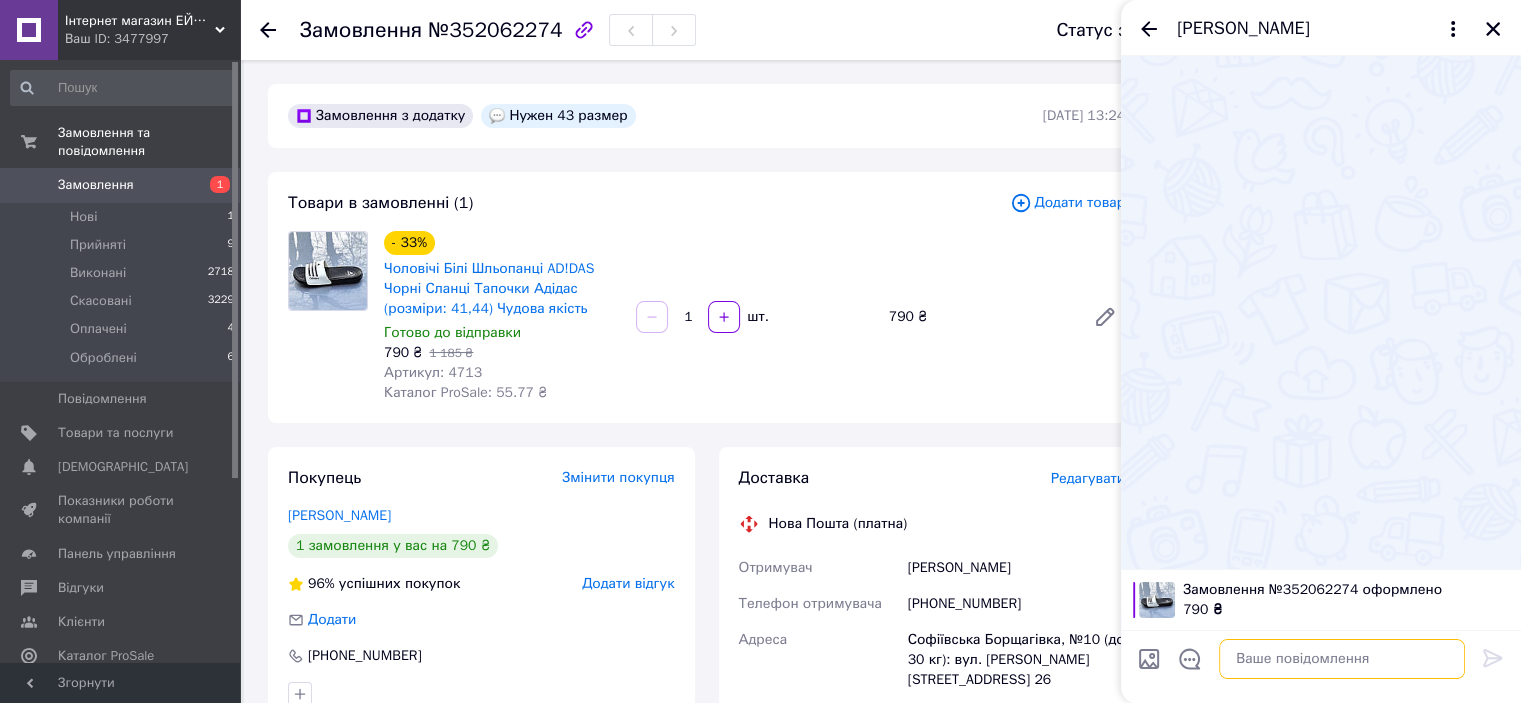 click at bounding box center [1342, 659] 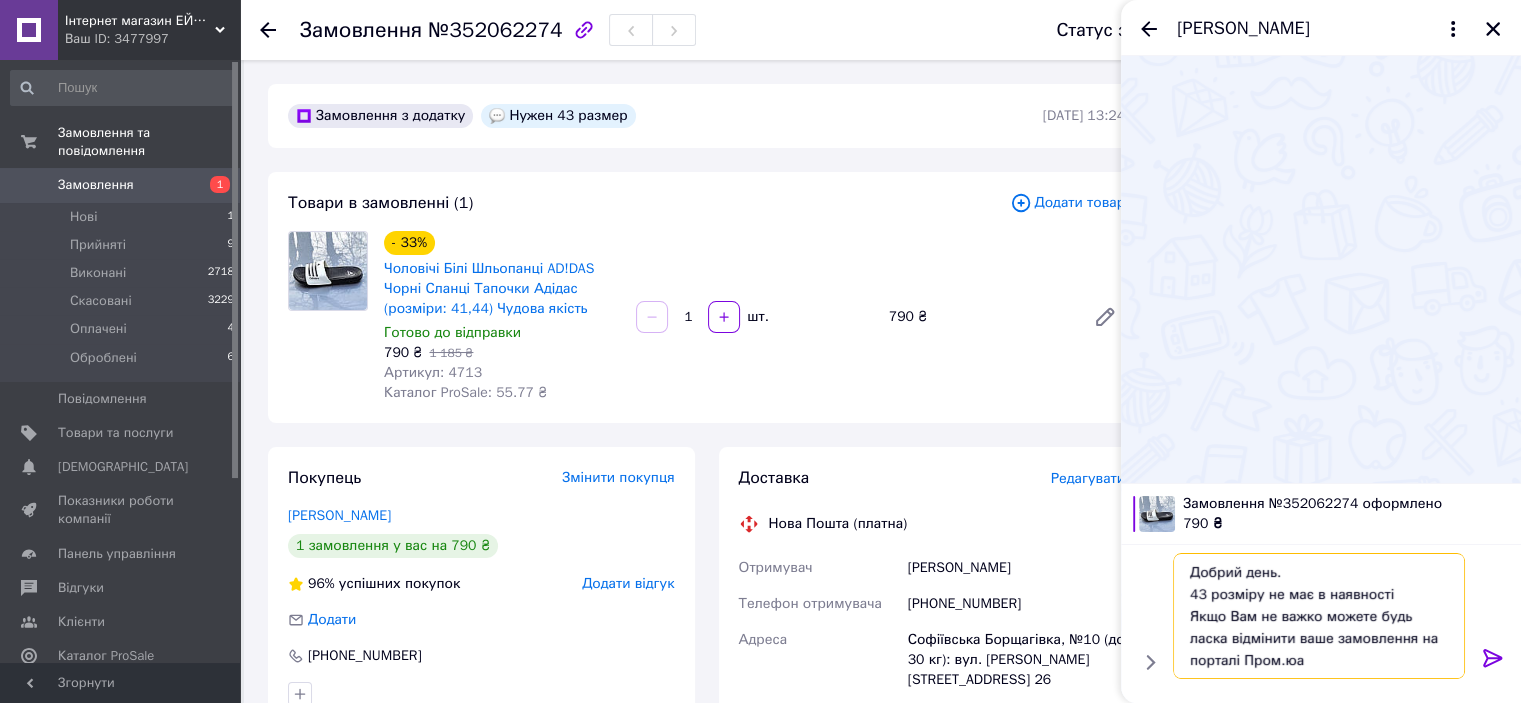 scroll, scrollTop: 1, scrollLeft: 0, axis: vertical 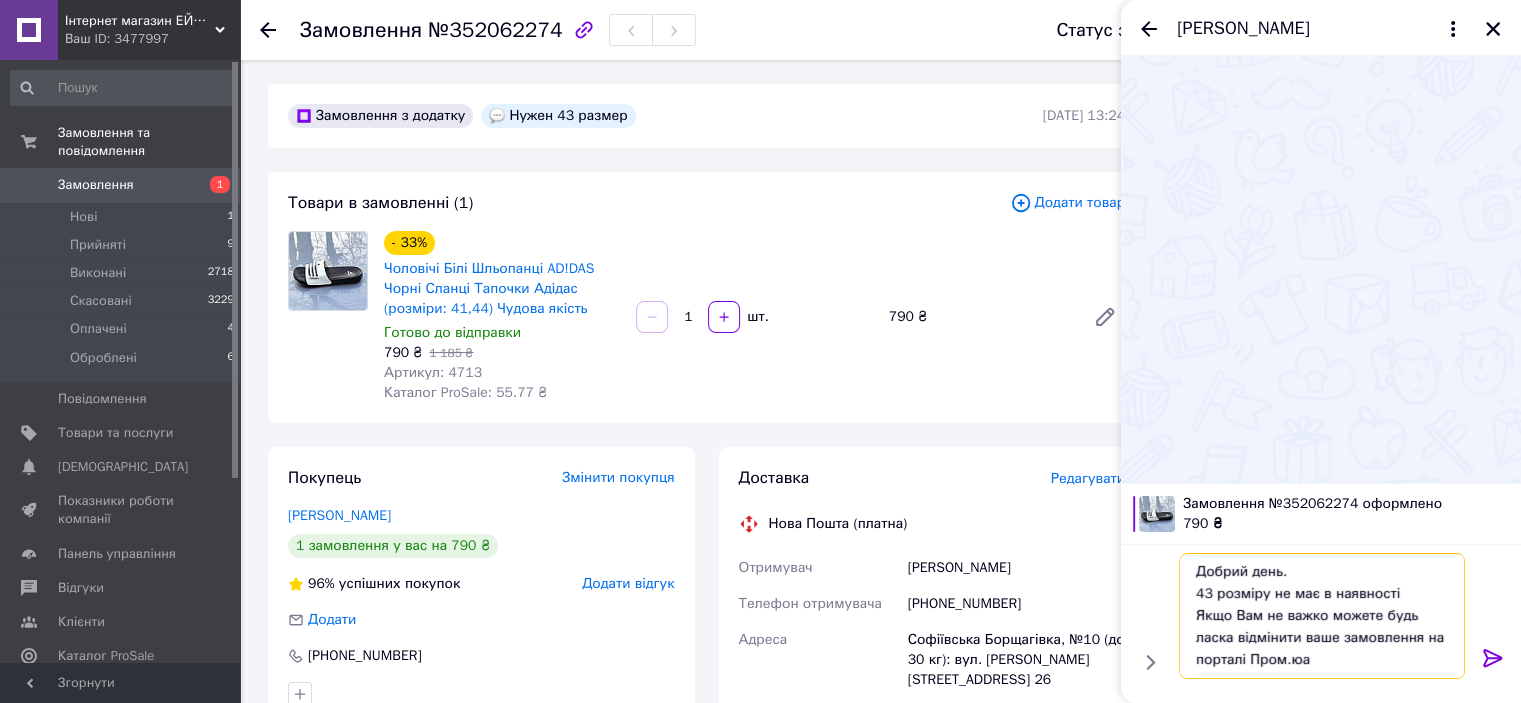 type on "Добрий день.
43 розміру не має в наявності
Якщо Вам не важко можете будь ласка відмінити ваше замовлення на порталі Пром.юа" 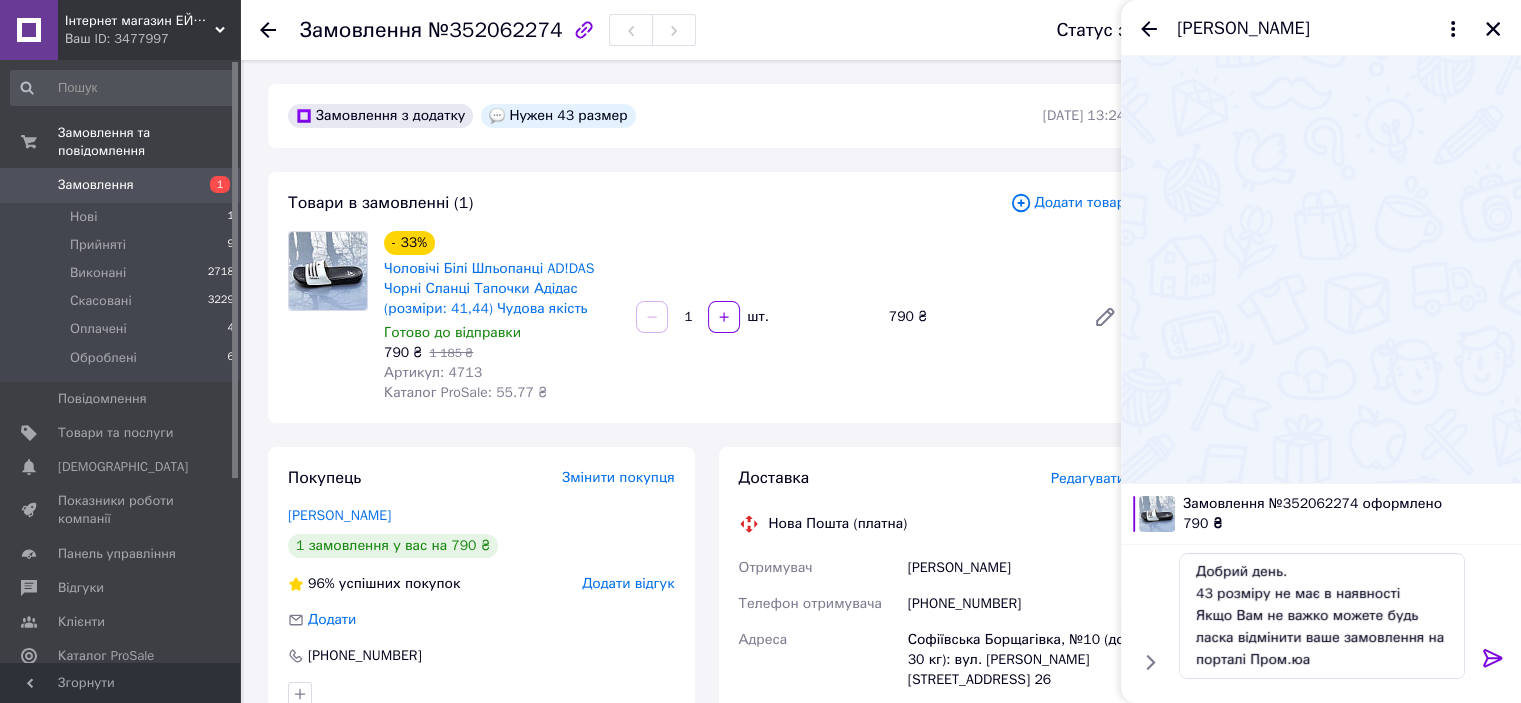 click 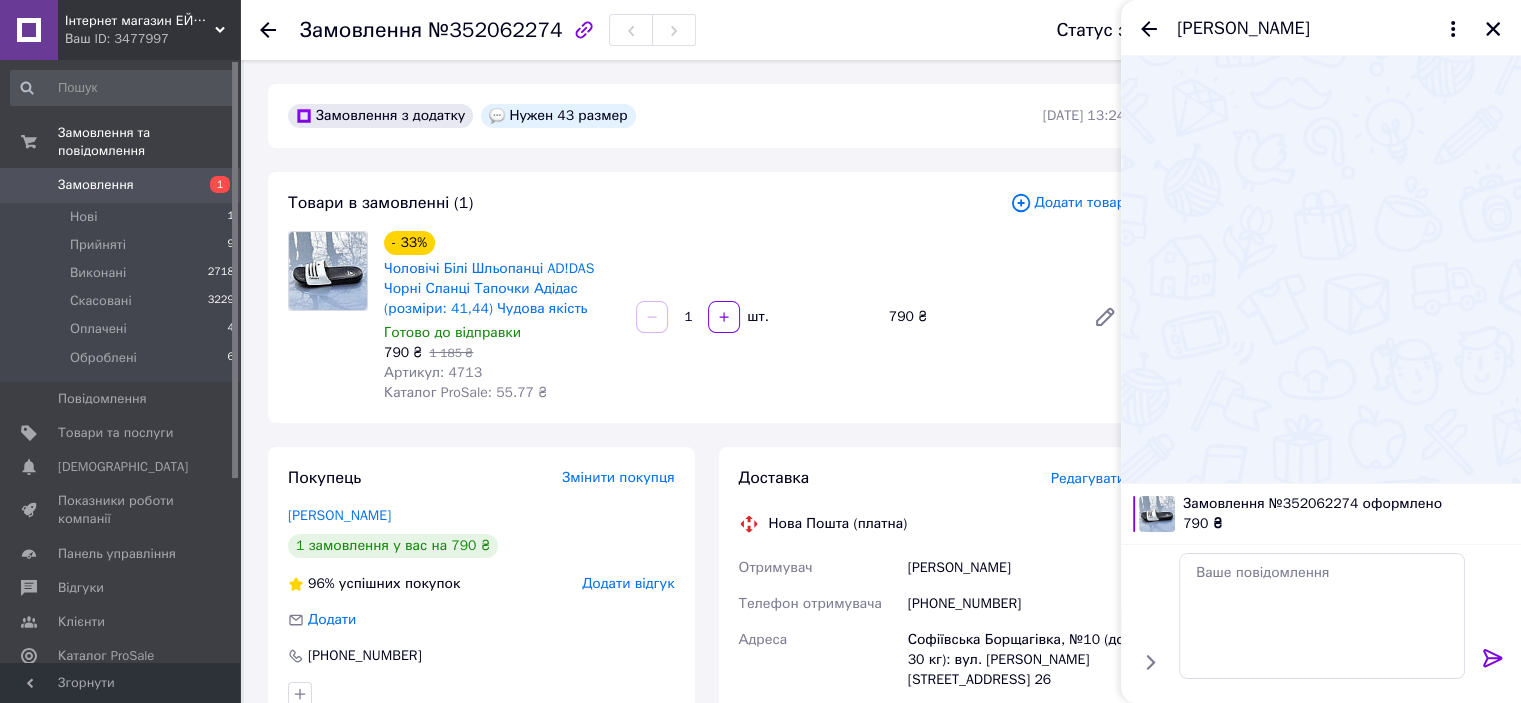 scroll, scrollTop: 0, scrollLeft: 0, axis: both 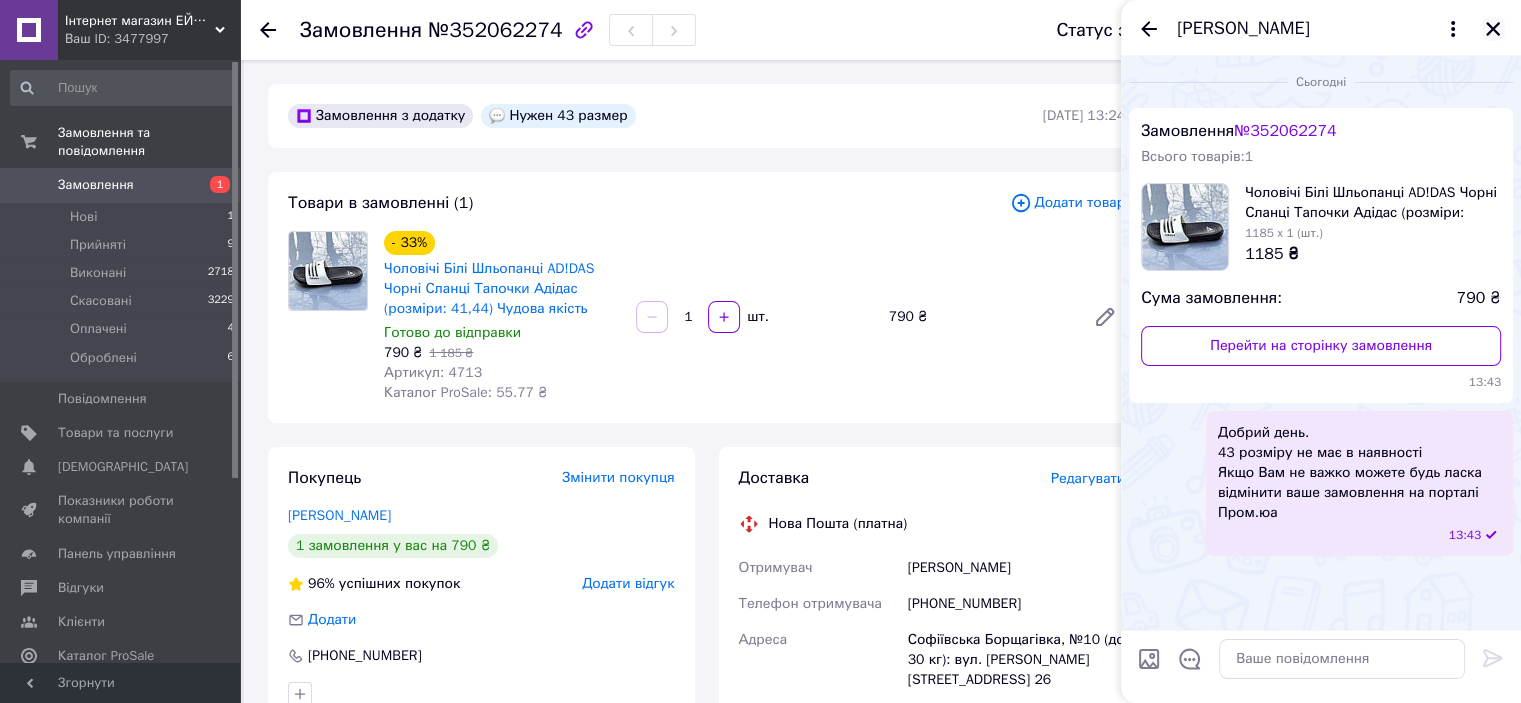 click 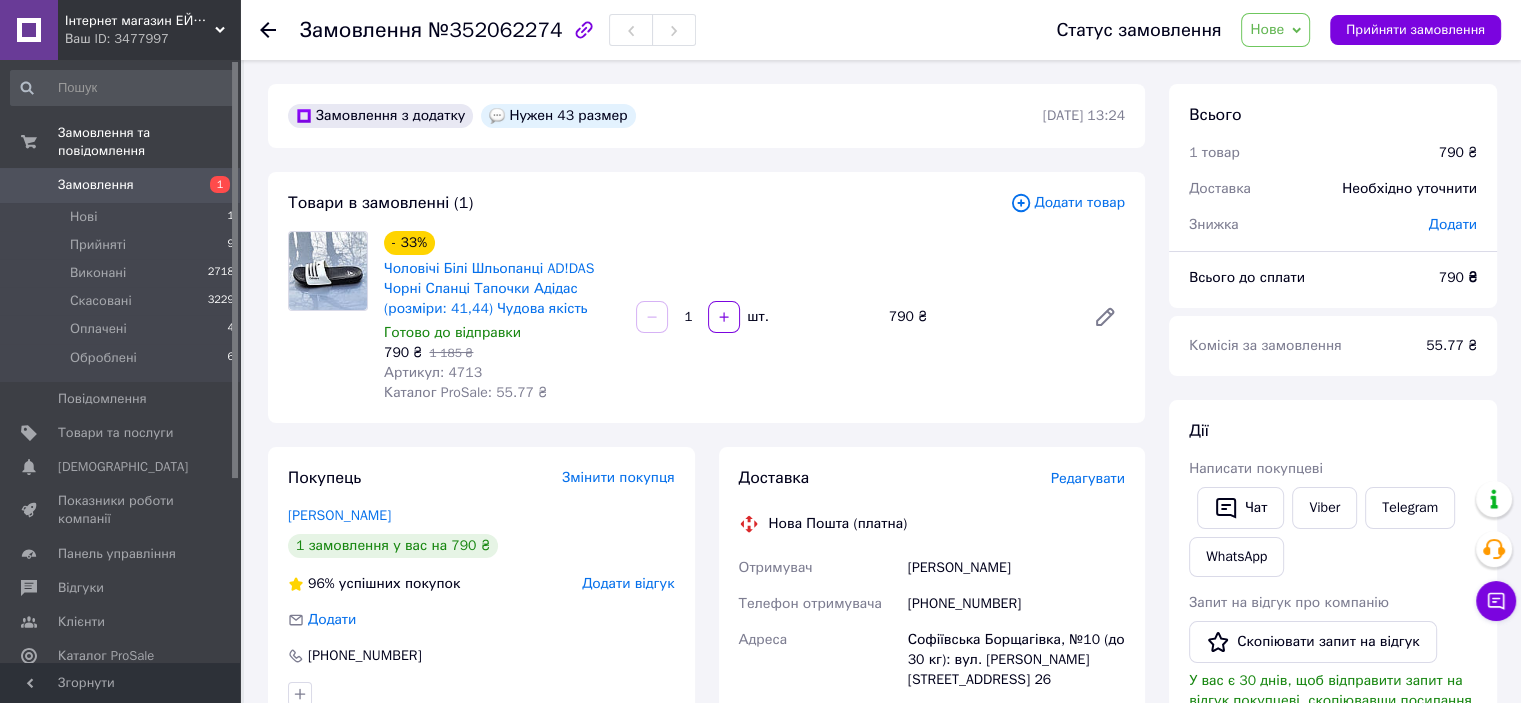 click on "Нове" at bounding box center [1267, 29] 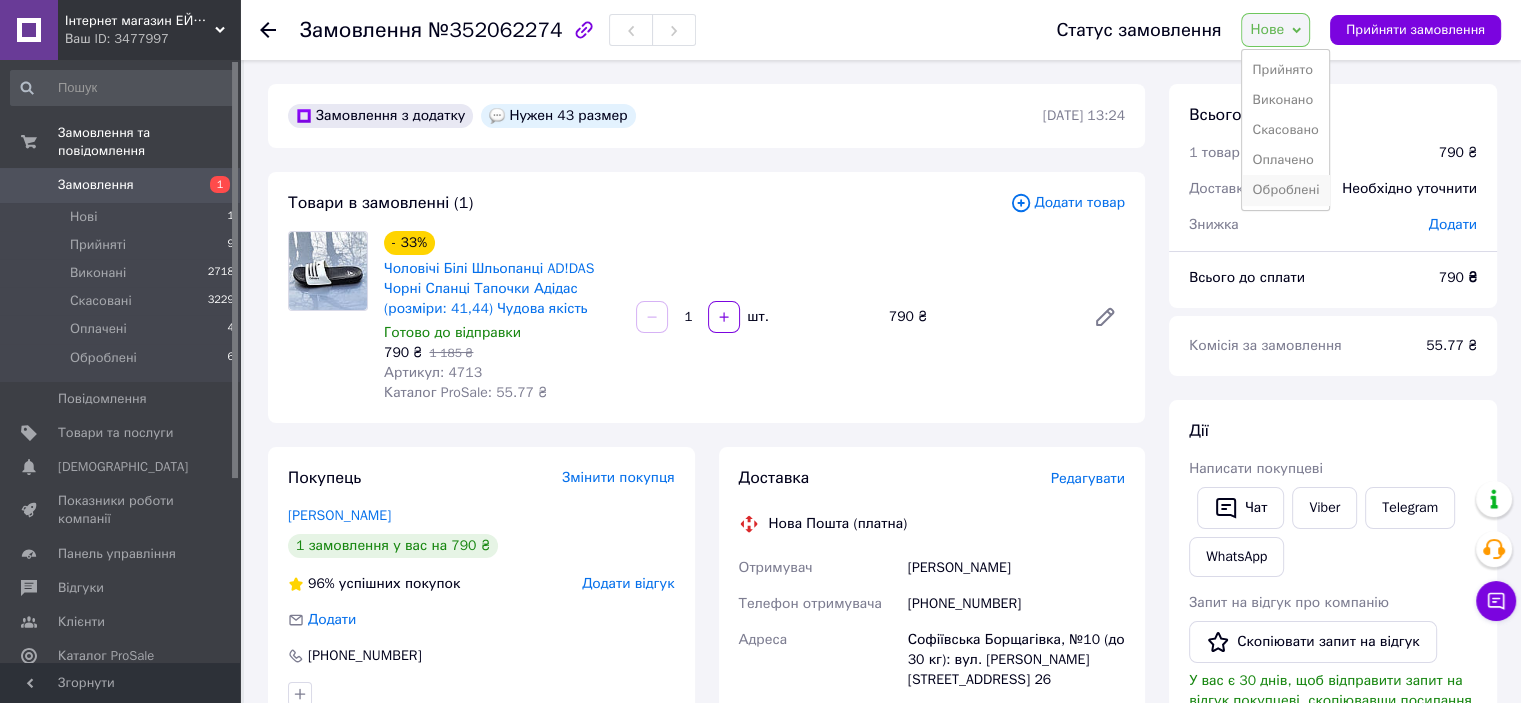 click on "Оброблені" at bounding box center (1285, 190) 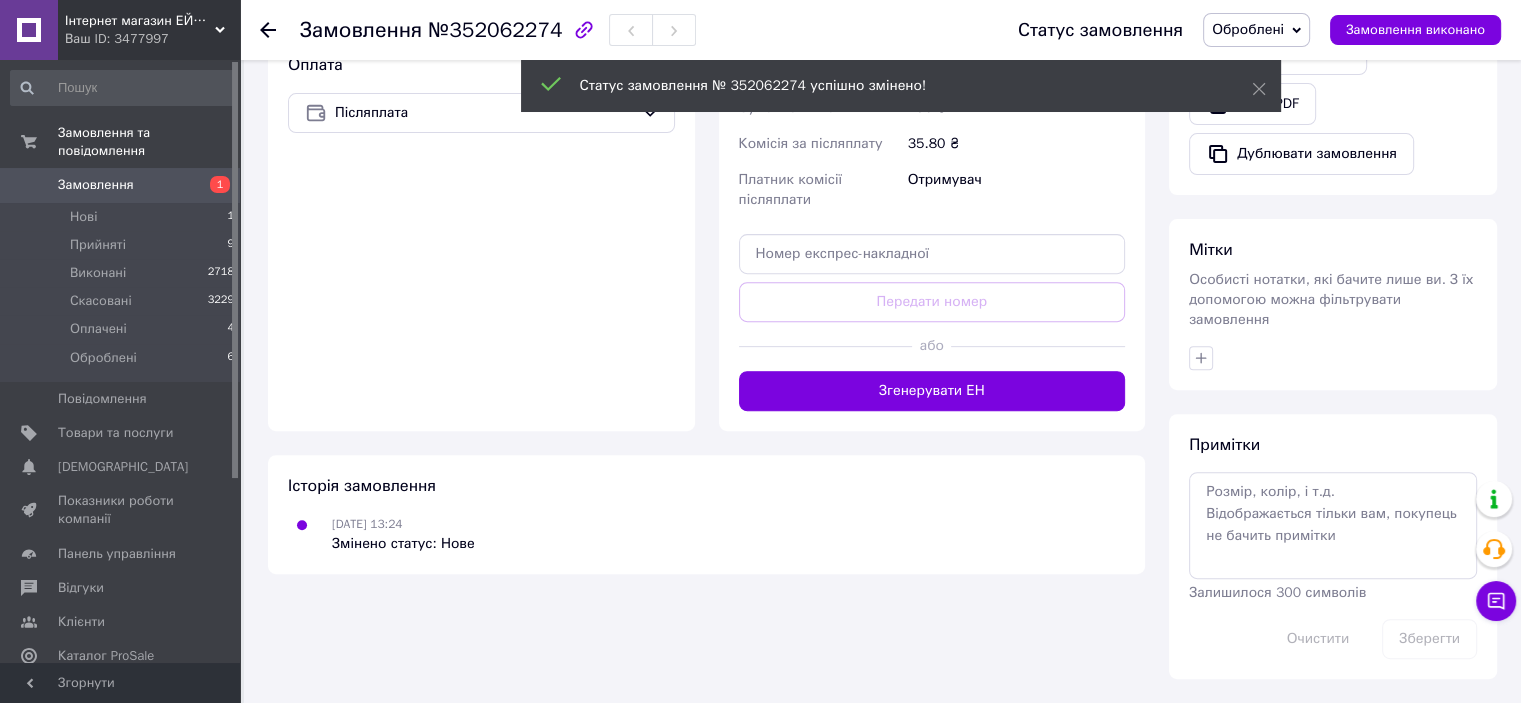 scroll, scrollTop: 692, scrollLeft: 0, axis: vertical 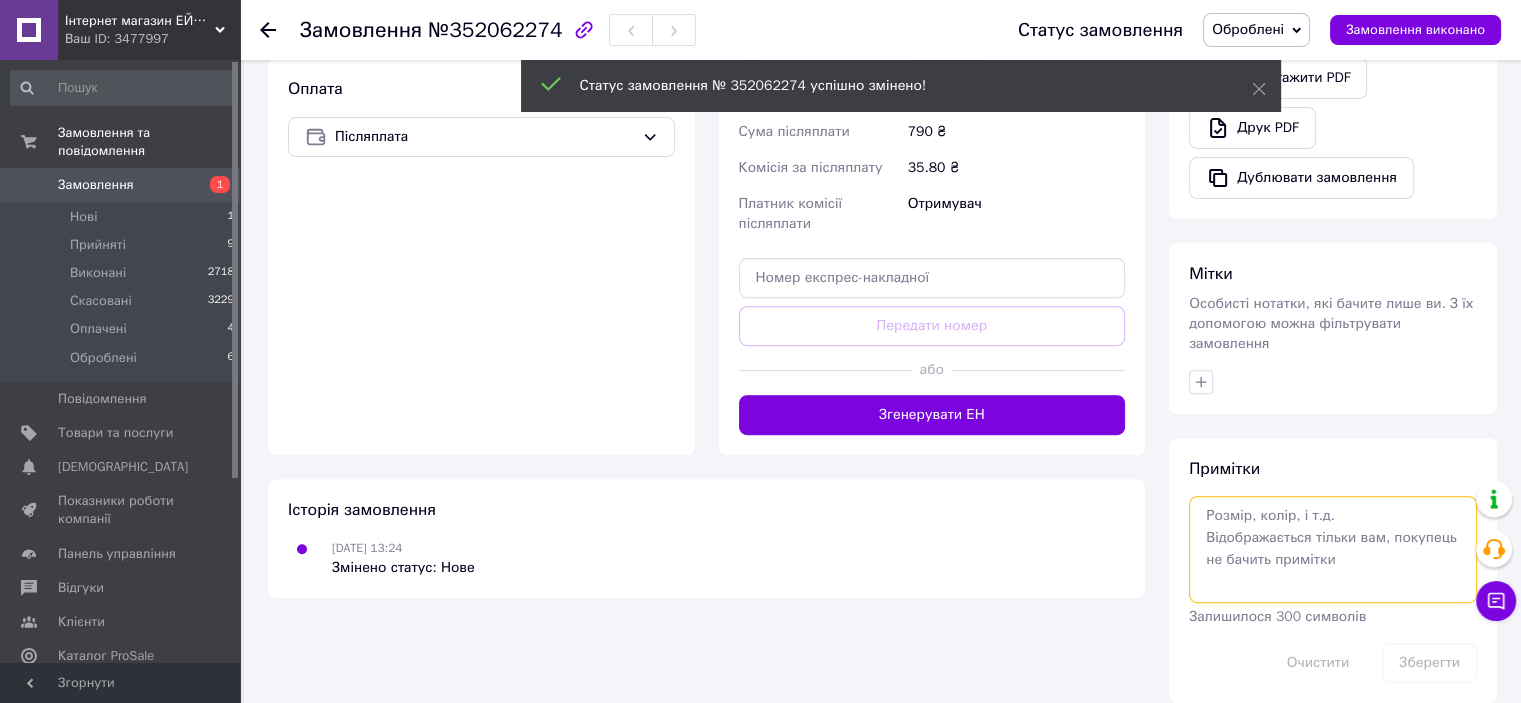 click at bounding box center (1333, 549) 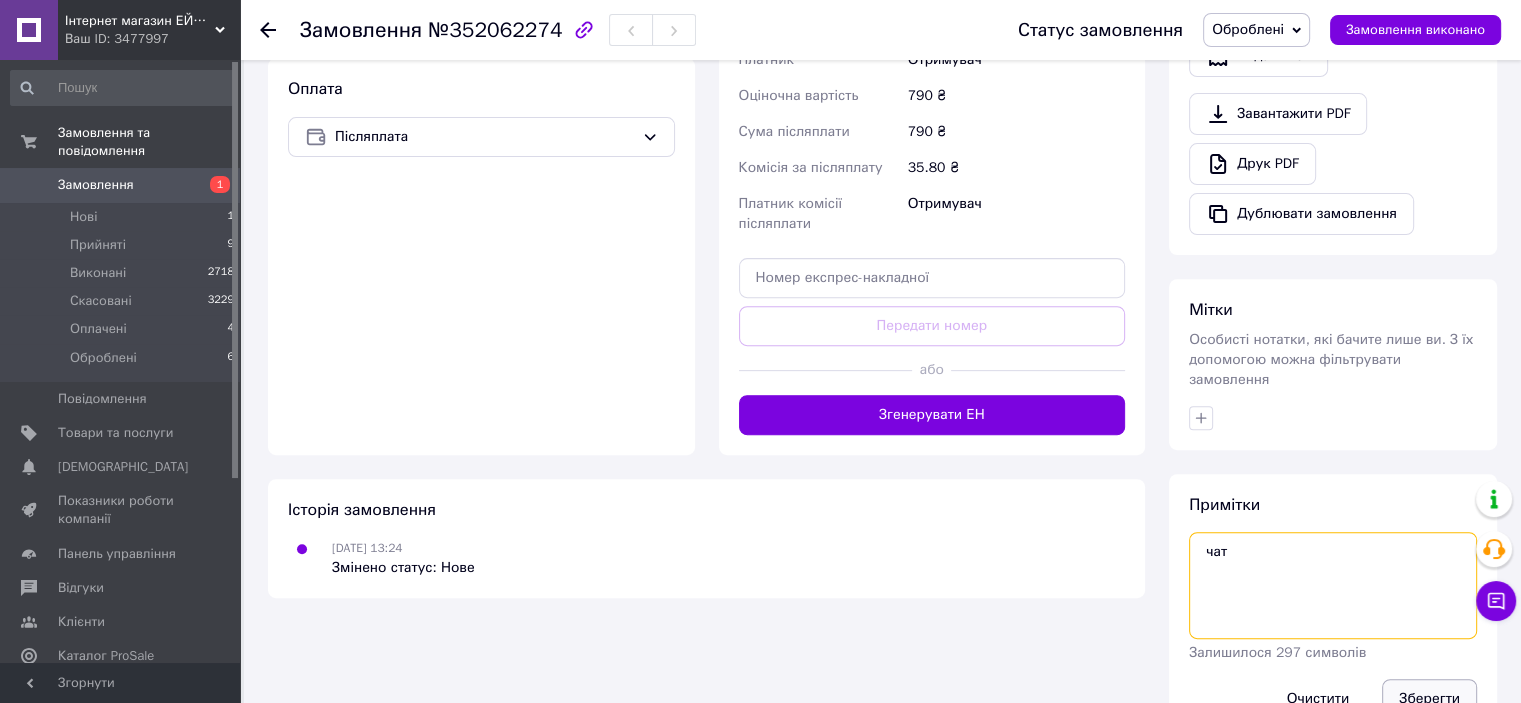 type on "чат" 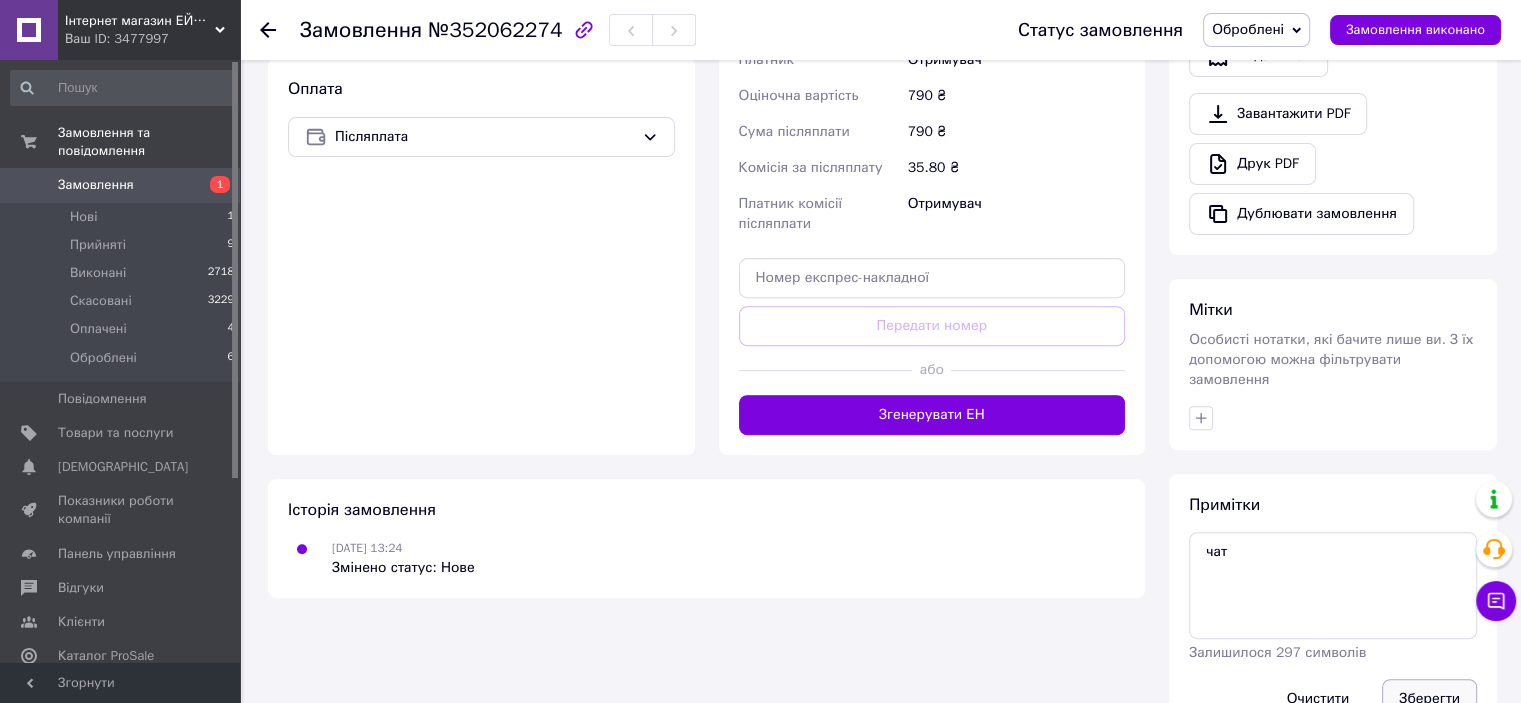 click on "Зберегти" at bounding box center (1429, 699) 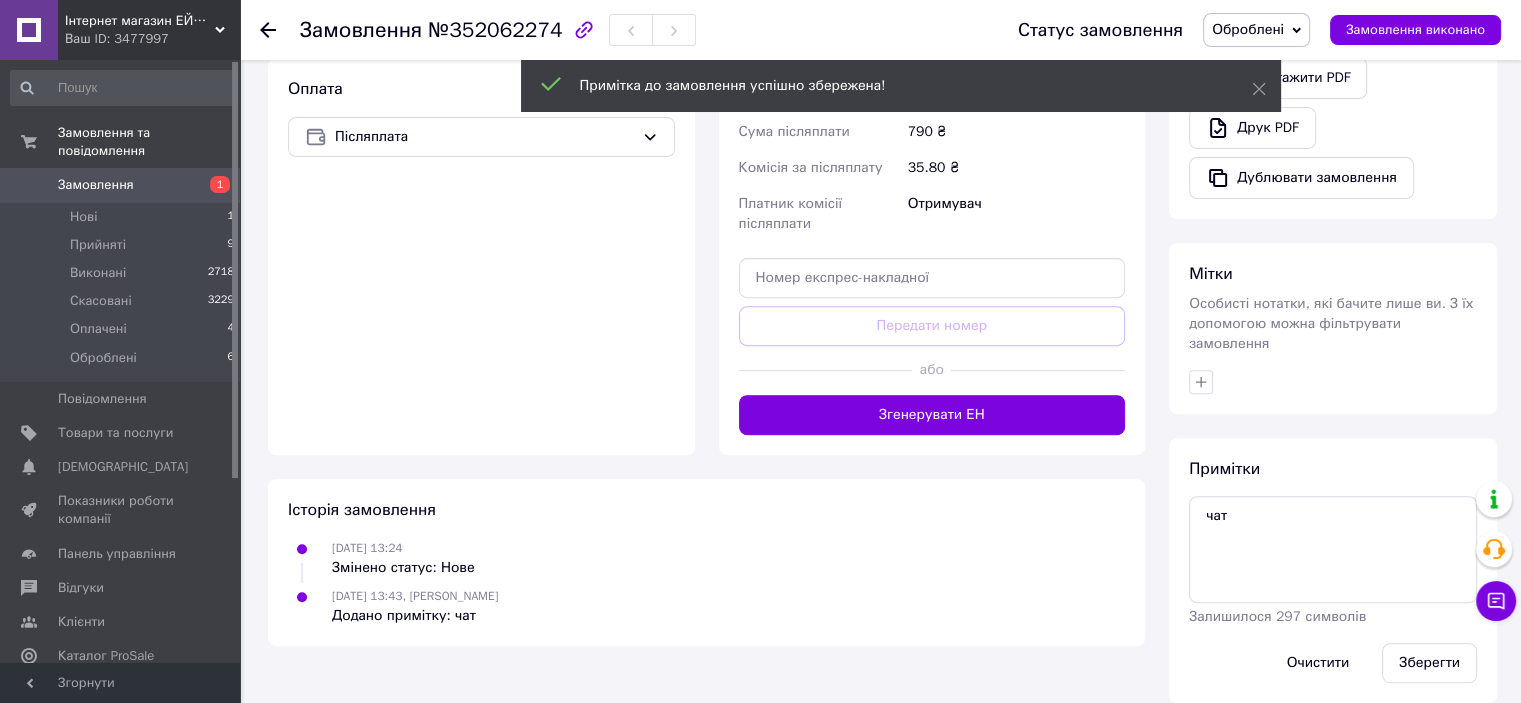 click on "Ваш ID: 3477997" at bounding box center [152, 39] 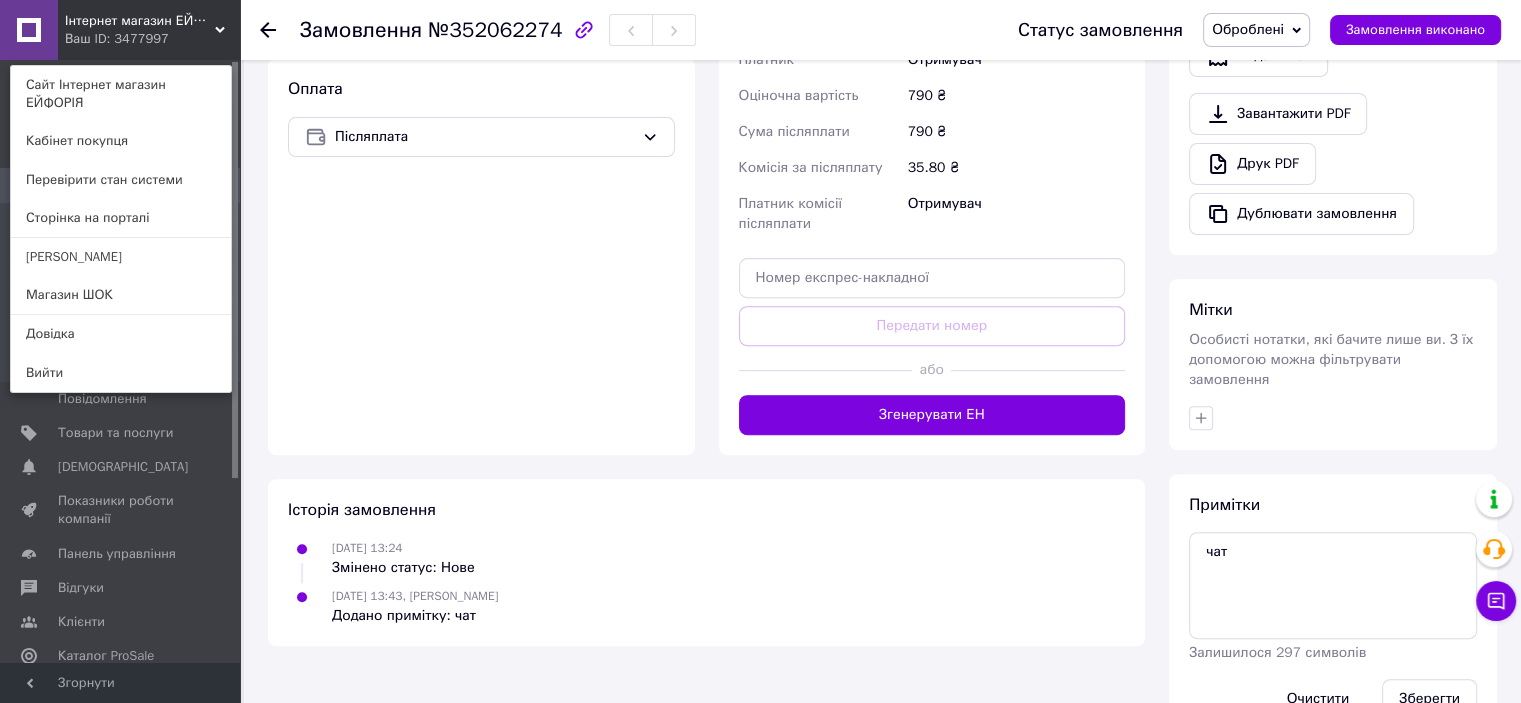 click on "Інтернет магазин ЕЙФОРІЯ Ваш ID: 3477997 Сайт Інтернет магазин ЕЙФОРІЯ Кабінет покупця Перевірити стан системи Сторінка на порталі Магазин Онікс Магазин ШОК Довідка Вийти" at bounding box center [120, 30] 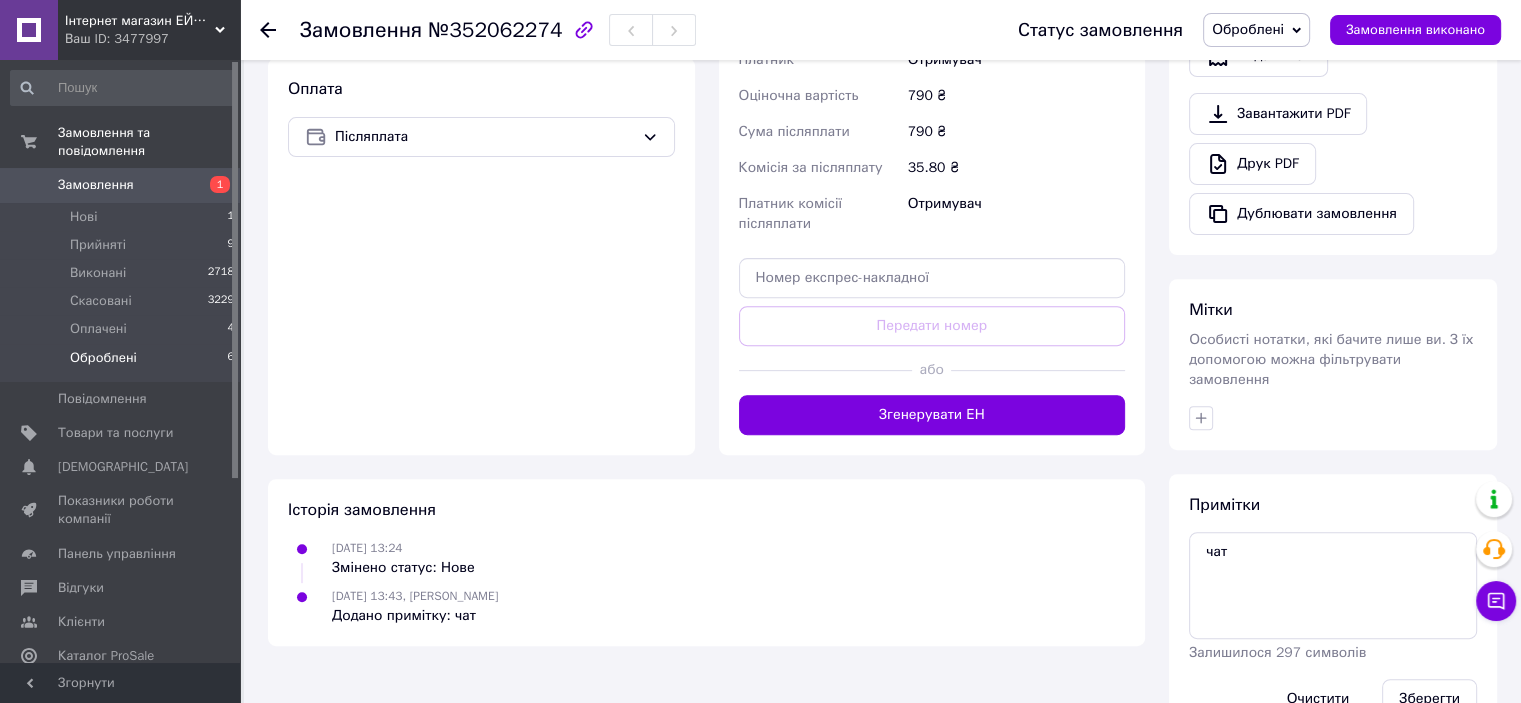 click on "Оброблені" at bounding box center [103, 358] 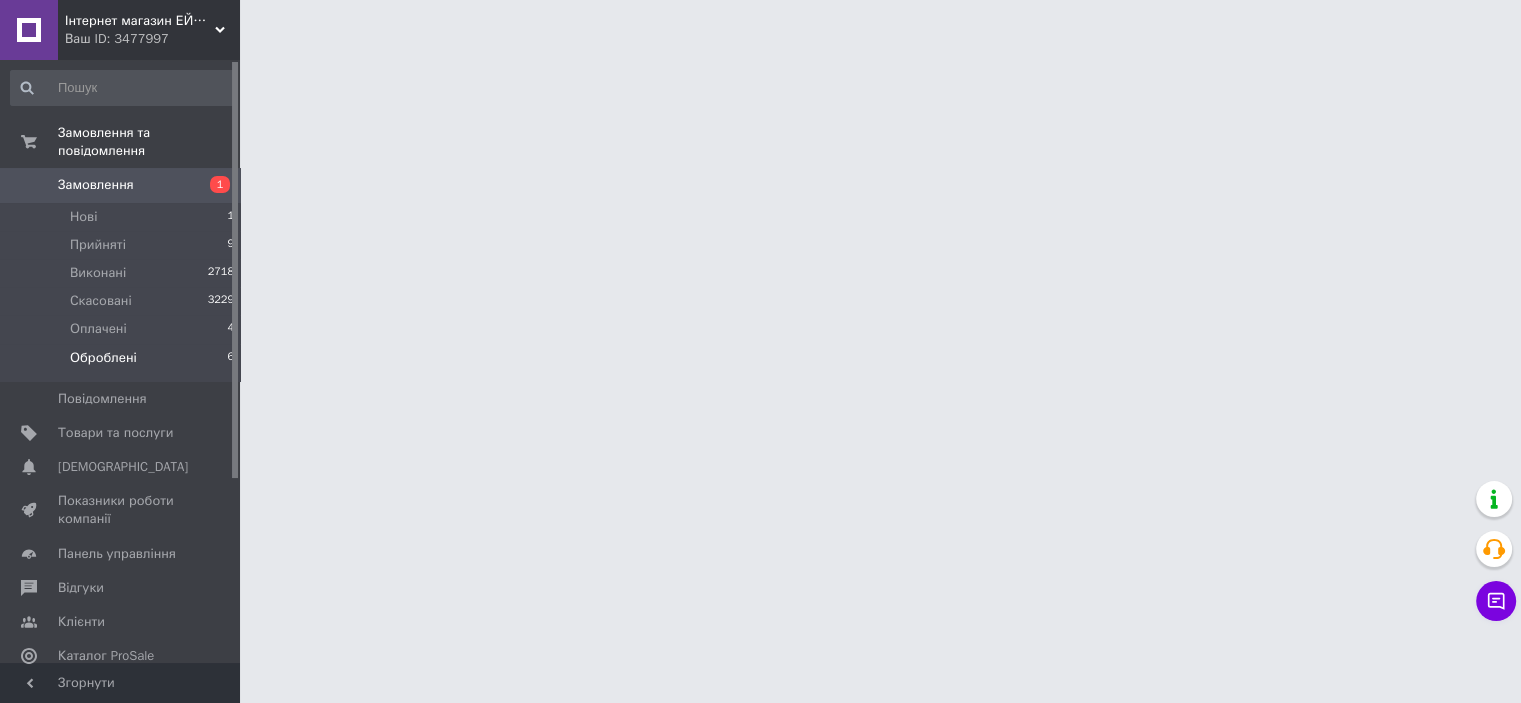scroll, scrollTop: 0, scrollLeft: 0, axis: both 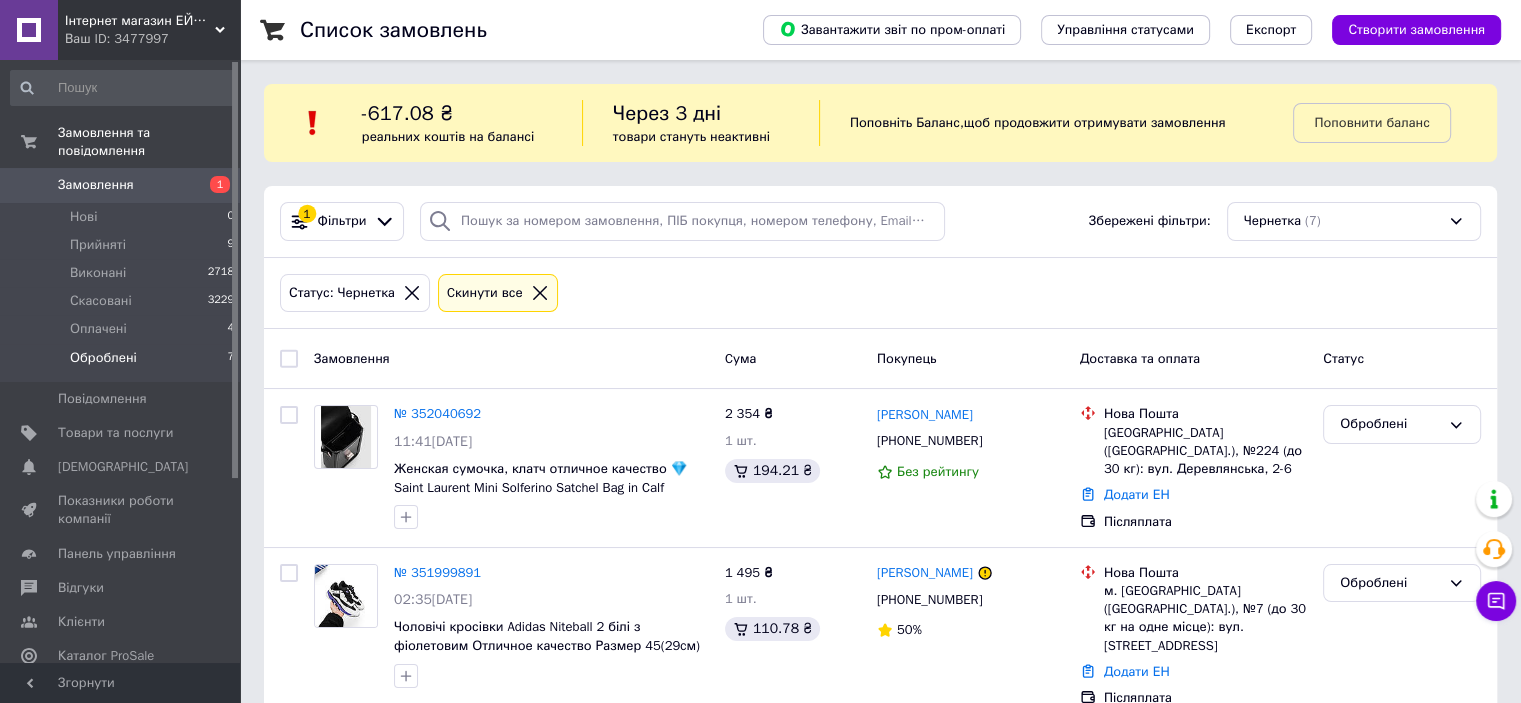 click on "Ваш ID: 3477997" at bounding box center (152, 39) 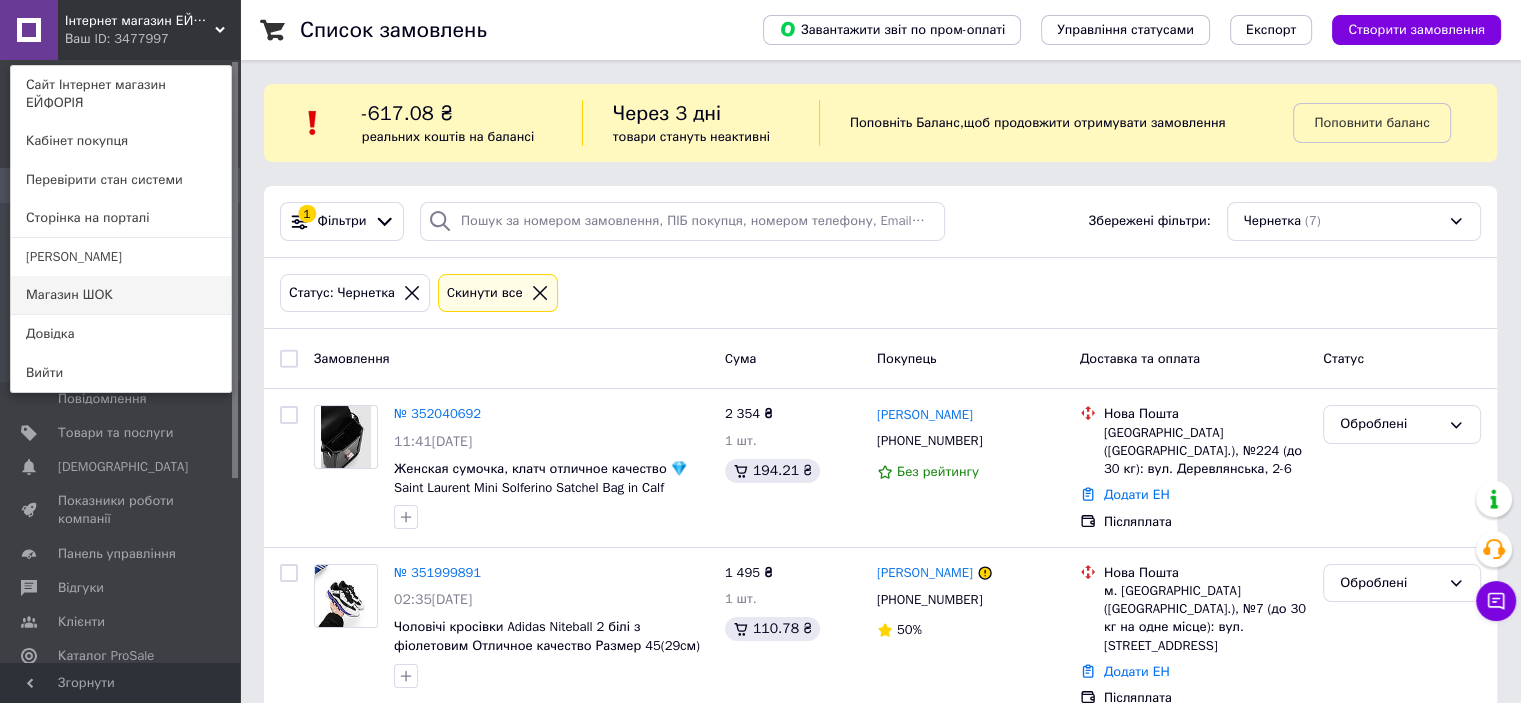 click on "Магазин ШОК" at bounding box center [121, 295] 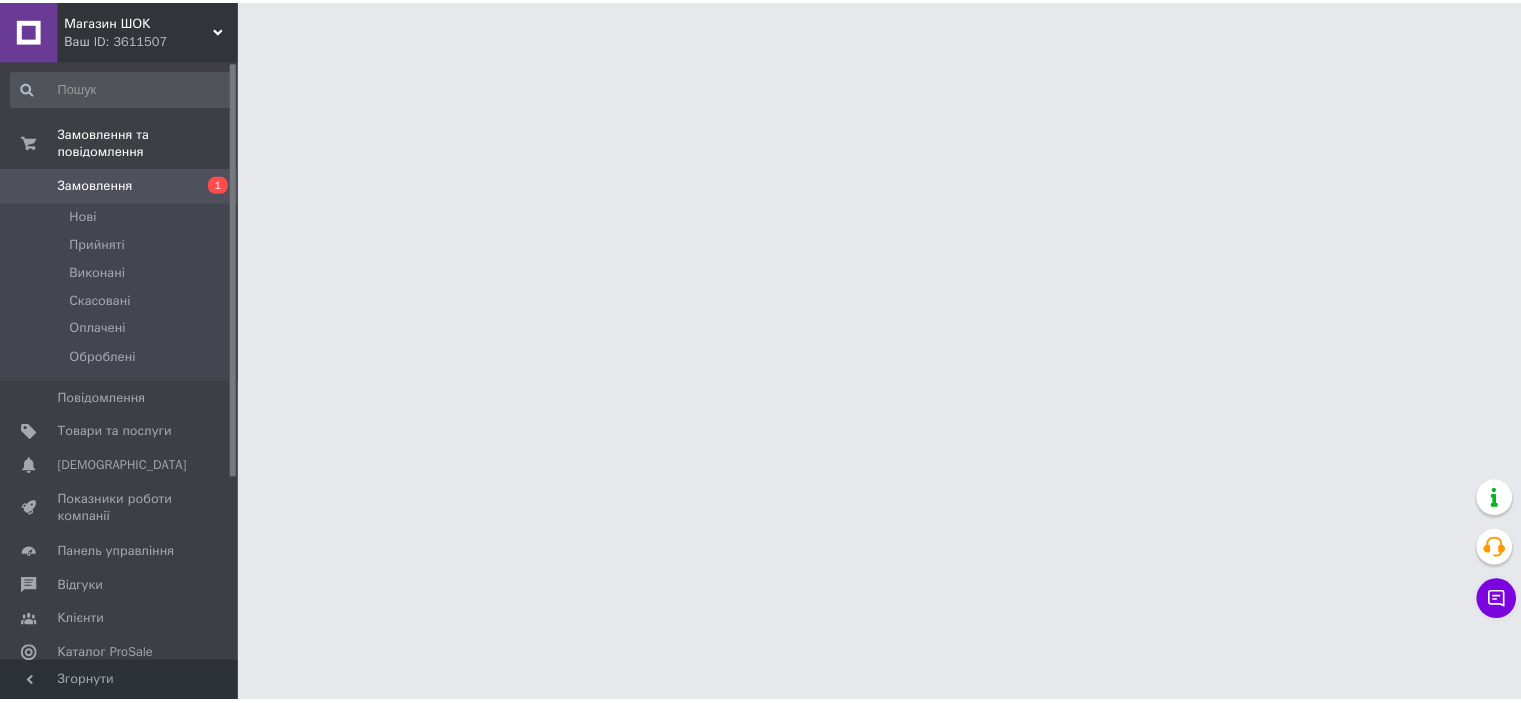 scroll, scrollTop: 0, scrollLeft: 0, axis: both 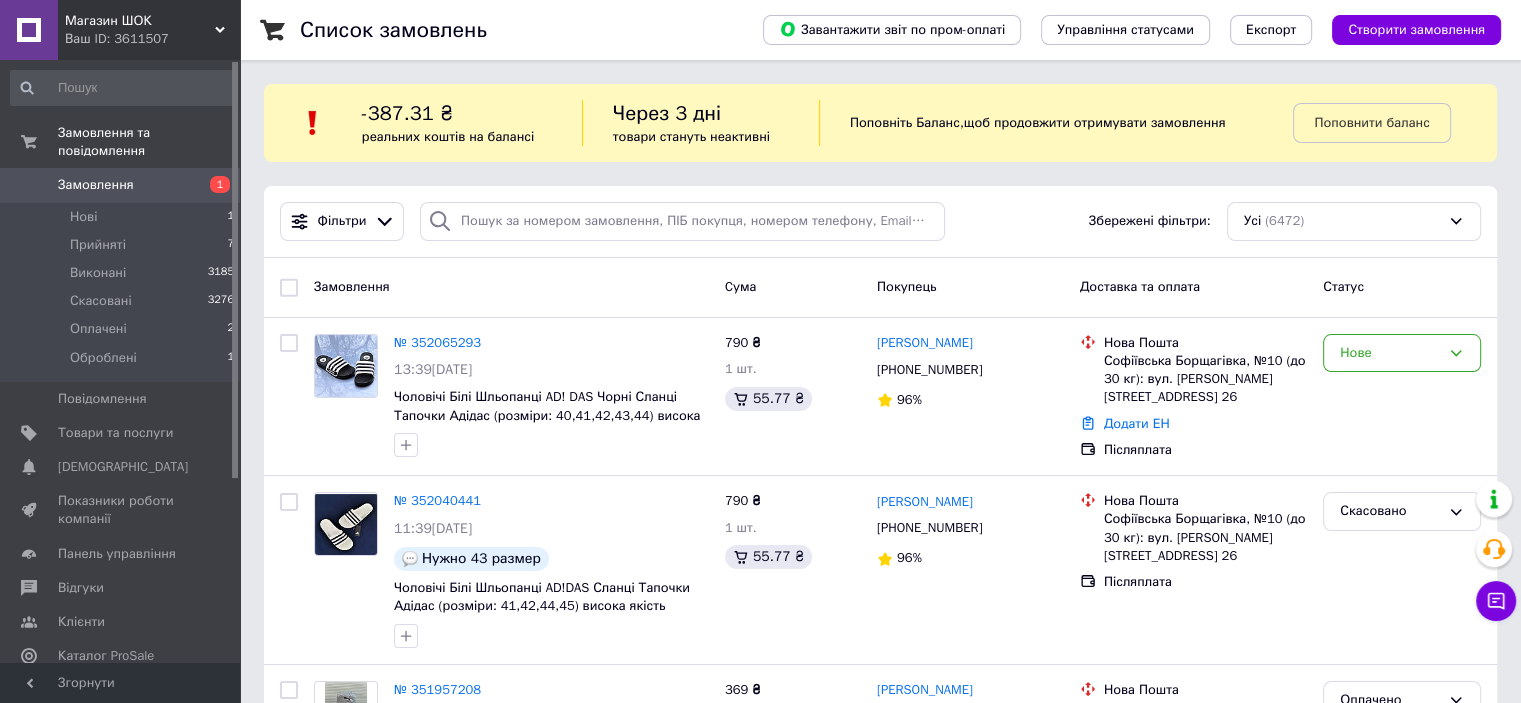click on "Ваш ID: 3611507" at bounding box center [152, 39] 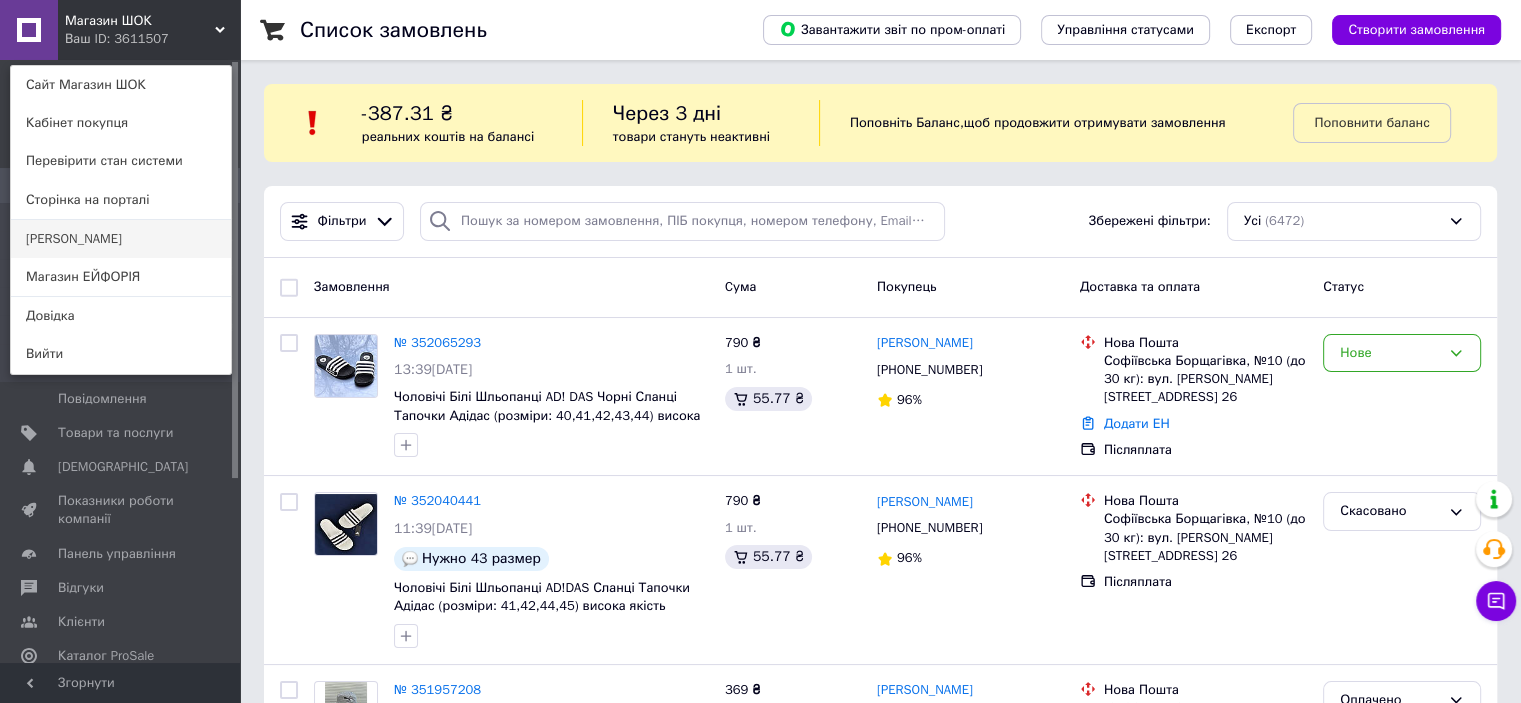 click on "[PERSON_NAME]" at bounding box center [121, 239] 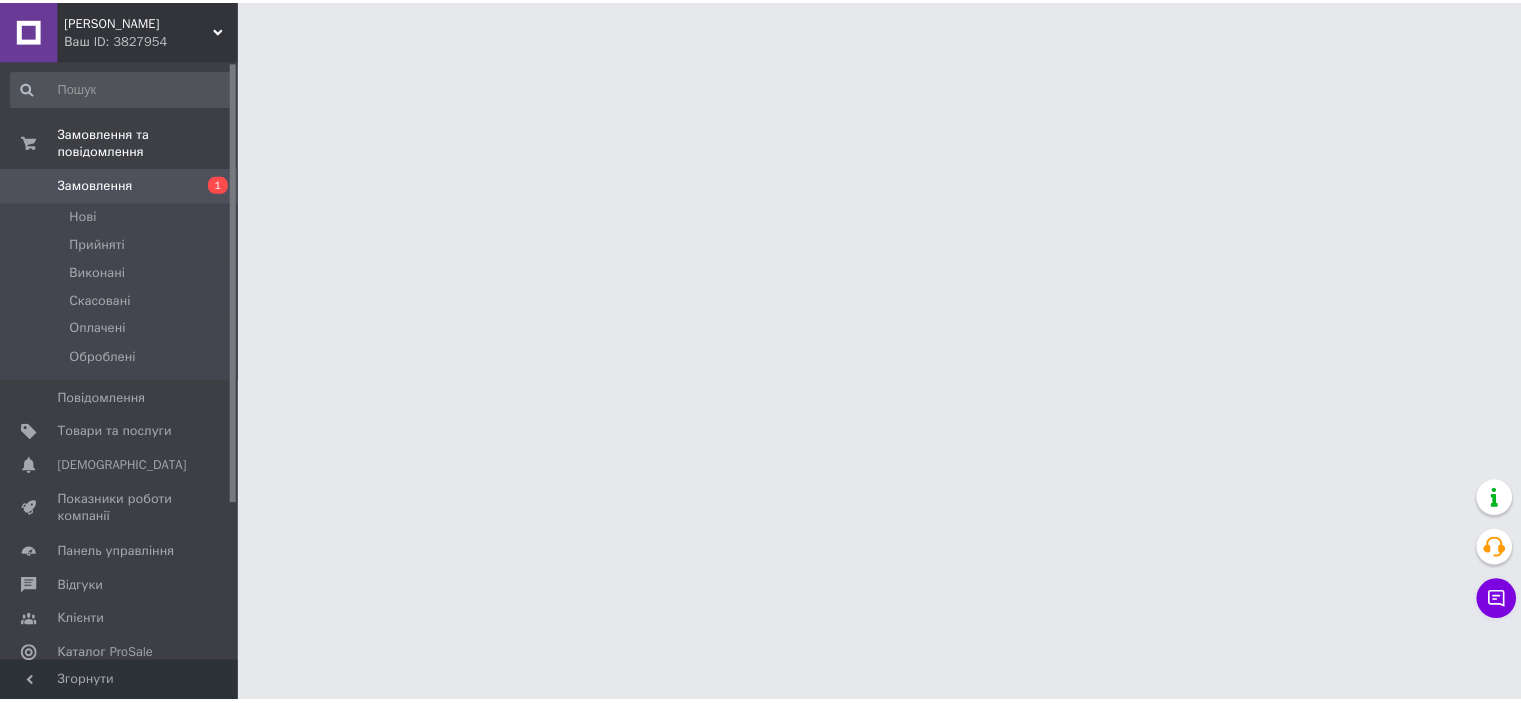 scroll, scrollTop: 0, scrollLeft: 0, axis: both 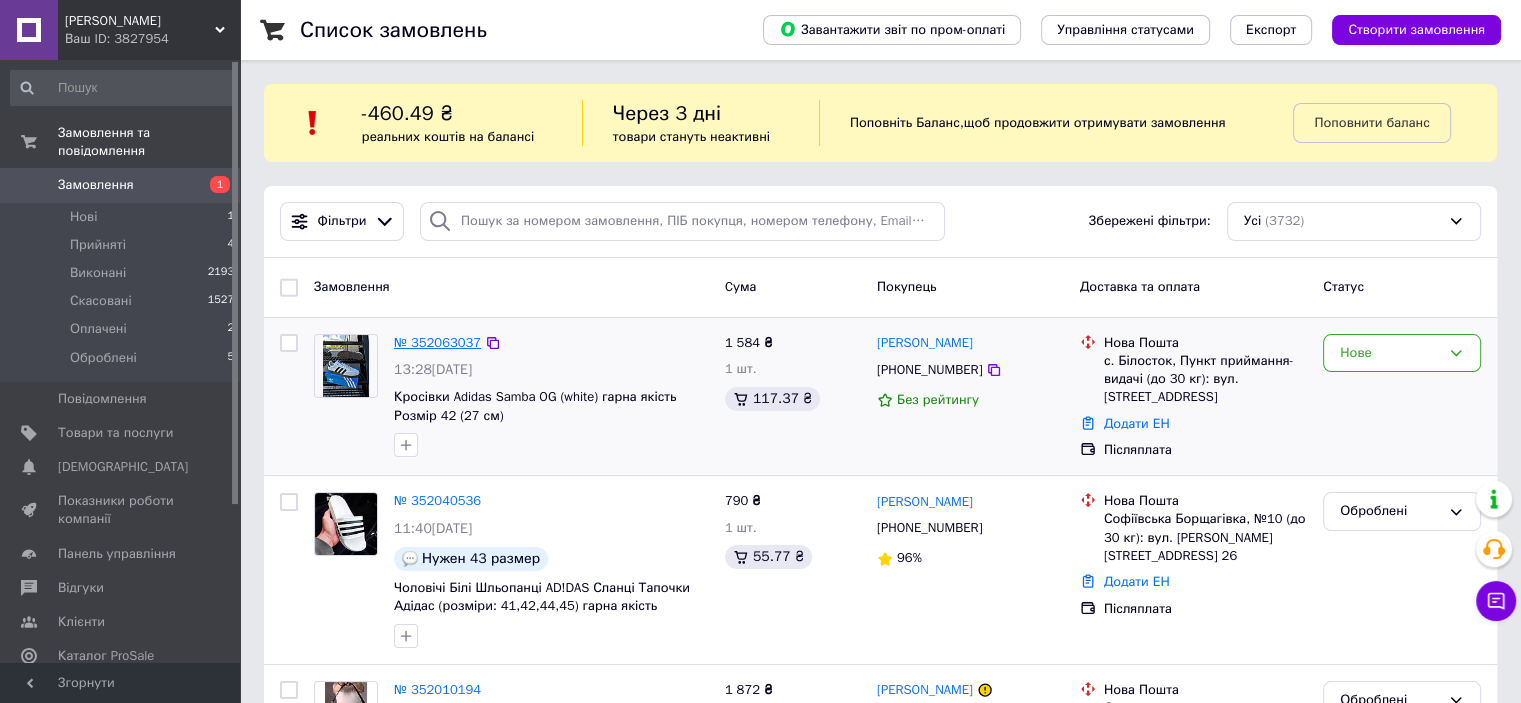 click on "№ 352063037" at bounding box center [437, 342] 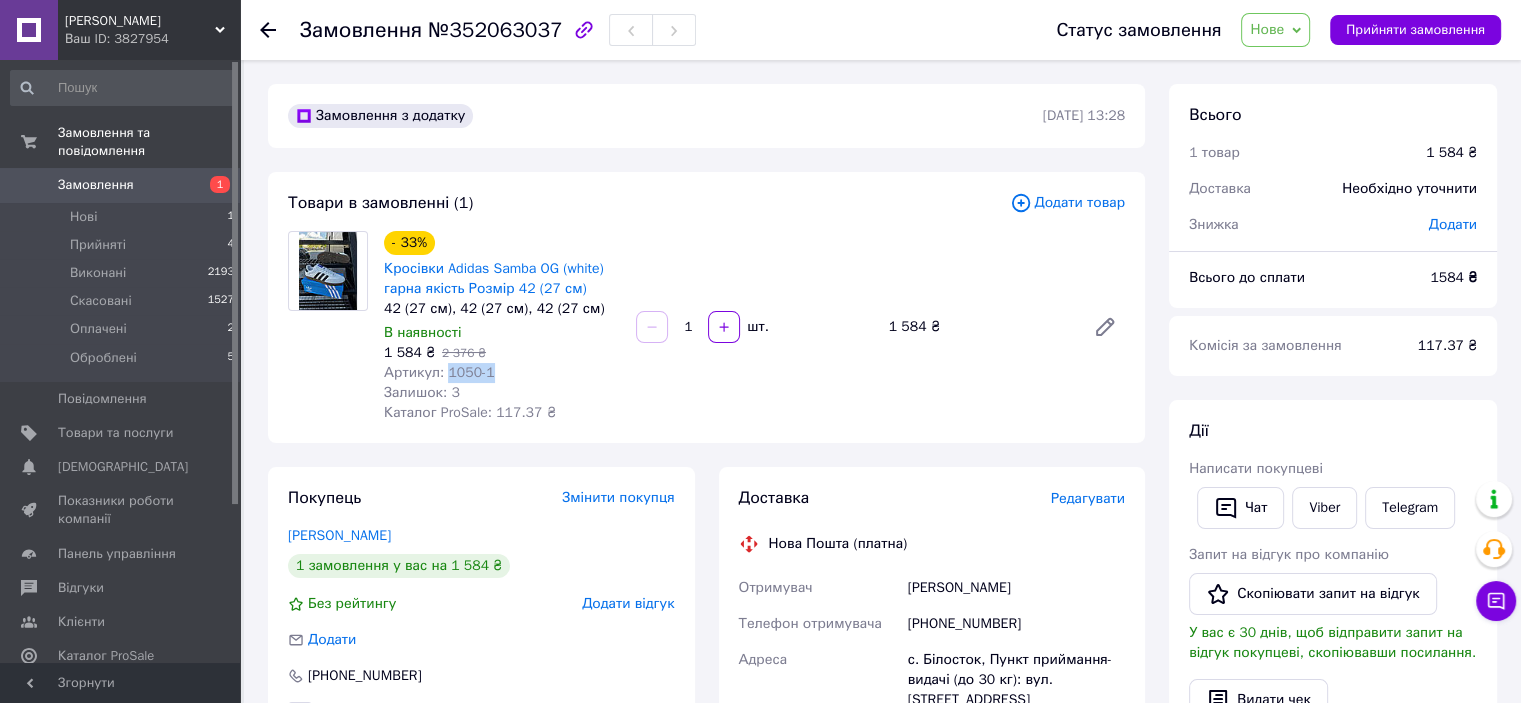 drag, startPoint x: 444, startPoint y: 371, endPoint x: 489, endPoint y: 377, distance: 45.39824 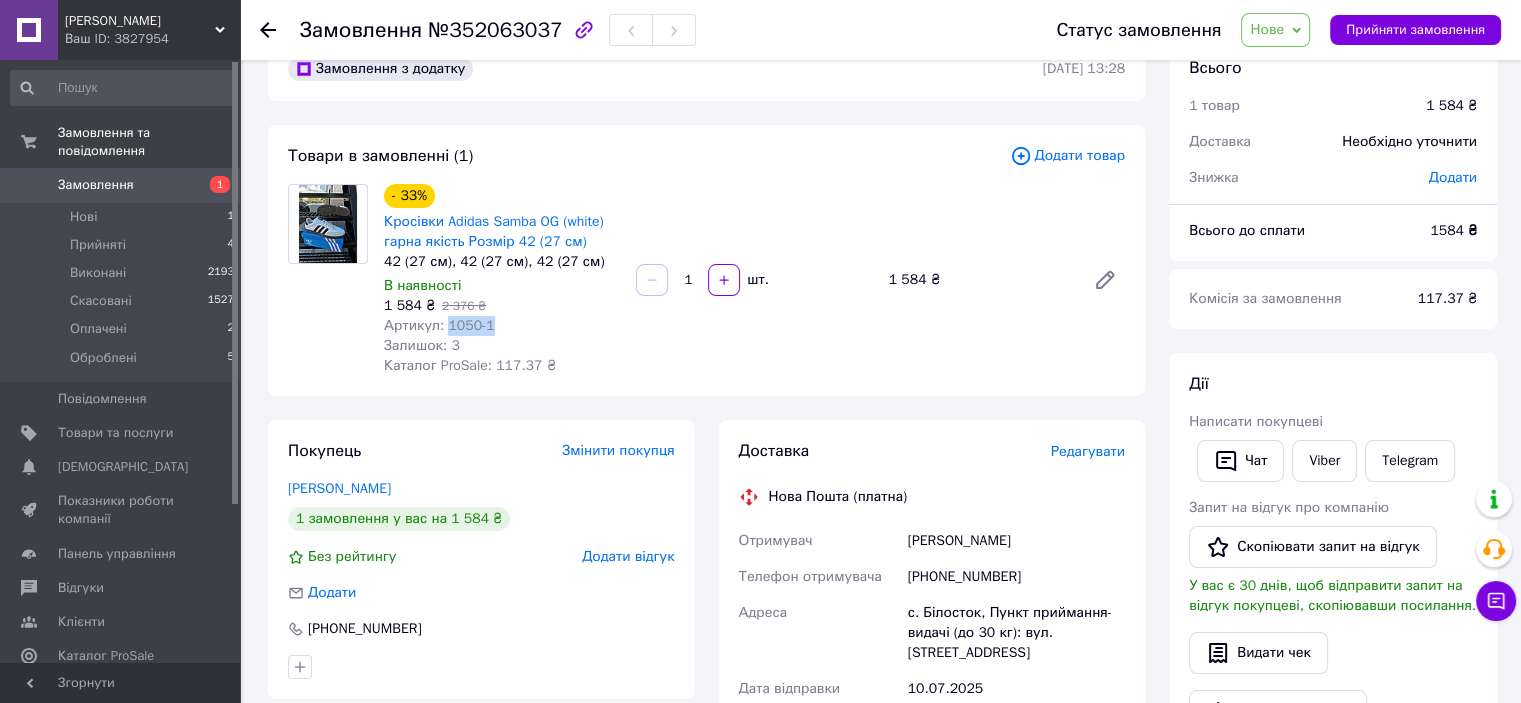 scroll, scrollTop: 0, scrollLeft: 0, axis: both 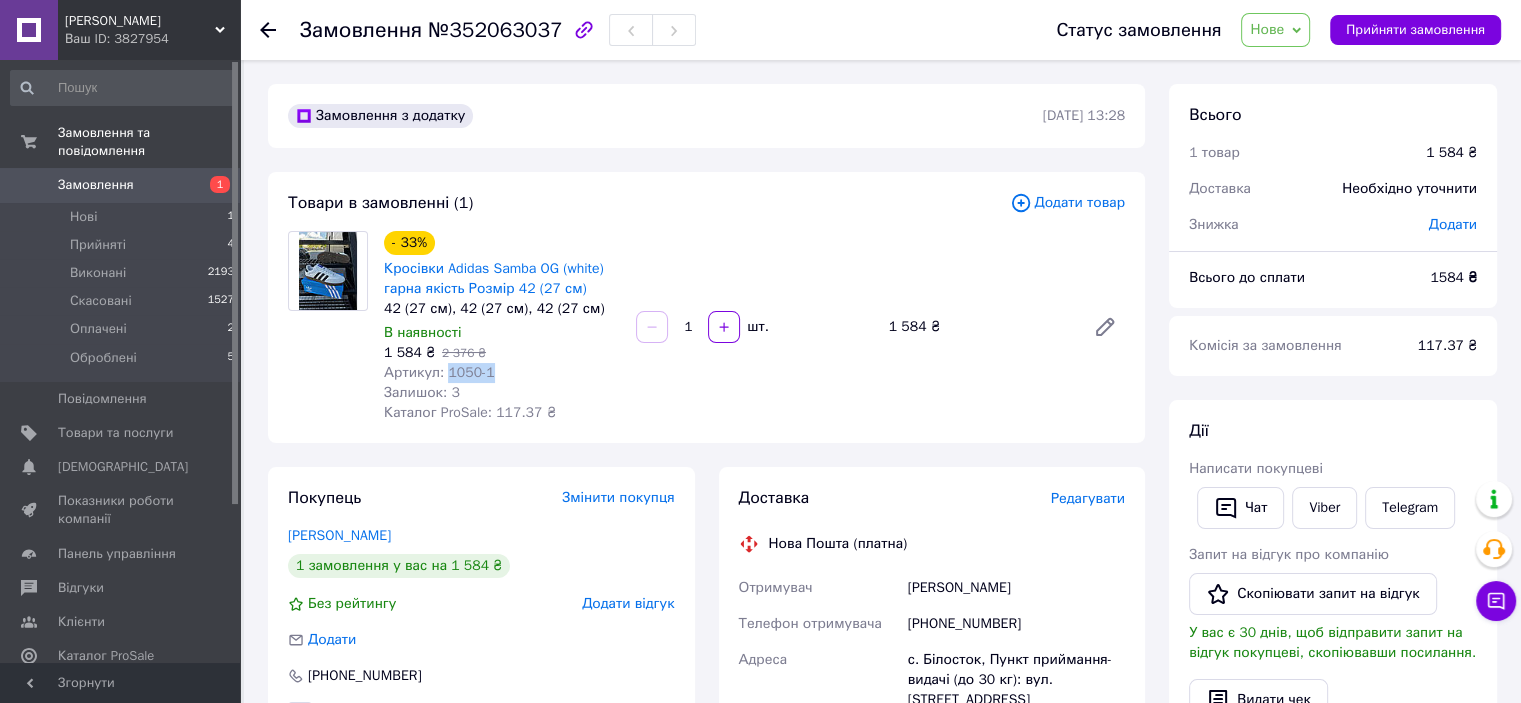click on "Нове" at bounding box center (1267, 29) 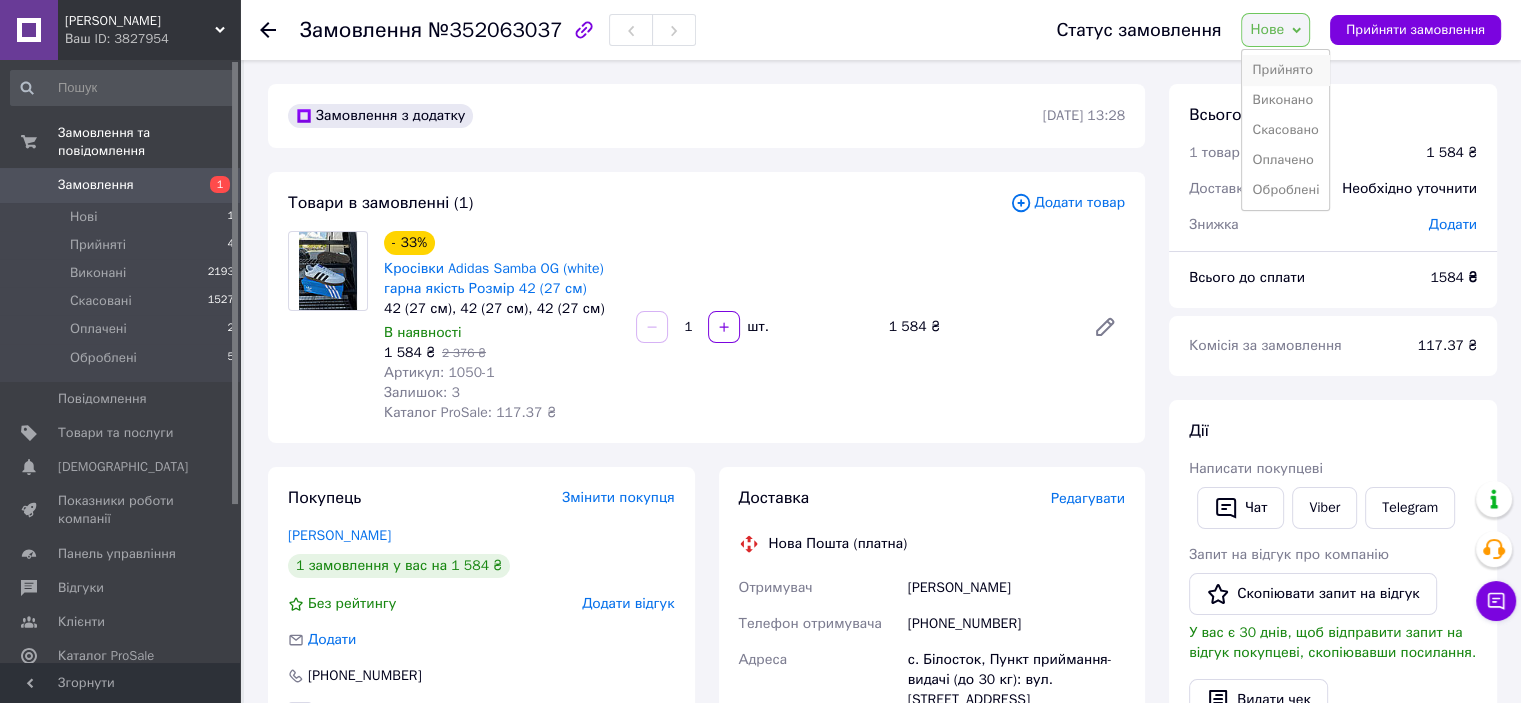 click on "Прийнято" at bounding box center [1285, 70] 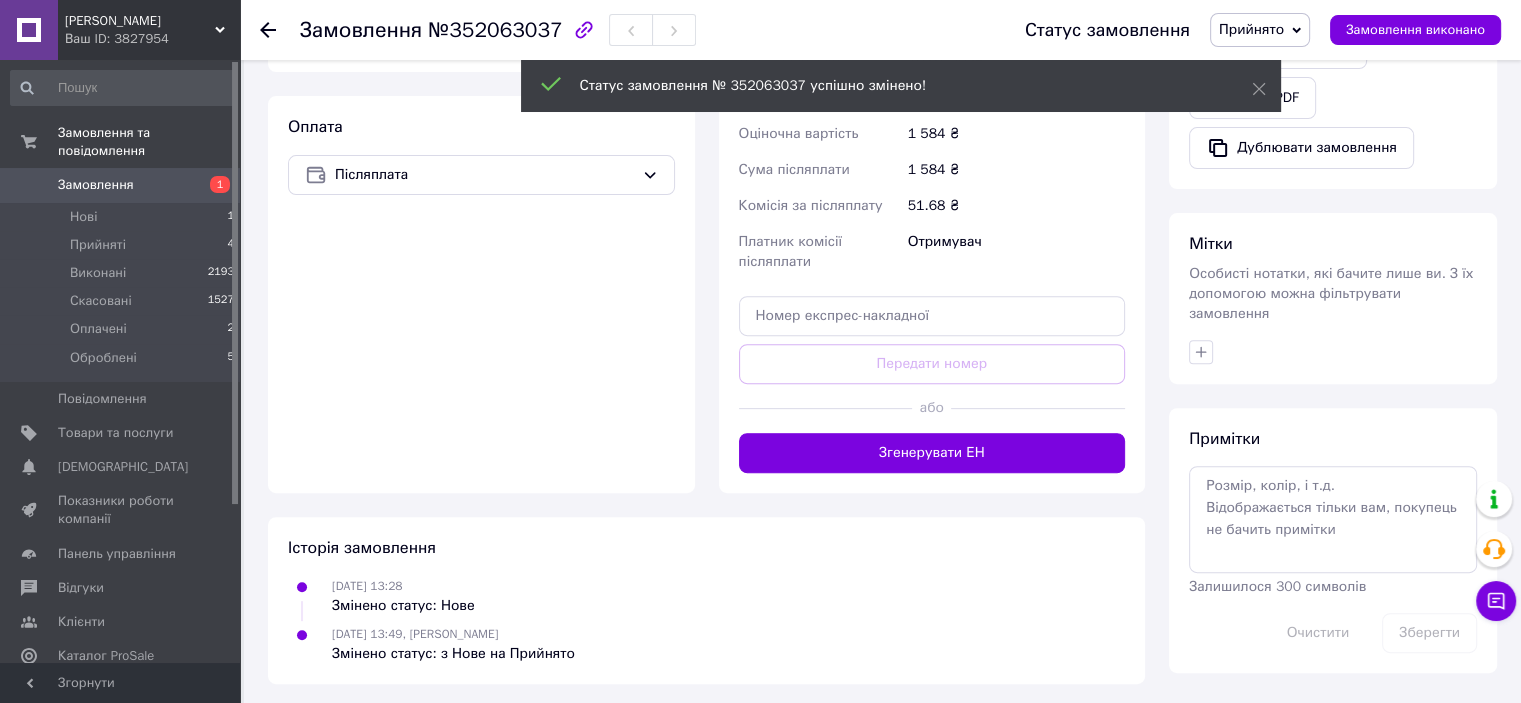 scroll, scrollTop: 679, scrollLeft: 0, axis: vertical 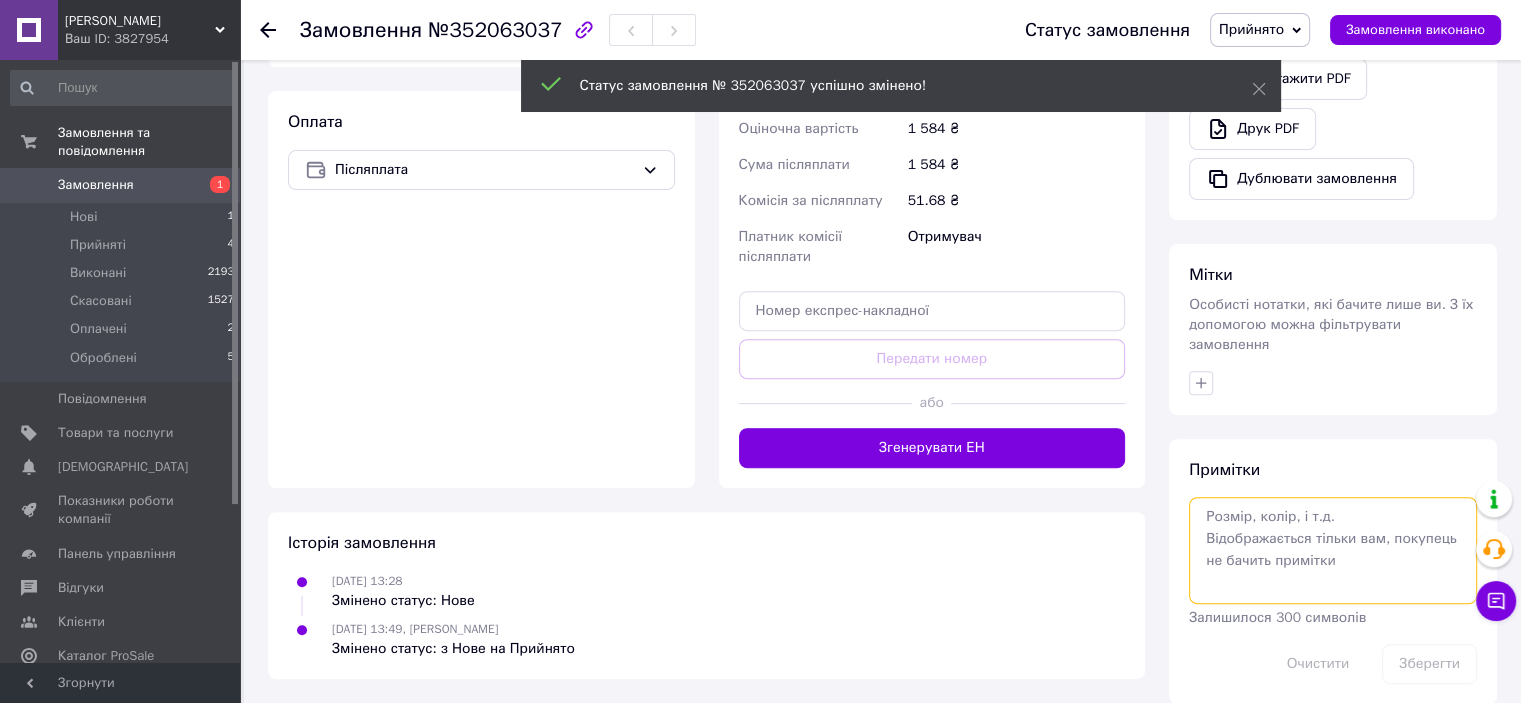 click at bounding box center [1333, 550] 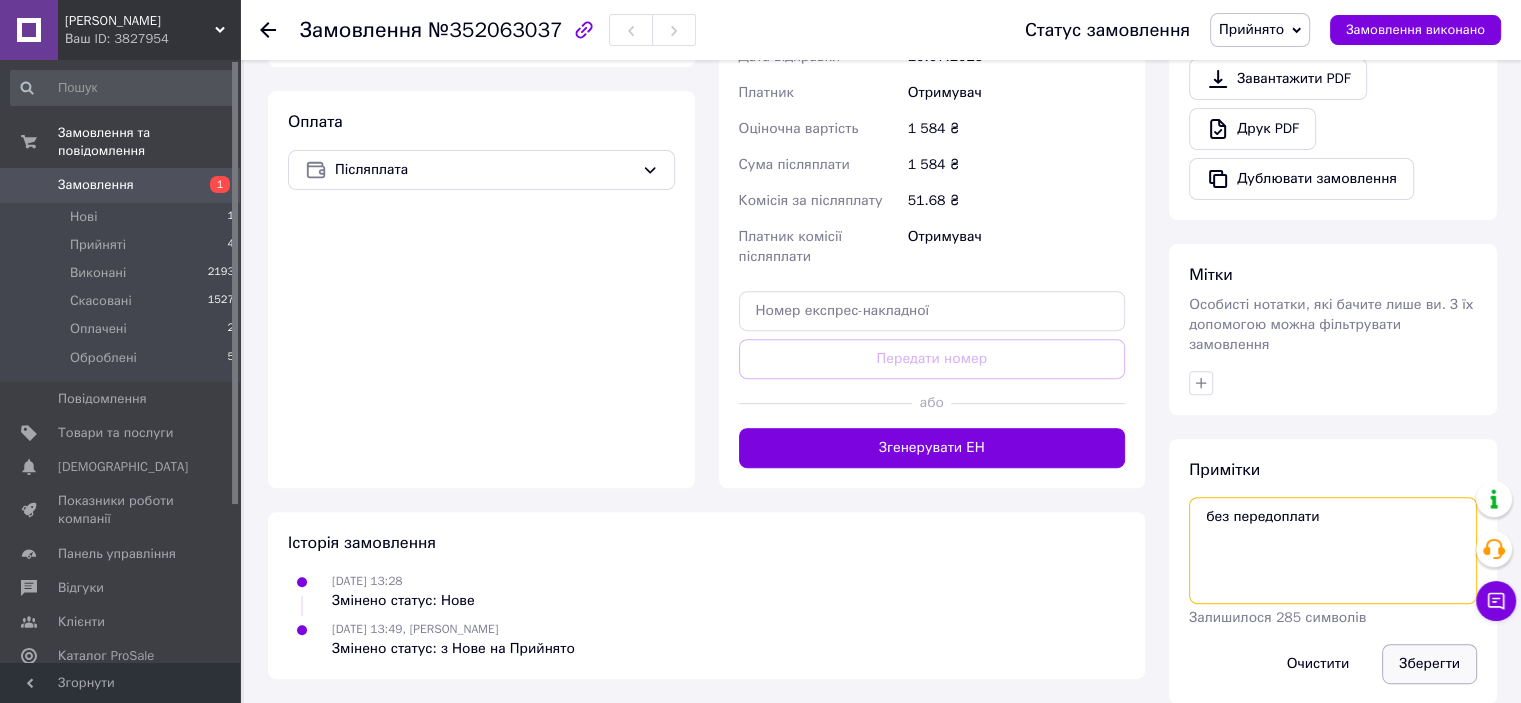 type on "без передоплати" 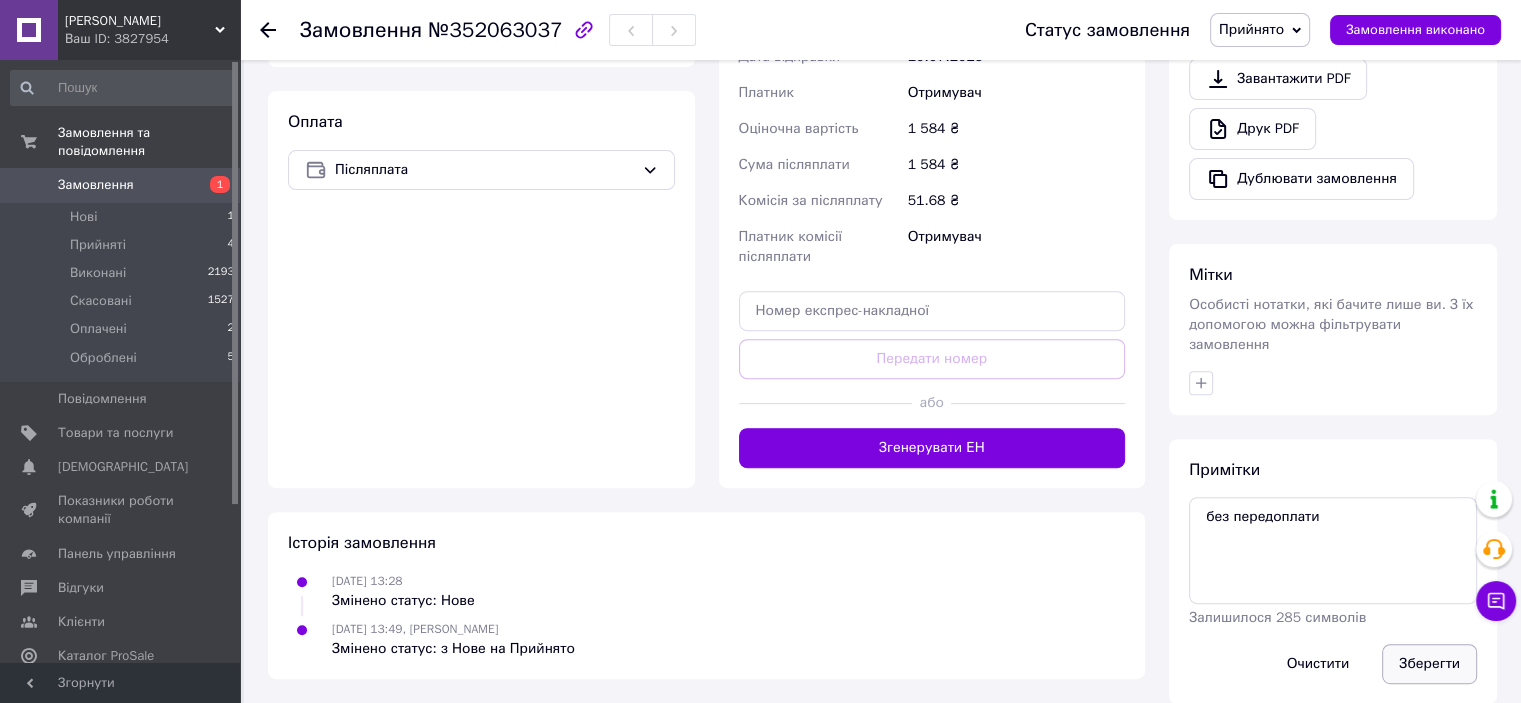 click on "Зберегти" at bounding box center (1429, 664) 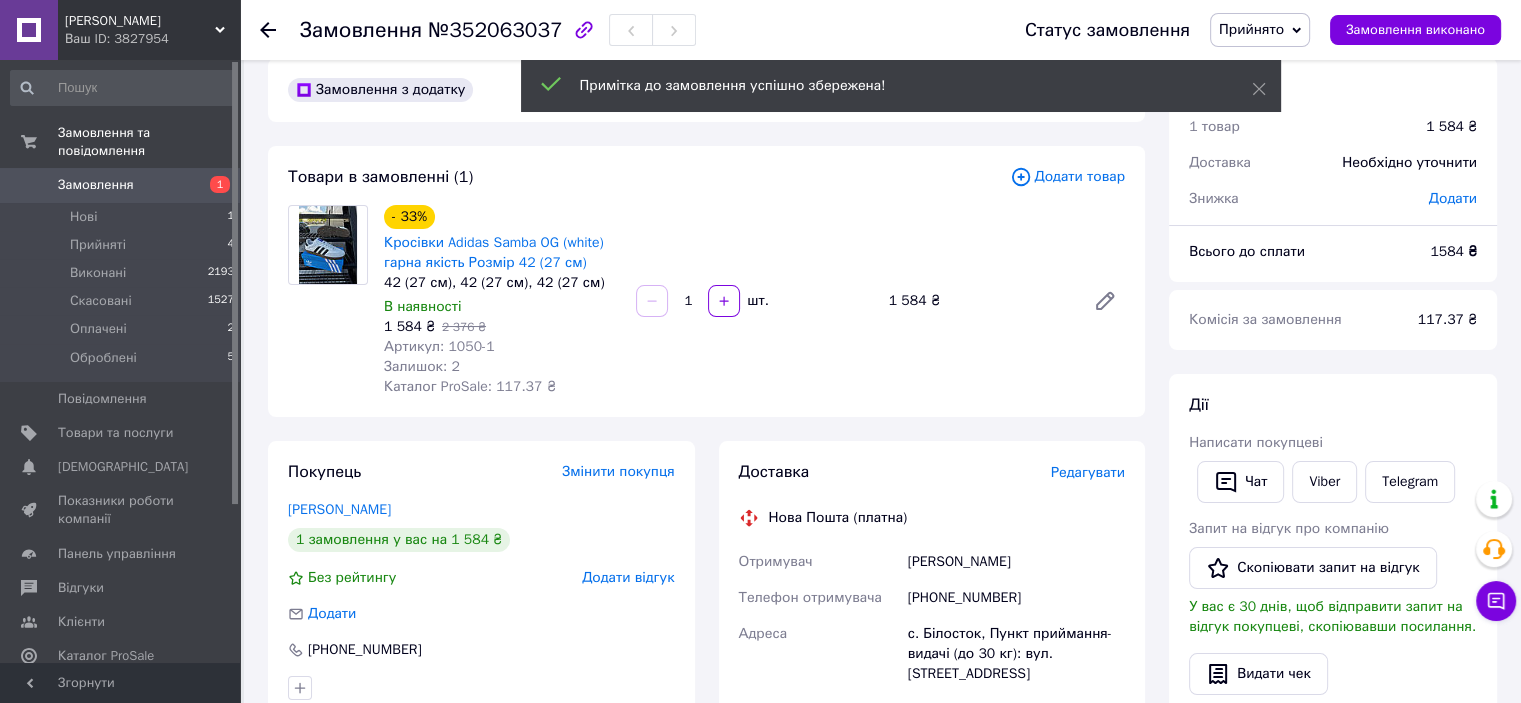 scroll, scrollTop: 0, scrollLeft: 0, axis: both 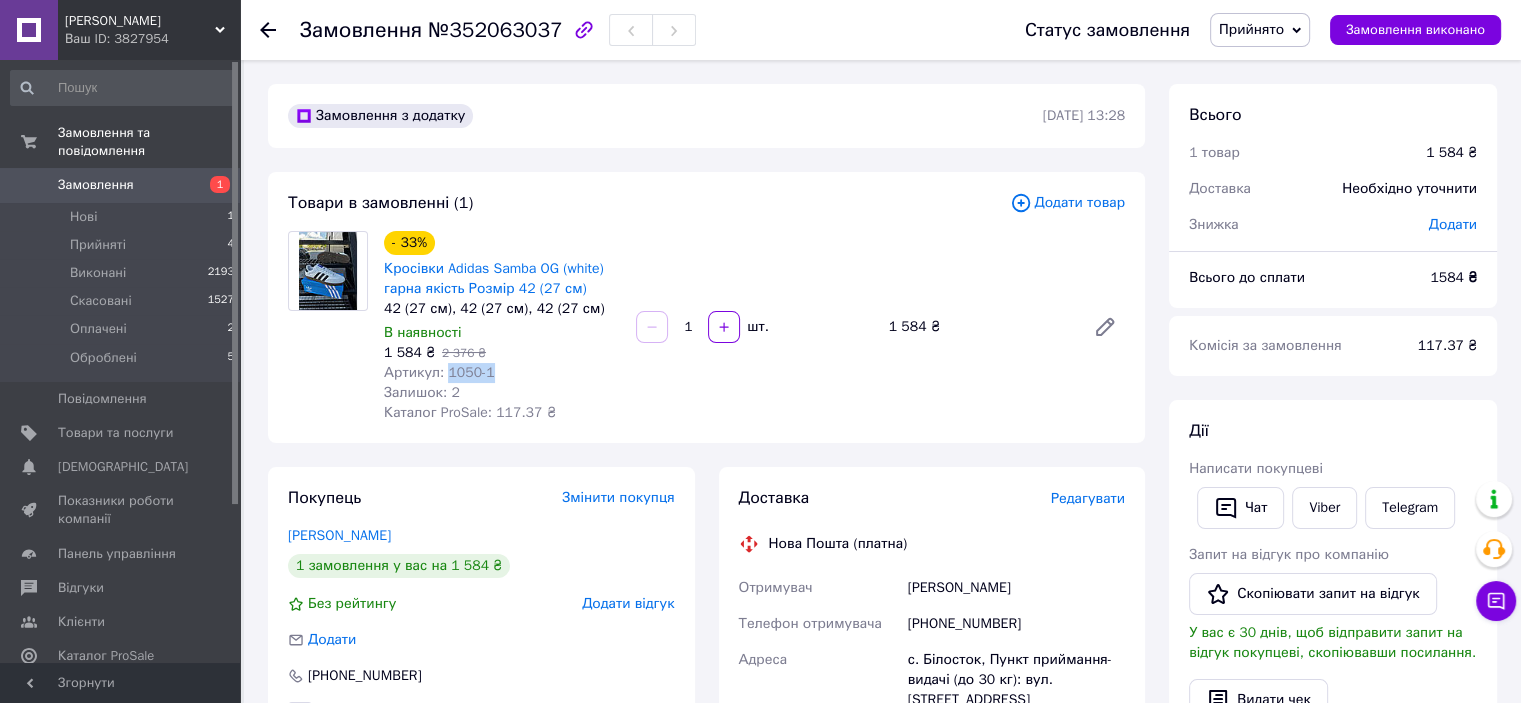 drag, startPoint x: 444, startPoint y: 371, endPoint x: 487, endPoint y: 370, distance: 43.011627 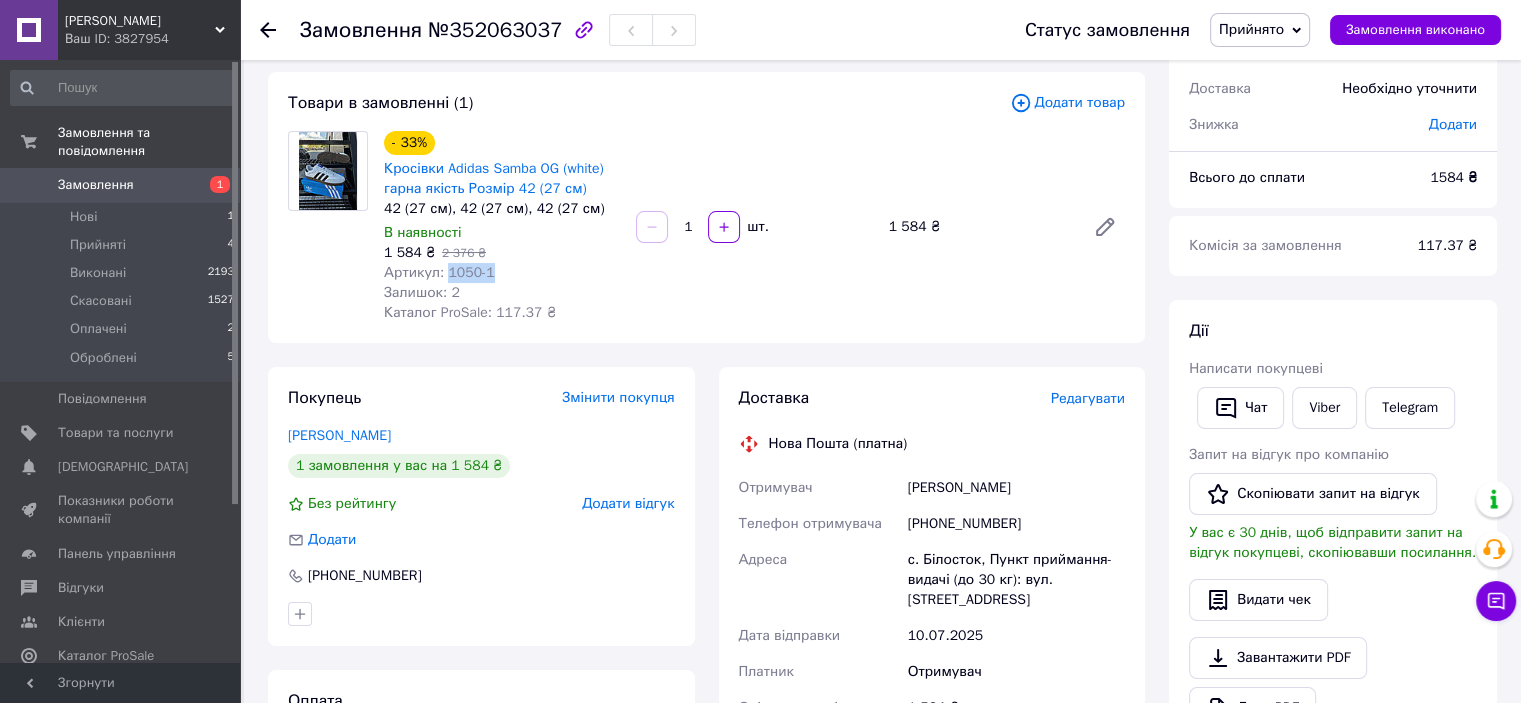 scroll, scrollTop: 200, scrollLeft: 0, axis: vertical 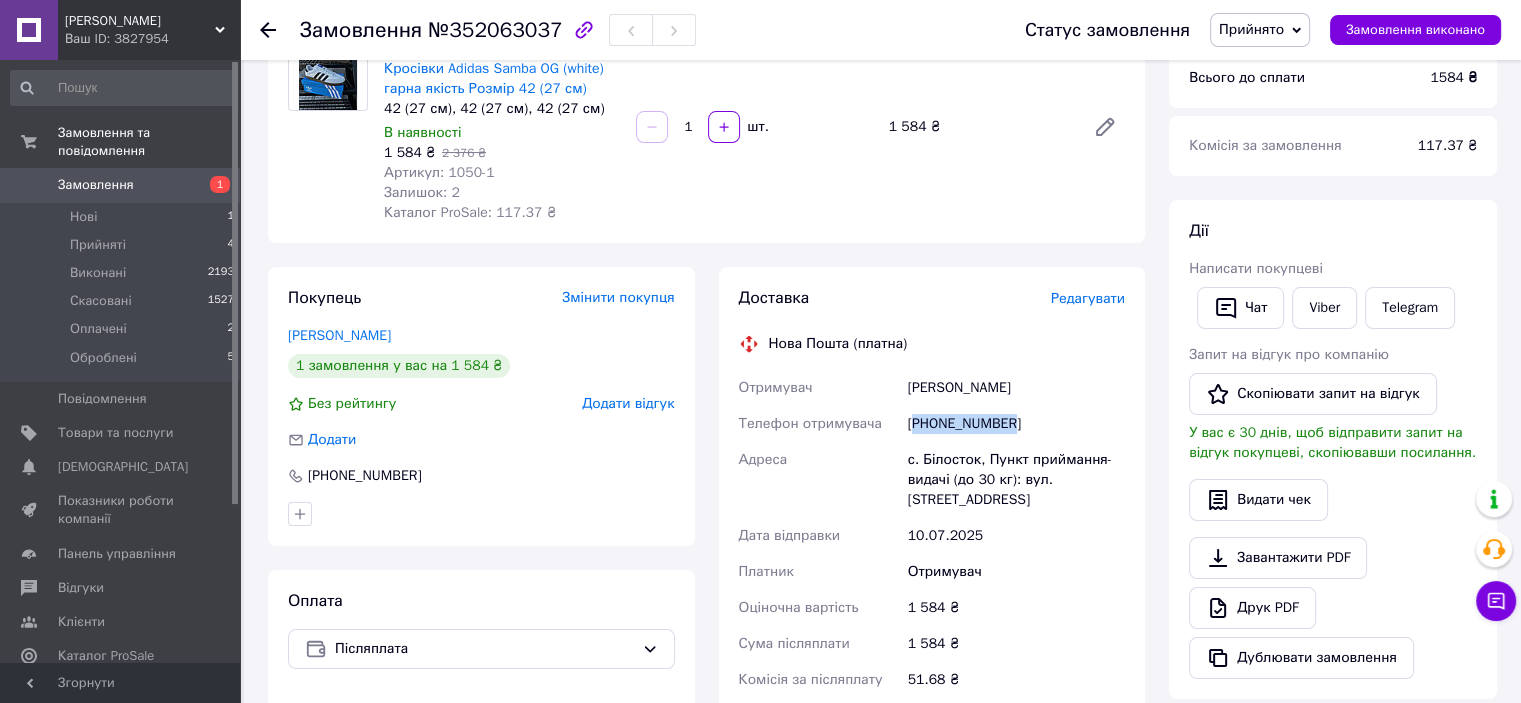 drag, startPoint x: 1016, startPoint y: 426, endPoint x: 913, endPoint y: 441, distance: 104.0865 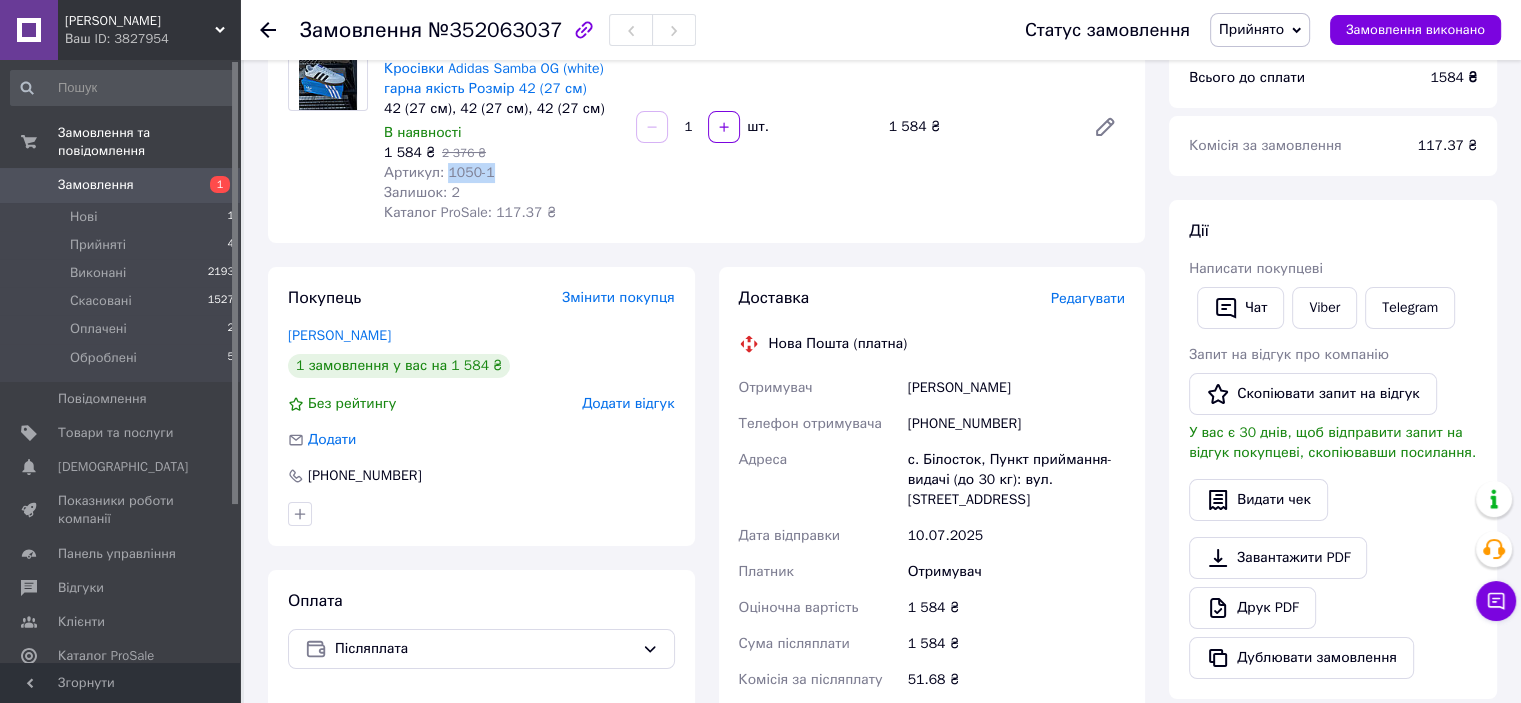 drag, startPoint x: 444, startPoint y: 176, endPoint x: 492, endPoint y: 171, distance: 48.259712 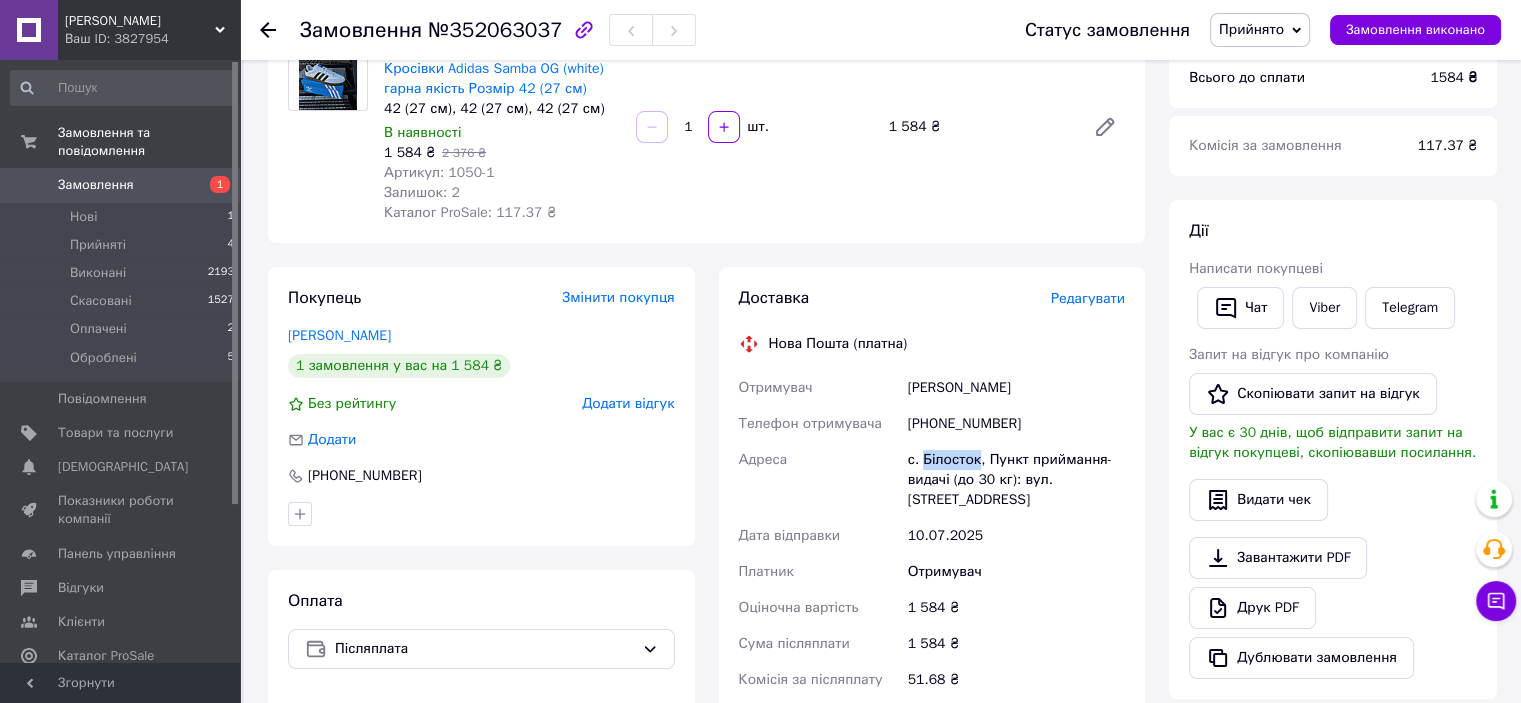 drag, startPoint x: 920, startPoint y: 464, endPoint x: 972, endPoint y: 466, distance: 52.03845 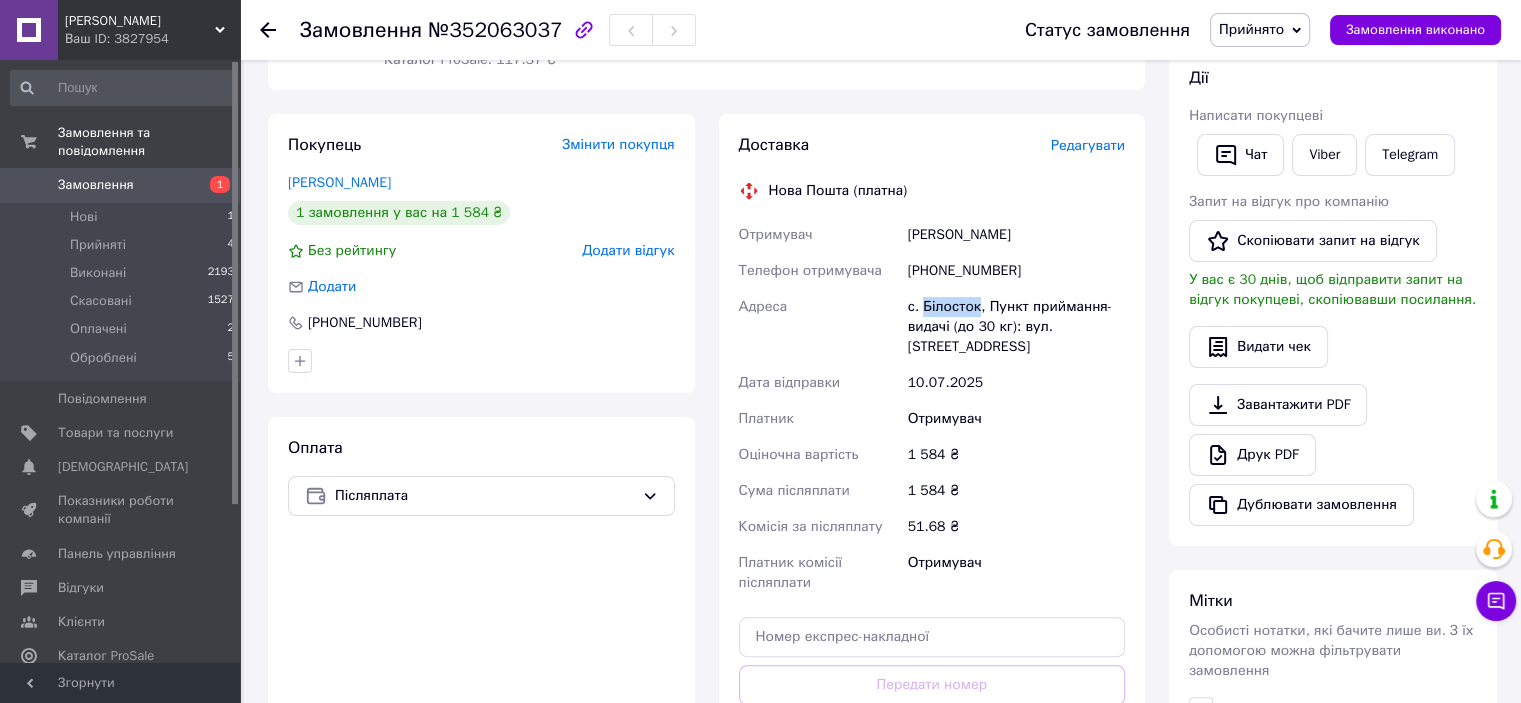 scroll, scrollTop: 500, scrollLeft: 0, axis: vertical 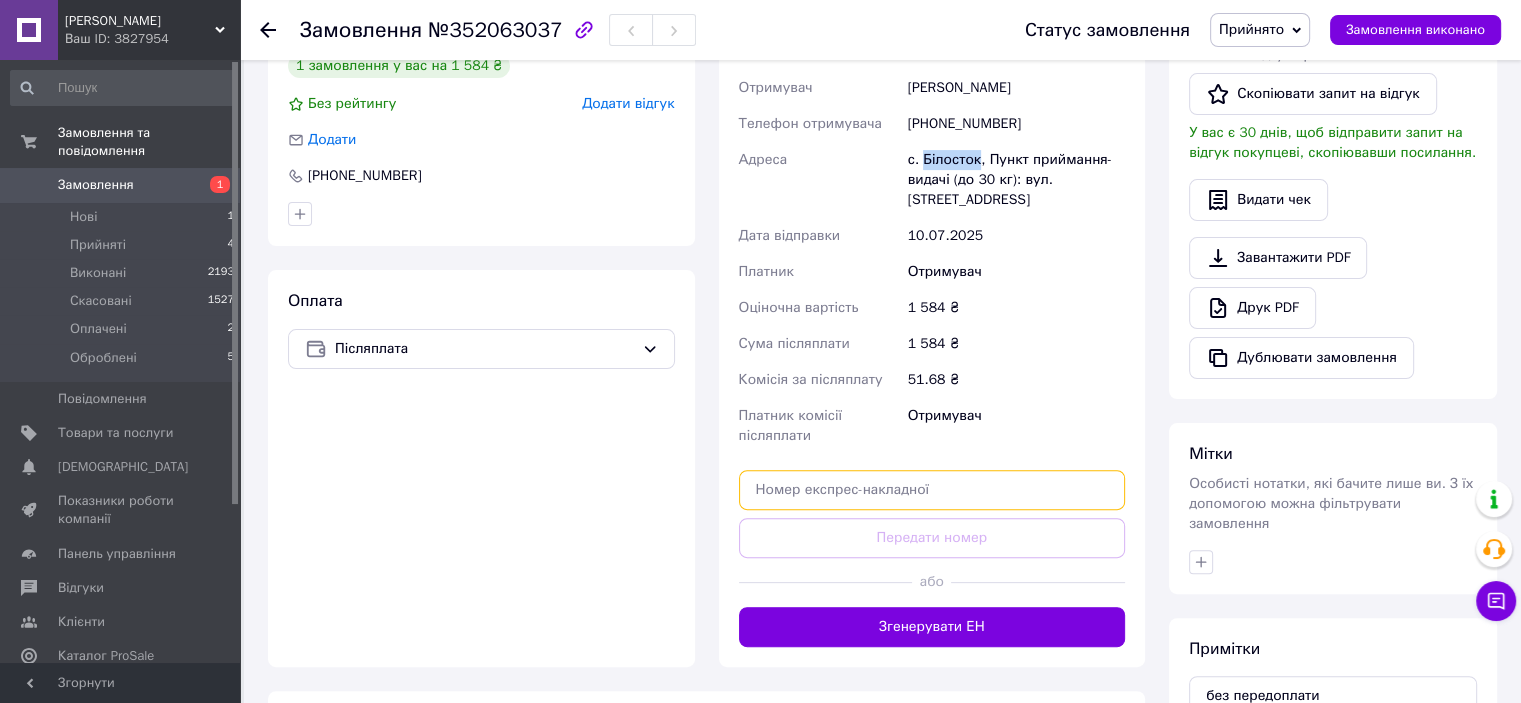 click at bounding box center [932, 490] 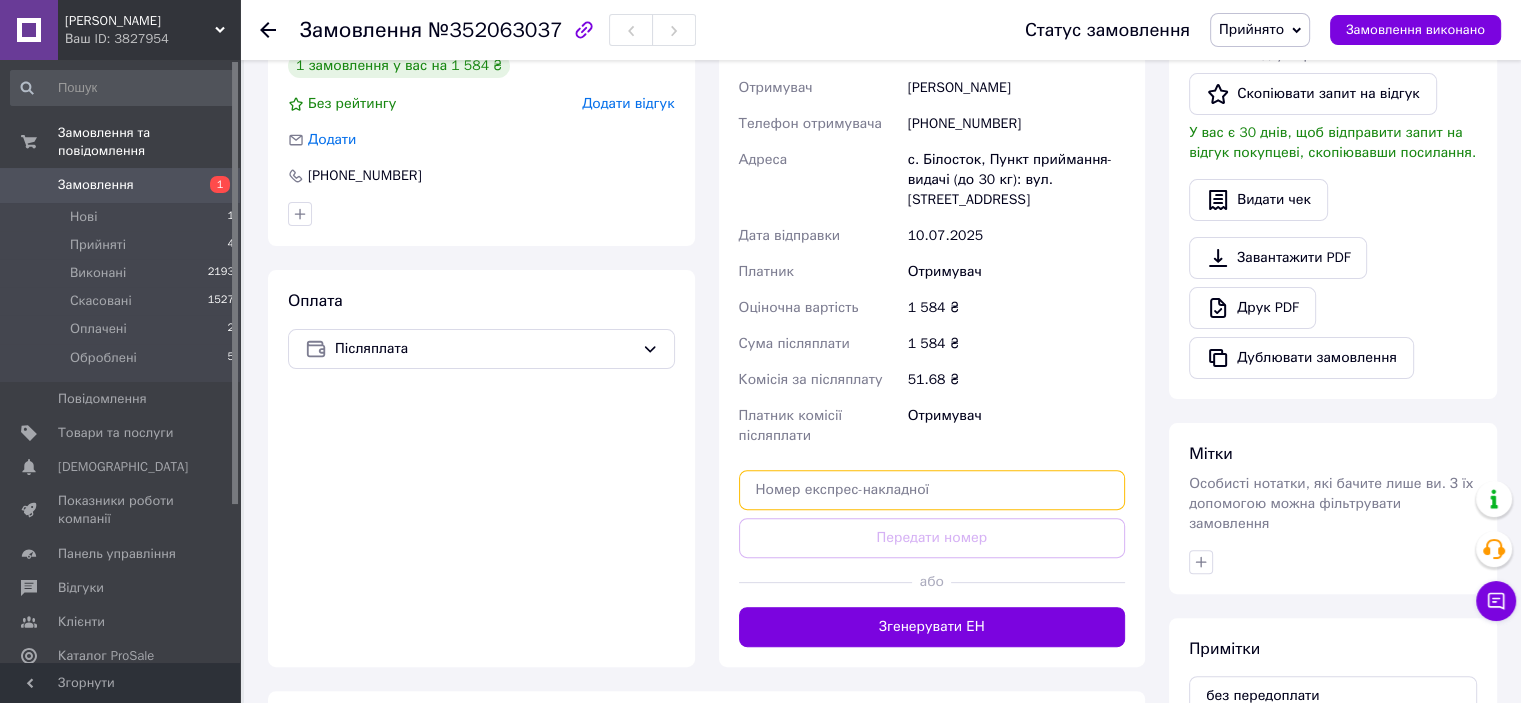 paste on "20451203058754" 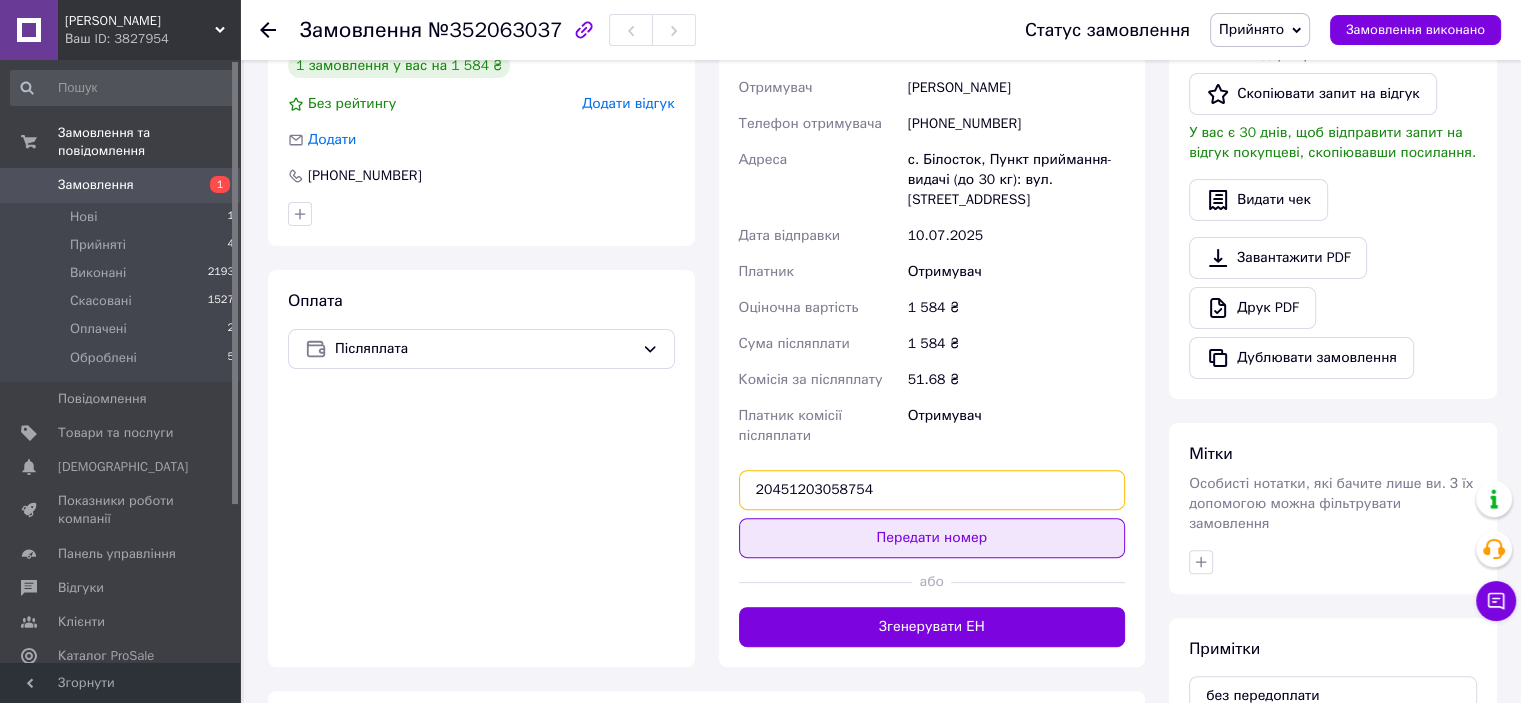 type on "20451203058754" 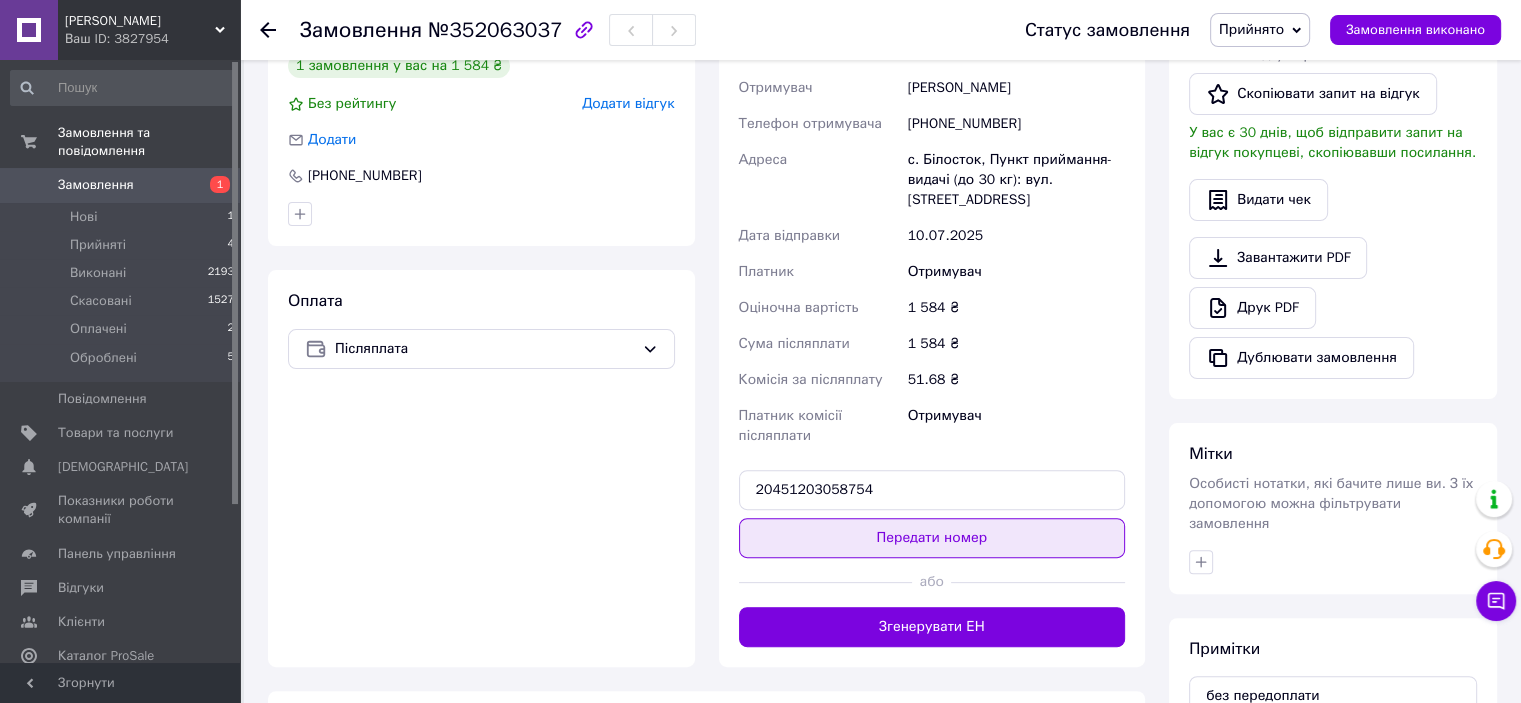 click on "Передати номер" at bounding box center (932, 538) 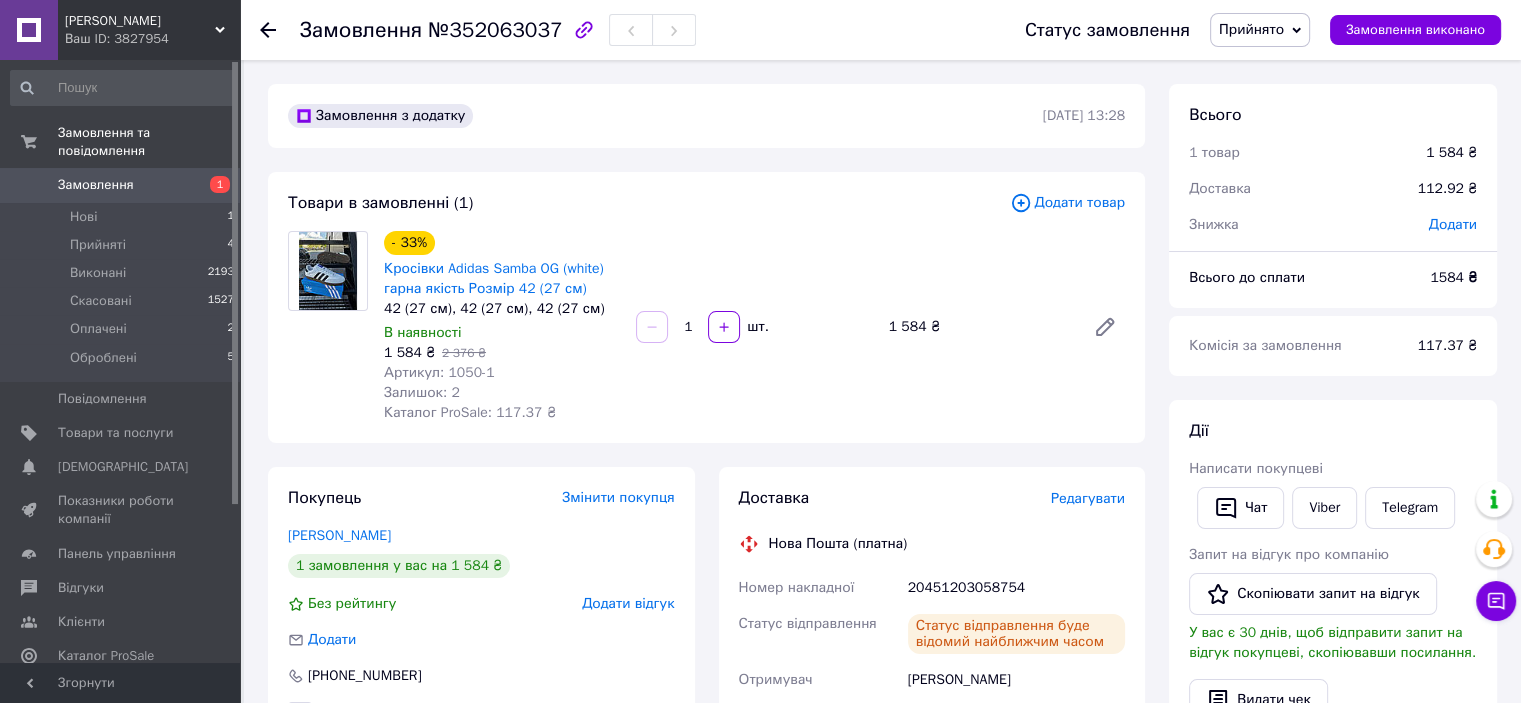 scroll, scrollTop: 0, scrollLeft: 0, axis: both 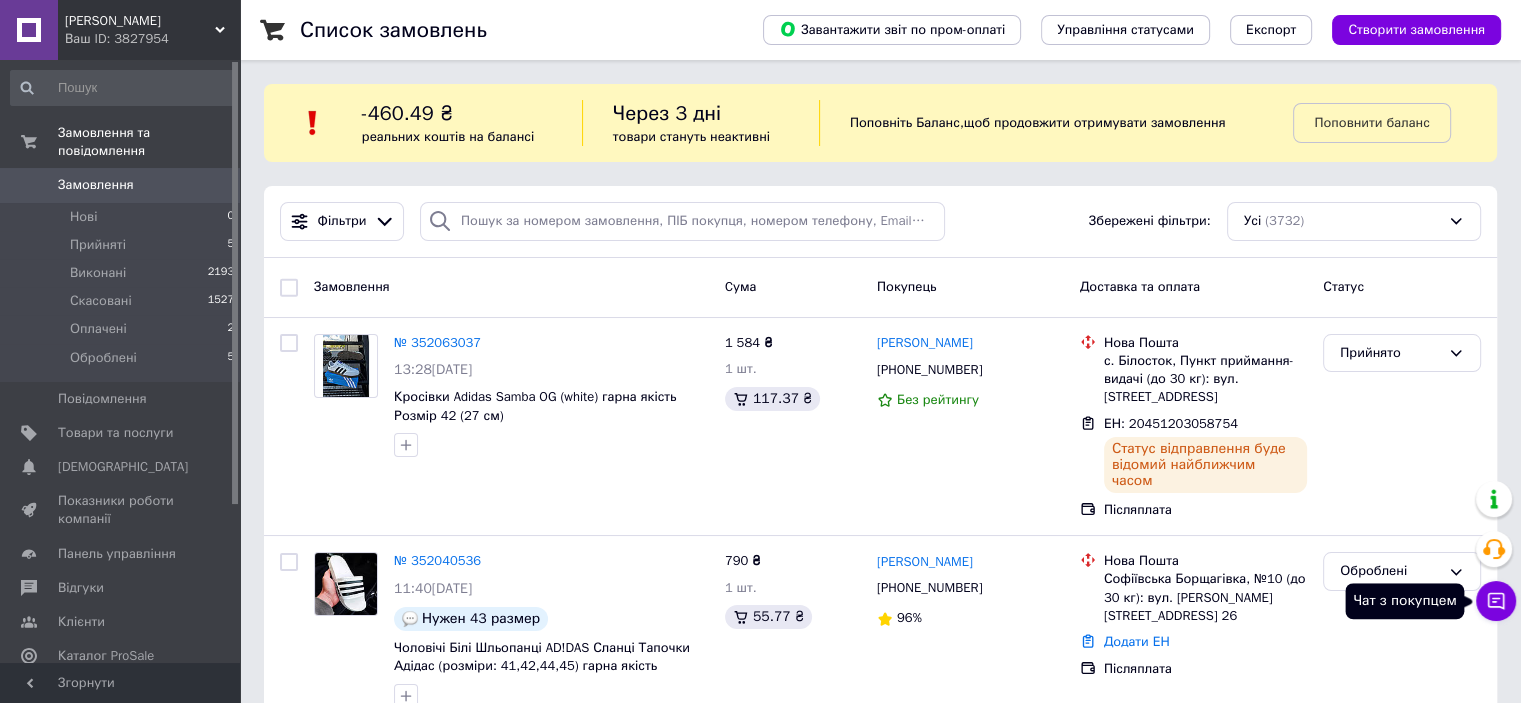 click 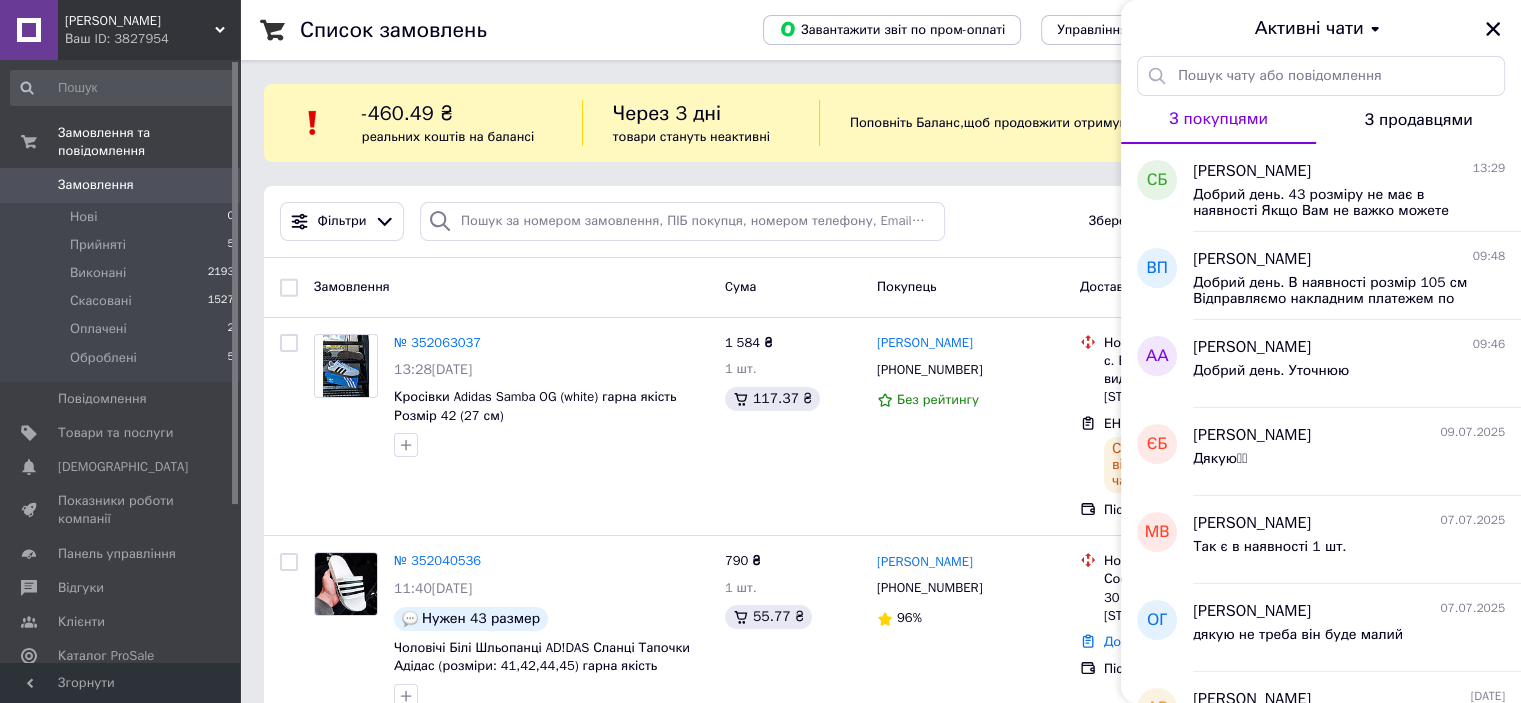 click on "[PERSON_NAME]" at bounding box center (140, 21) 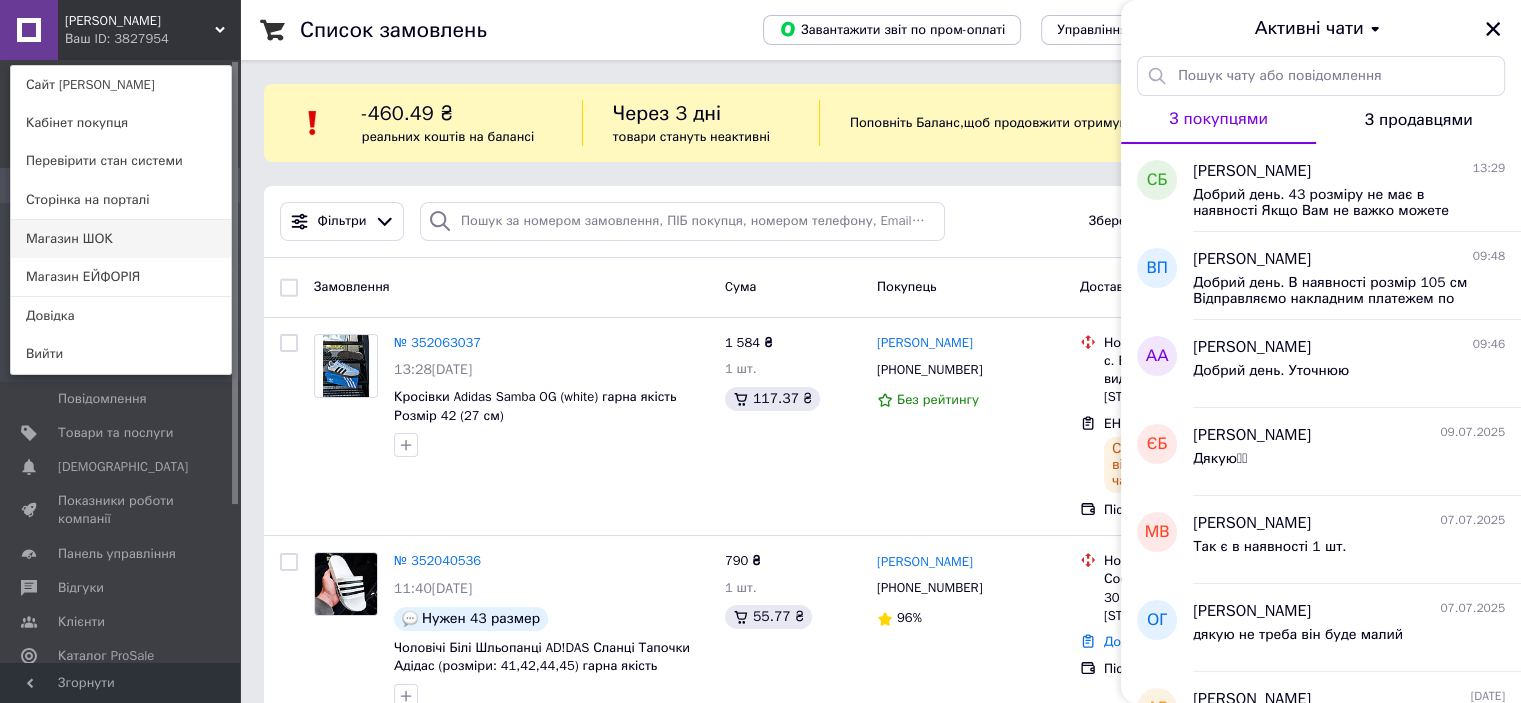 click on "Магазин ШОК" at bounding box center [121, 239] 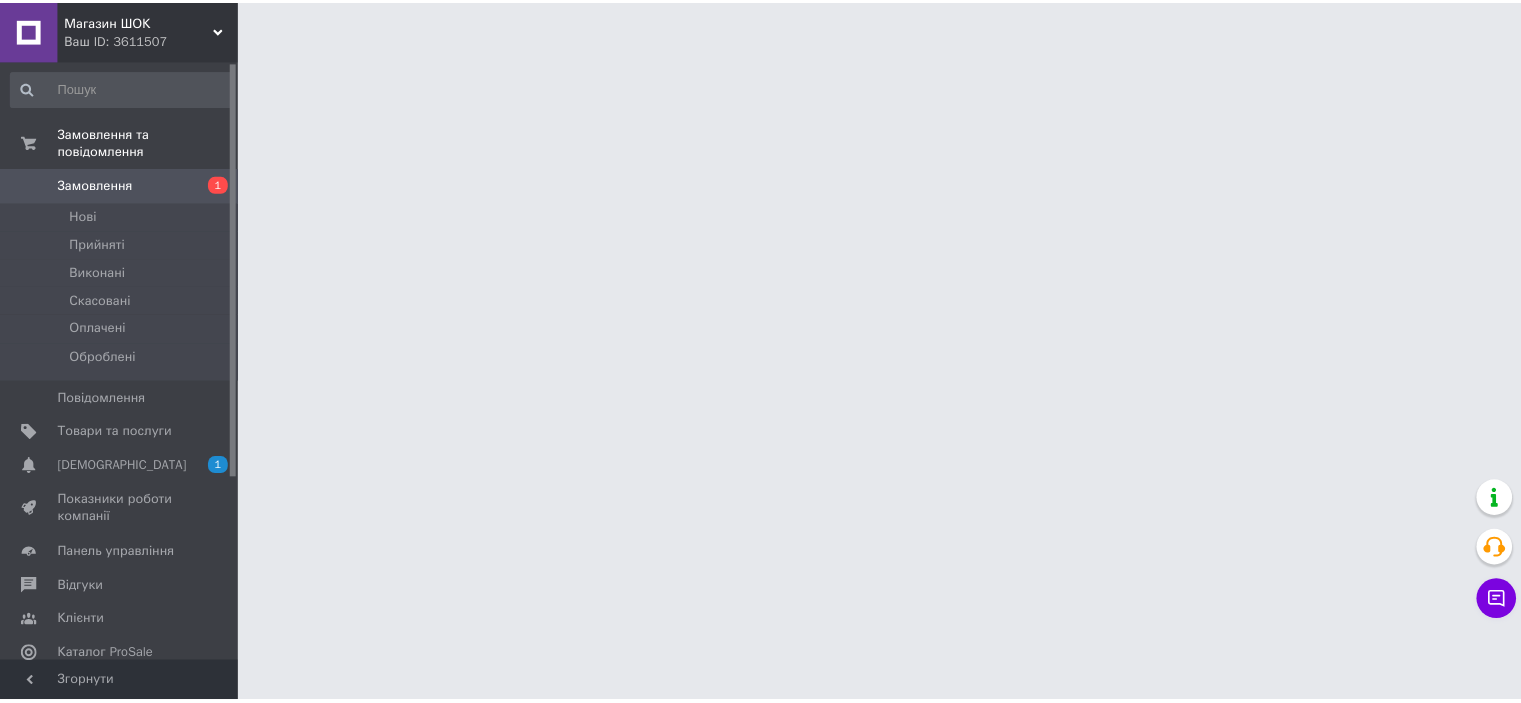 scroll, scrollTop: 0, scrollLeft: 0, axis: both 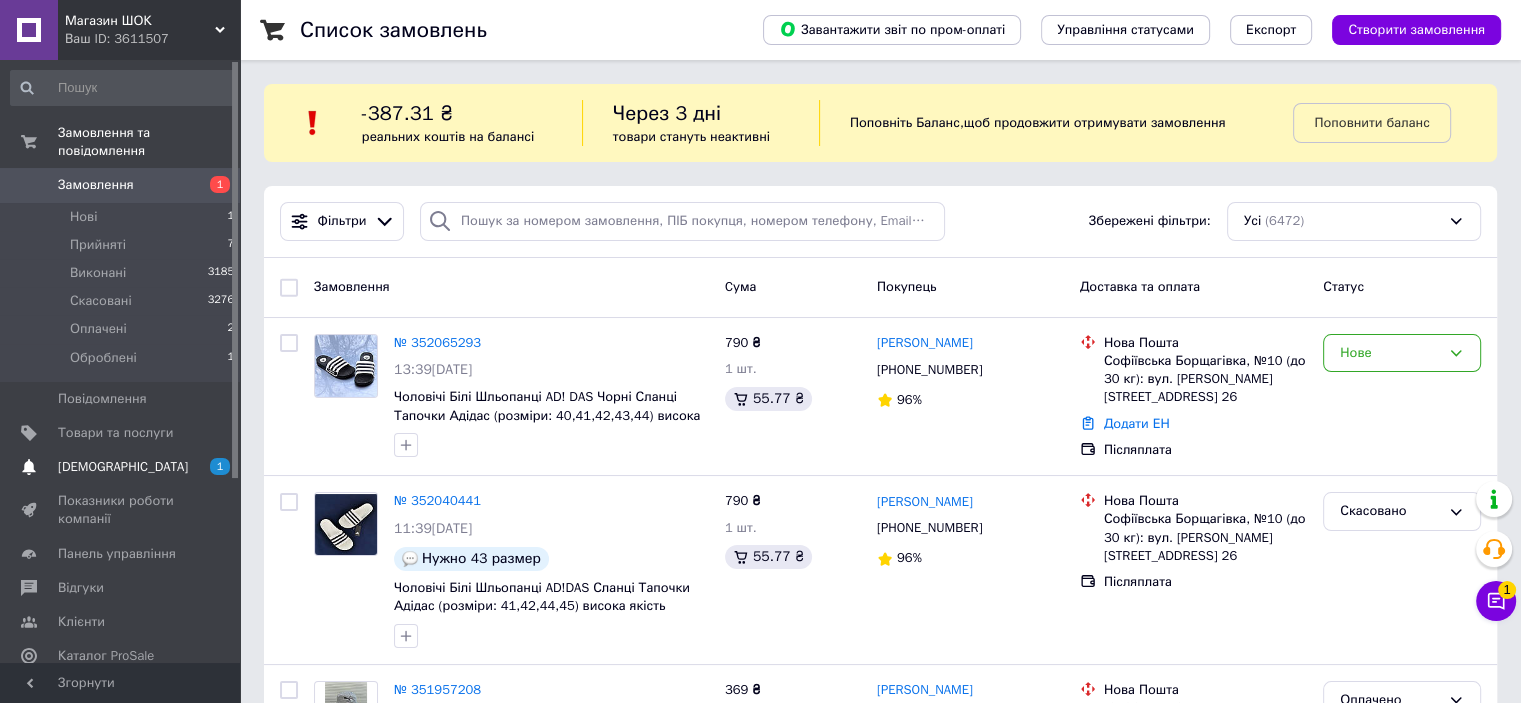click on "[DEMOGRAPHIC_DATA]" at bounding box center [123, 467] 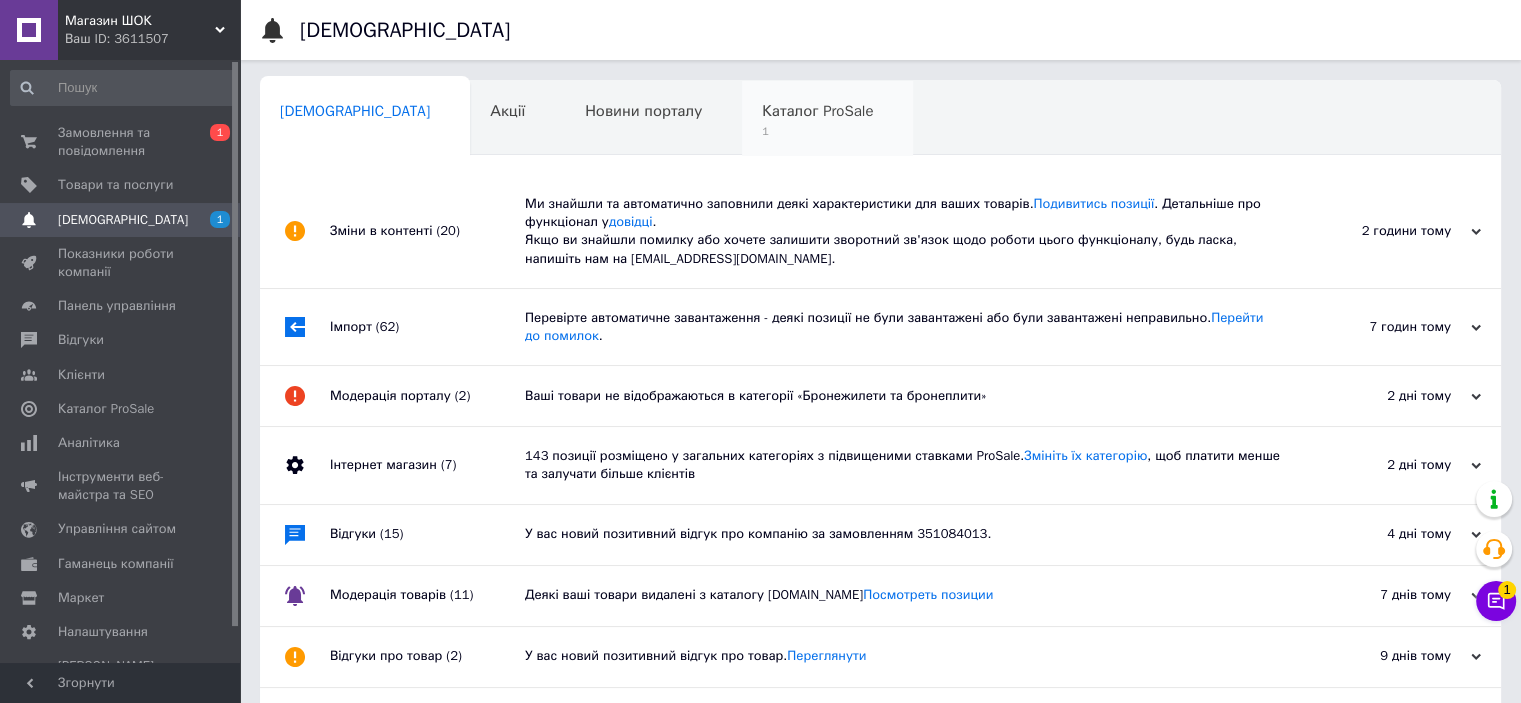 click on "Каталог ProSale 1" at bounding box center (827, 119) 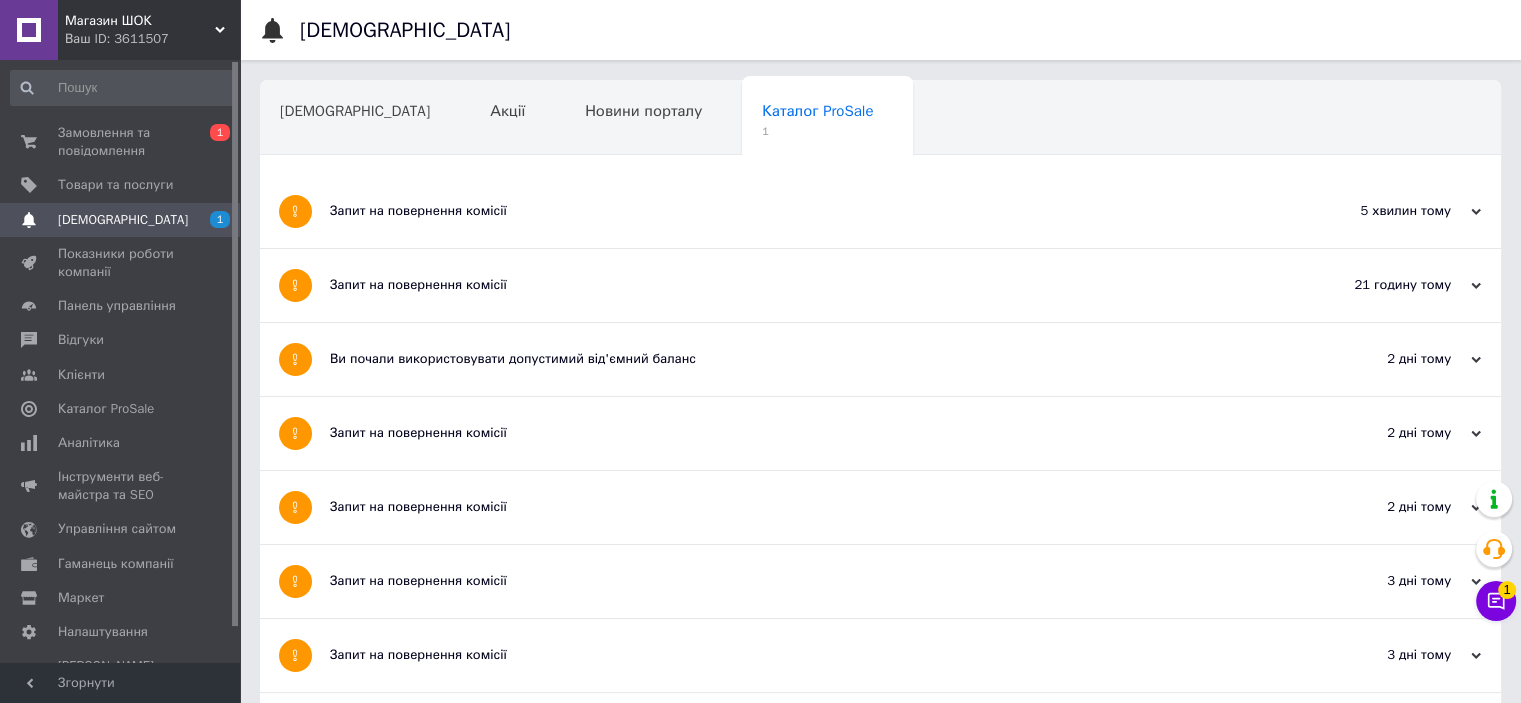 click on "Запит на повернення комісії" at bounding box center (805, 211) 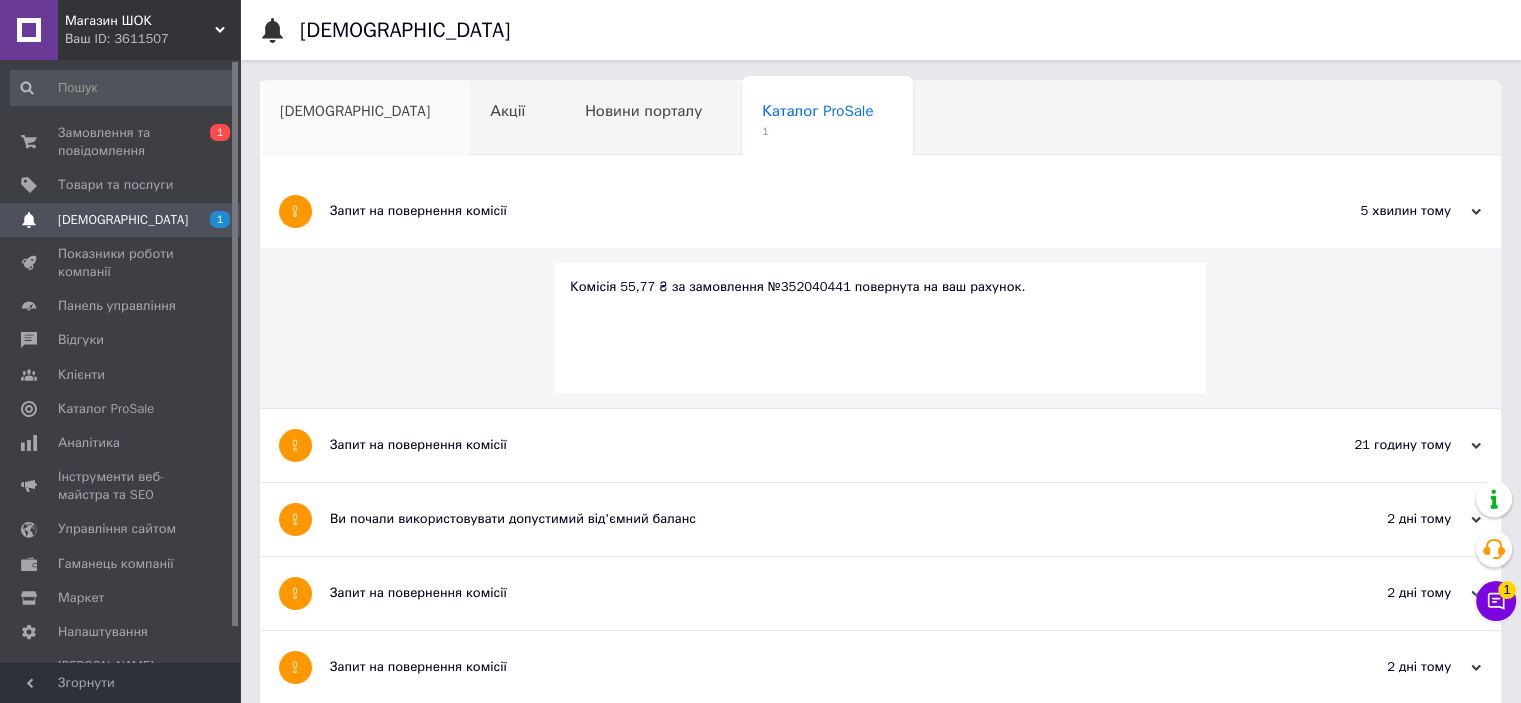 click on "[DEMOGRAPHIC_DATA]" at bounding box center [365, 119] 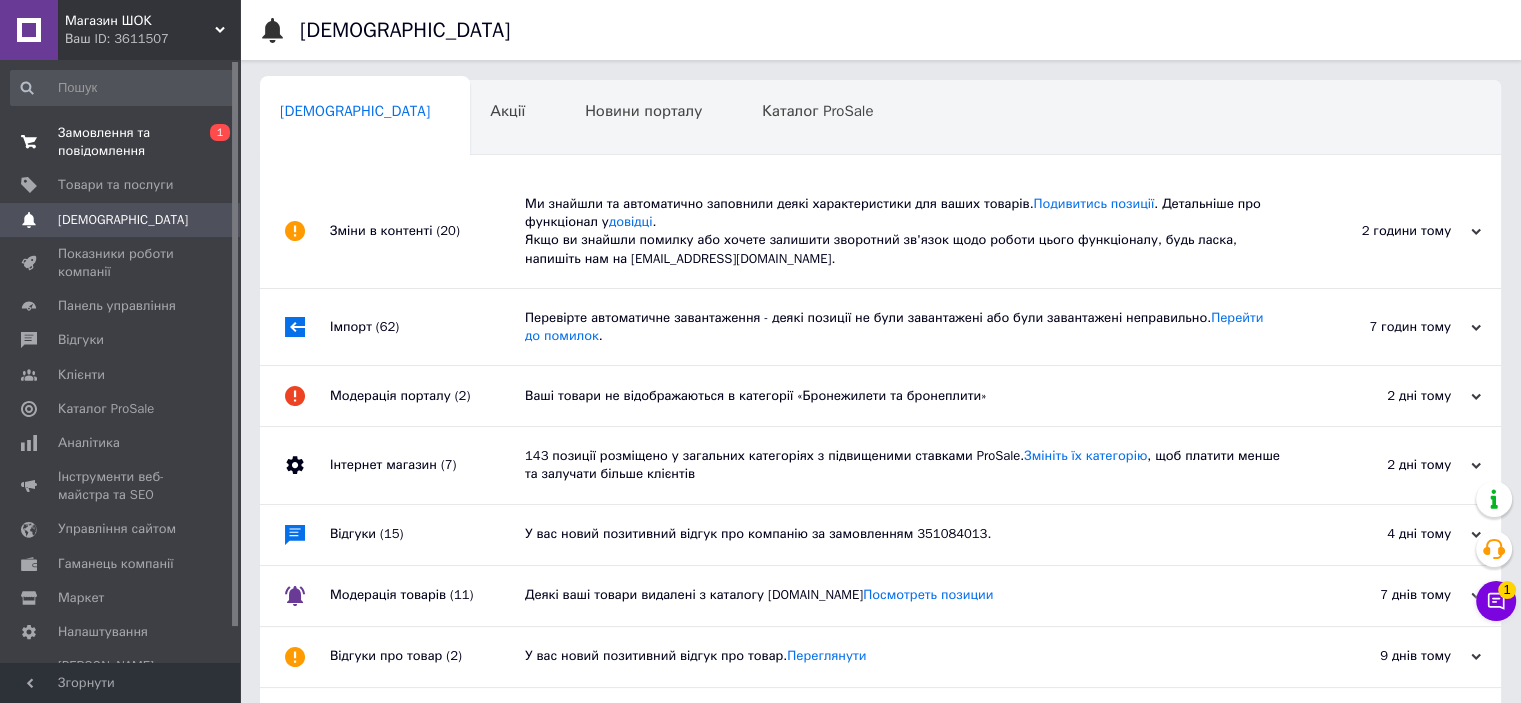 click on "Замовлення та повідомлення" at bounding box center [121, 142] 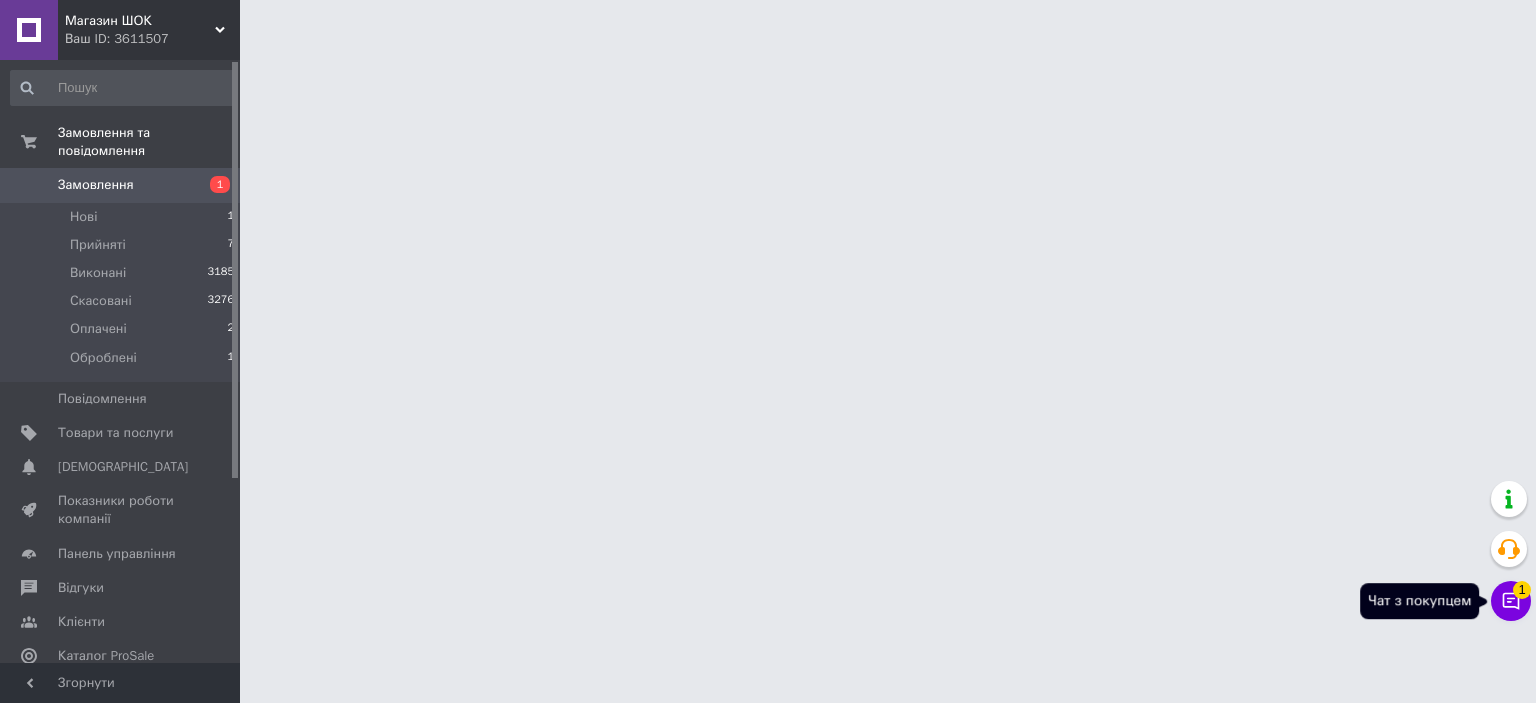 click on "Чат з покупцем 1" at bounding box center [1511, 601] 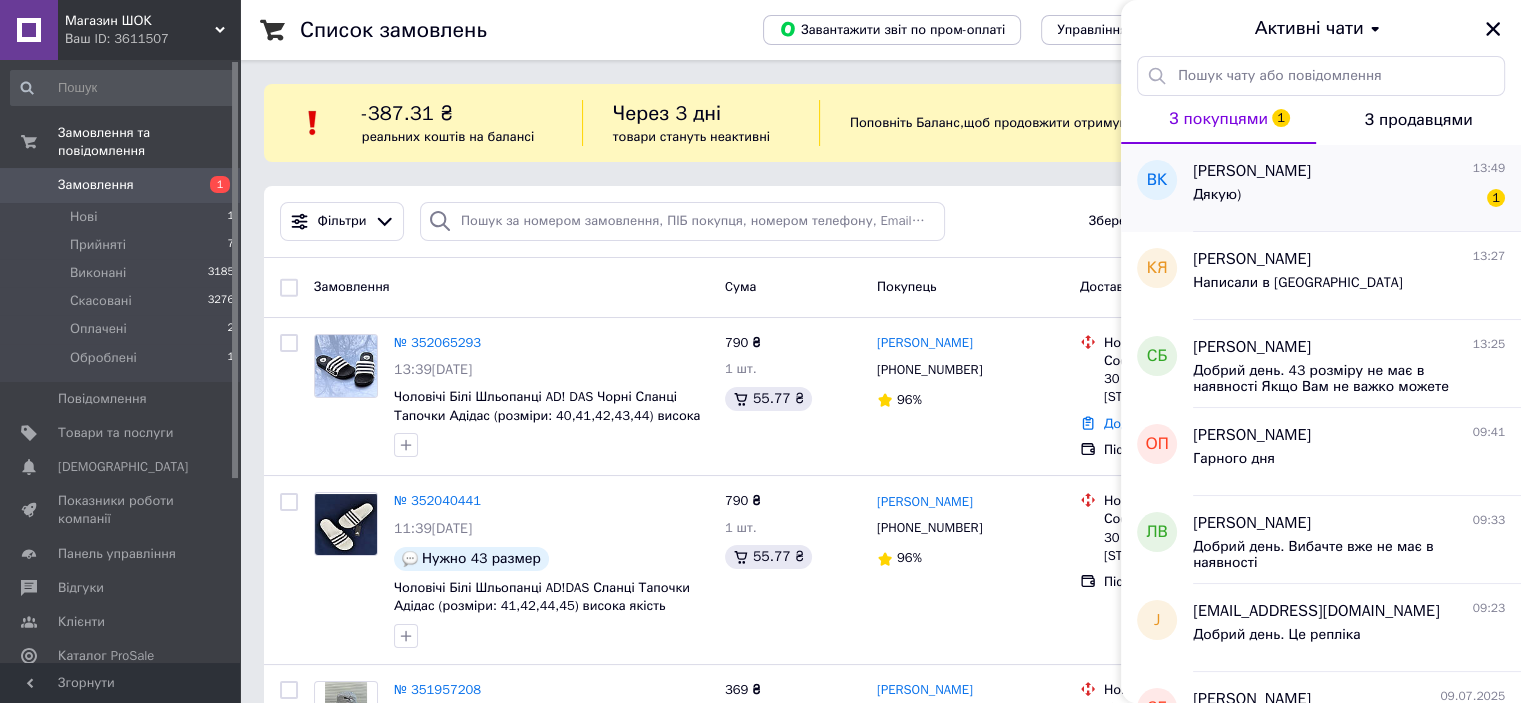 click on "Дякую) 1" at bounding box center (1349, 199) 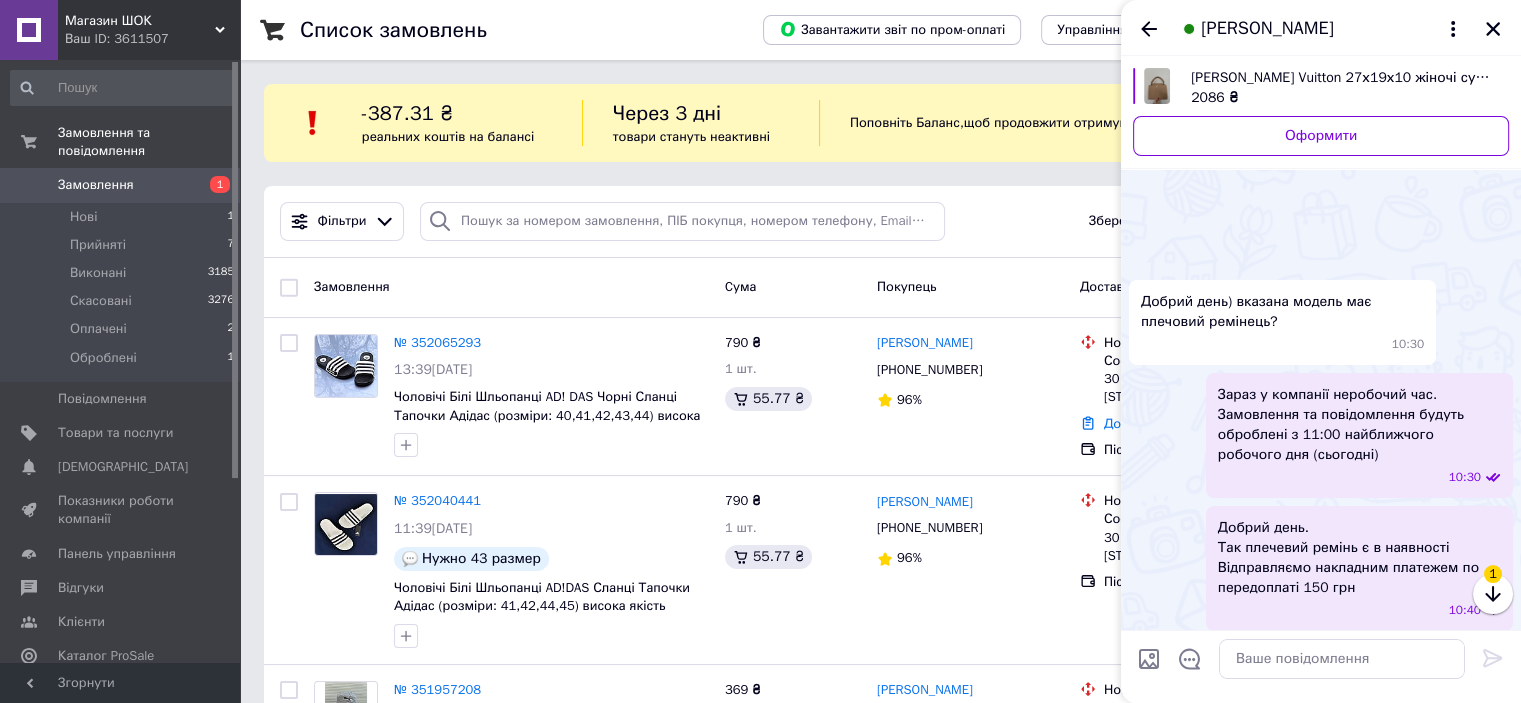 scroll, scrollTop: 437, scrollLeft: 0, axis: vertical 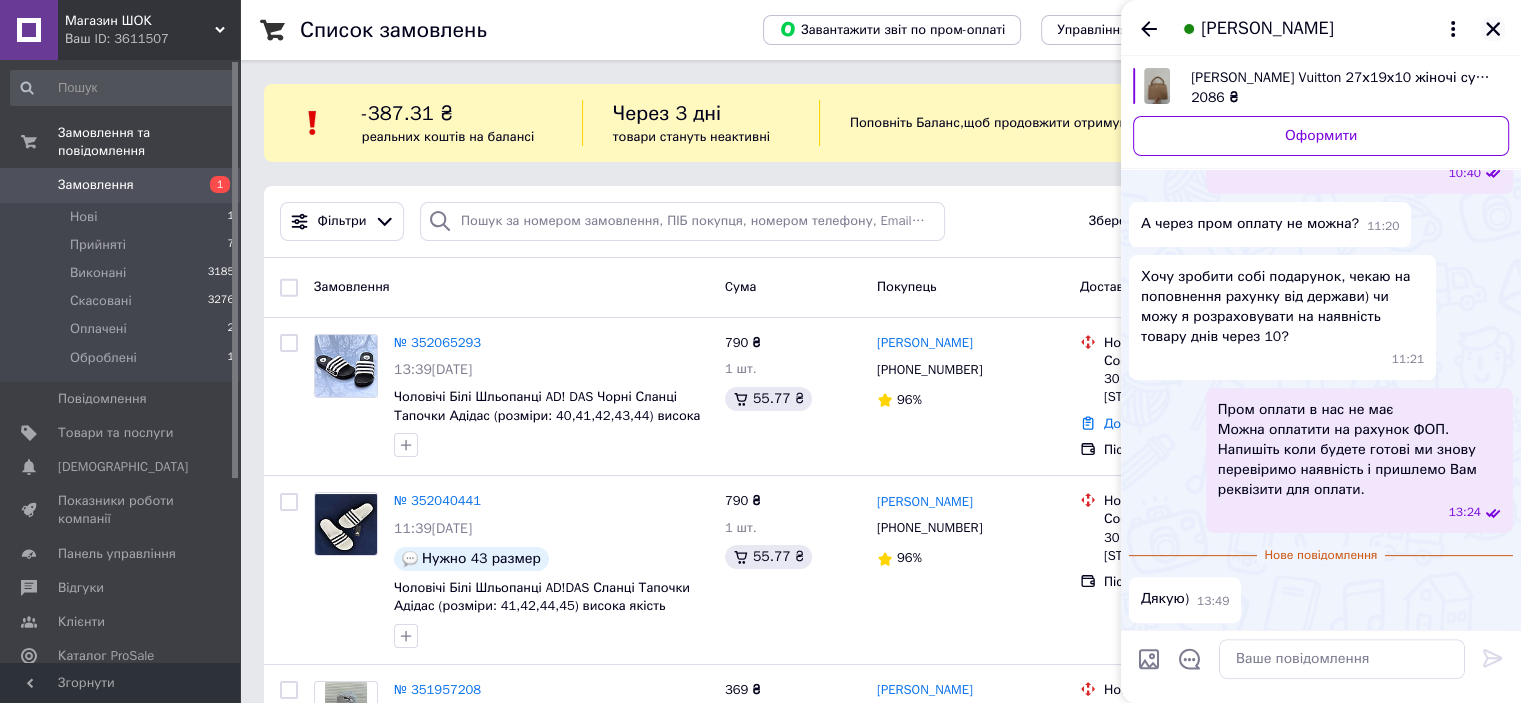 click 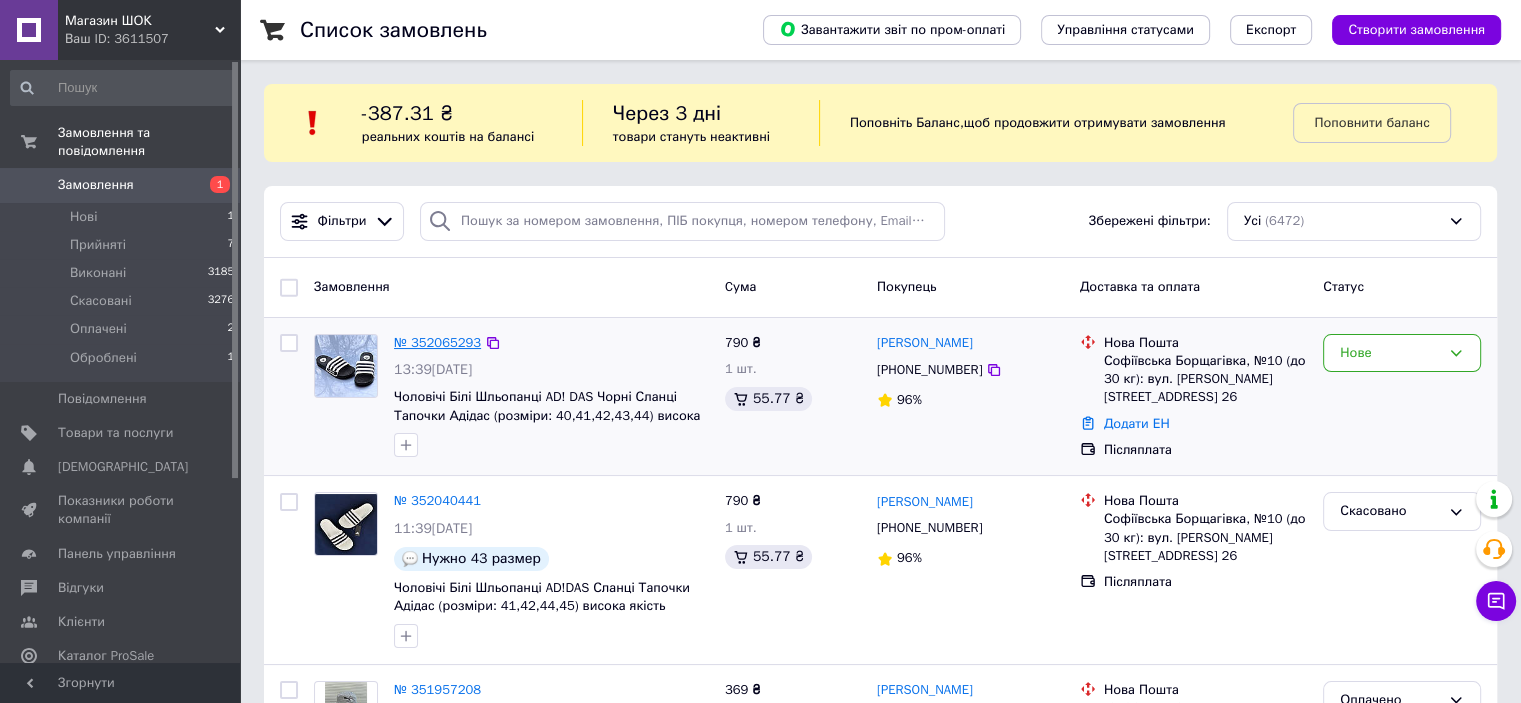 click on "№ 352065293" at bounding box center (437, 342) 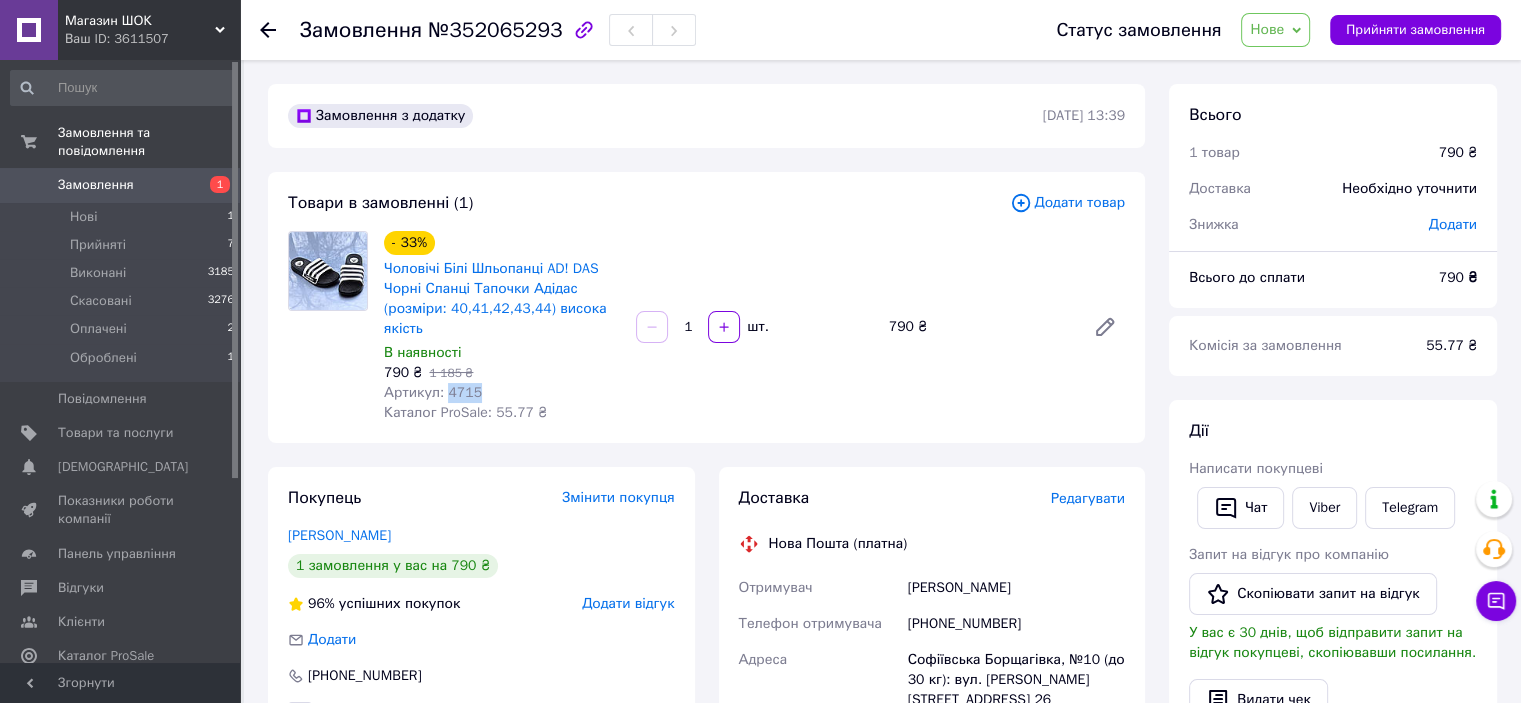 drag, startPoint x: 446, startPoint y: 390, endPoint x: 472, endPoint y: 390, distance: 26 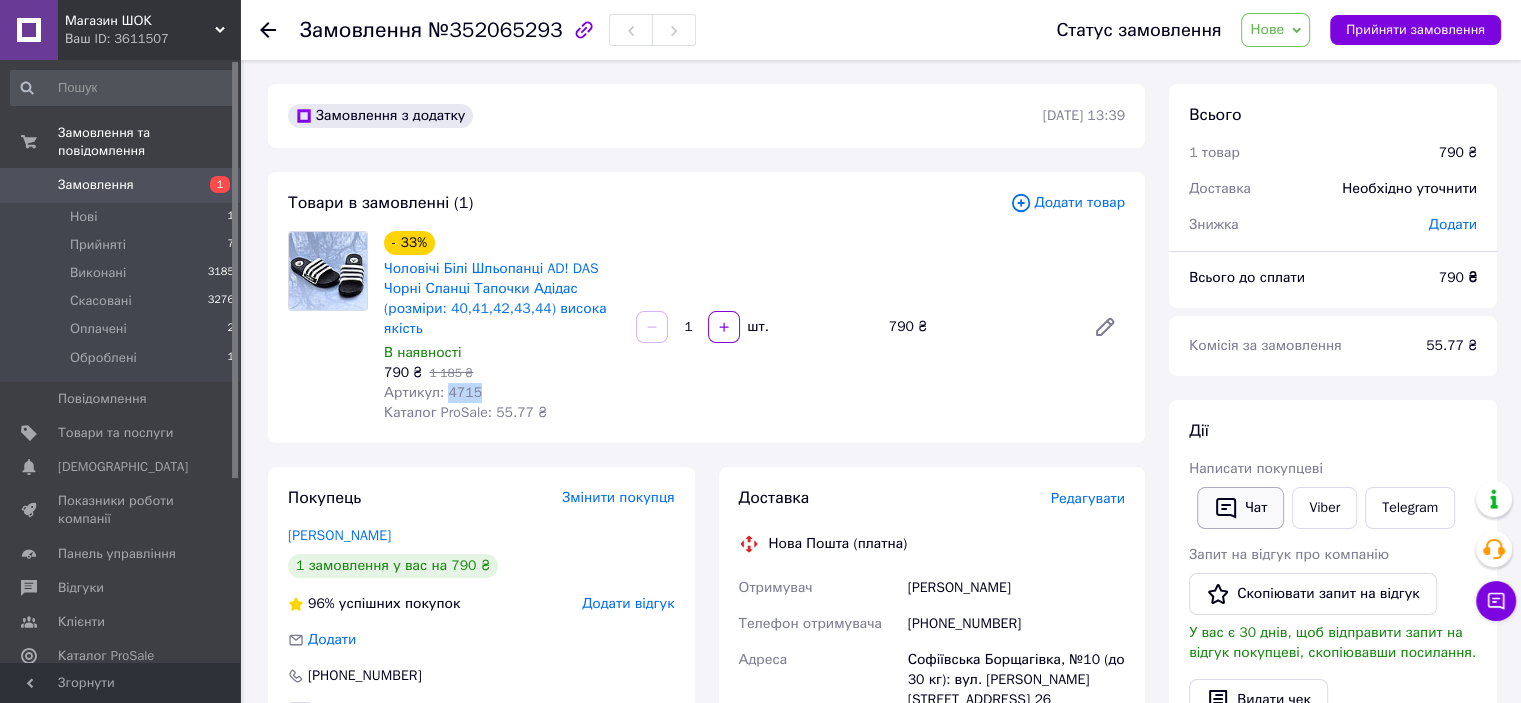 click 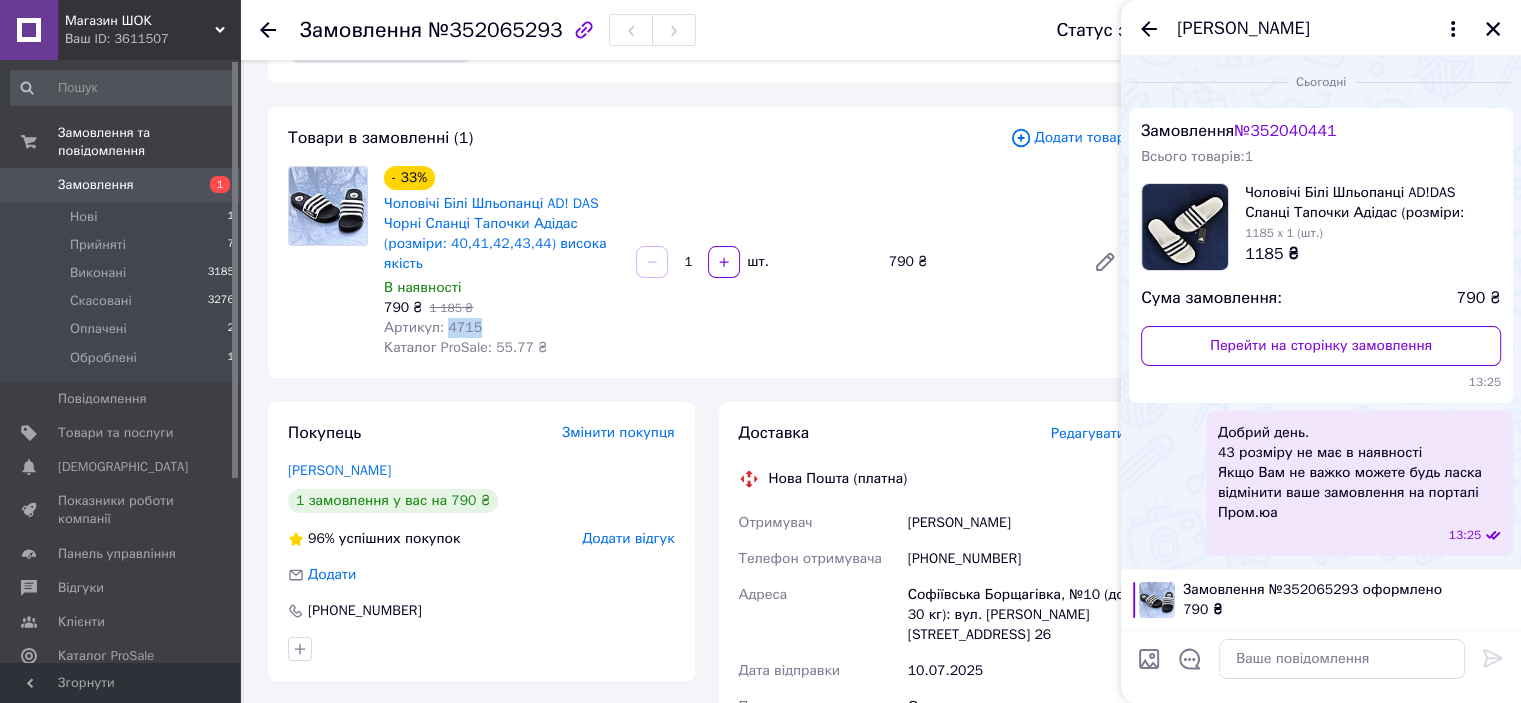 scroll, scrollTop: 100, scrollLeft: 0, axis: vertical 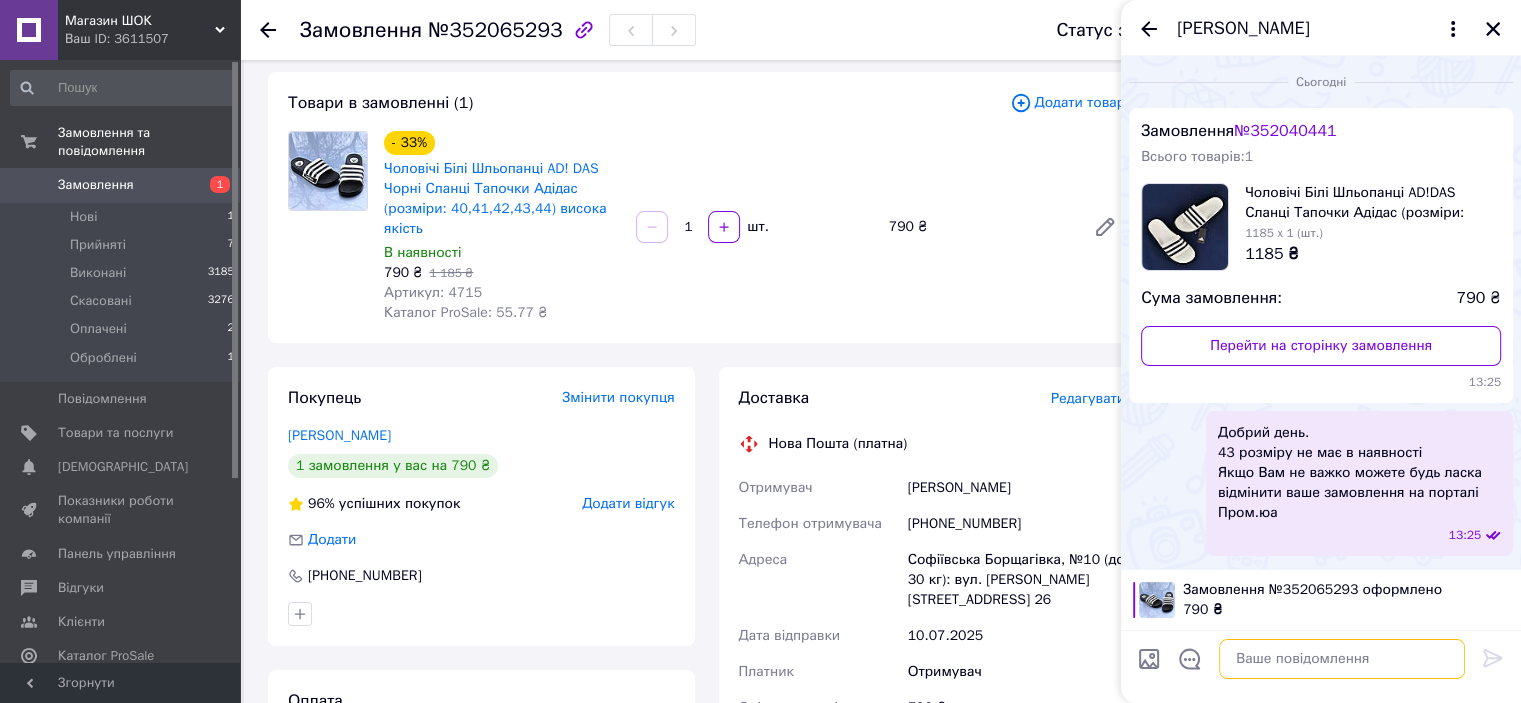 click at bounding box center [1342, 659] 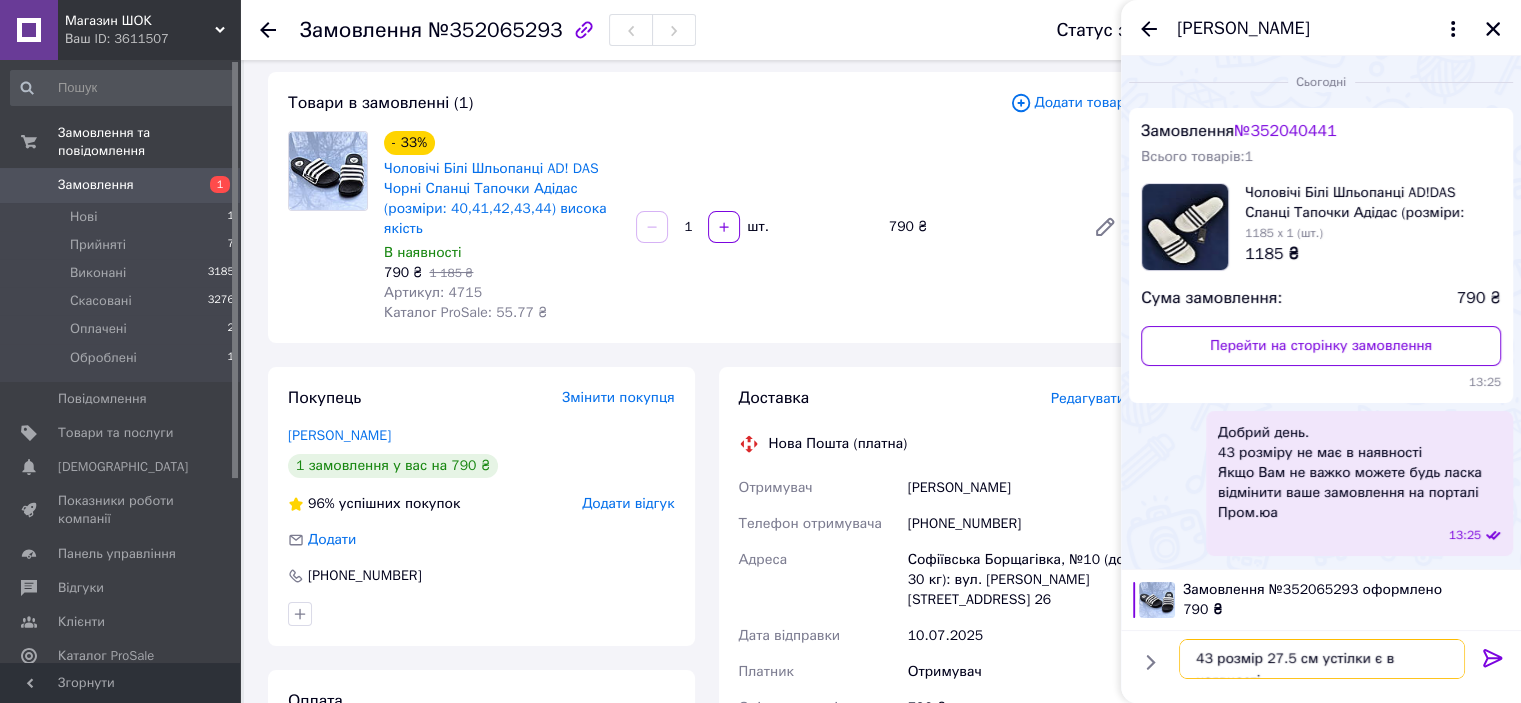 scroll, scrollTop: 12, scrollLeft: 0, axis: vertical 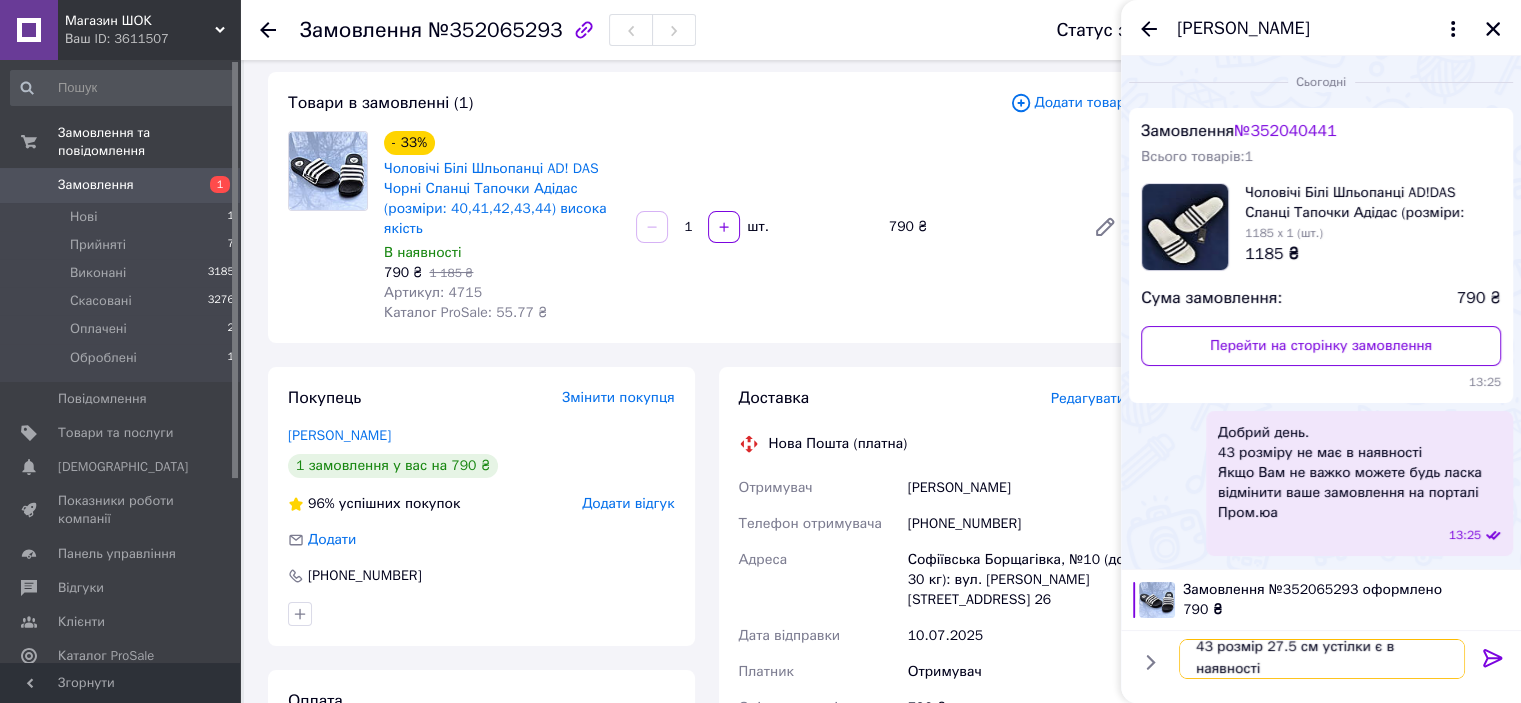 paste on "Відправляємо накладним платежем по передоплаті 150 грн" 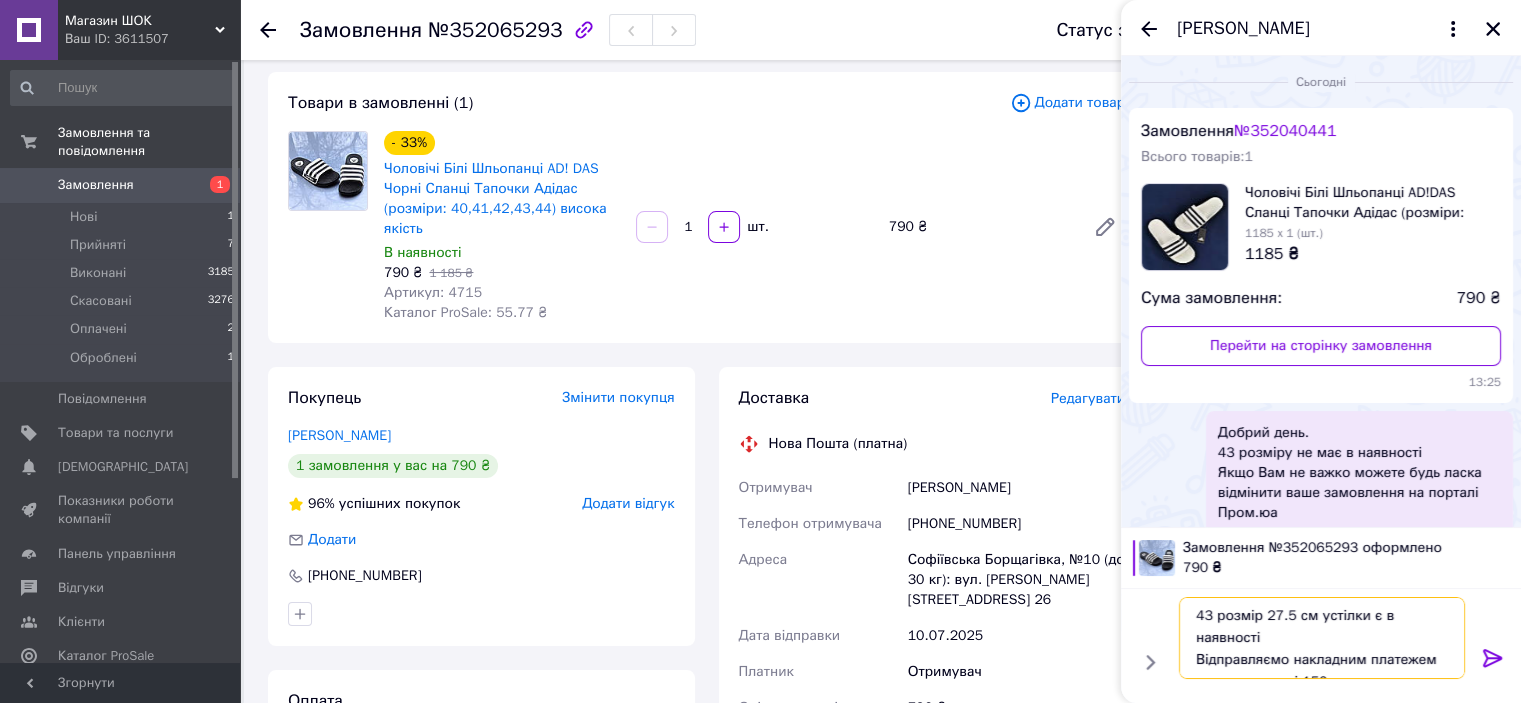 scroll, scrollTop: 13, scrollLeft: 0, axis: vertical 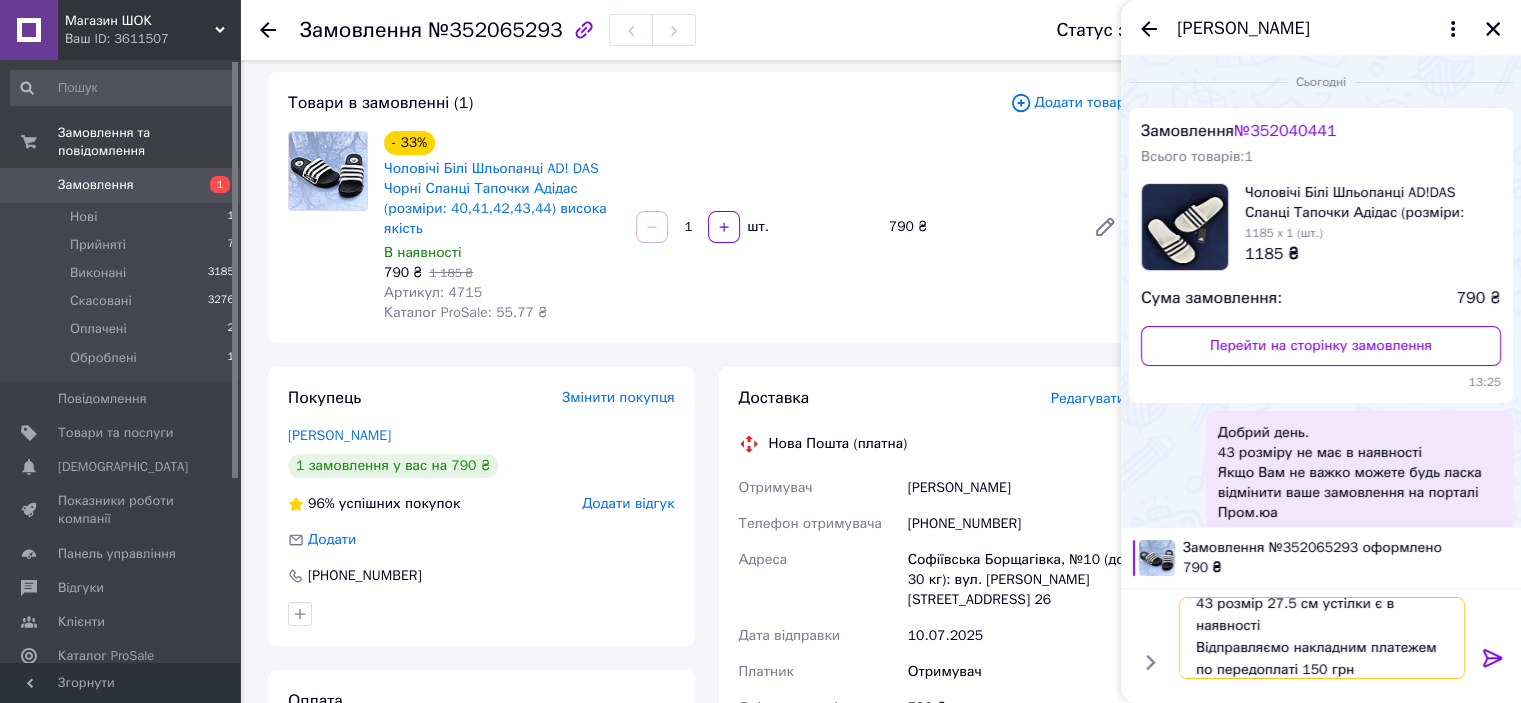 paste on "Найменування отримувача: КУТОРIЙ Ю.П. ФОП
Код отримувача: 3095417975
Рахунок в форматі відповідно до стандарту IBAN: UA533052990000026009010128169
Назва банку: АТ КБ "ПРИВАТБАНК
Призначення: оплата за товар" 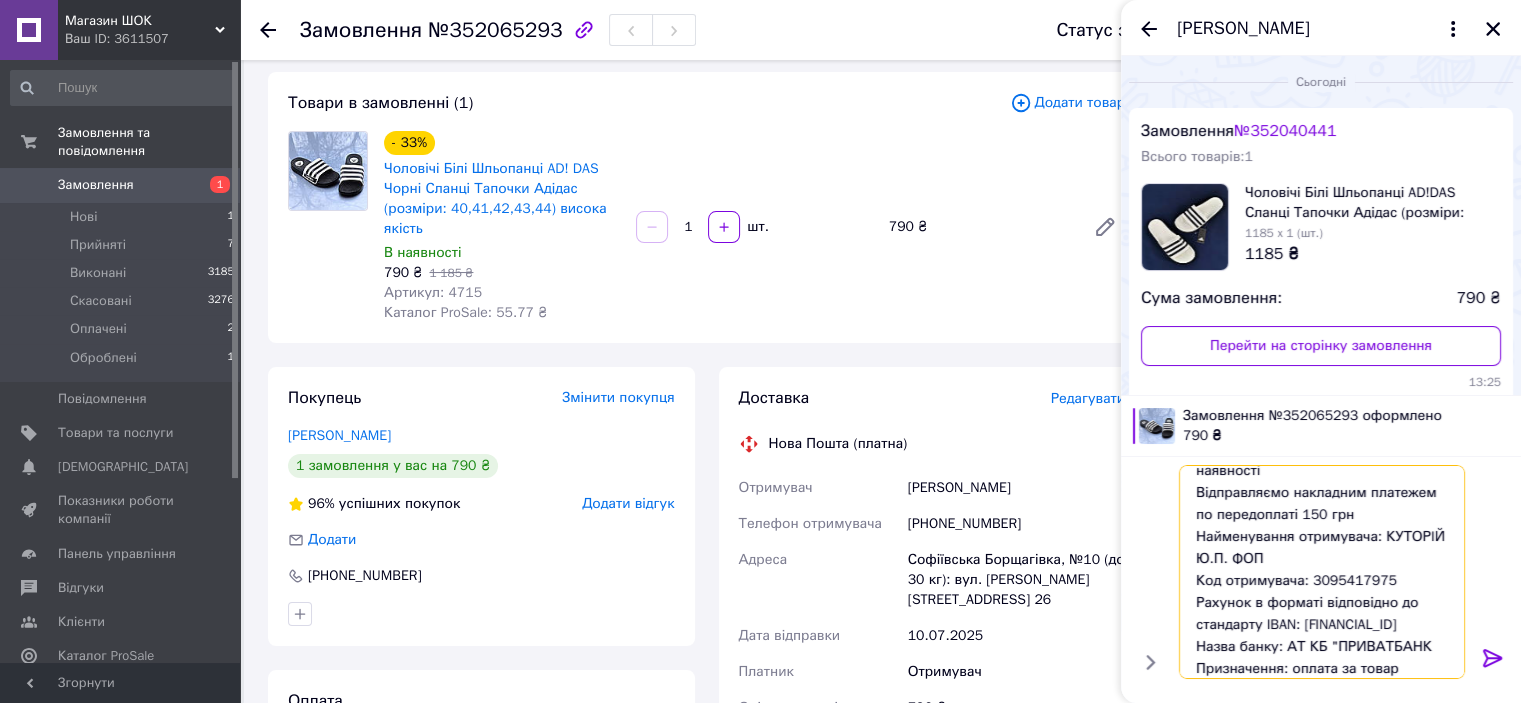type on "43 розмір 27.5 см устілки є в наявності
Відправляємо накладним платежем по передоплаті 150 грн
Найменування отримувача: КУТОРIЙ Ю.П. ФОП
Код отримувача: 3095417975
Рахунок в форматі відповідно до стандарту IBAN: UA533052990000026009010128169
Назва банку: АТ КБ "ПРИВАТБАНК
Призначення: оплата за товар" 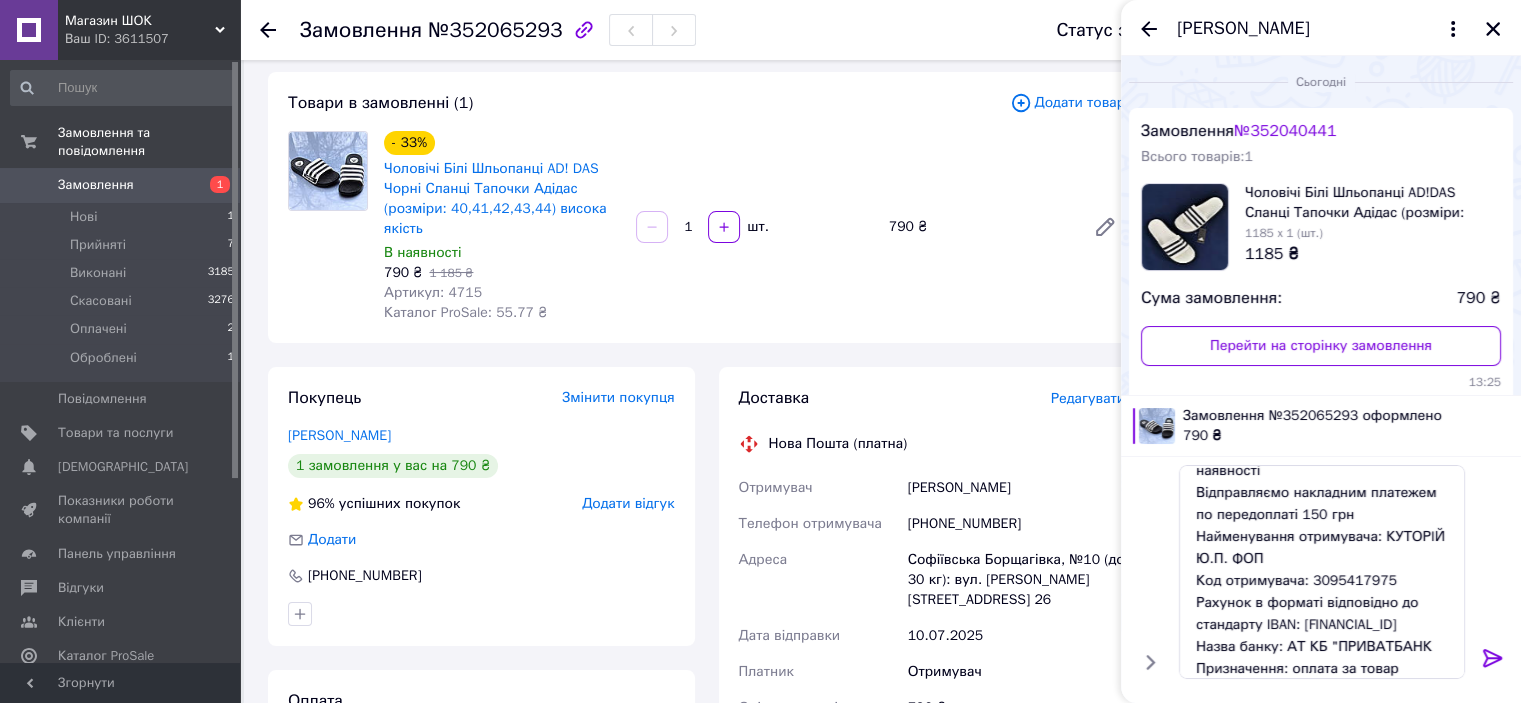 click 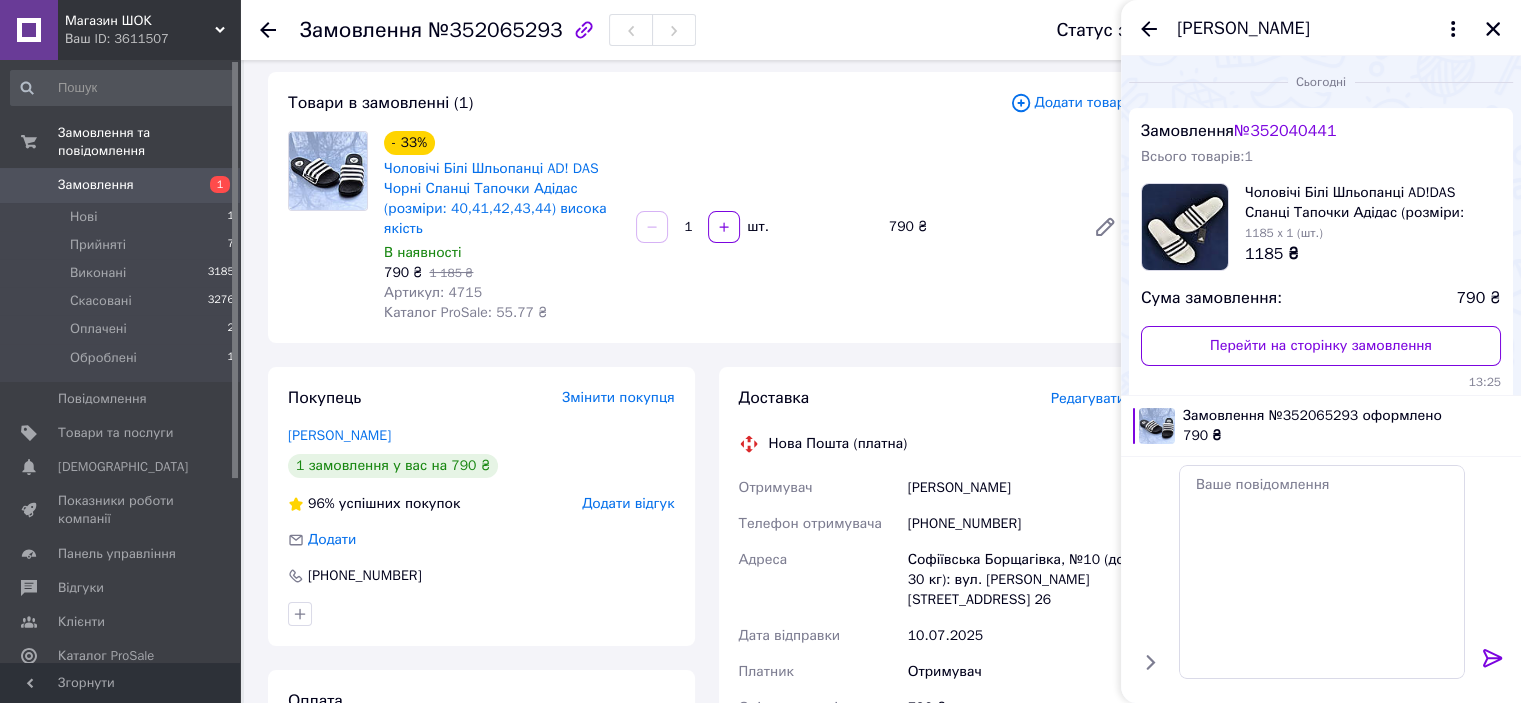 scroll, scrollTop: 0, scrollLeft: 0, axis: both 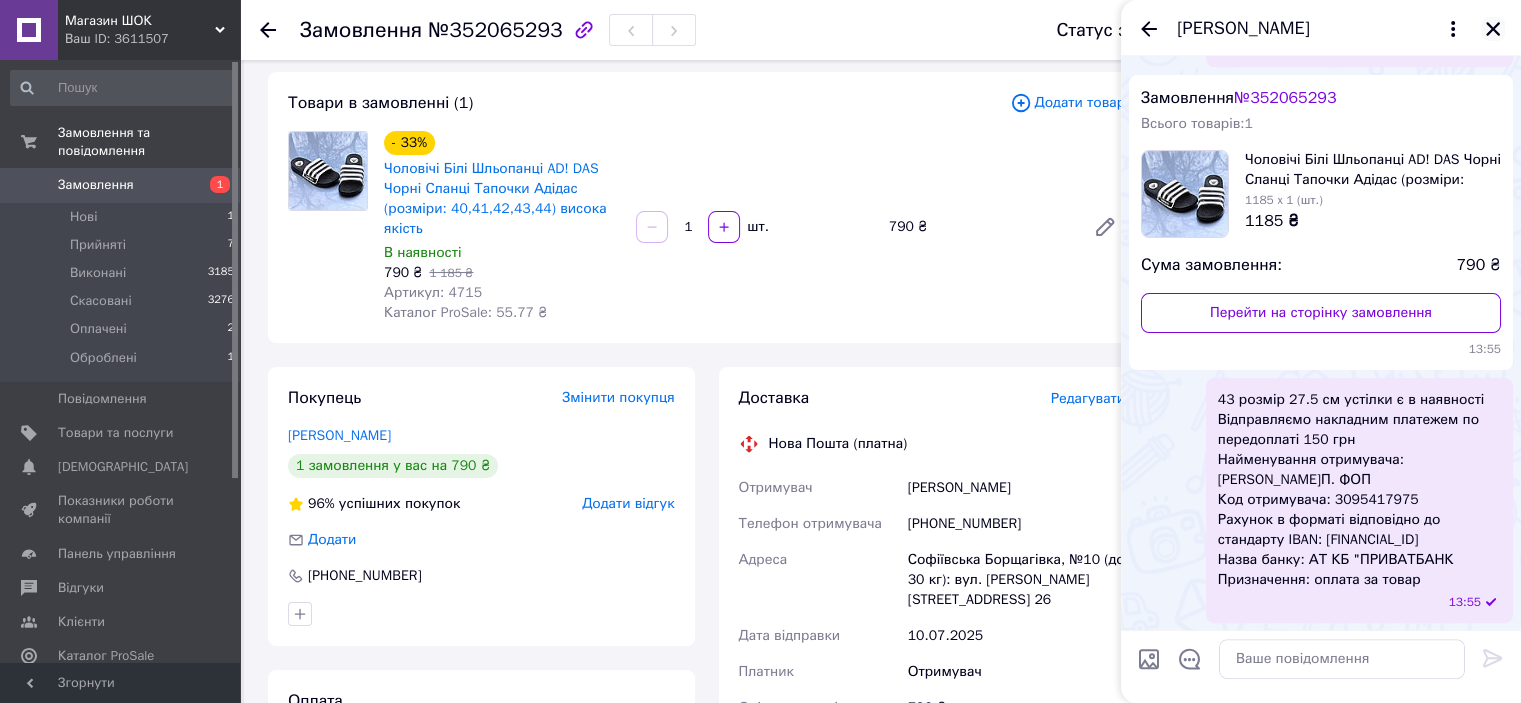 click 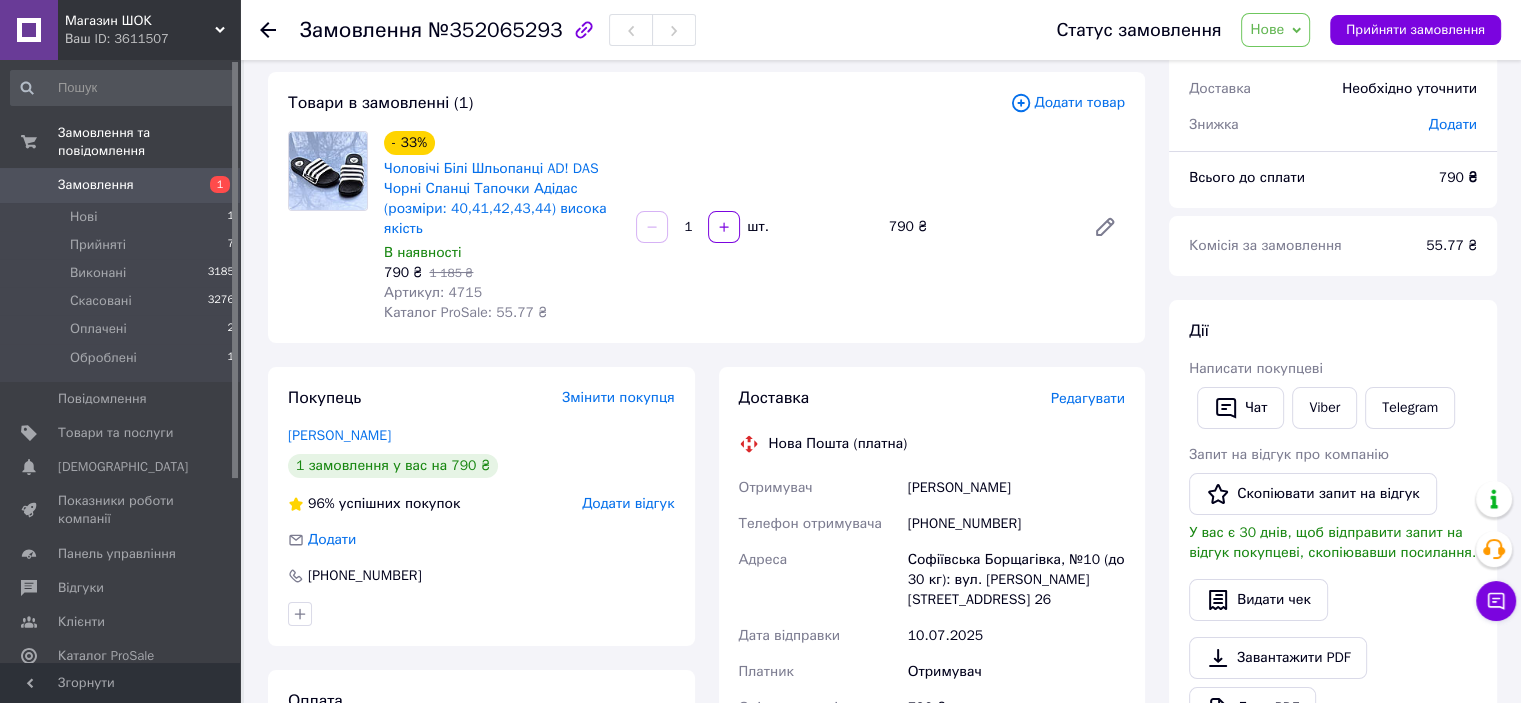 click on "Нове" at bounding box center [1267, 29] 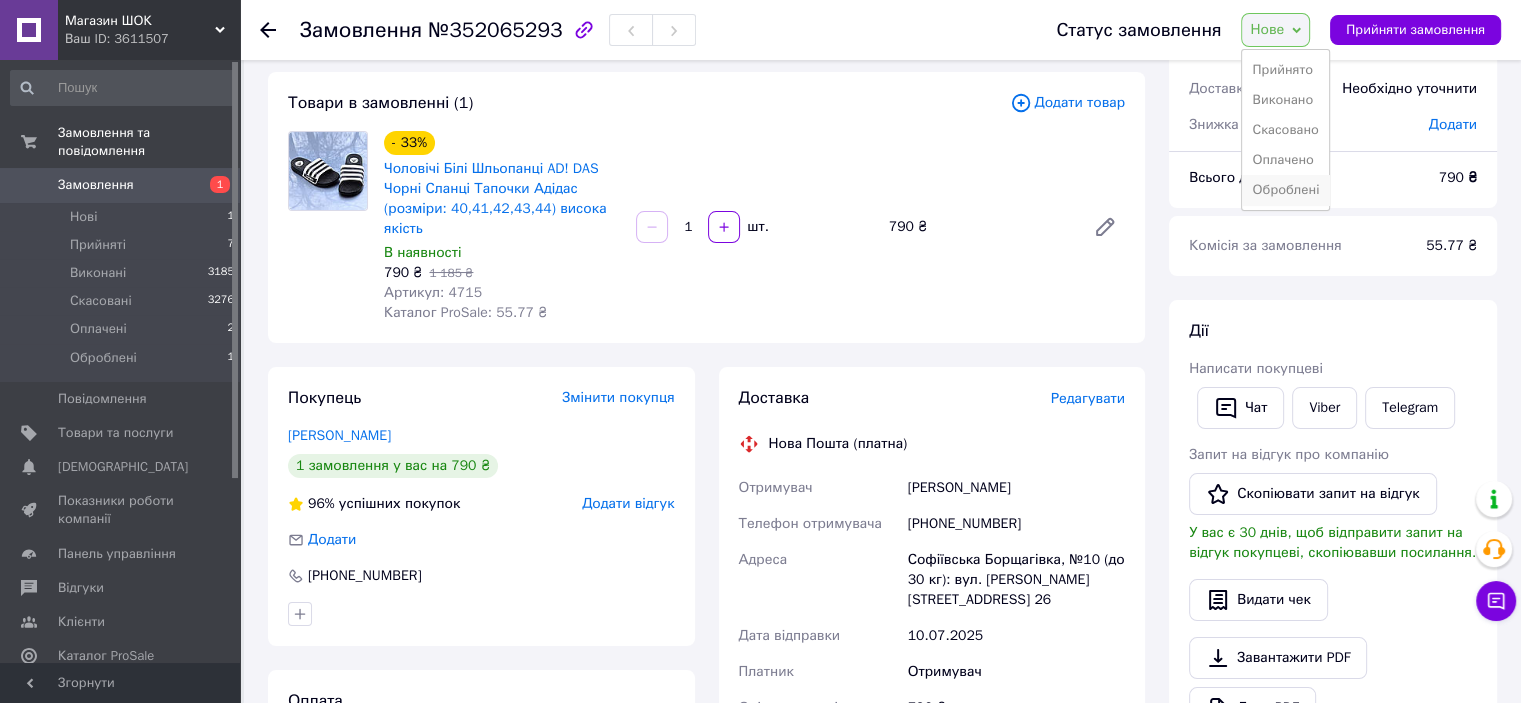 click on "Оброблені" at bounding box center [1285, 190] 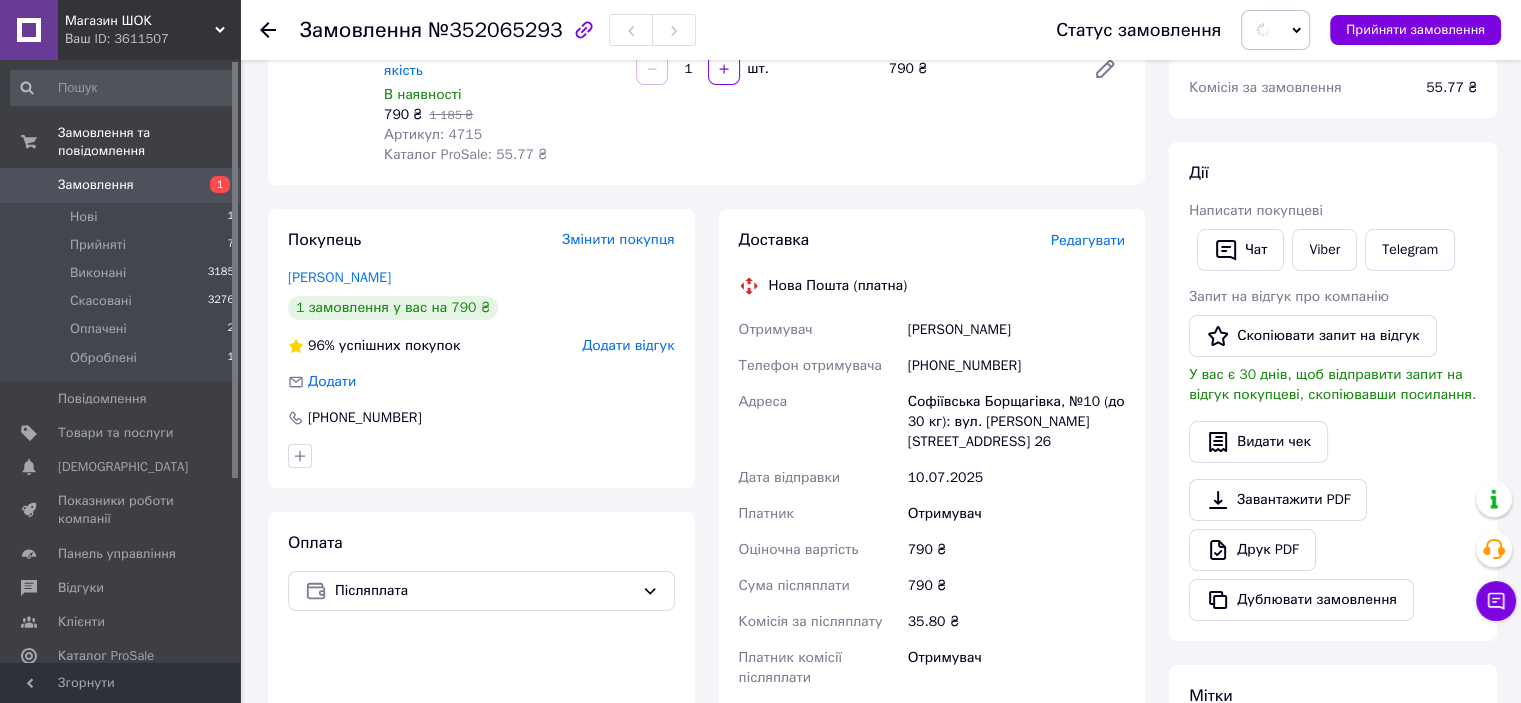 scroll, scrollTop: 600, scrollLeft: 0, axis: vertical 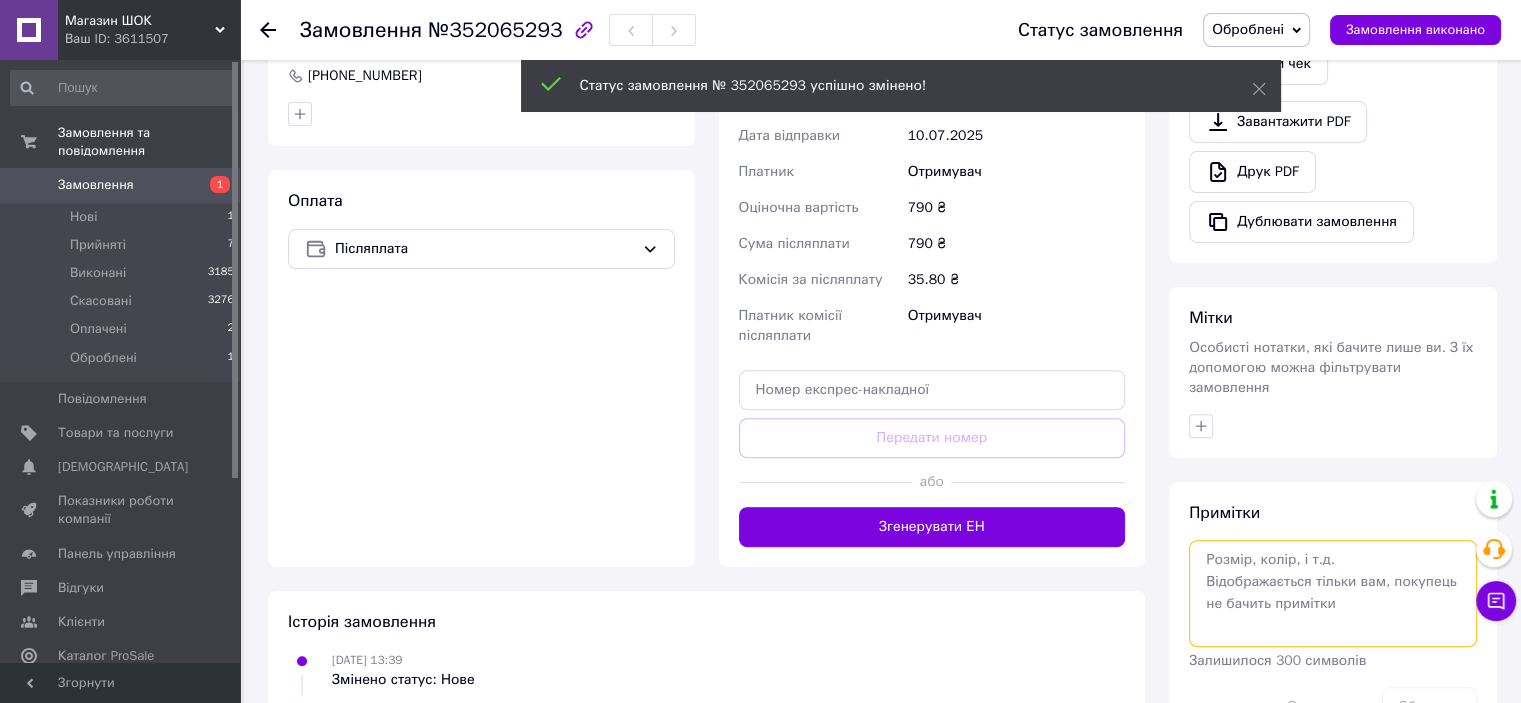 click at bounding box center [1333, 593] 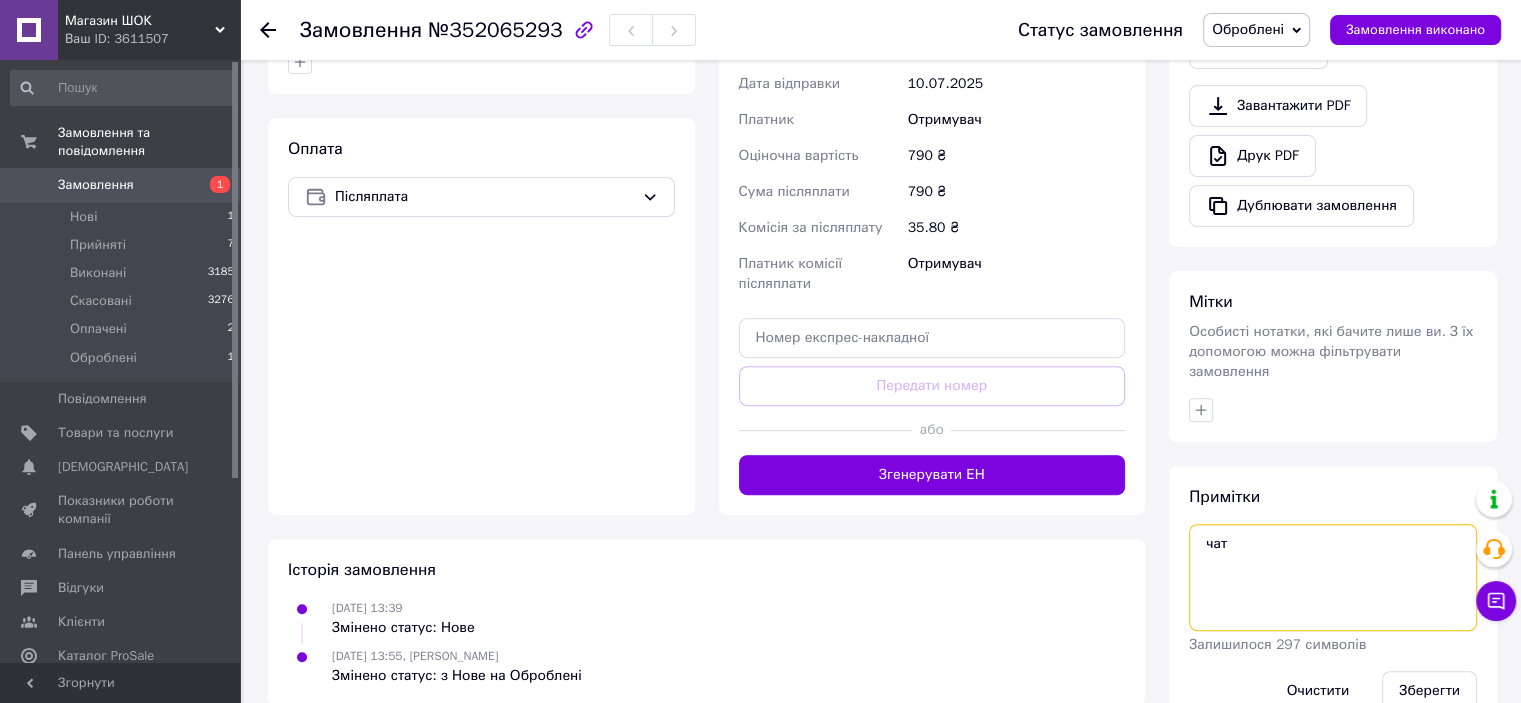 scroll, scrollTop: 681, scrollLeft: 0, axis: vertical 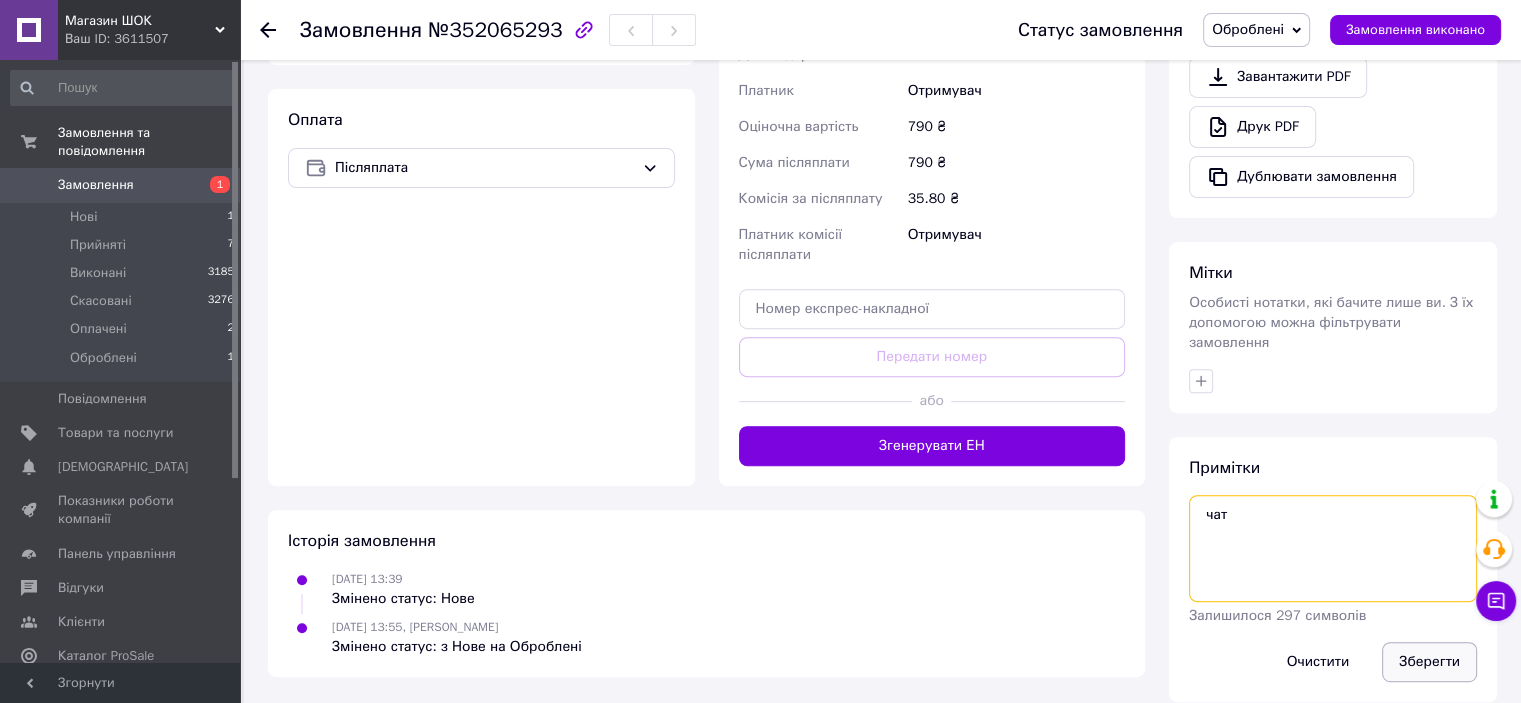 type on "чат" 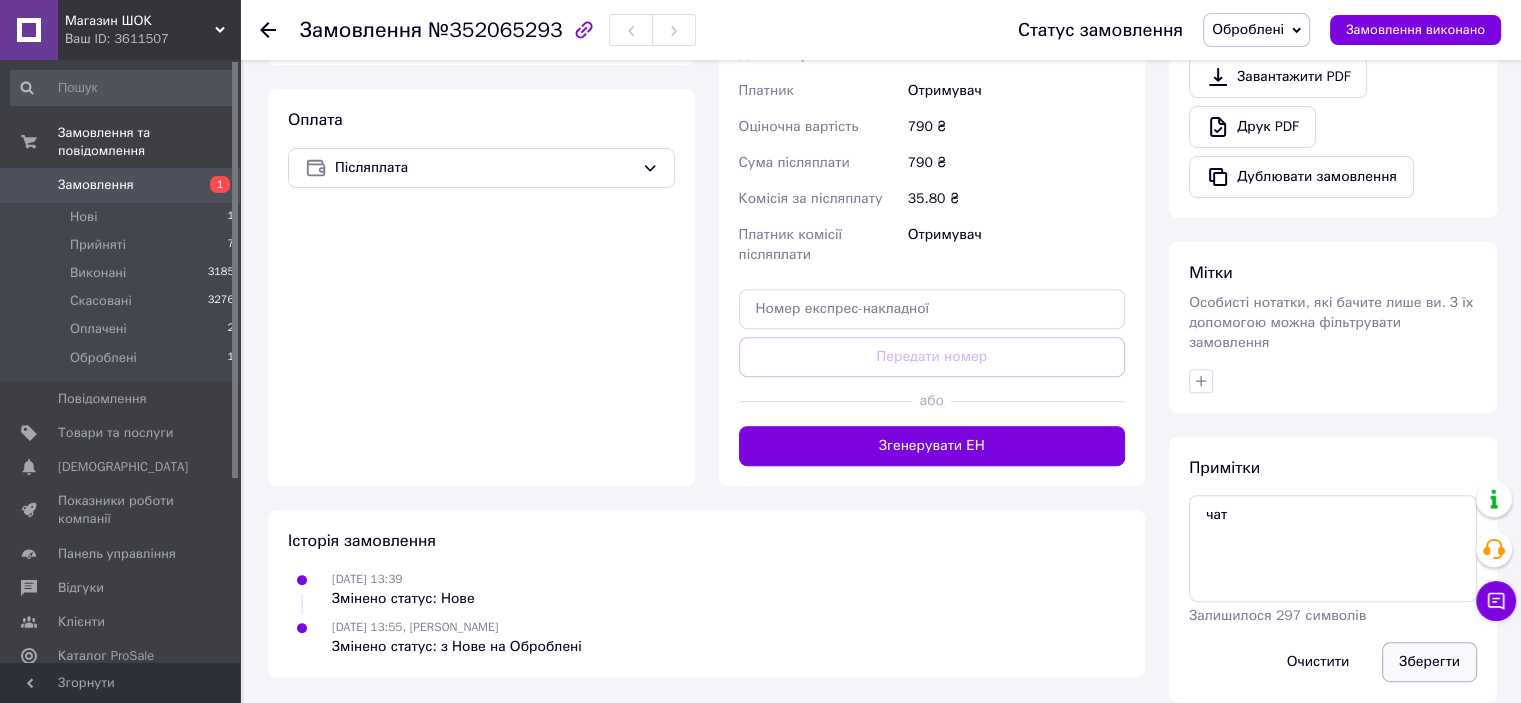click on "Зберегти" at bounding box center (1429, 662) 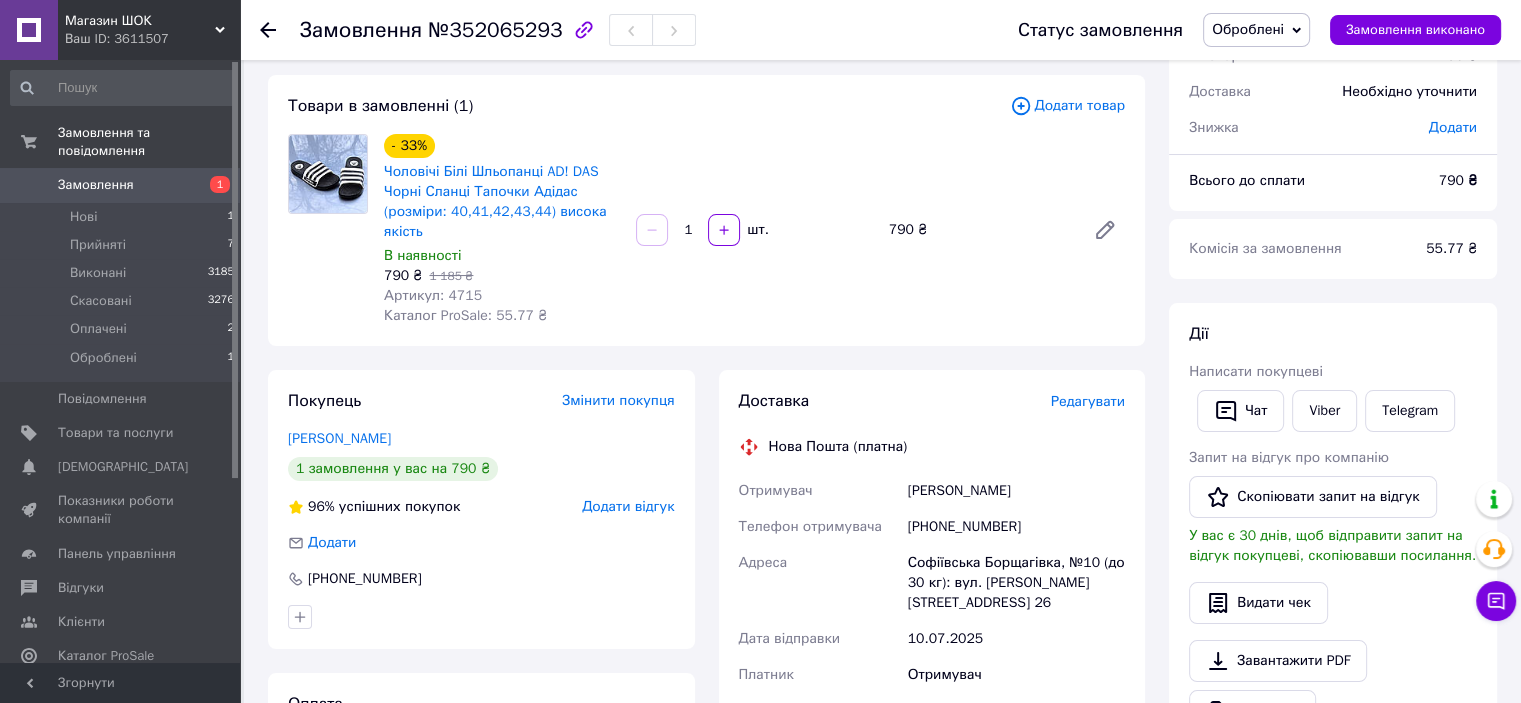 scroll, scrollTop: 0, scrollLeft: 0, axis: both 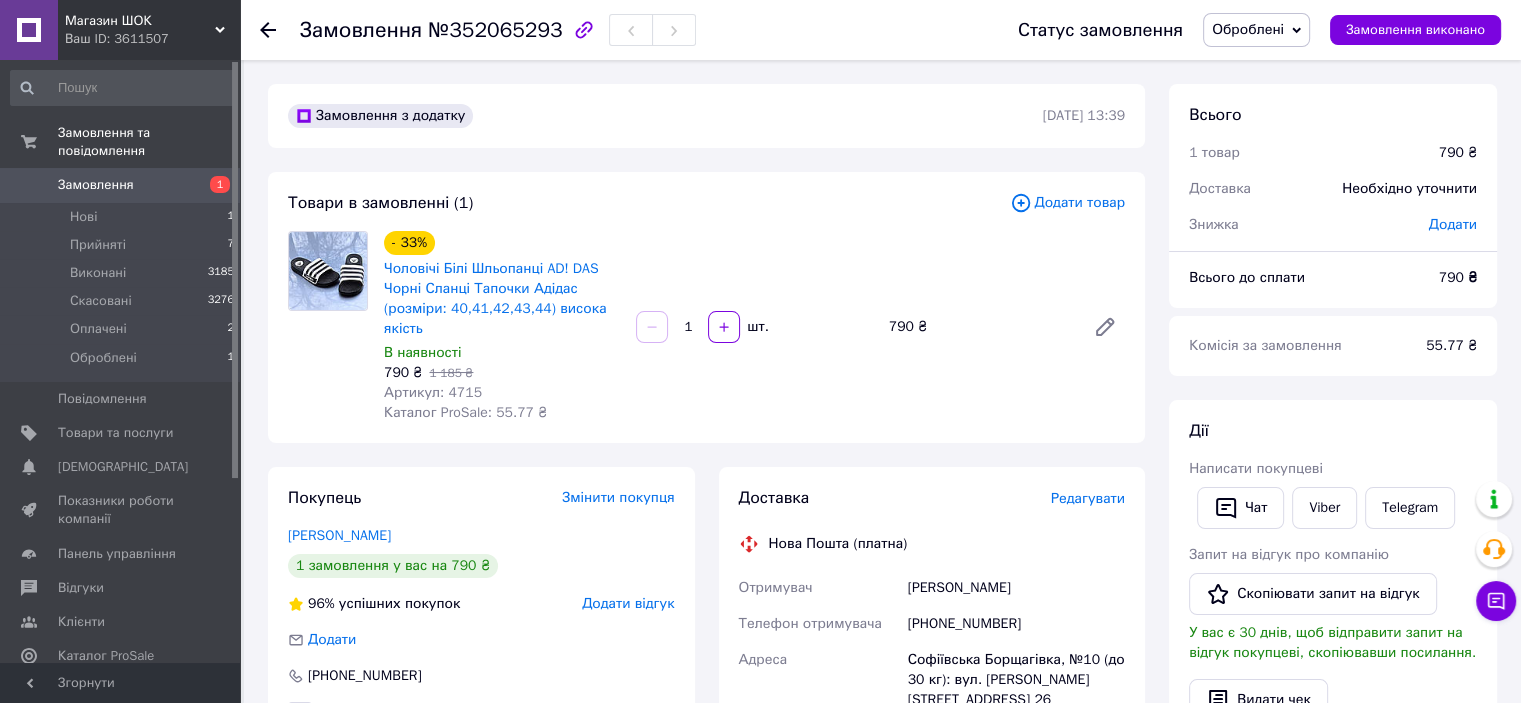 click on "Ваш ID: 3611507" at bounding box center [152, 39] 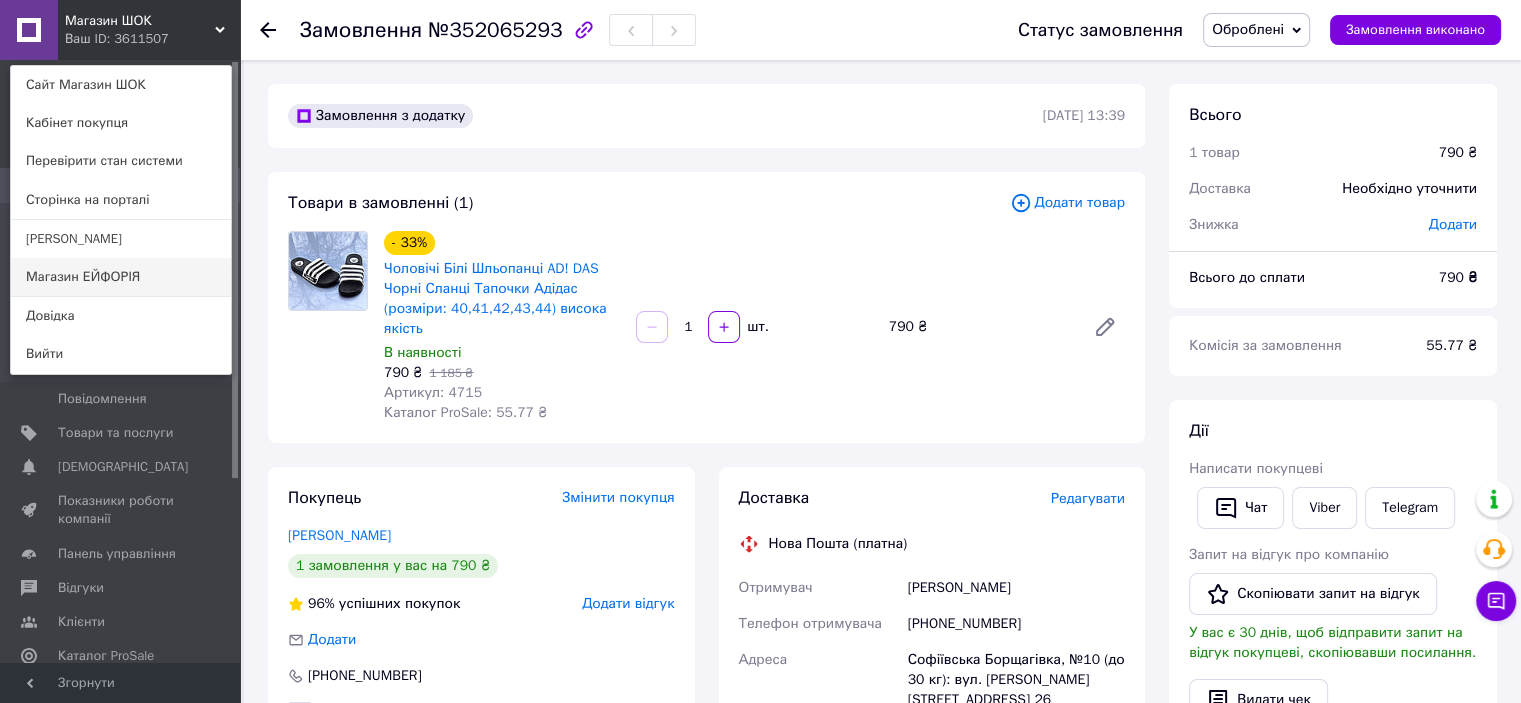 click on "Магазин ЕЙФОРІЯ" at bounding box center (121, 277) 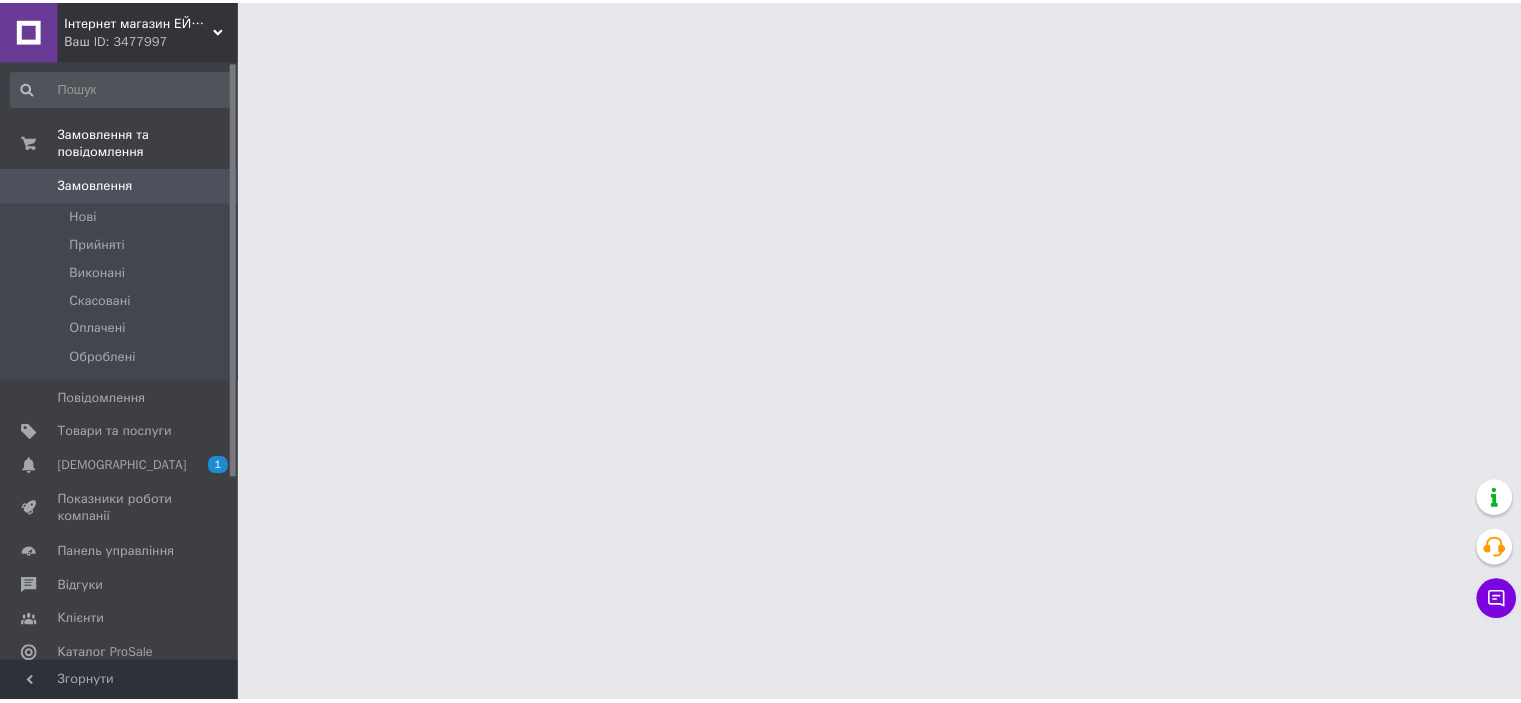 scroll, scrollTop: 0, scrollLeft: 0, axis: both 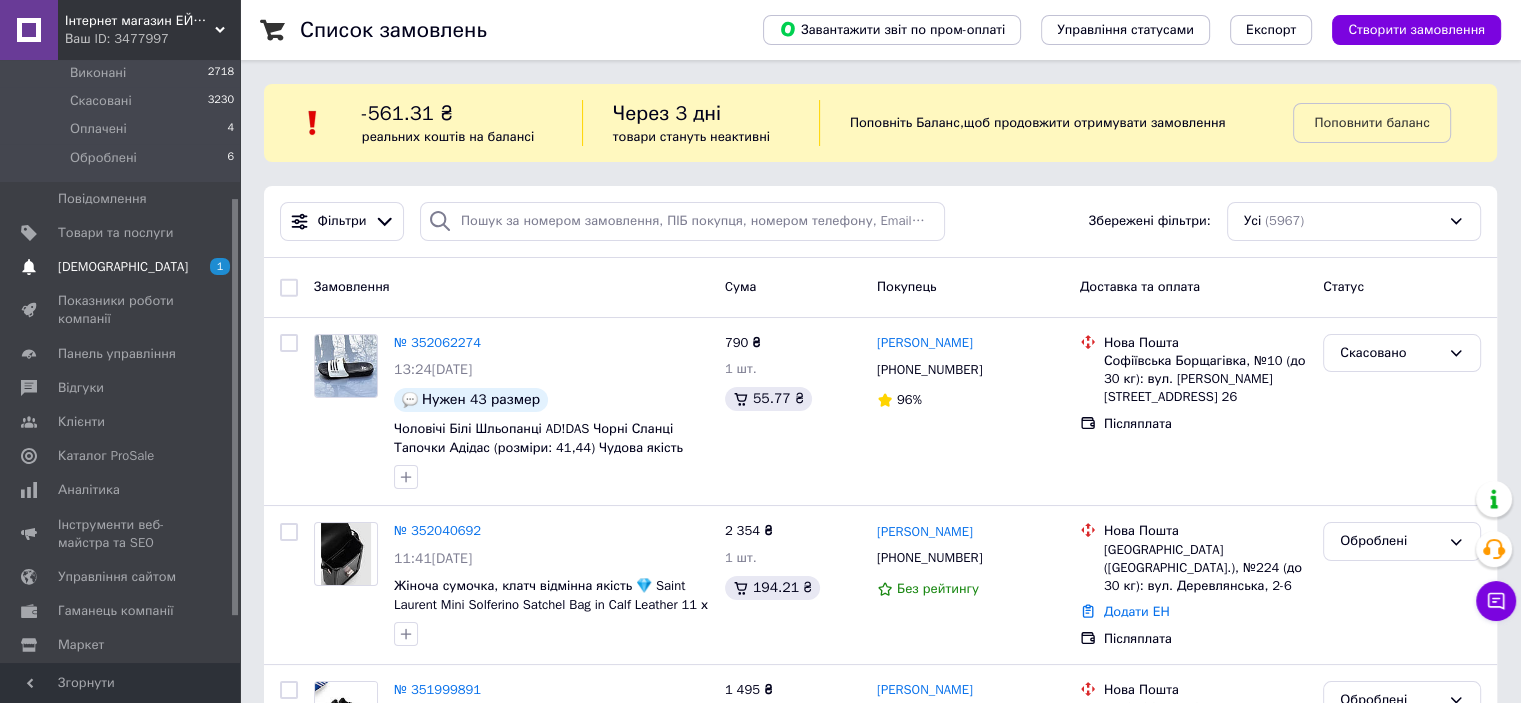 click on "[DEMOGRAPHIC_DATA]" at bounding box center [123, 267] 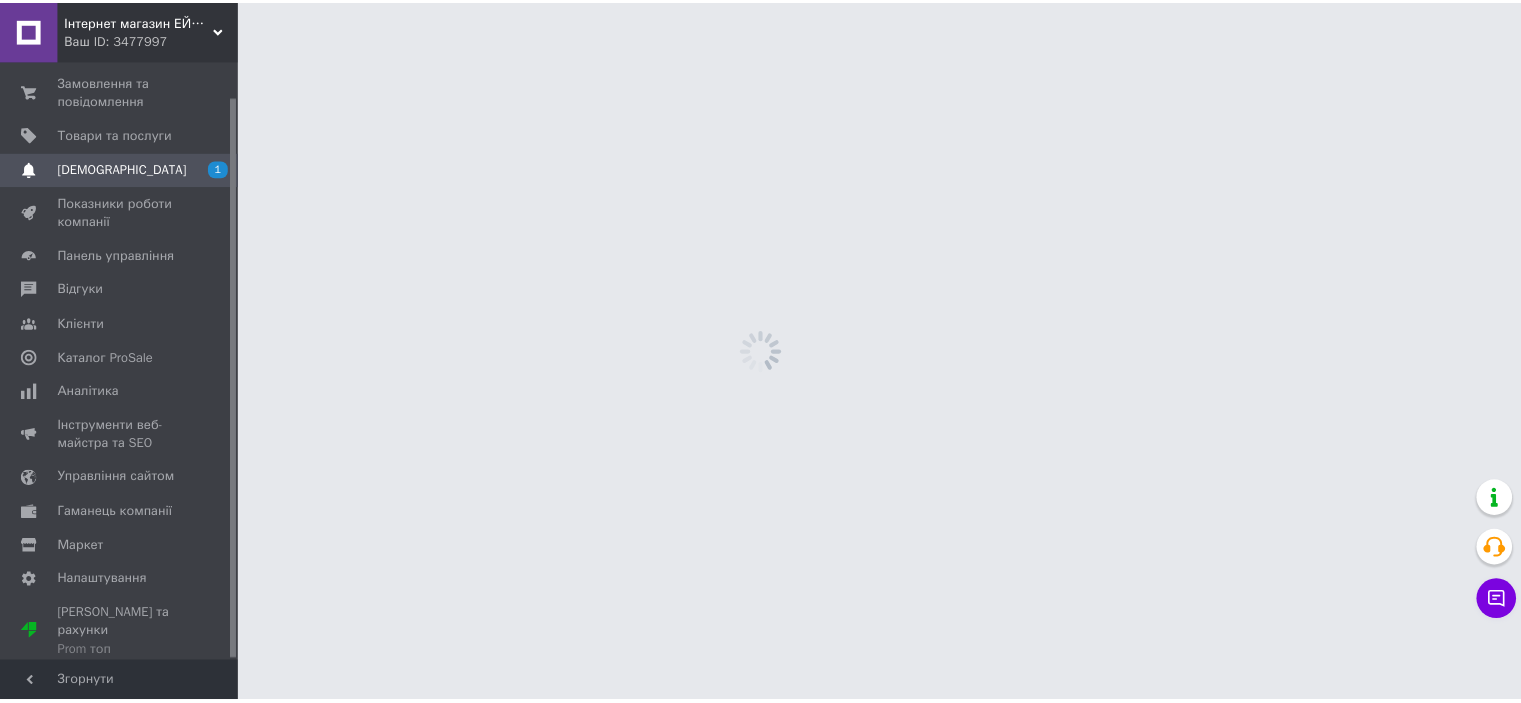 scroll, scrollTop: 37, scrollLeft: 0, axis: vertical 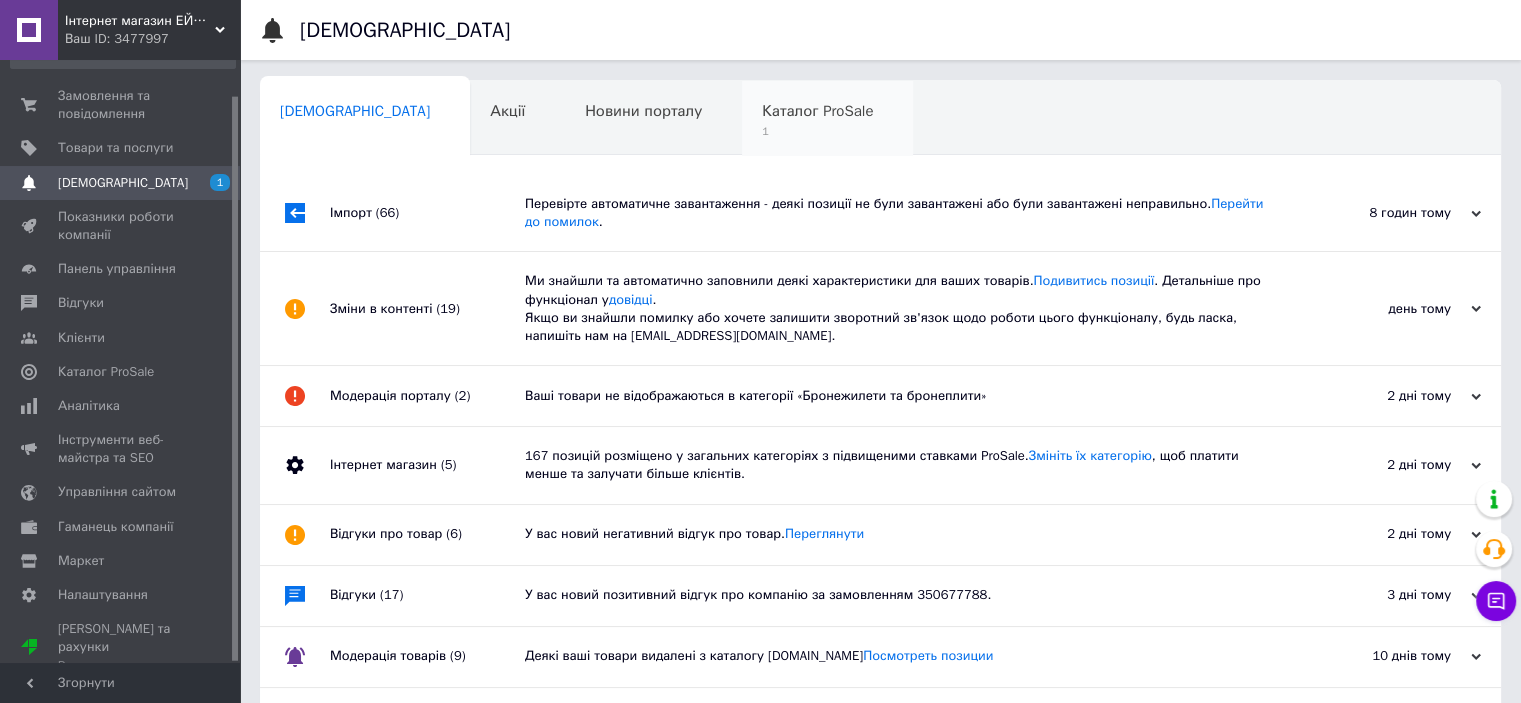 click on "Каталог ProSale" at bounding box center (817, 111) 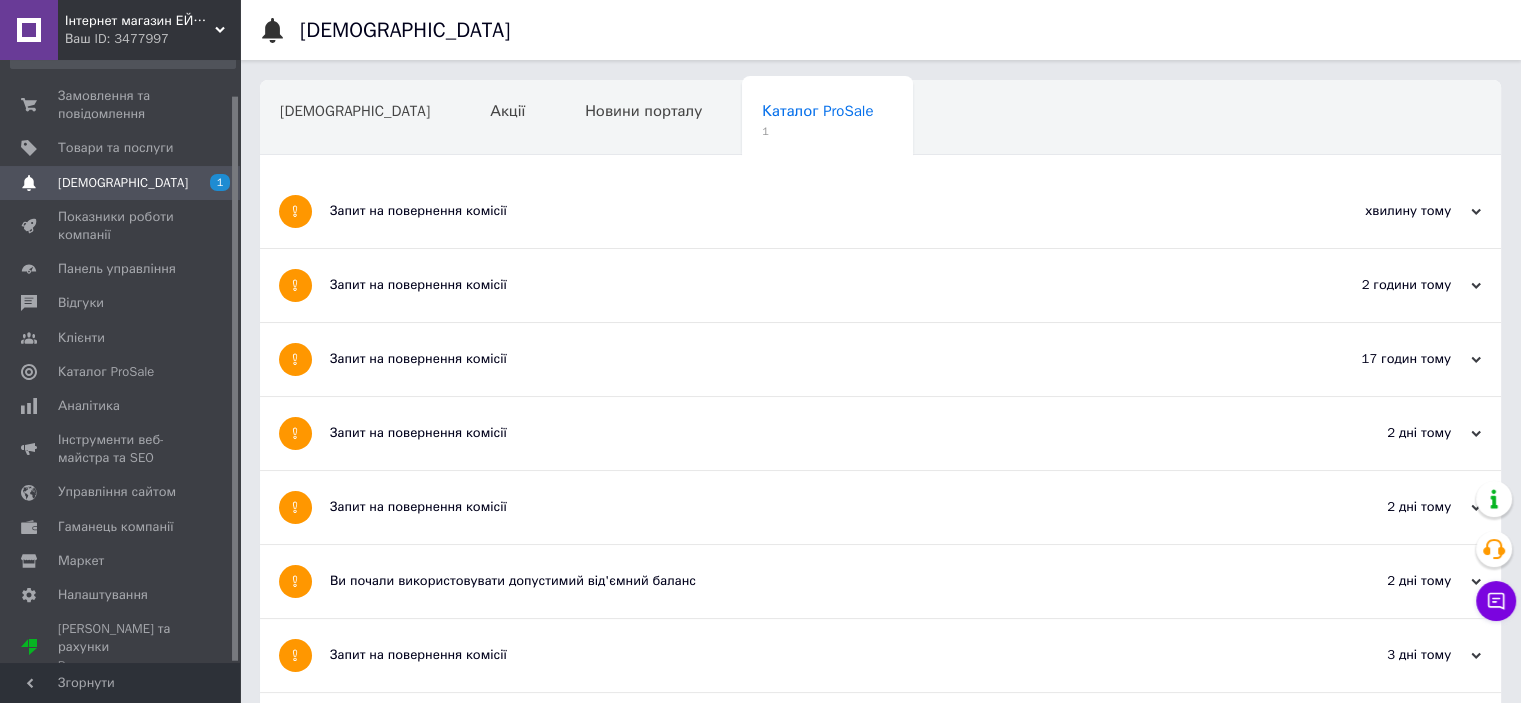 click on "Запит на повернення комісії" at bounding box center [805, 211] 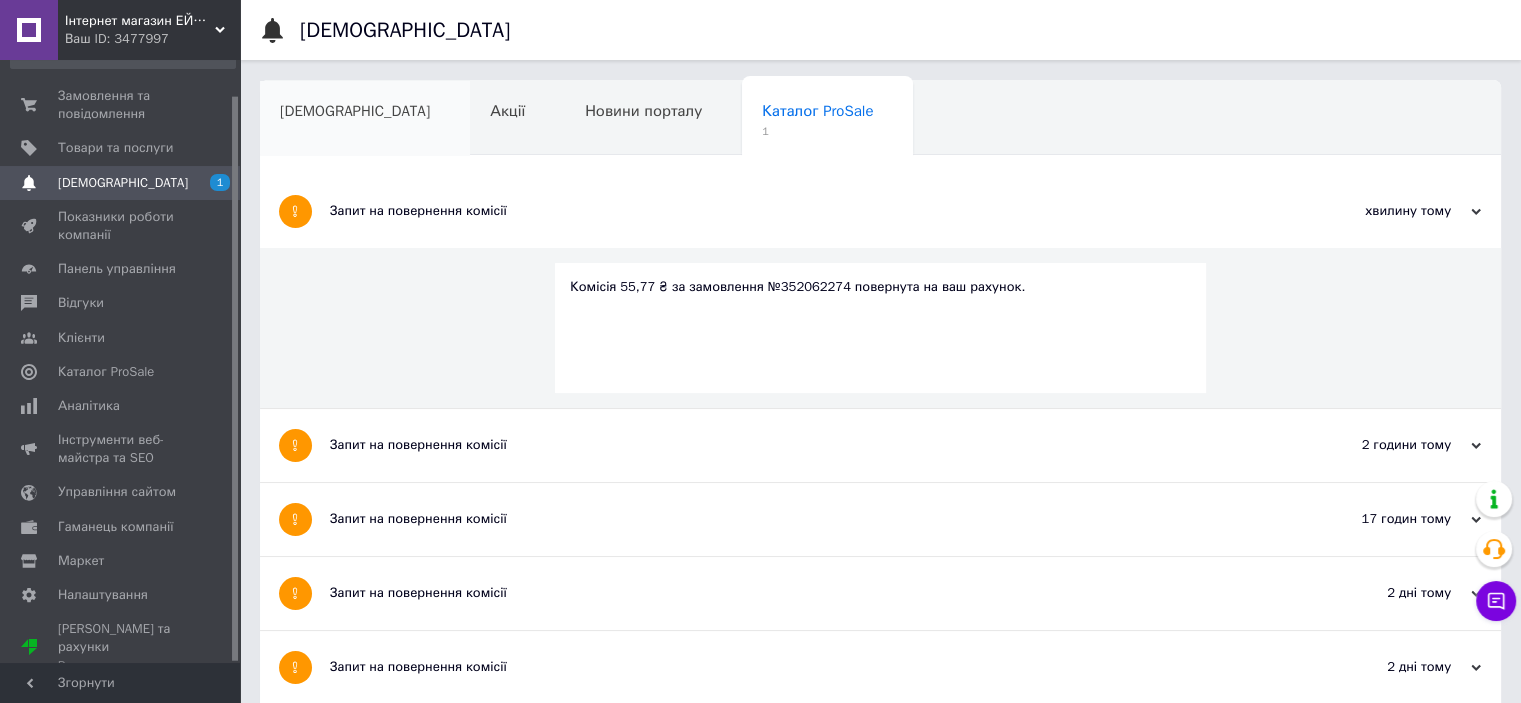 click on "[DEMOGRAPHIC_DATA]" at bounding box center (365, 119) 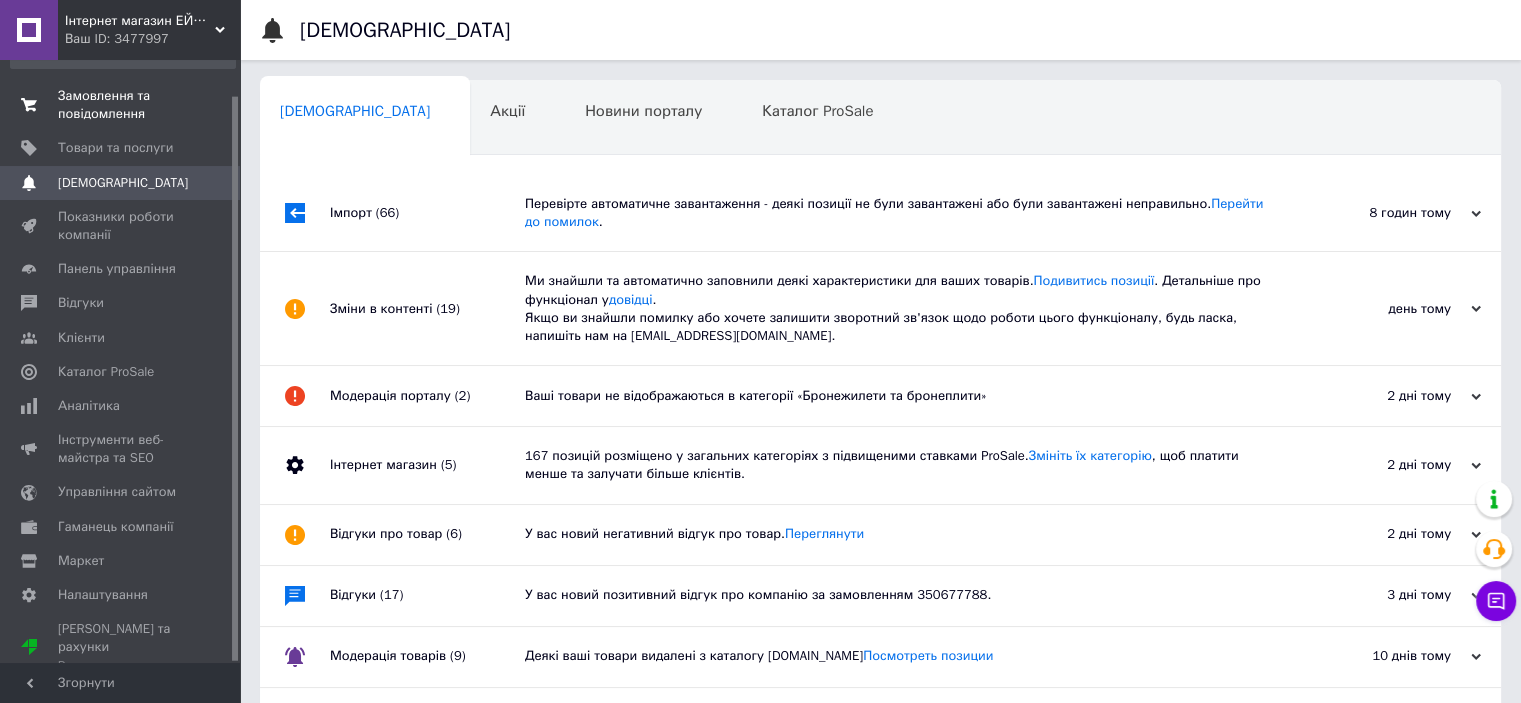 click on "Замовлення та повідомлення 0 0" at bounding box center (123, 105) 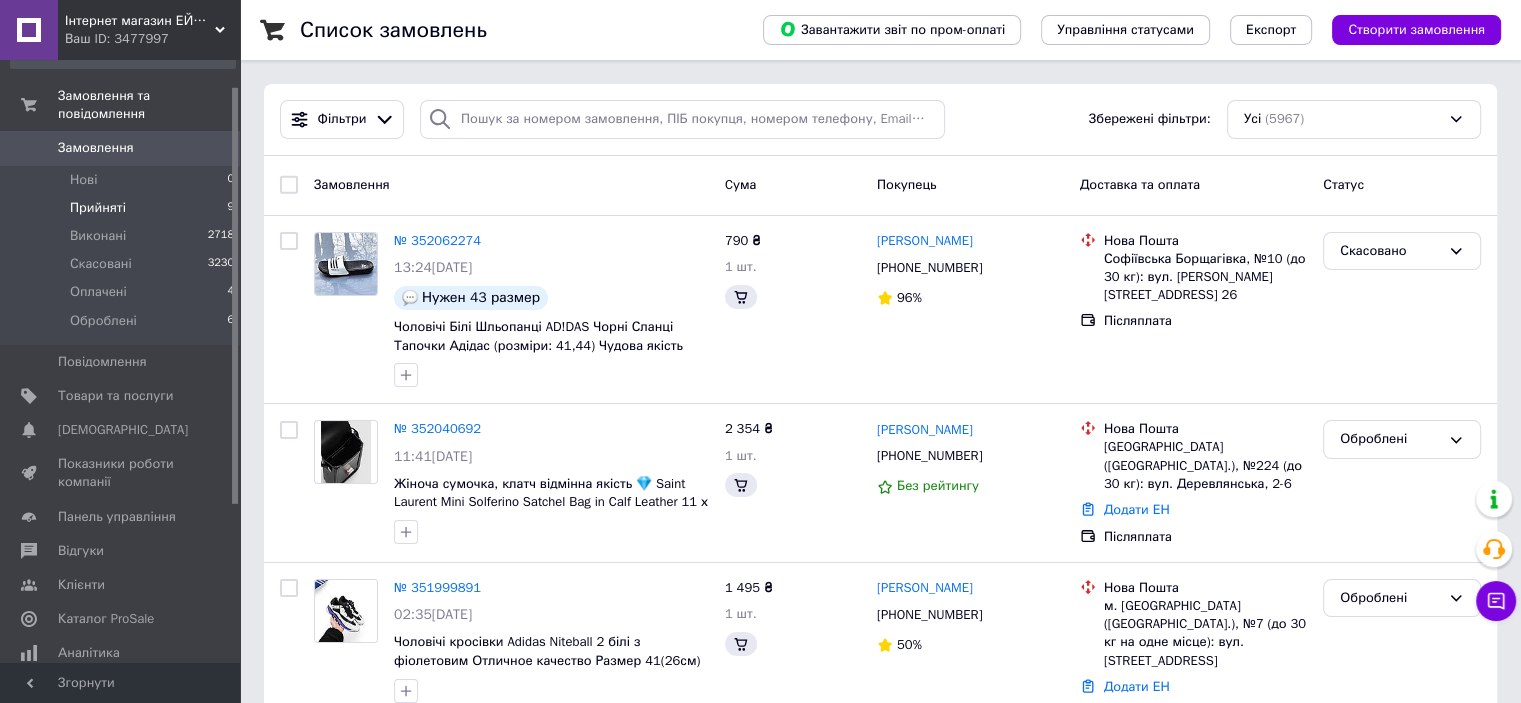 click on "Прийняті" at bounding box center (98, 208) 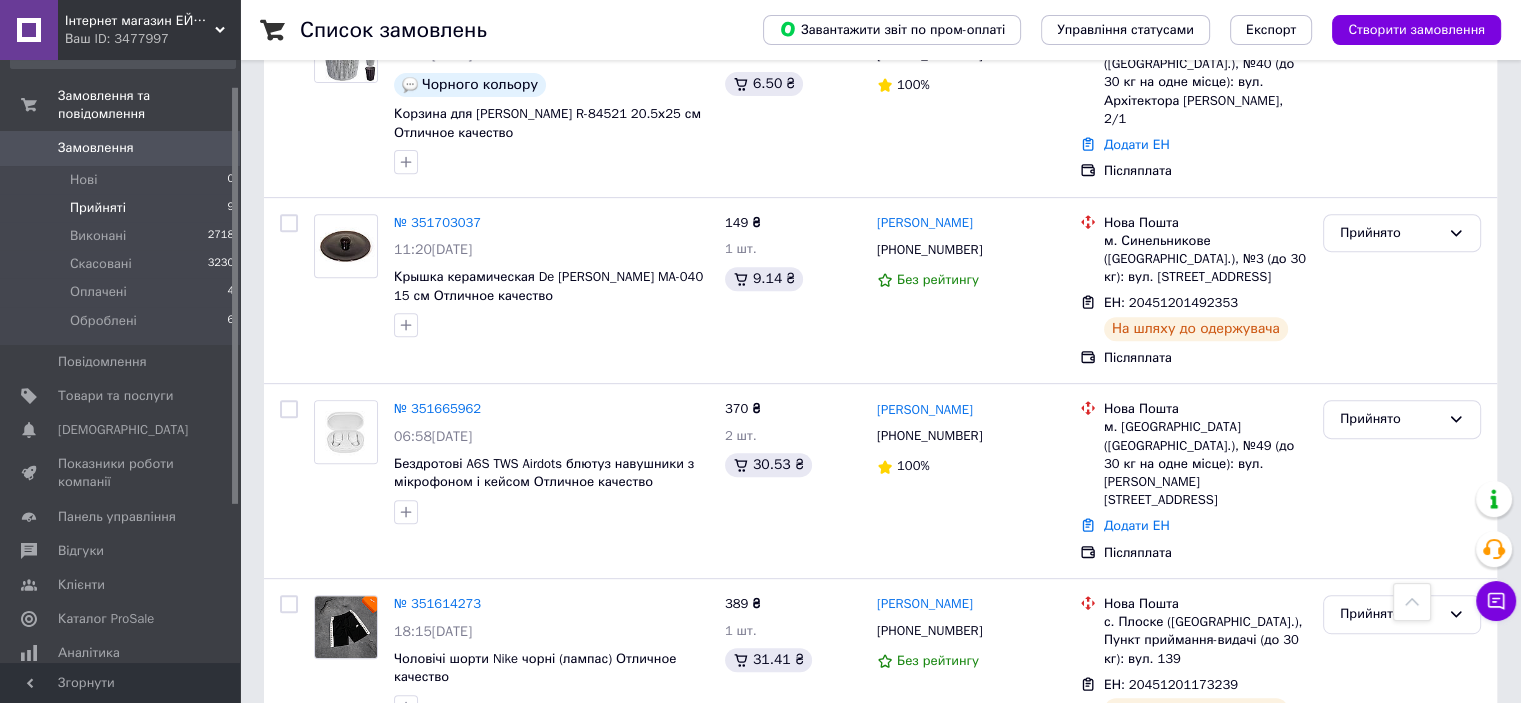 scroll, scrollTop: 800, scrollLeft: 0, axis: vertical 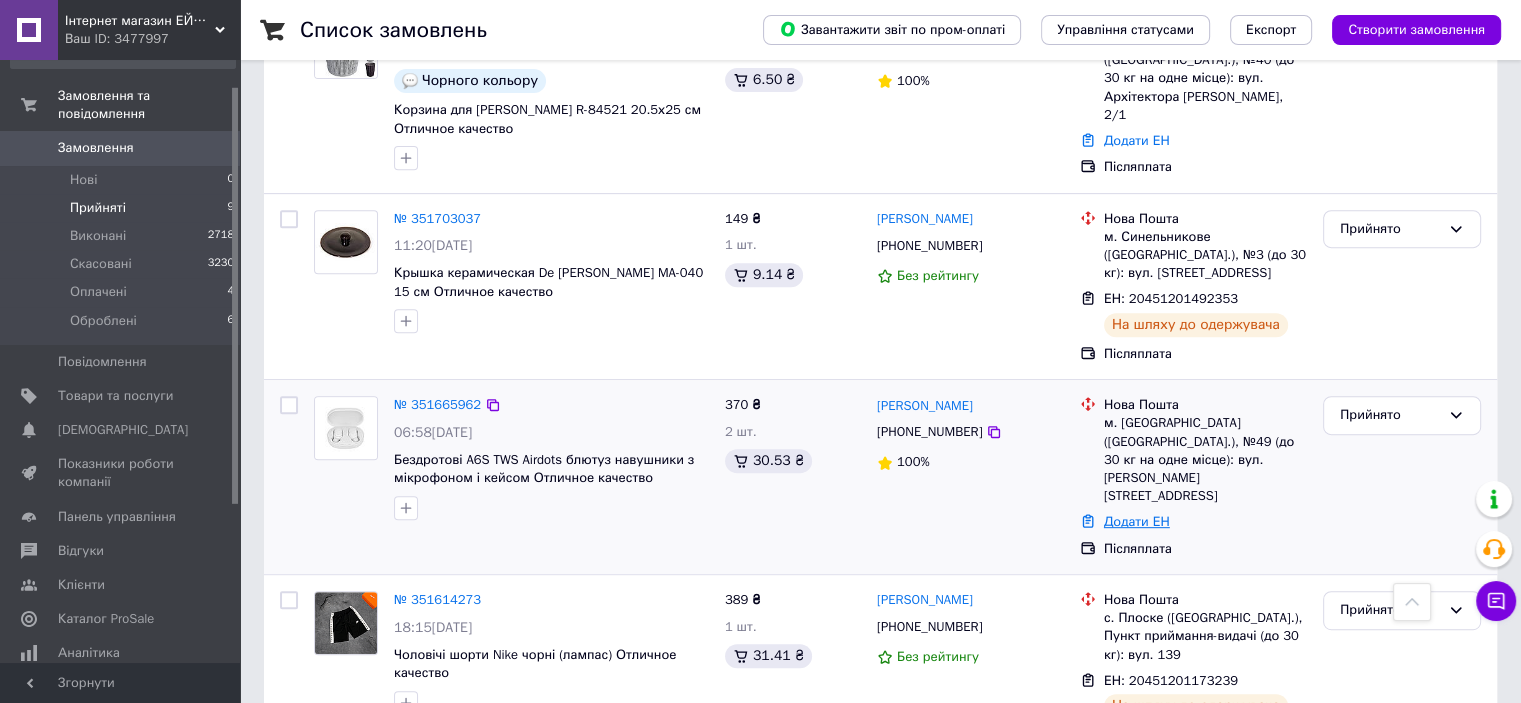 click on "Додати ЕН" at bounding box center [1137, 521] 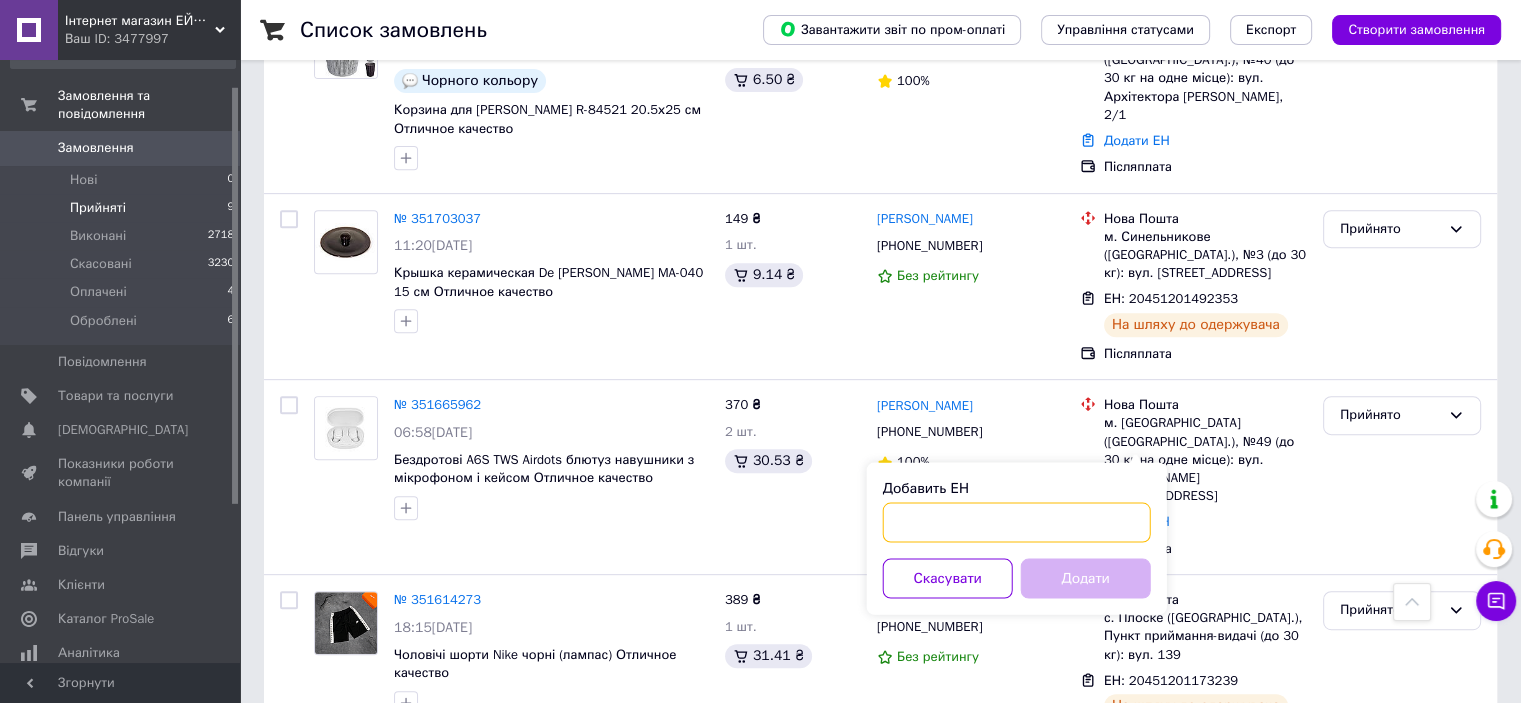 click on "Добавить ЕН" at bounding box center (1017, 522) 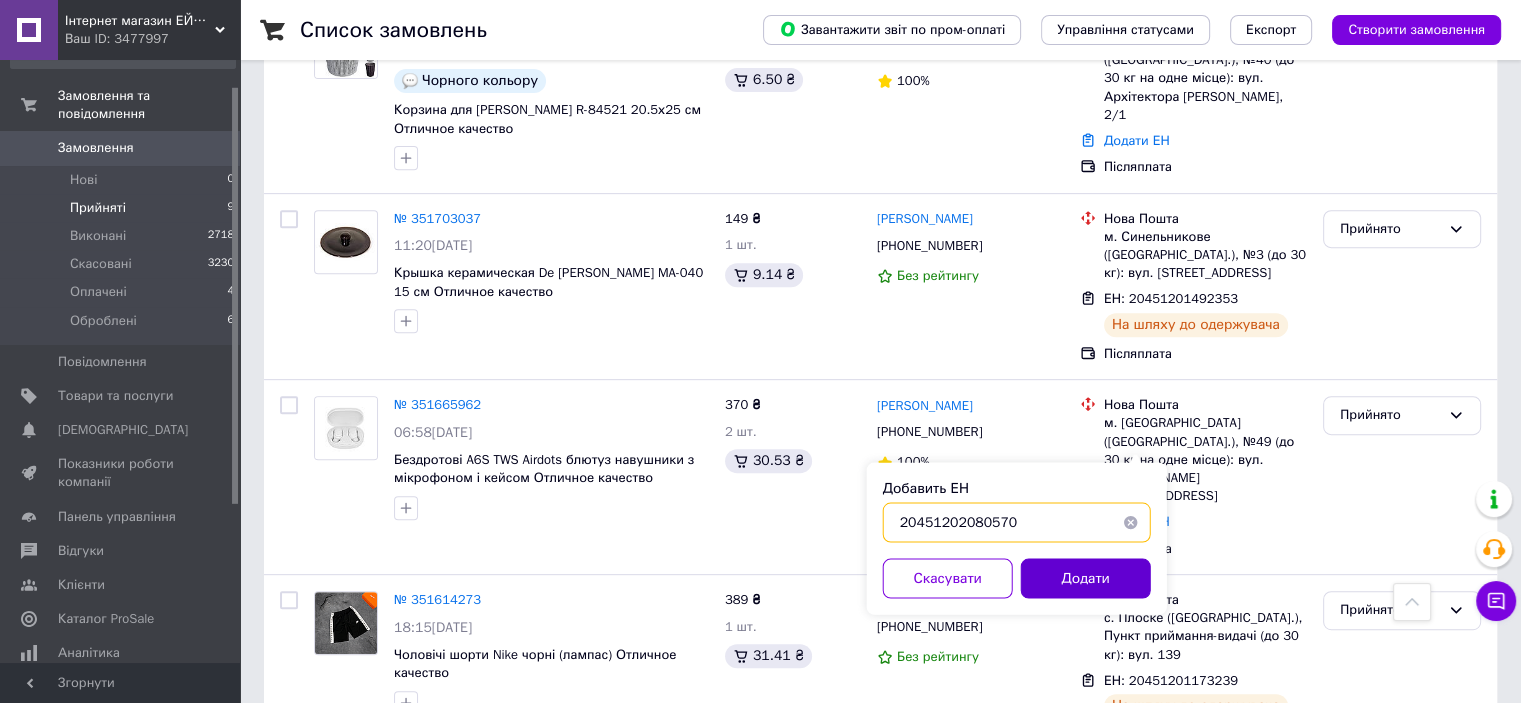 type on "20451202080570" 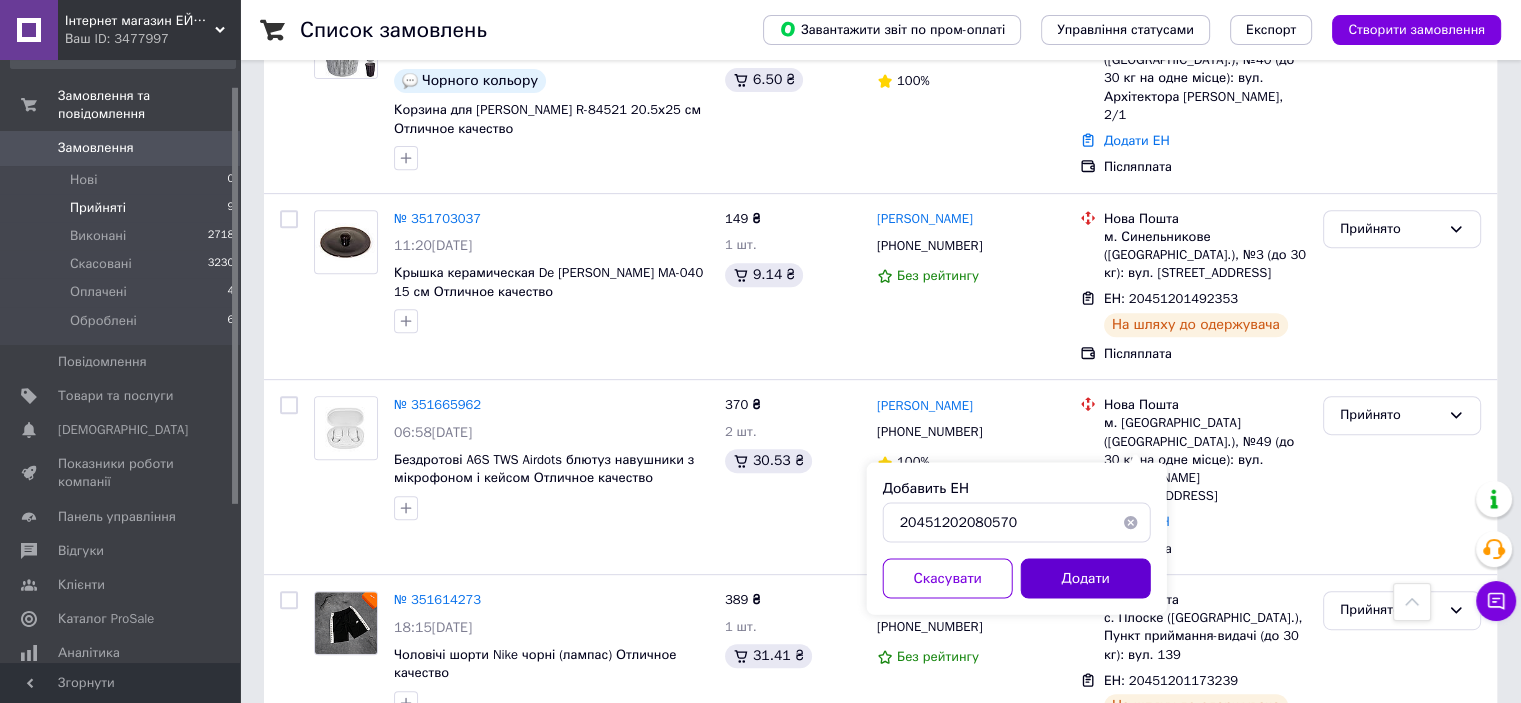 click on "Додати" at bounding box center [1086, 578] 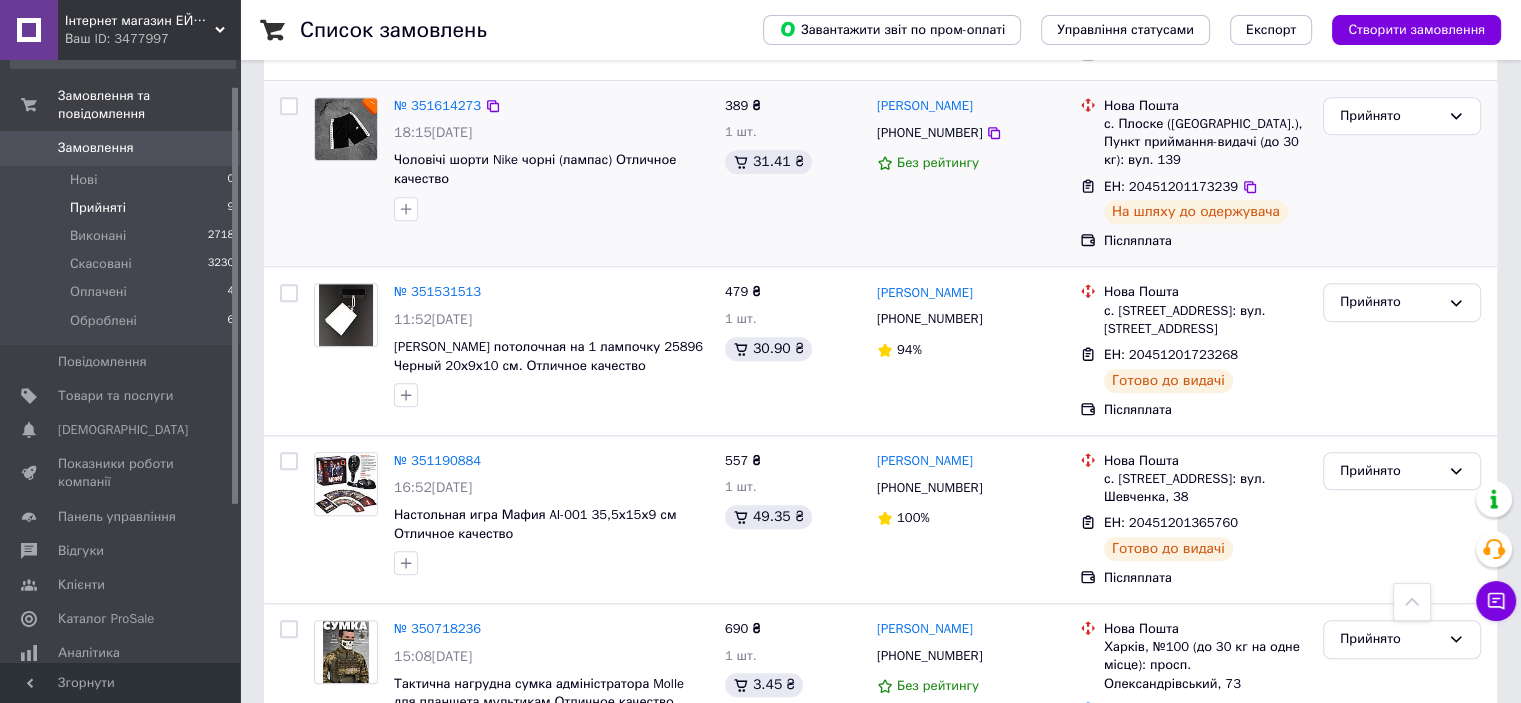 scroll, scrollTop: 1339, scrollLeft: 0, axis: vertical 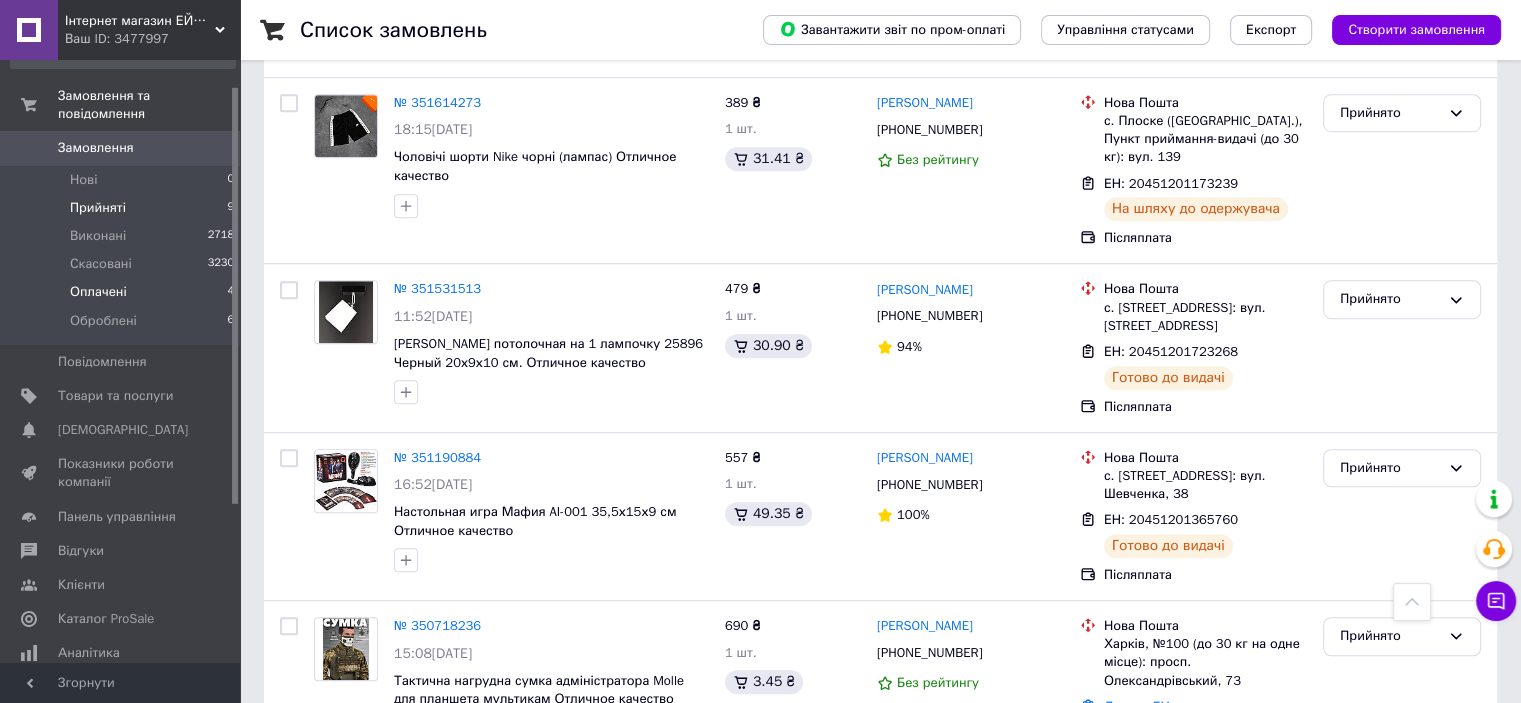 click on "Оплачені 4" at bounding box center [123, 292] 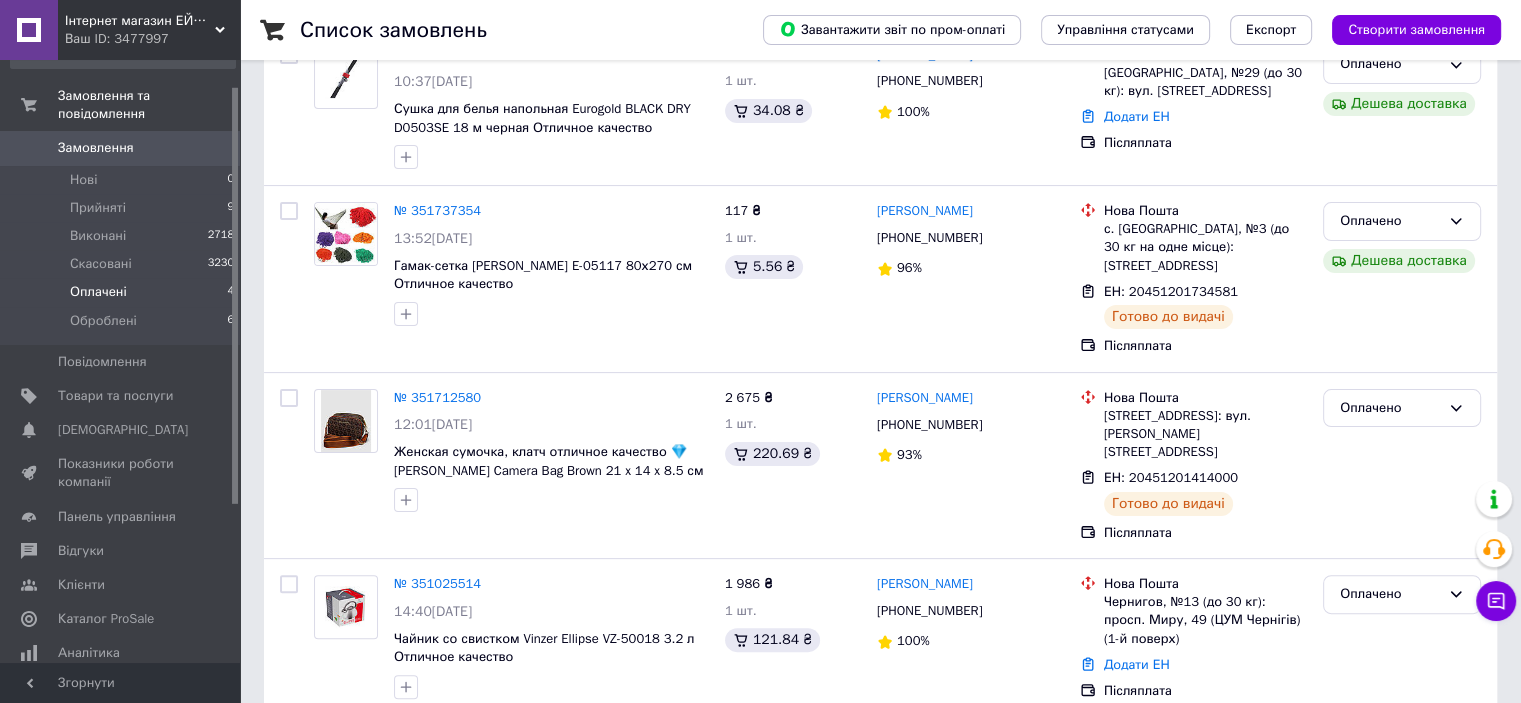 scroll, scrollTop: 417, scrollLeft: 0, axis: vertical 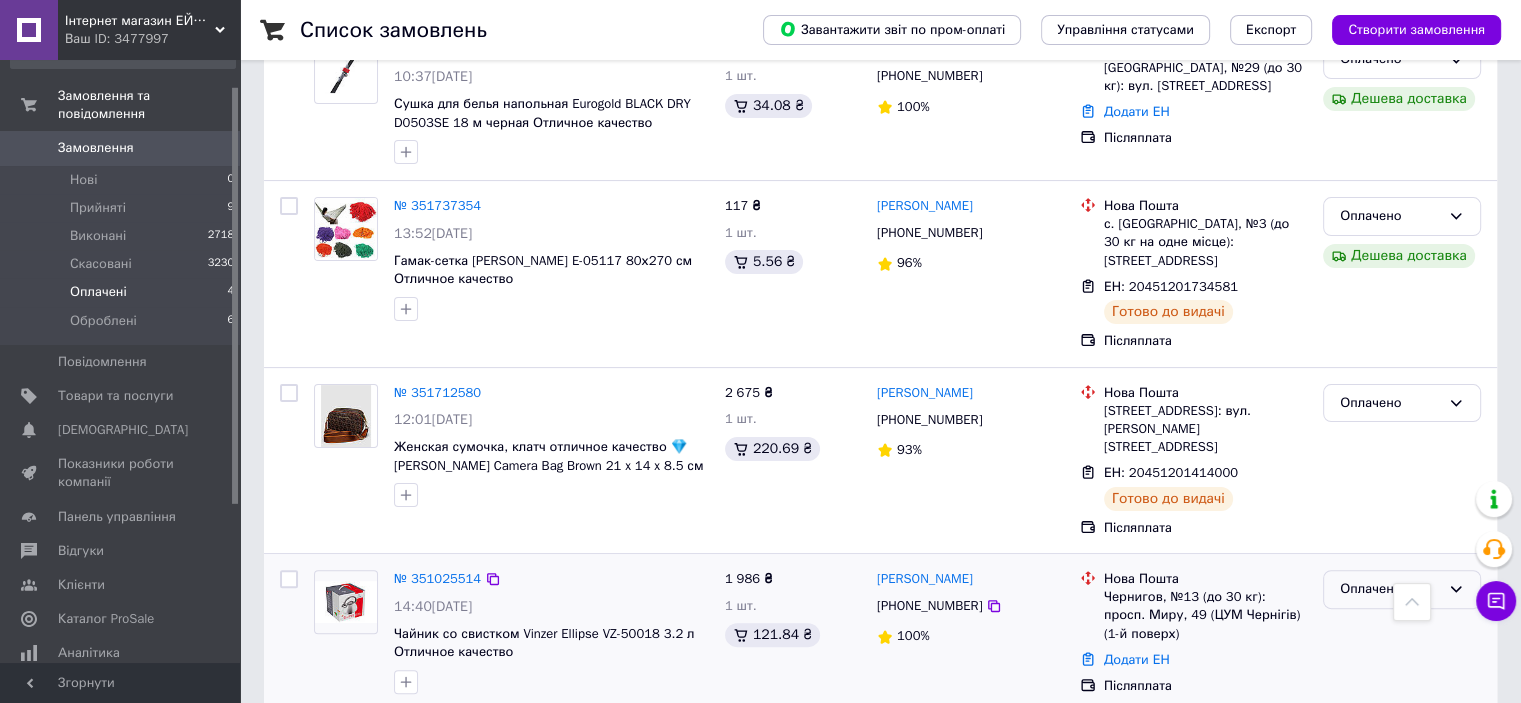 click on "Оплачено" at bounding box center (1390, 589) 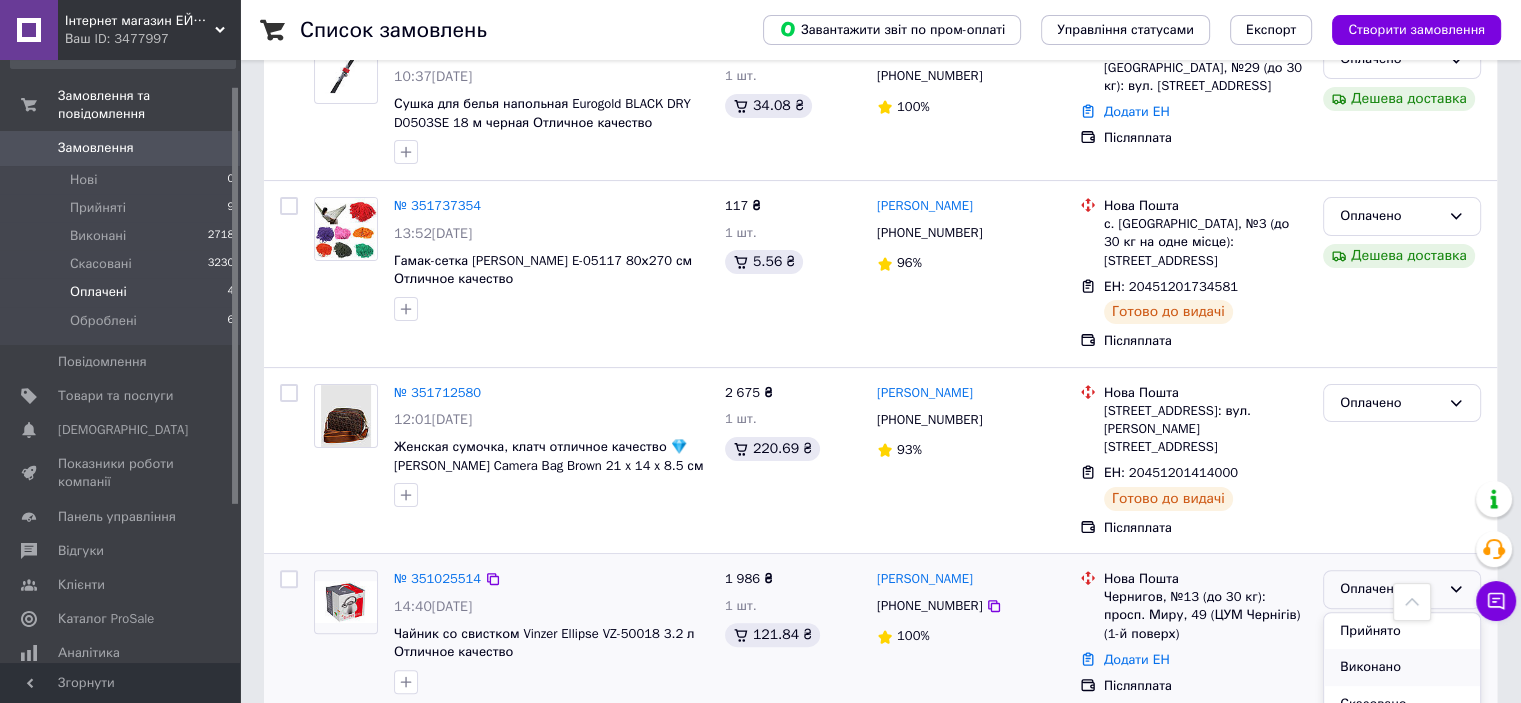 click on "Виконано" at bounding box center (1402, 667) 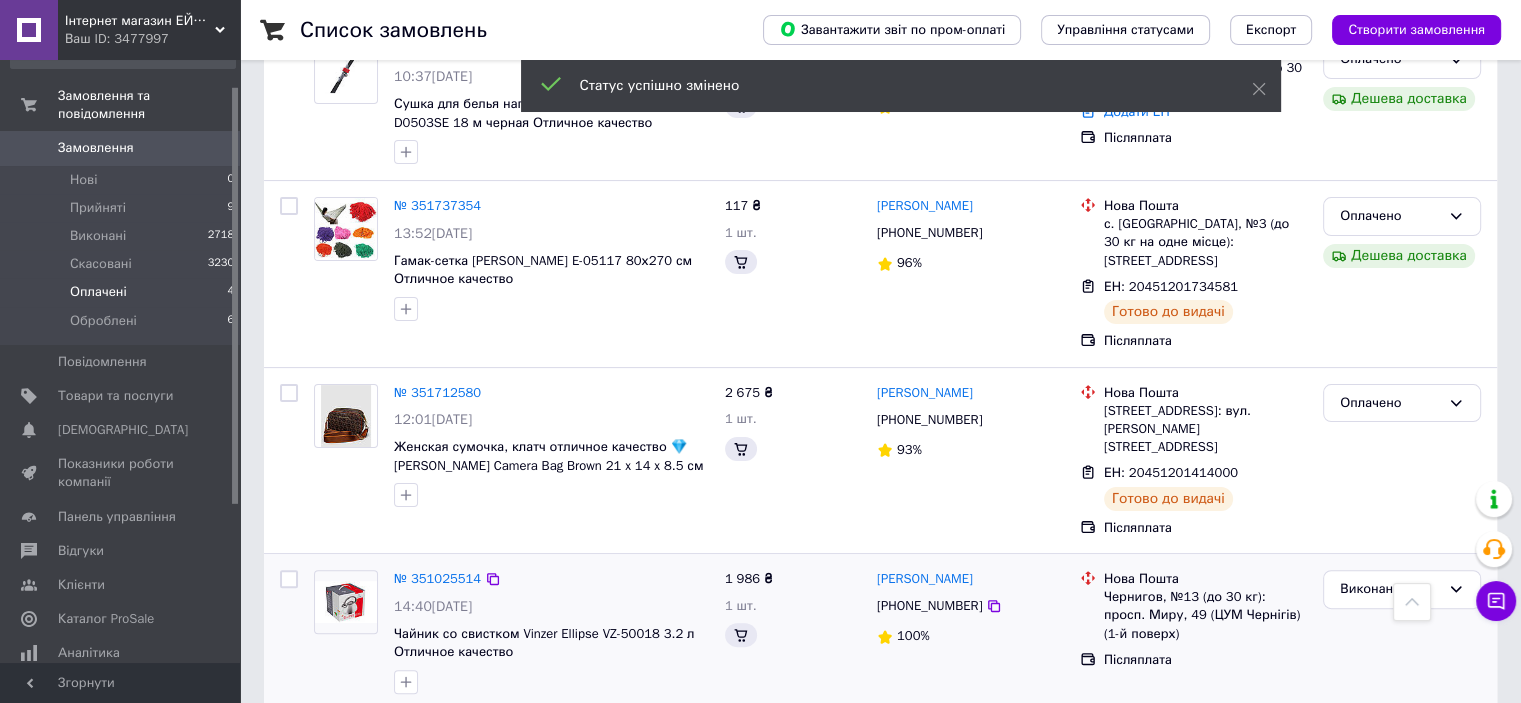scroll, scrollTop: 416, scrollLeft: 0, axis: vertical 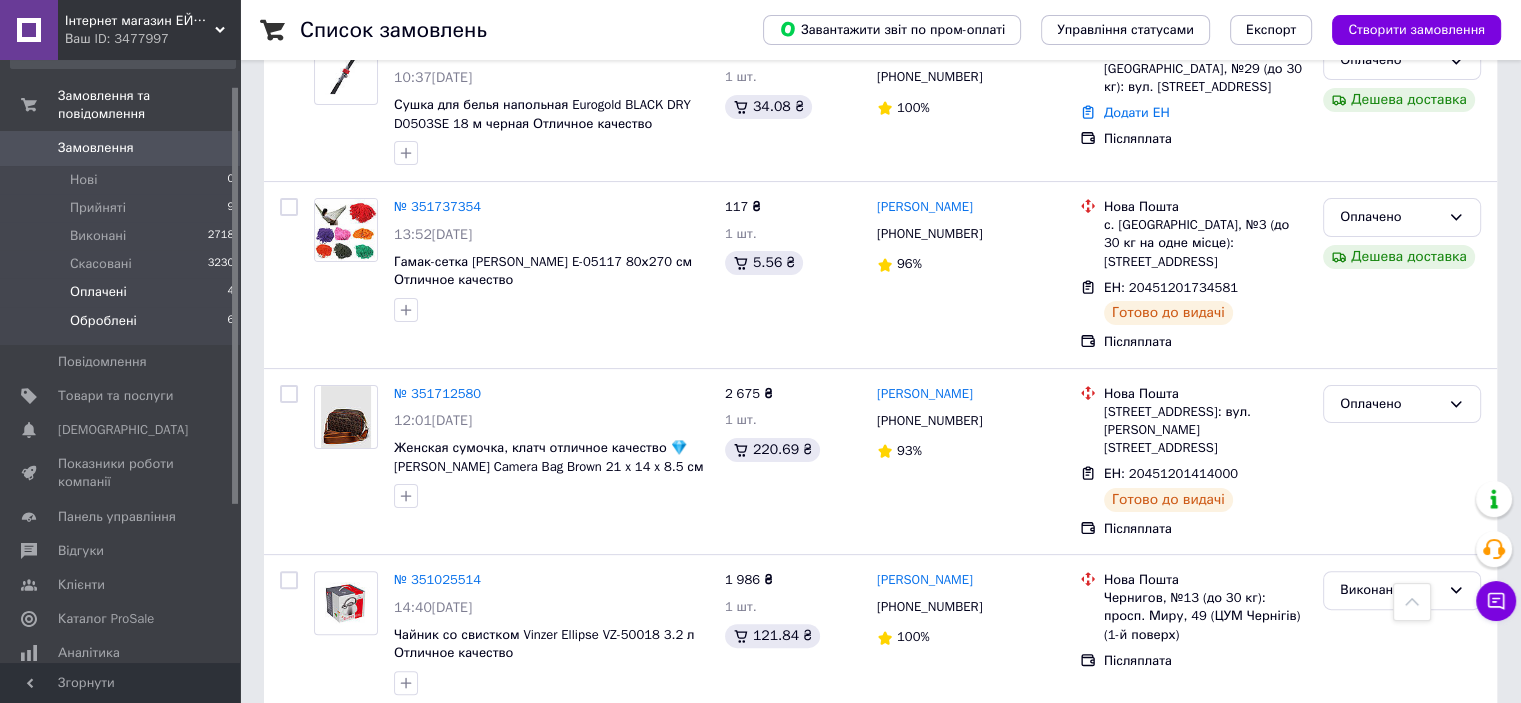 click on "Оброблені" at bounding box center (103, 321) 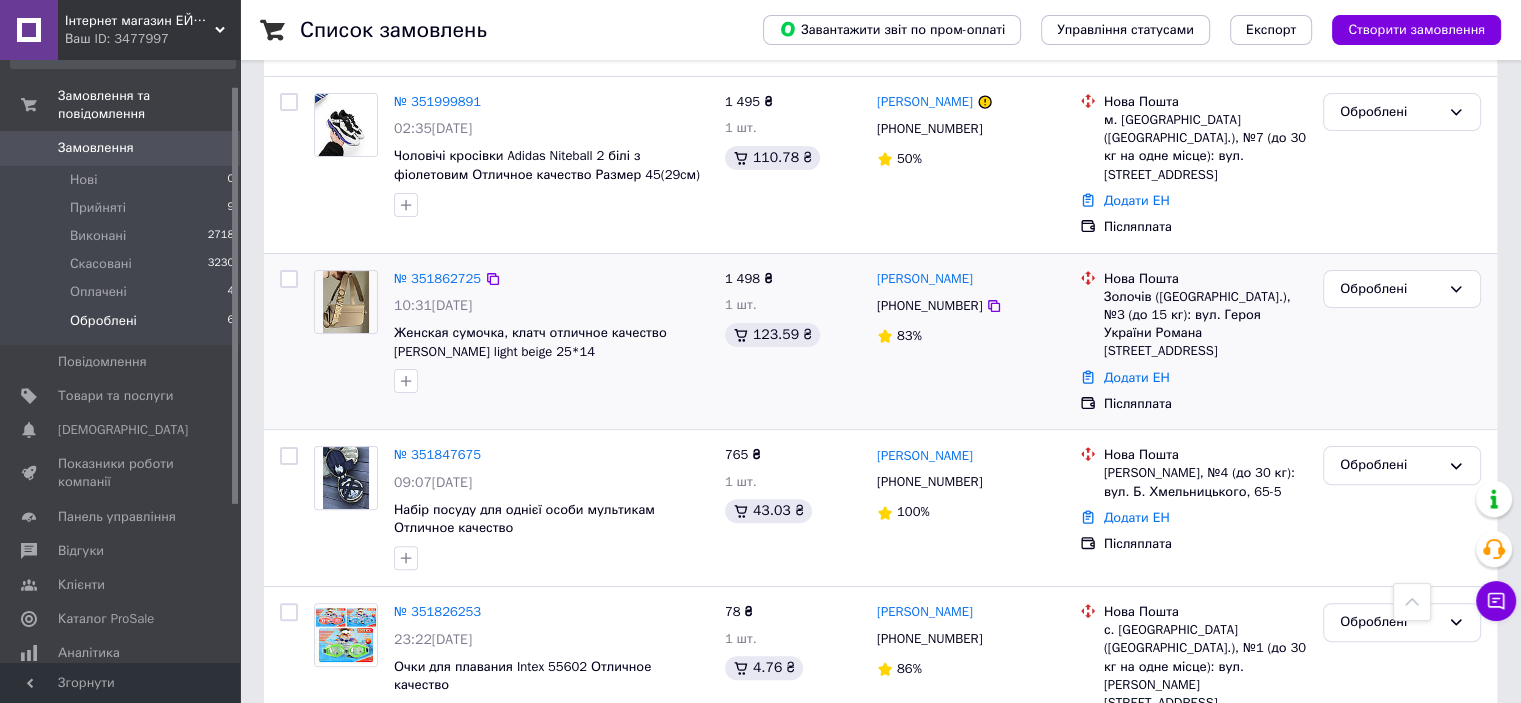 scroll, scrollTop: 500, scrollLeft: 0, axis: vertical 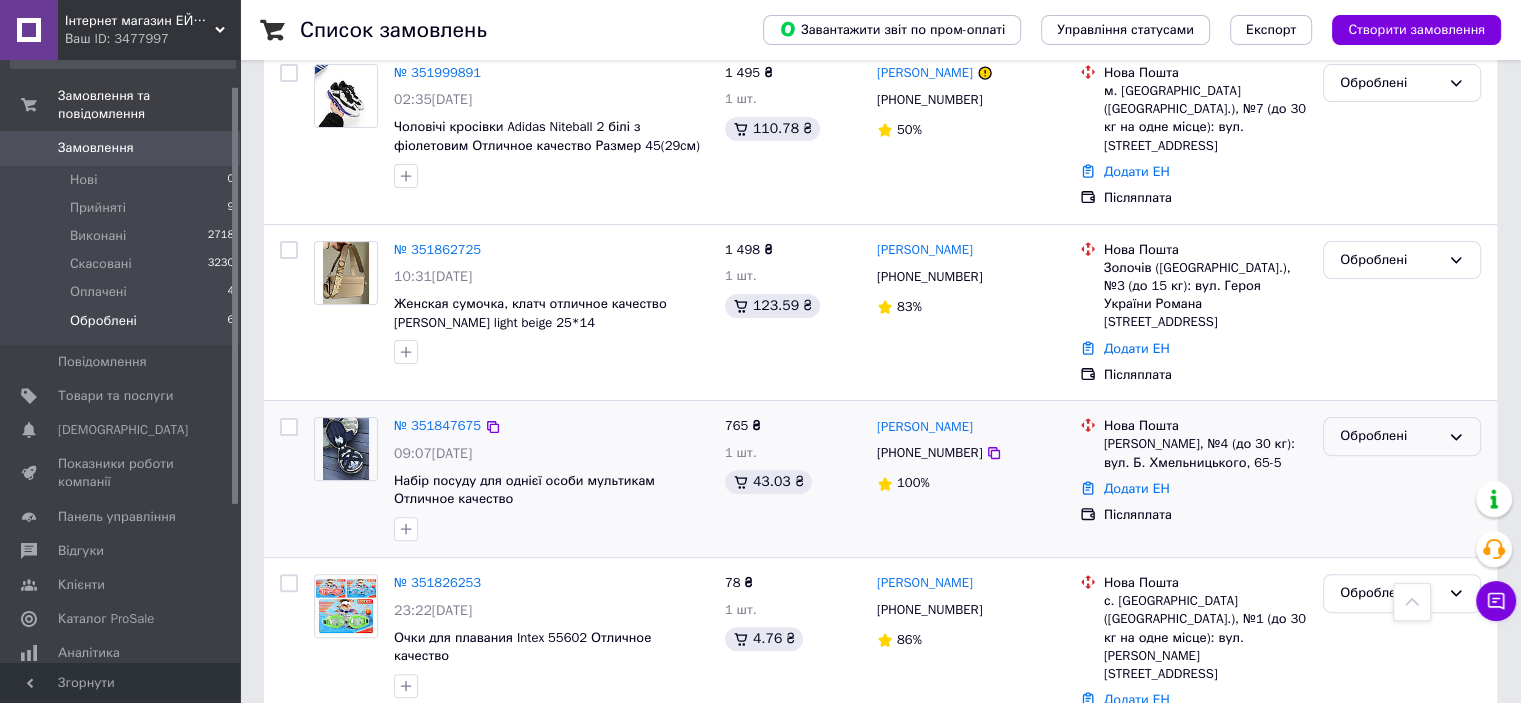 click on "Оброблені" at bounding box center (1390, 436) 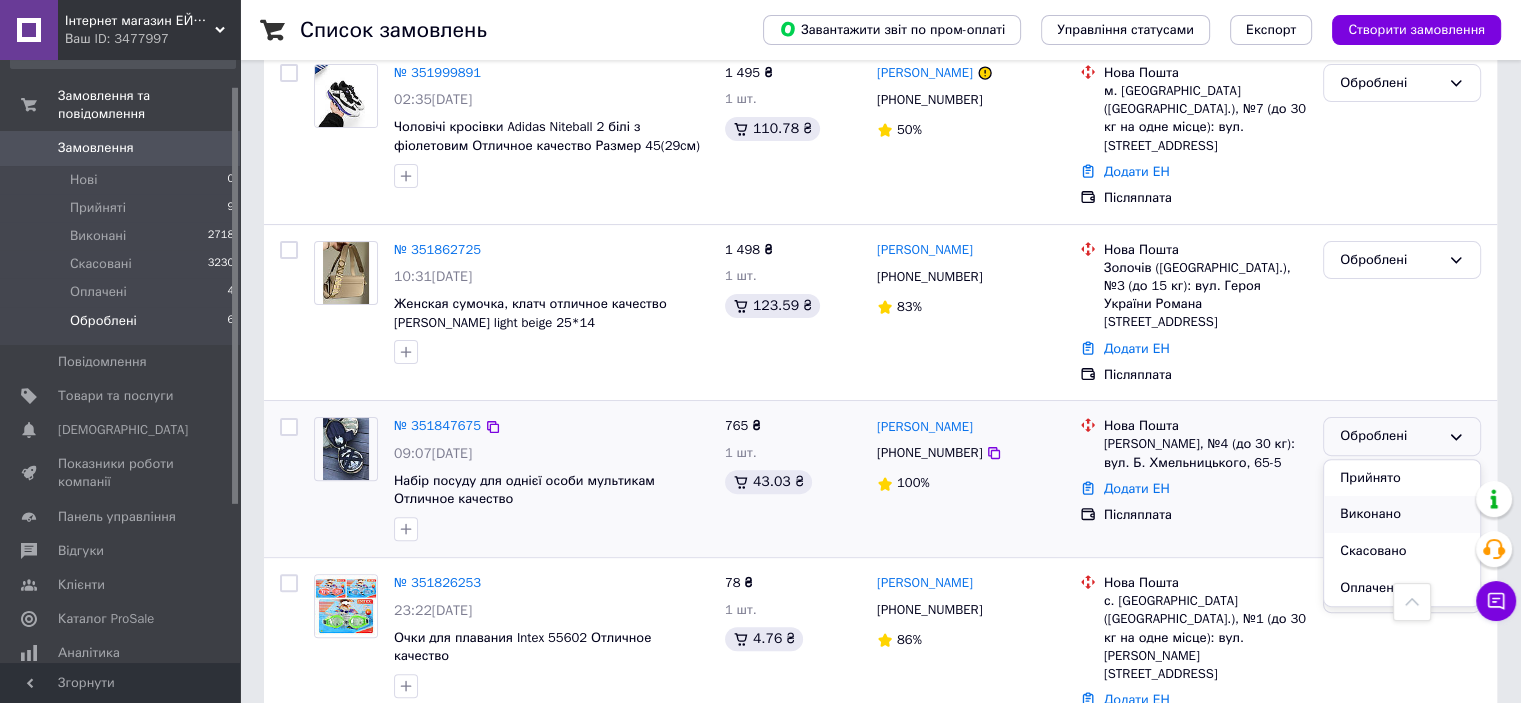 click on "Виконано" at bounding box center (1402, 514) 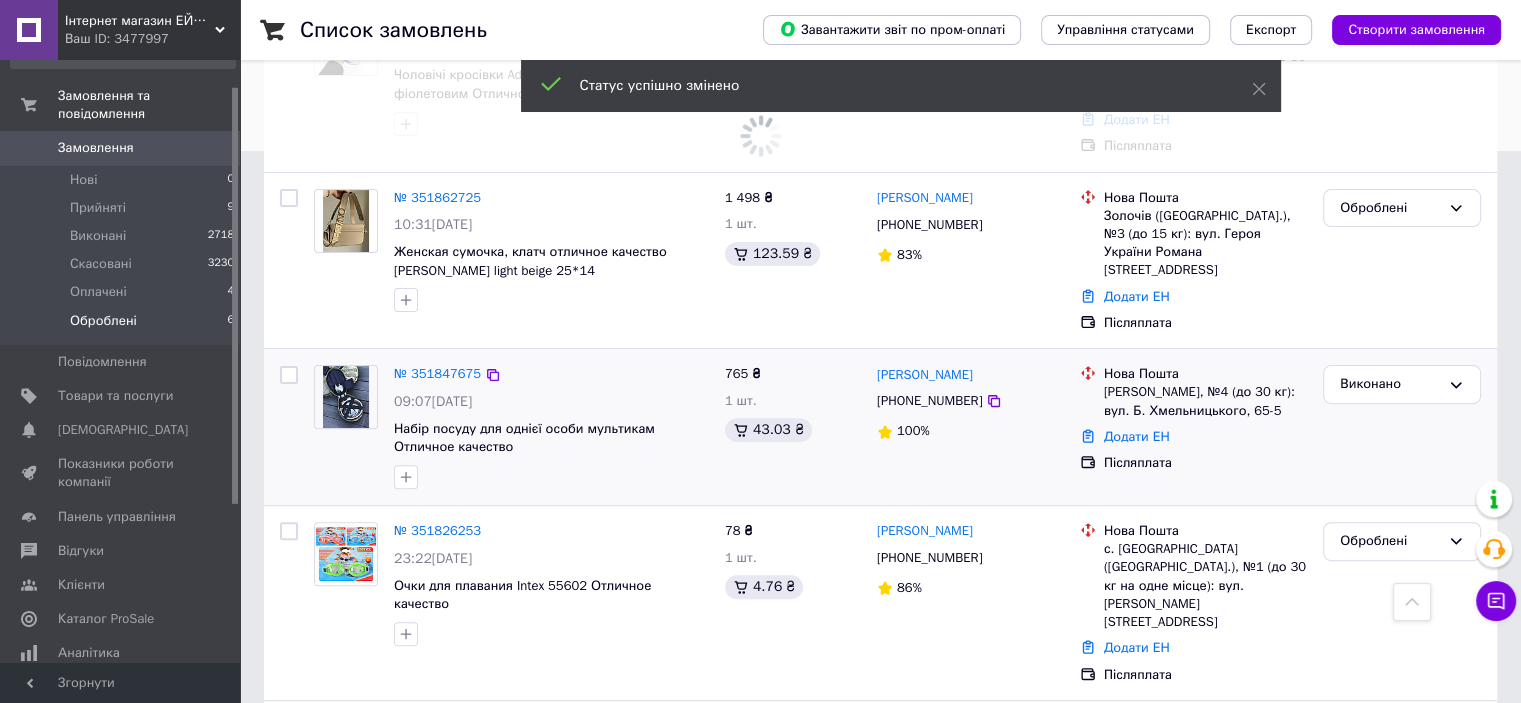 scroll, scrollTop: 600, scrollLeft: 0, axis: vertical 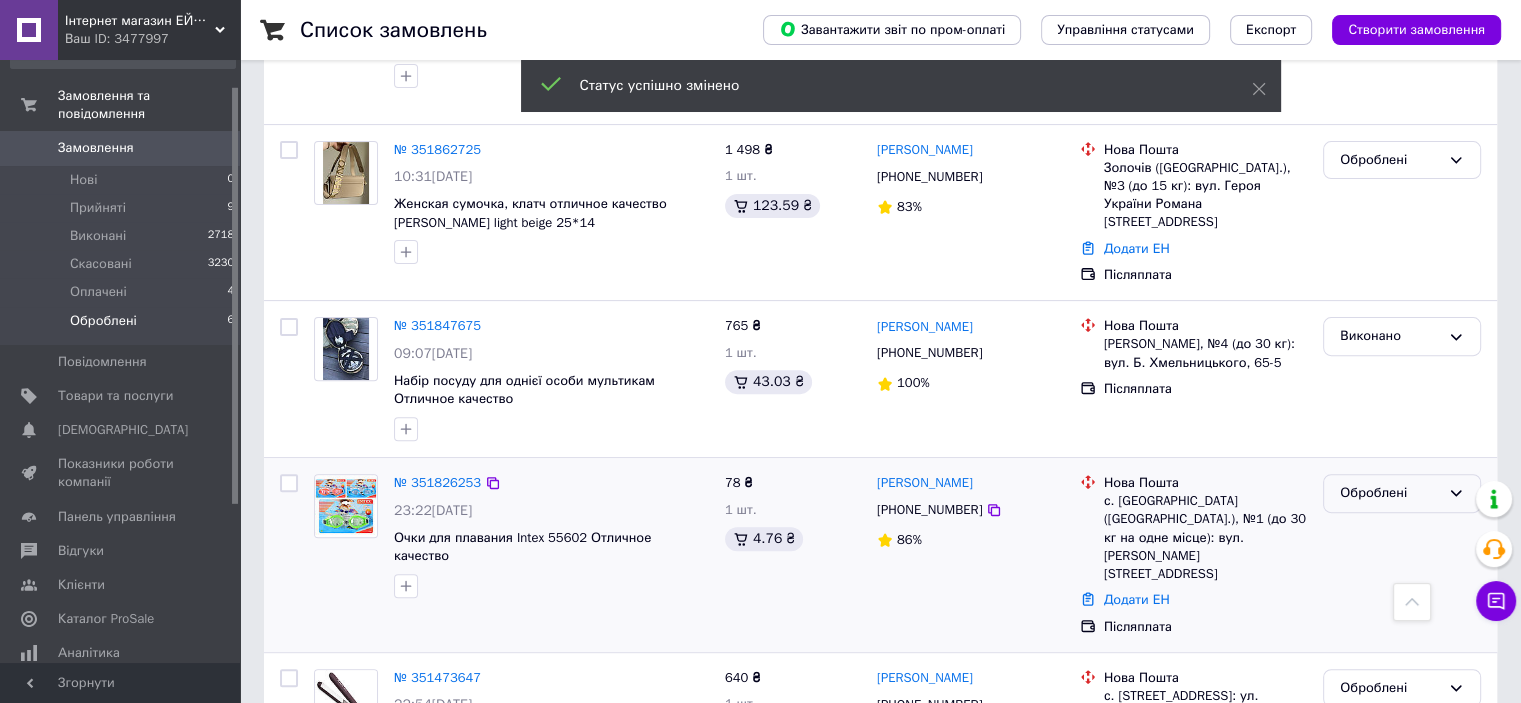 click on "Оброблені" at bounding box center [1390, 493] 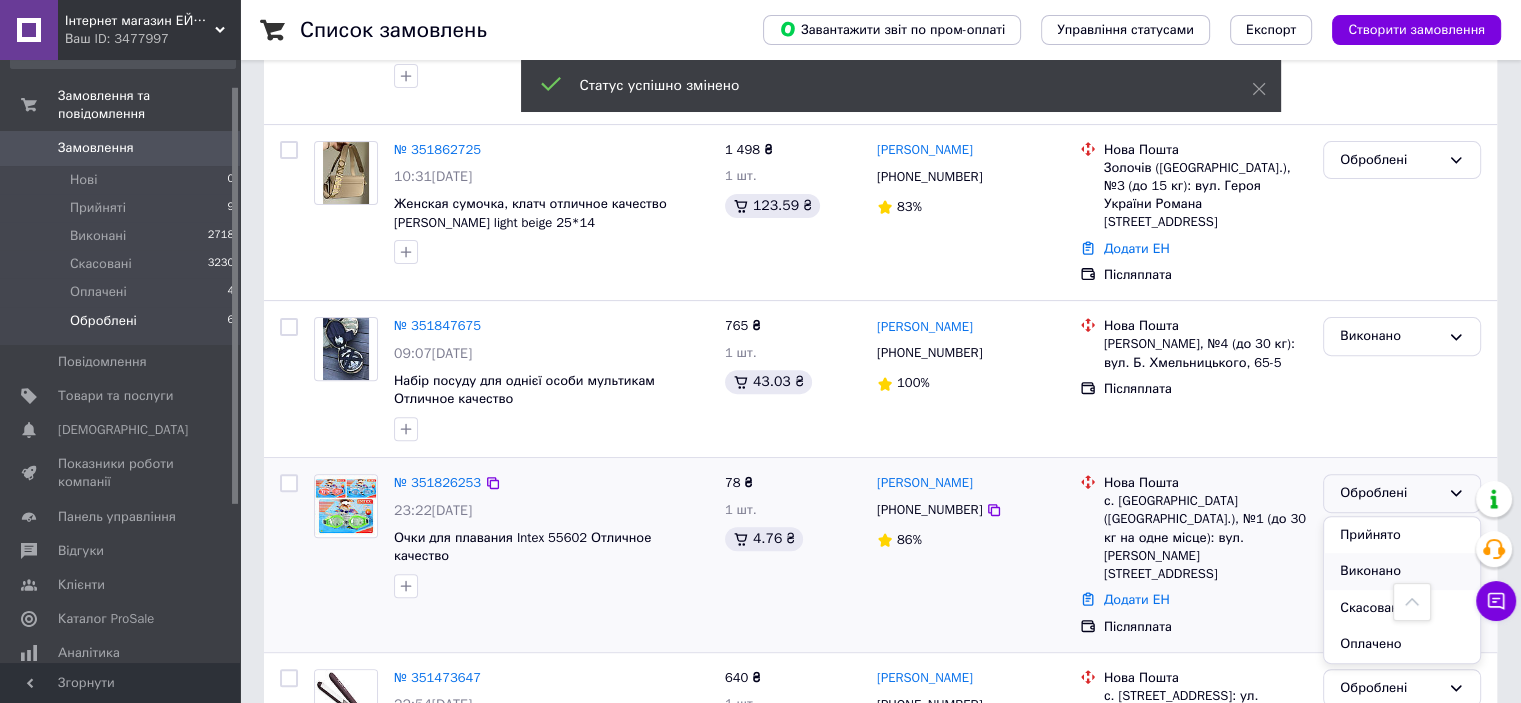 click on "Виконано" at bounding box center [1402, 571] 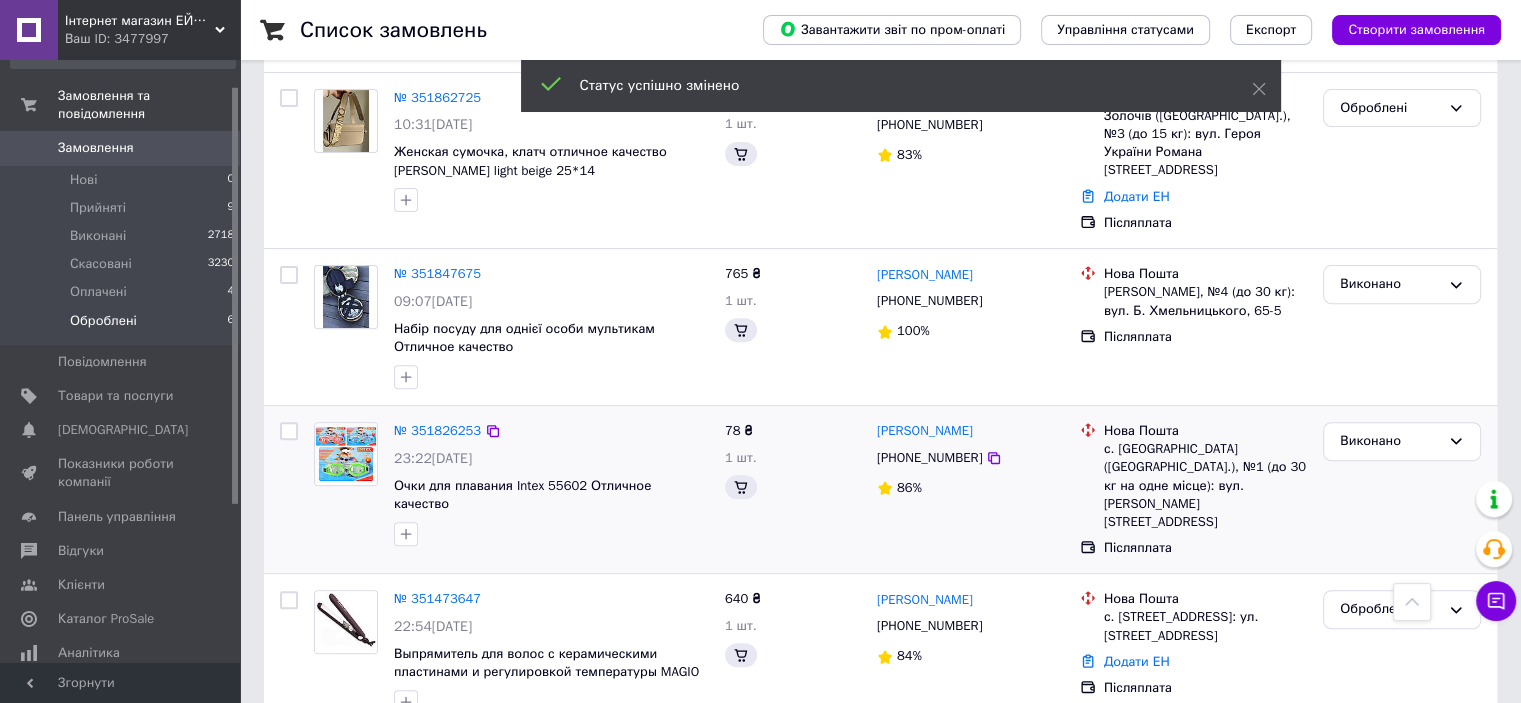 scroll, scrollTop: 632, scrollLeft: 0, axis: vertical 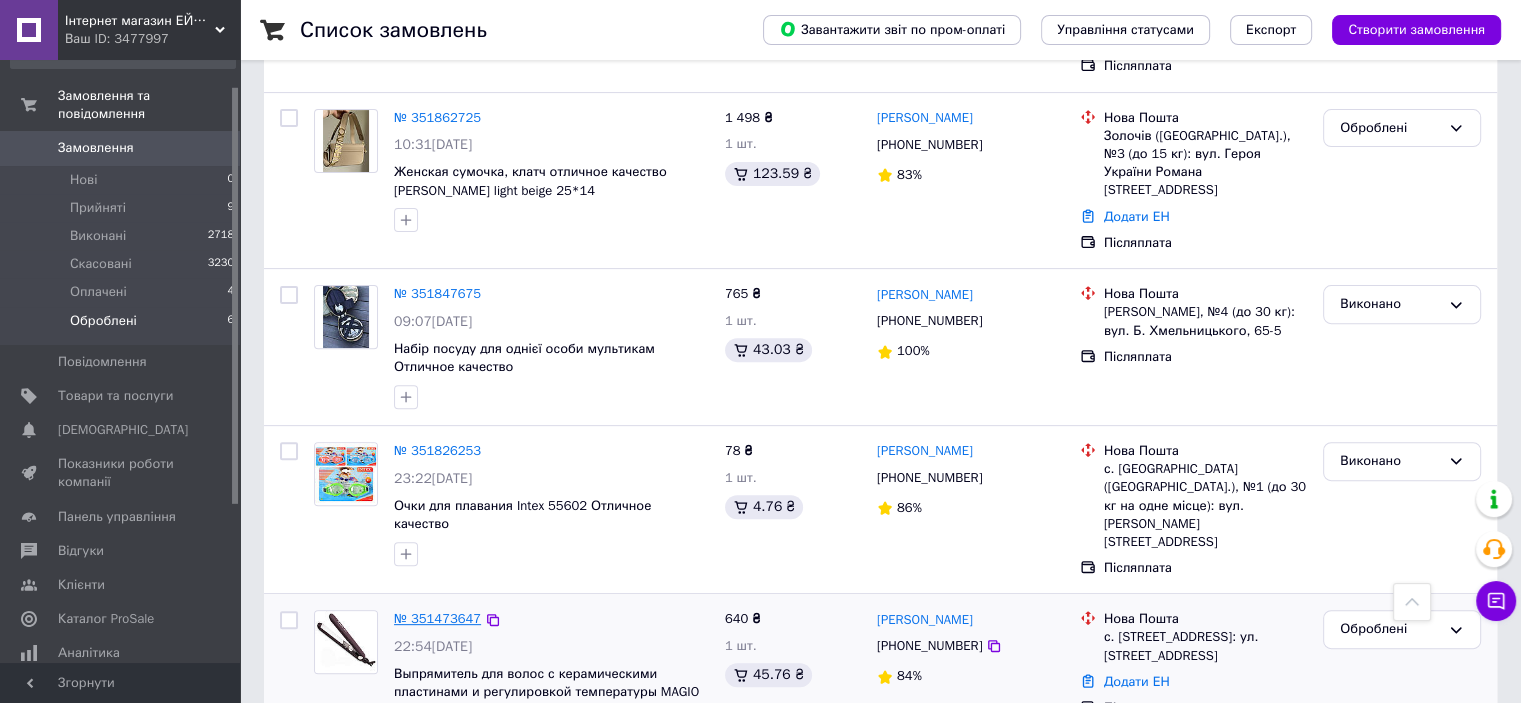 click on "№ 351473647" at bounding box center [437, 618] 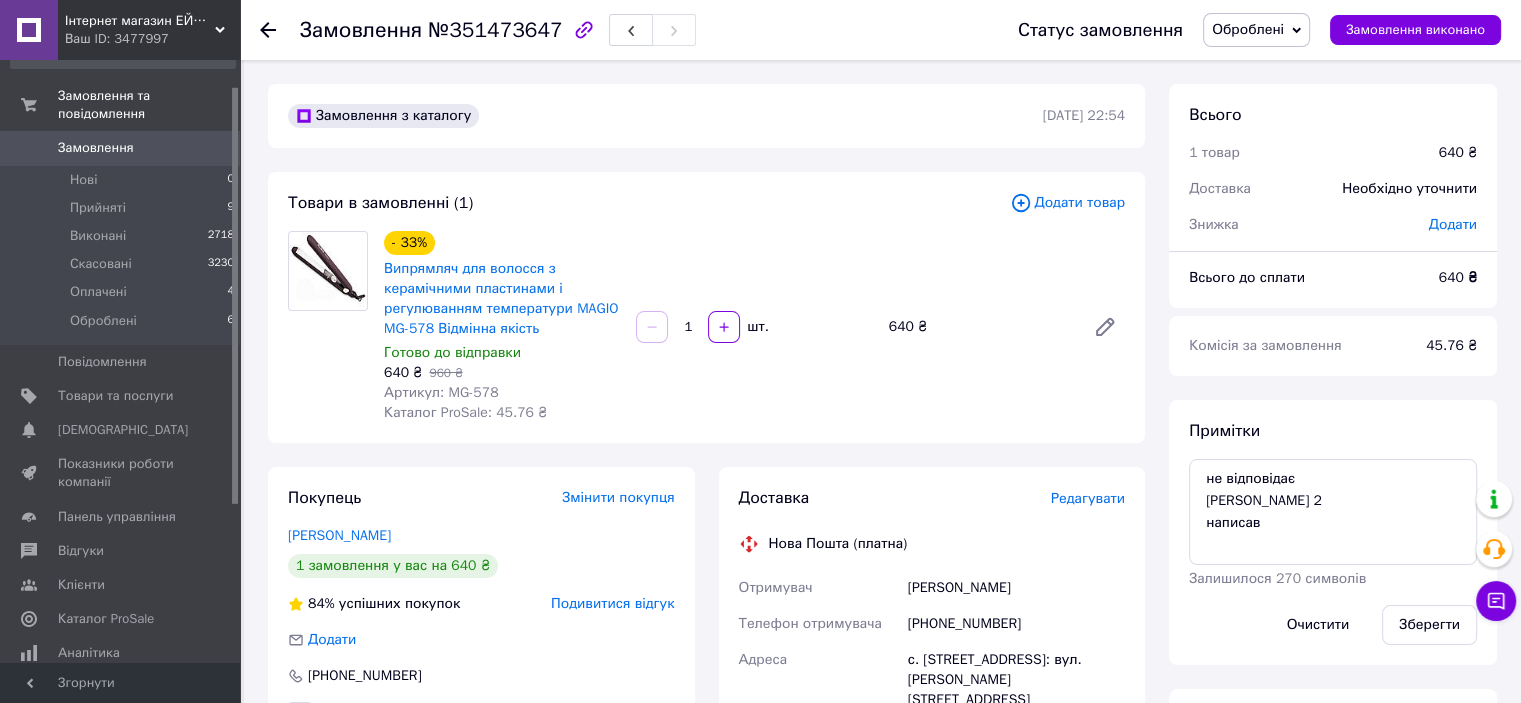 drag, startPoint x: 267, startPoint y: 25, endPoint x: 304, endPoint y: 47, distance: 43.046486 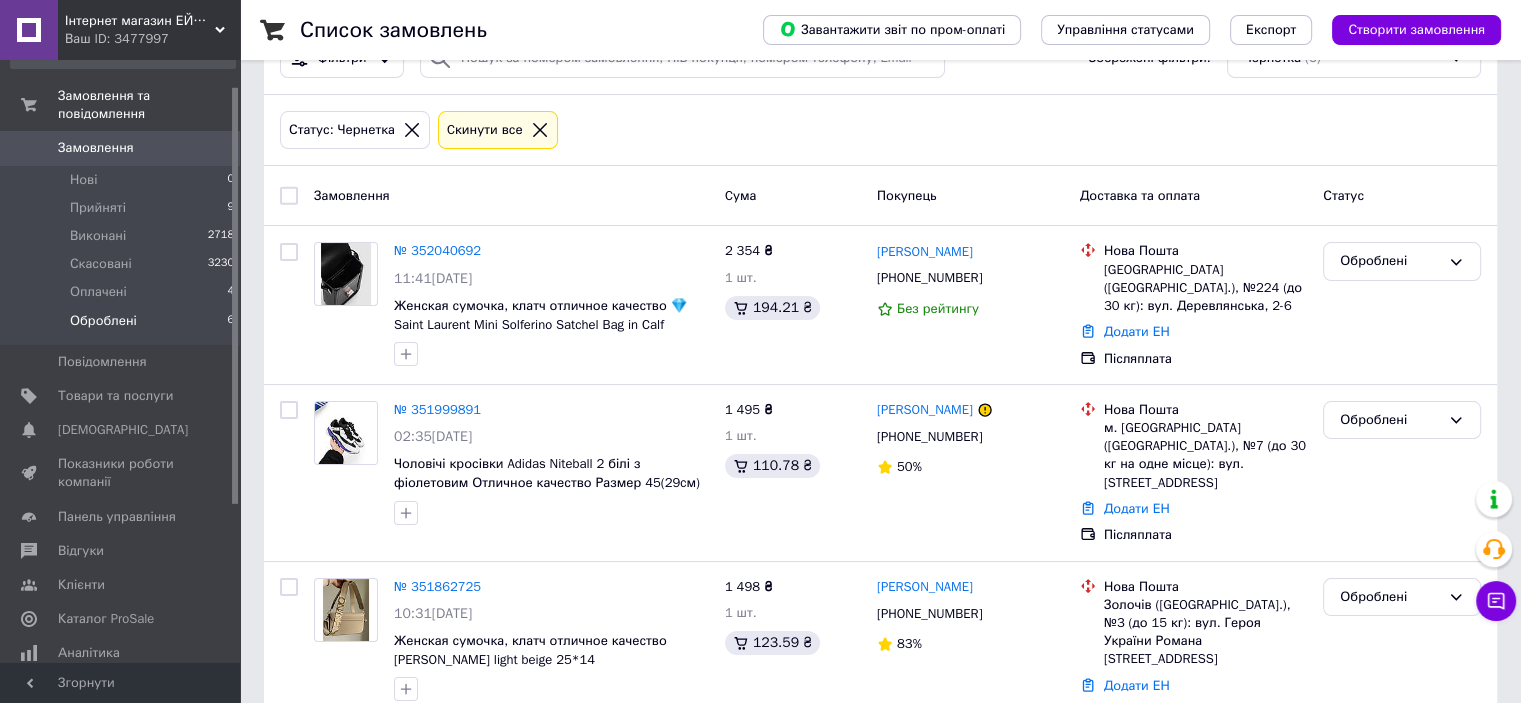 scroll, scrollTop: 337, scrollLeft: 0, axis: vertical 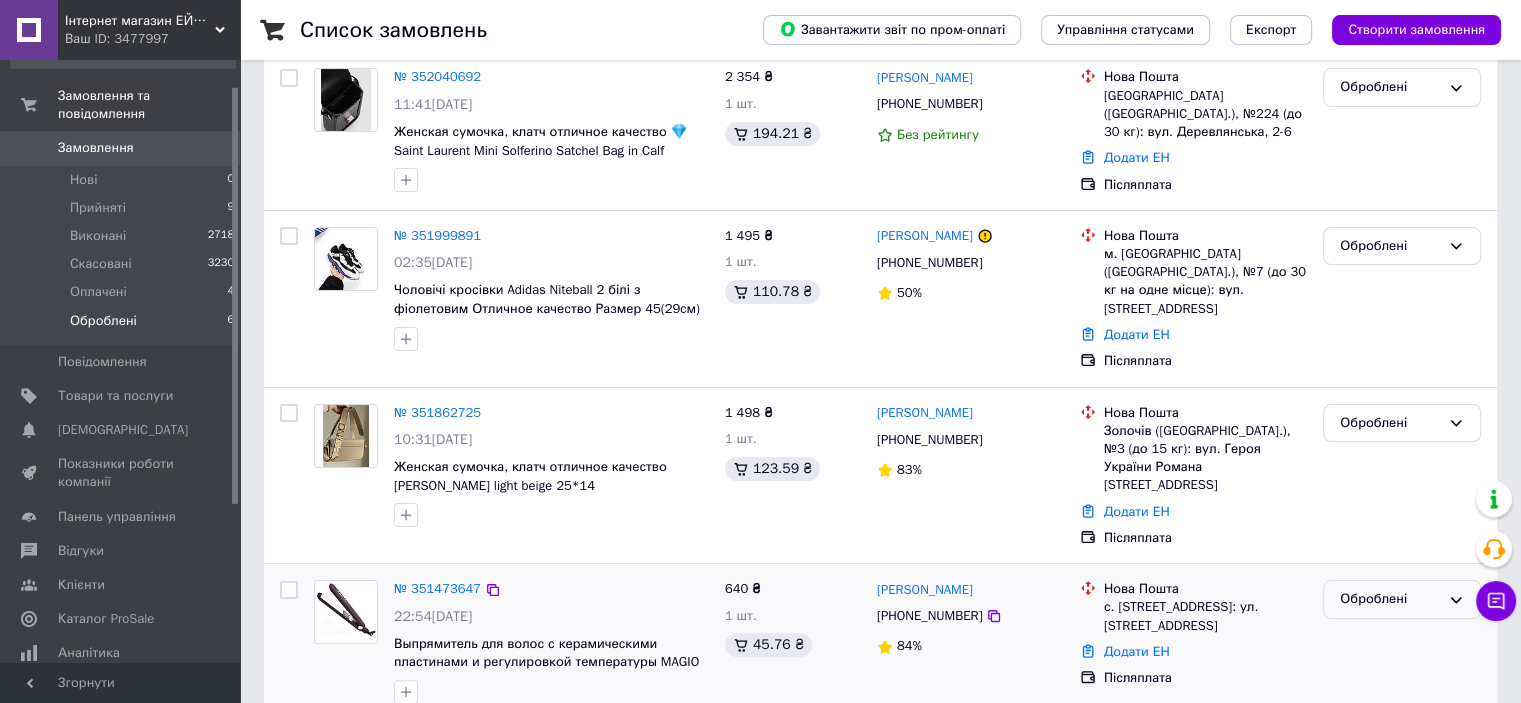 click on "Оброблені" at bounding box center [1390, 599] 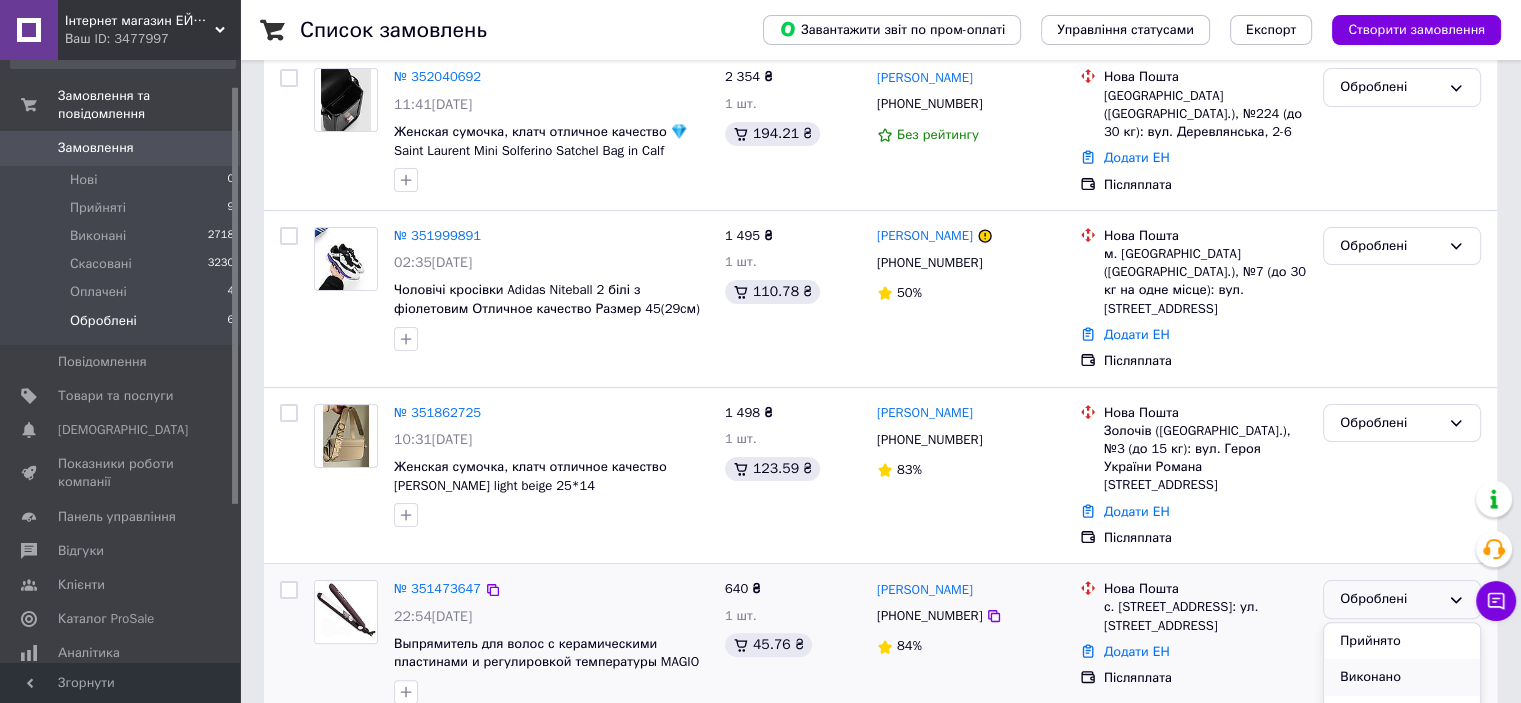 click on "Виконано" at bounding box center (1402, 677) 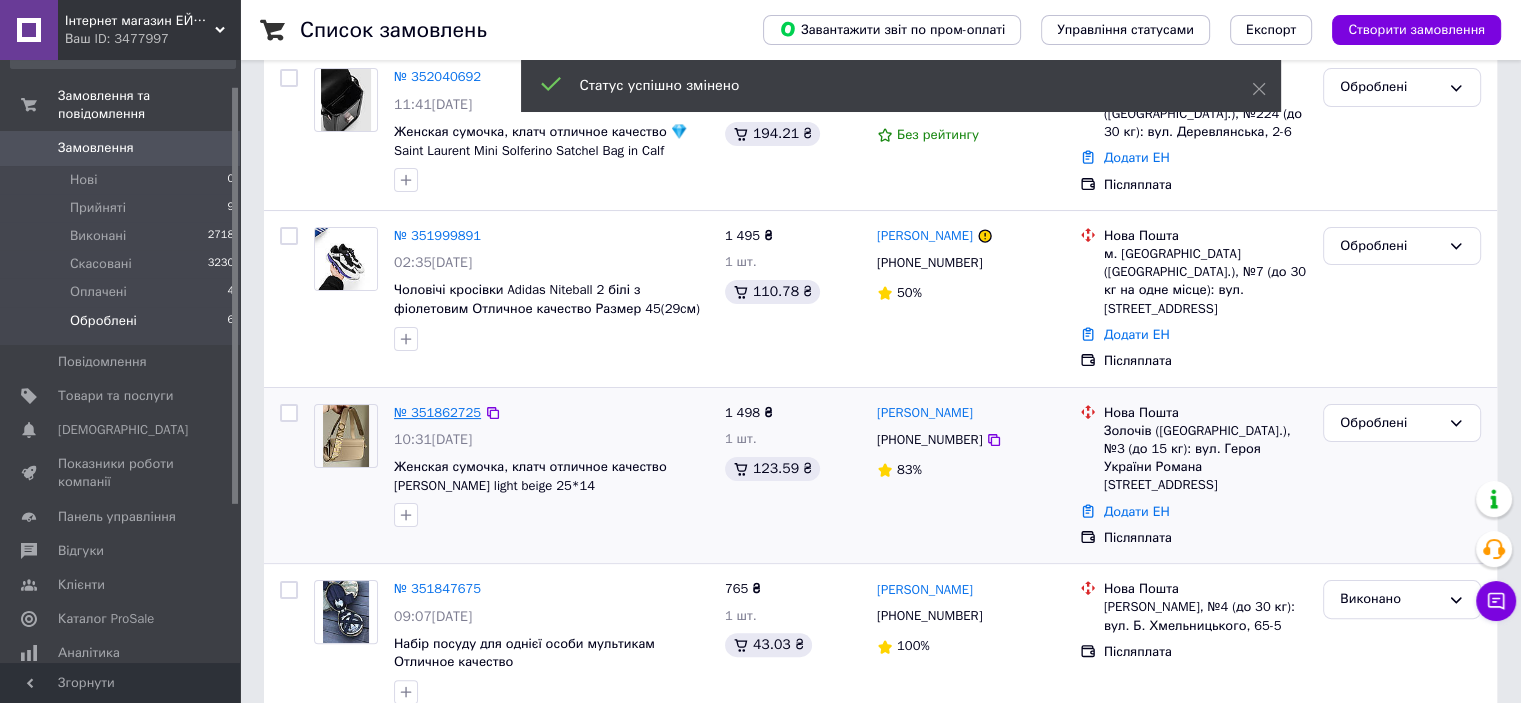 click on "№ 351862725" at bounding box center [437, 412] 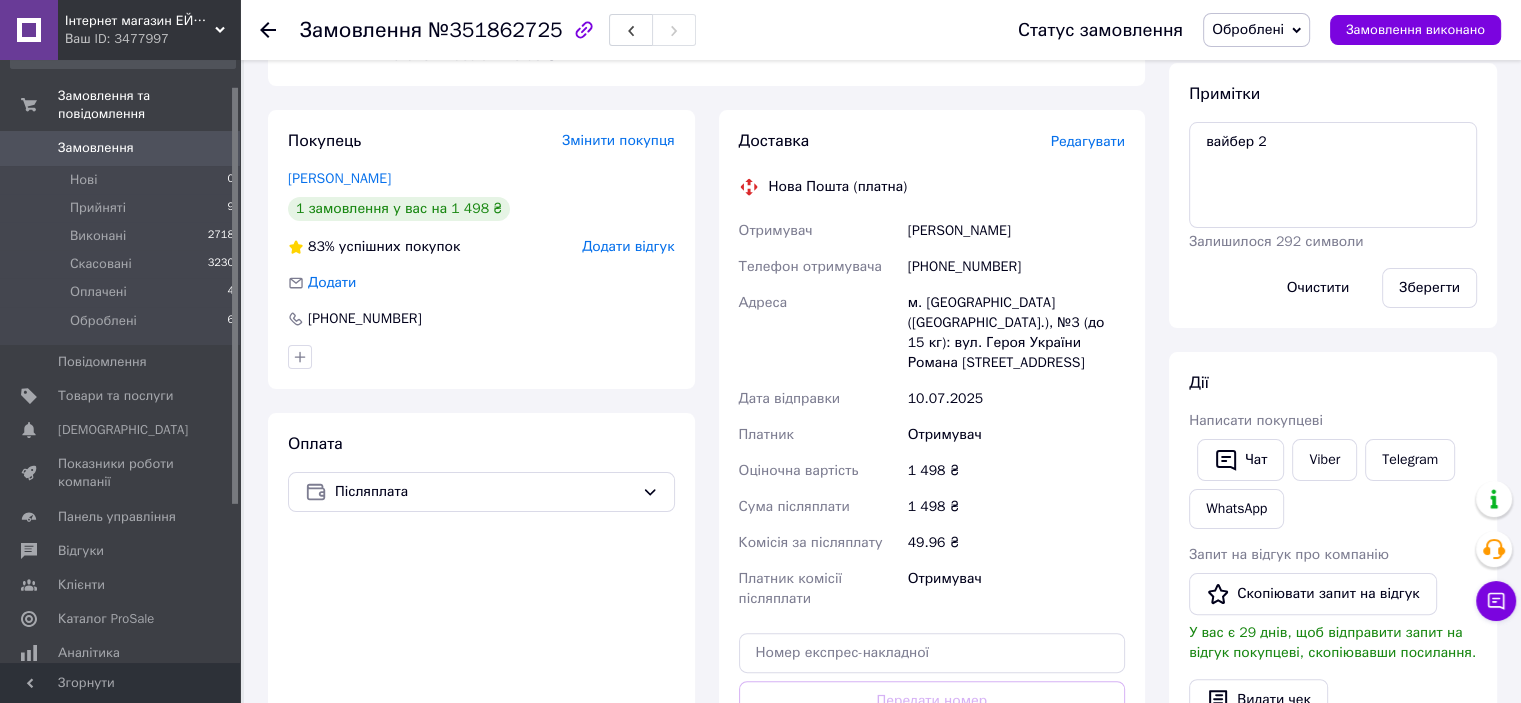 scroll, scrollTop: 137, scrollLeft: 0, axis: vertical 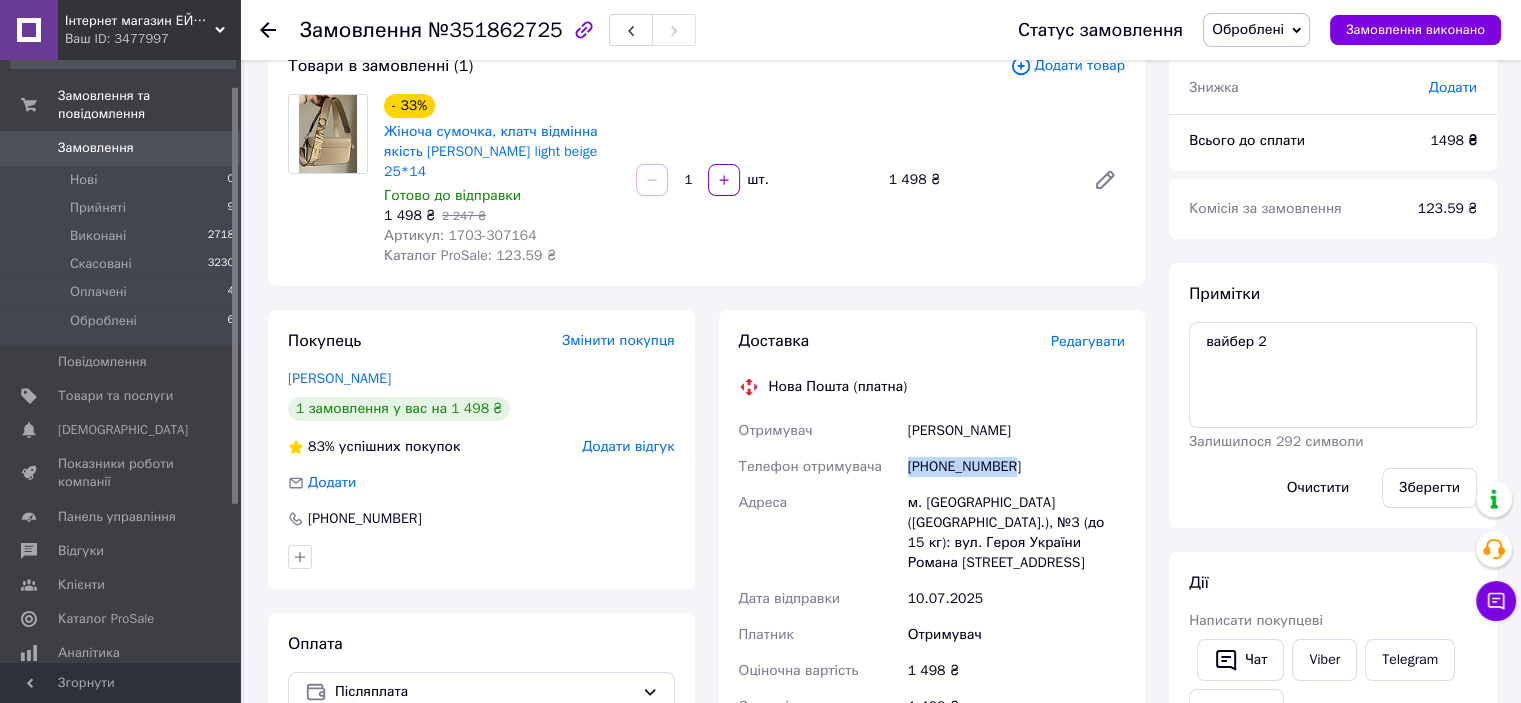drag, startPoint x: 1015, startPoint y: 445, endPoint x: 906, endPoint y: 446, distance: 109.004585 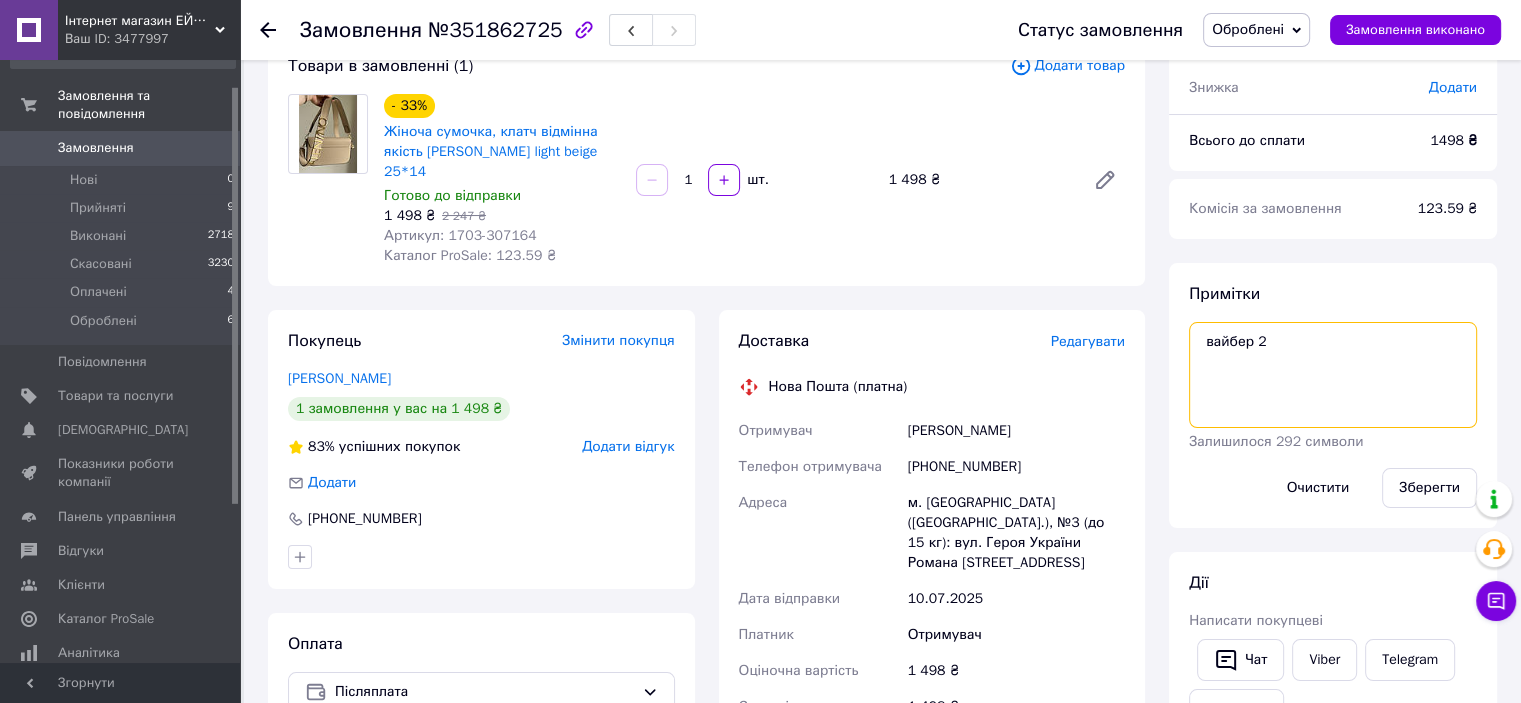 click on "вайбер 2" at bounding box center [1333, 375] 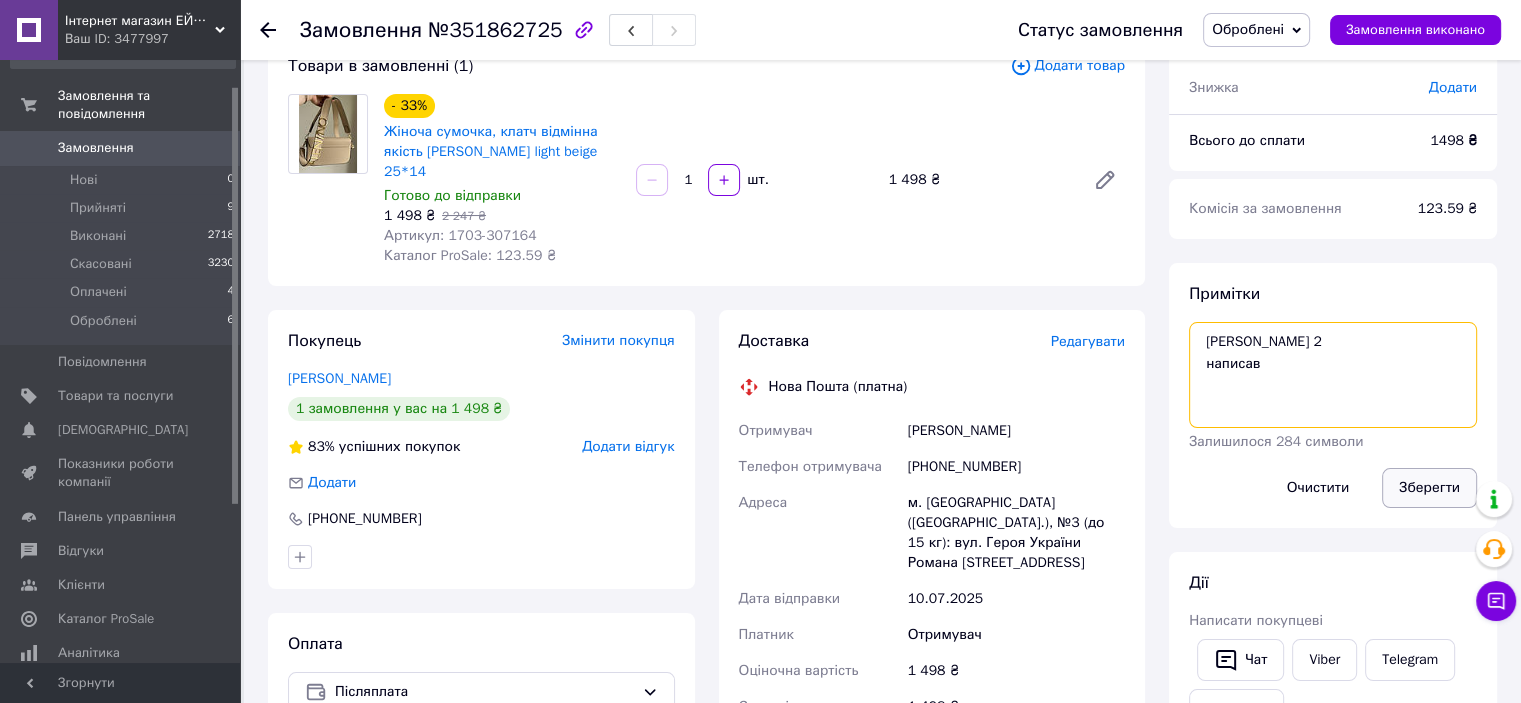 type on "вайбер 2
написав" 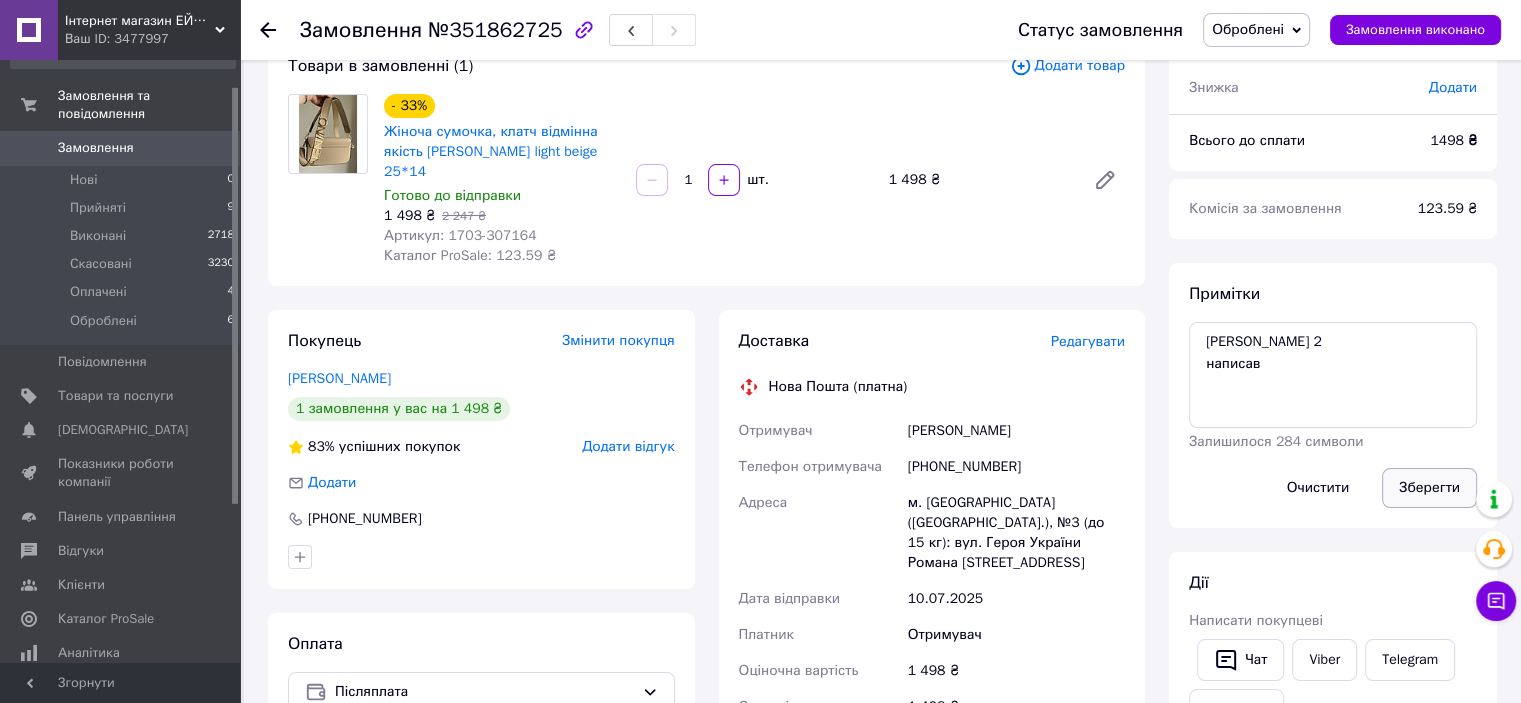 click on "Зберегти" at bounding box center (1429, 488) 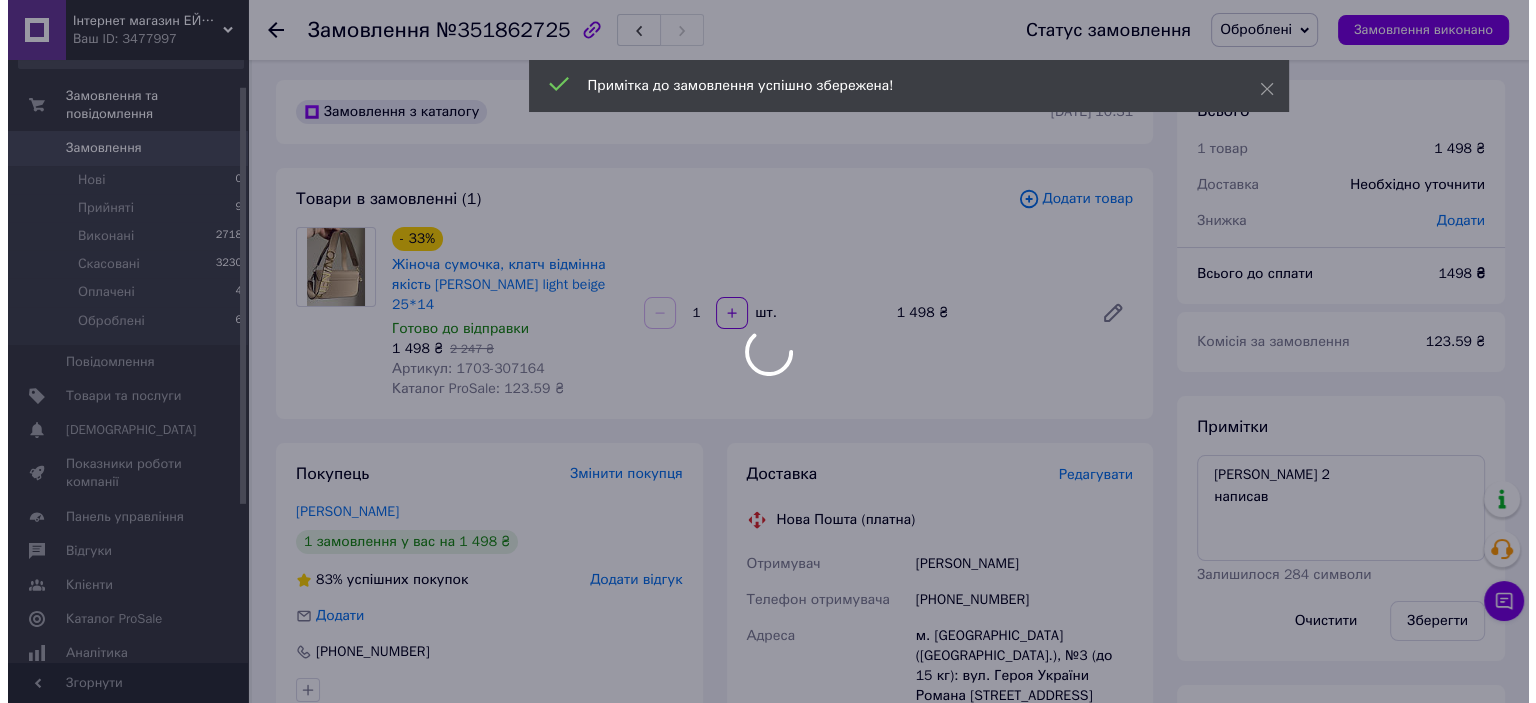 scroll, scrollTop: 0, scrollLeft: 0, axis: both 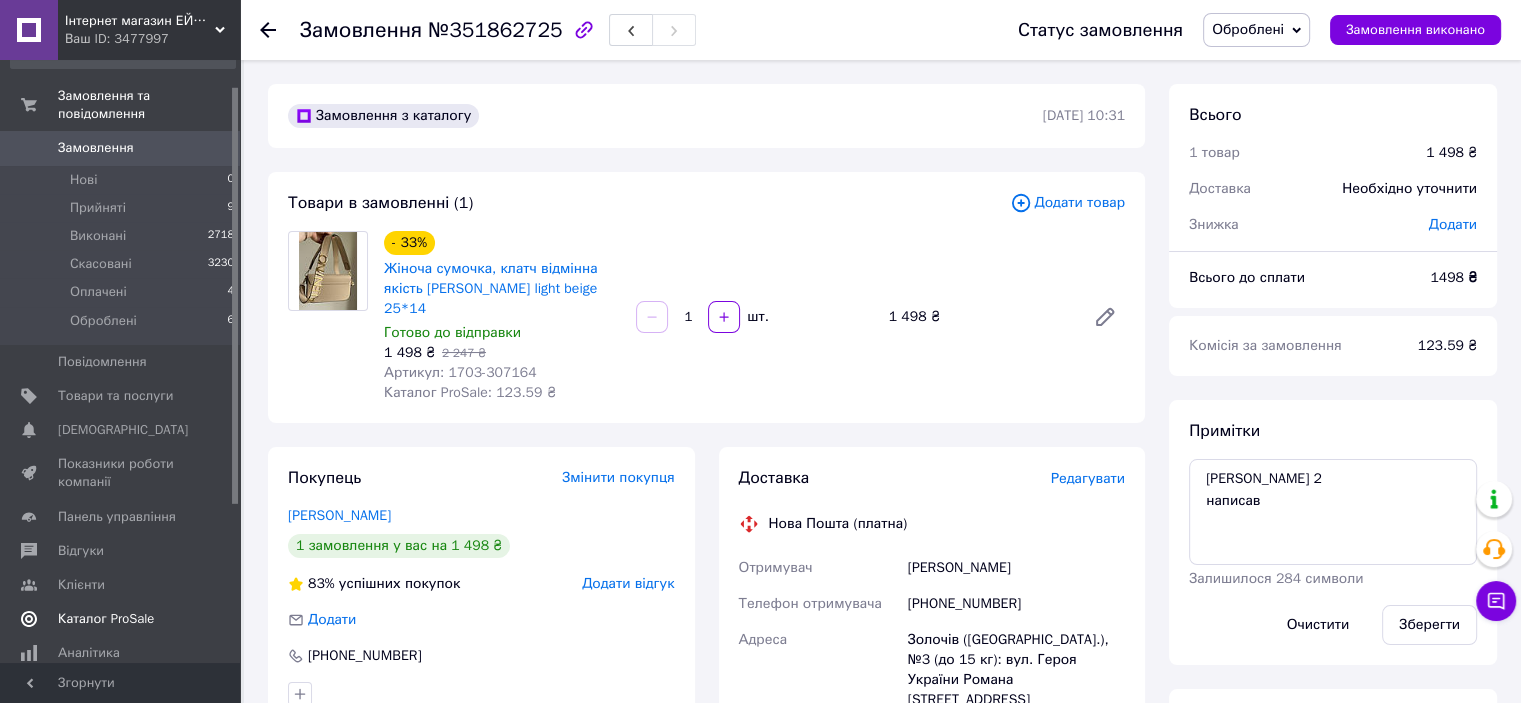 click on "Каталог ProSale" at bounding box center (106, 619) 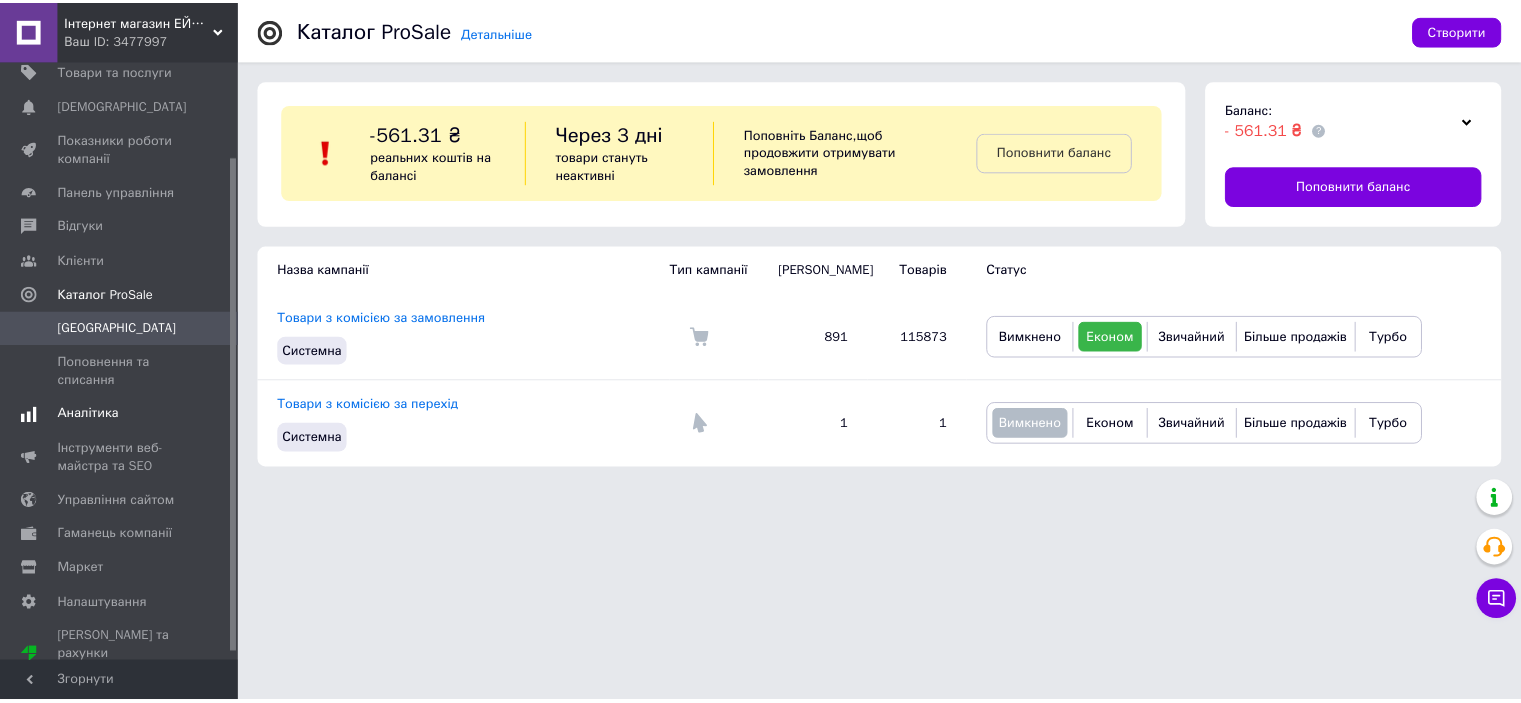 scroll, scrollTop: 124, scrollLeft: 0, axis: vertical 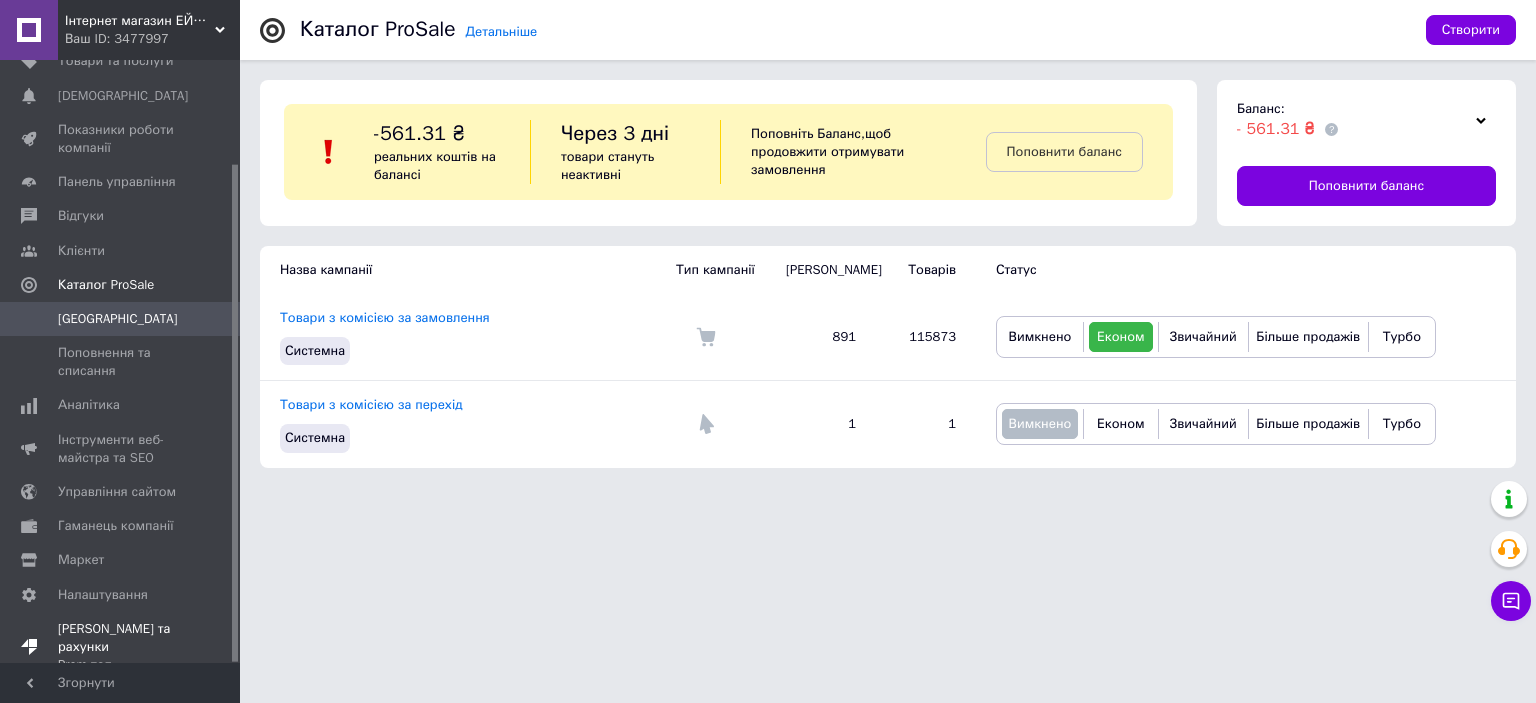 click on "Тарифи та рахунки Prom топ" at bounding box center (121, 647) 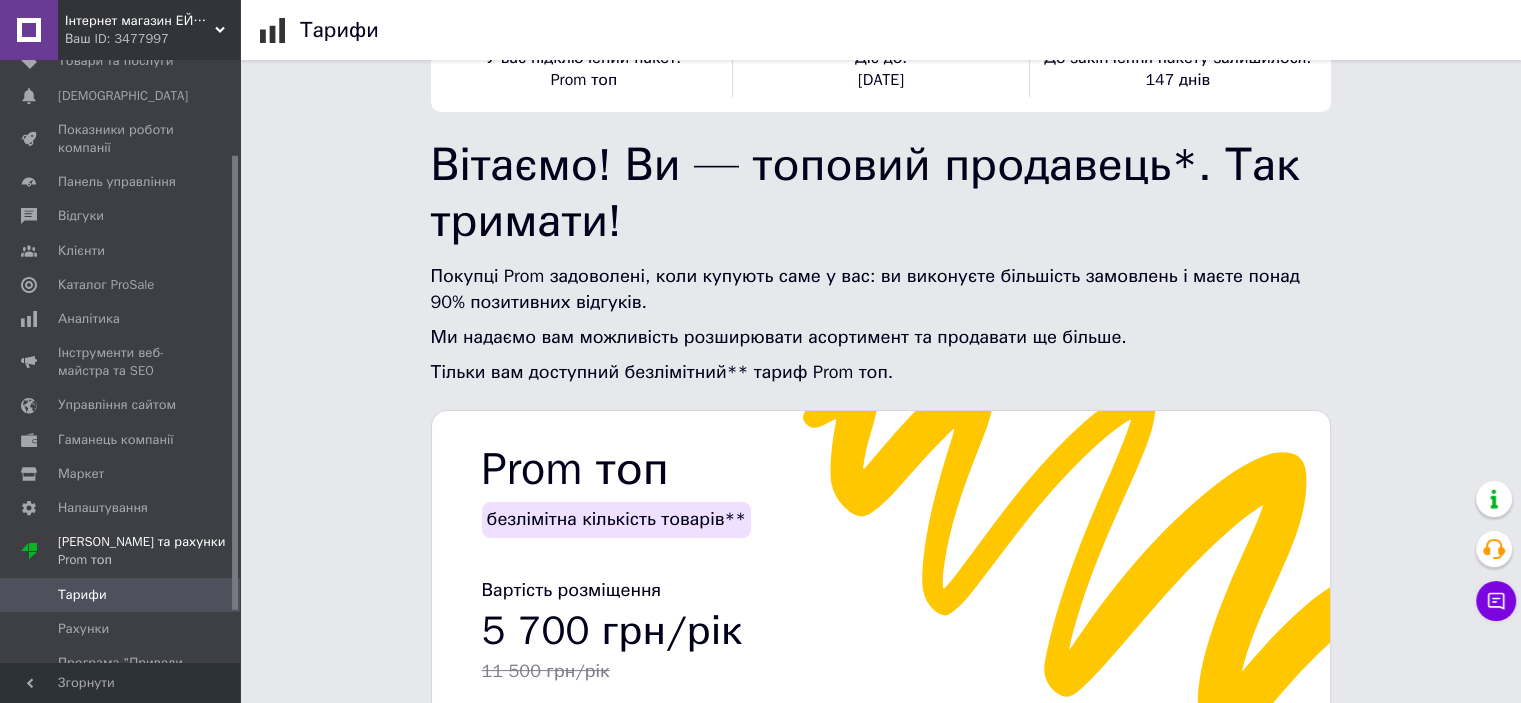 scroll, scrollTop: 0, scrollLeft: 0, axis: both 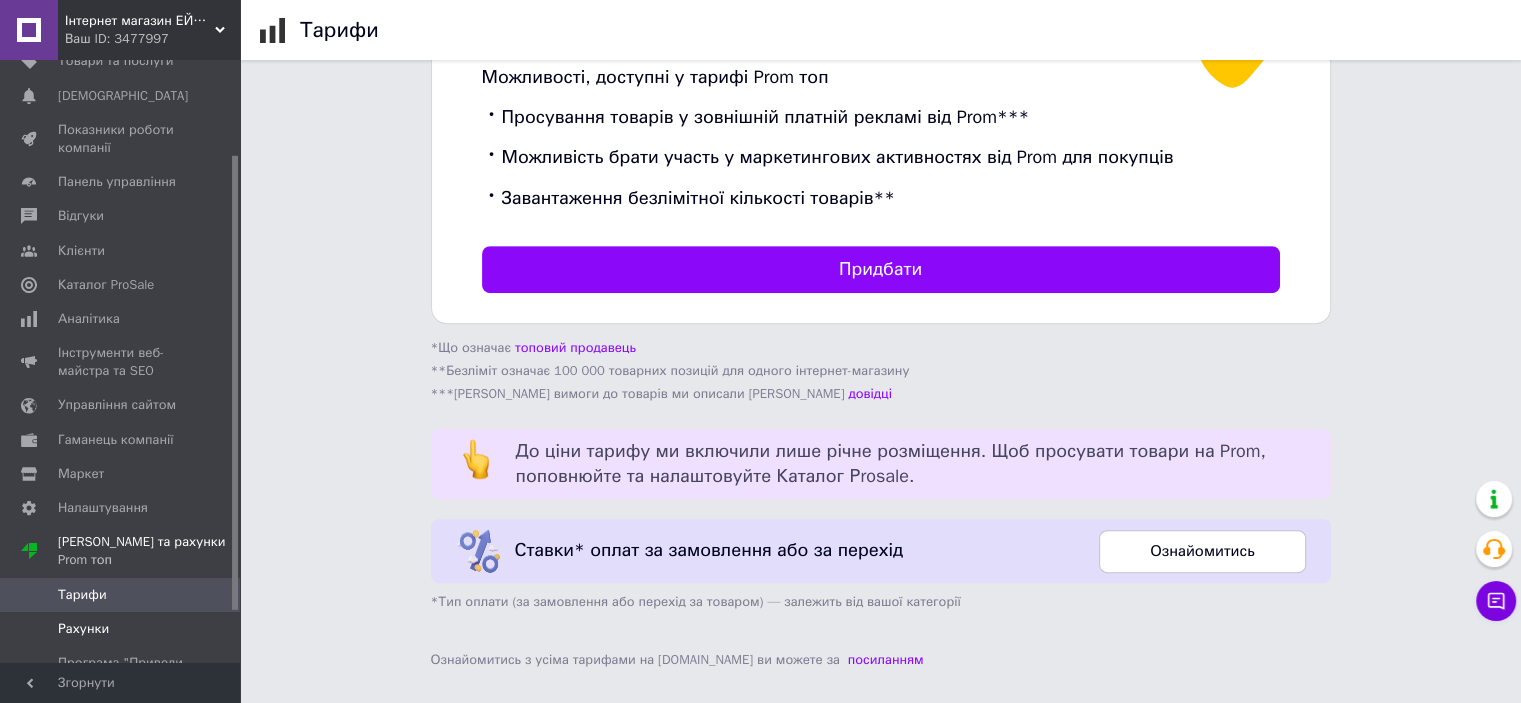 click on "Рахунки" at bounding box center (123, 629) 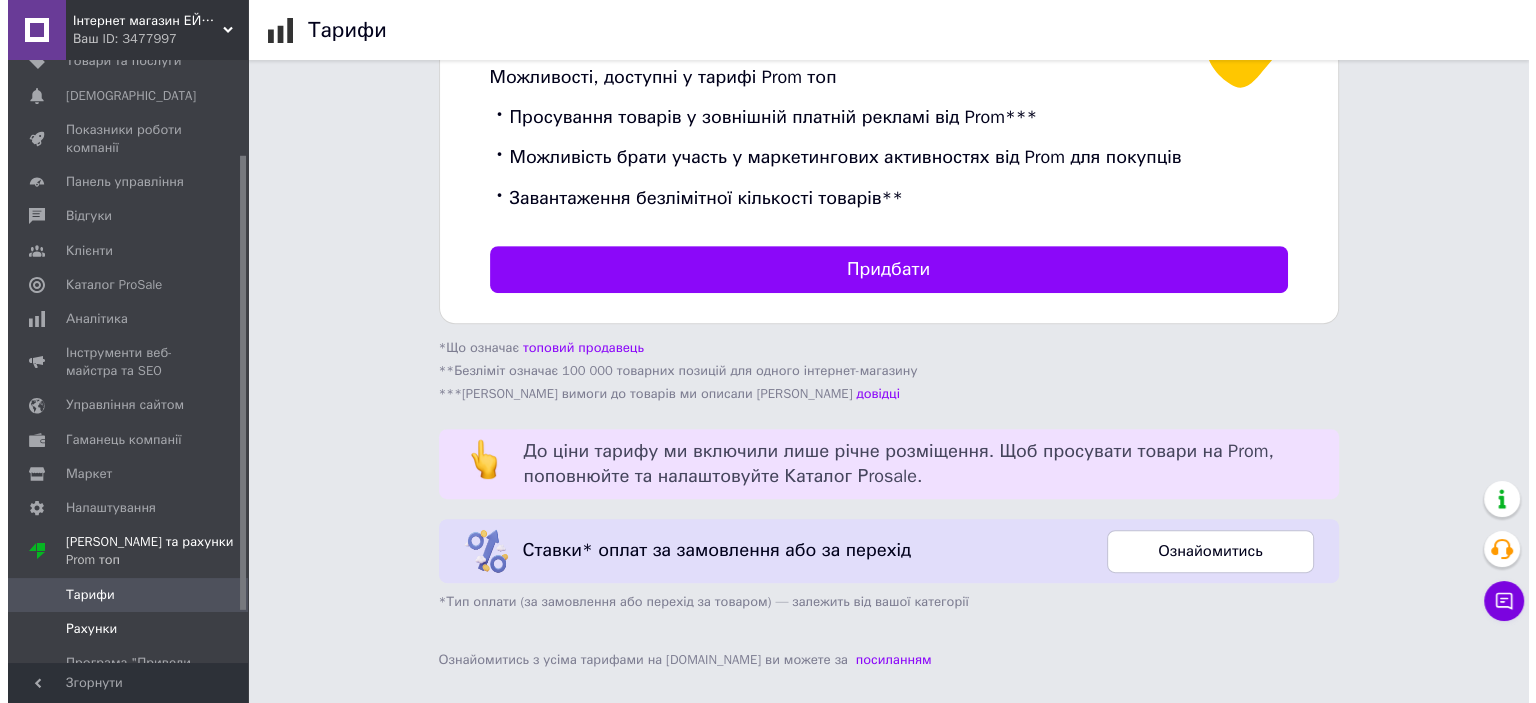scroll, scrollTop: 0, scrollLeft: 0, axis: both 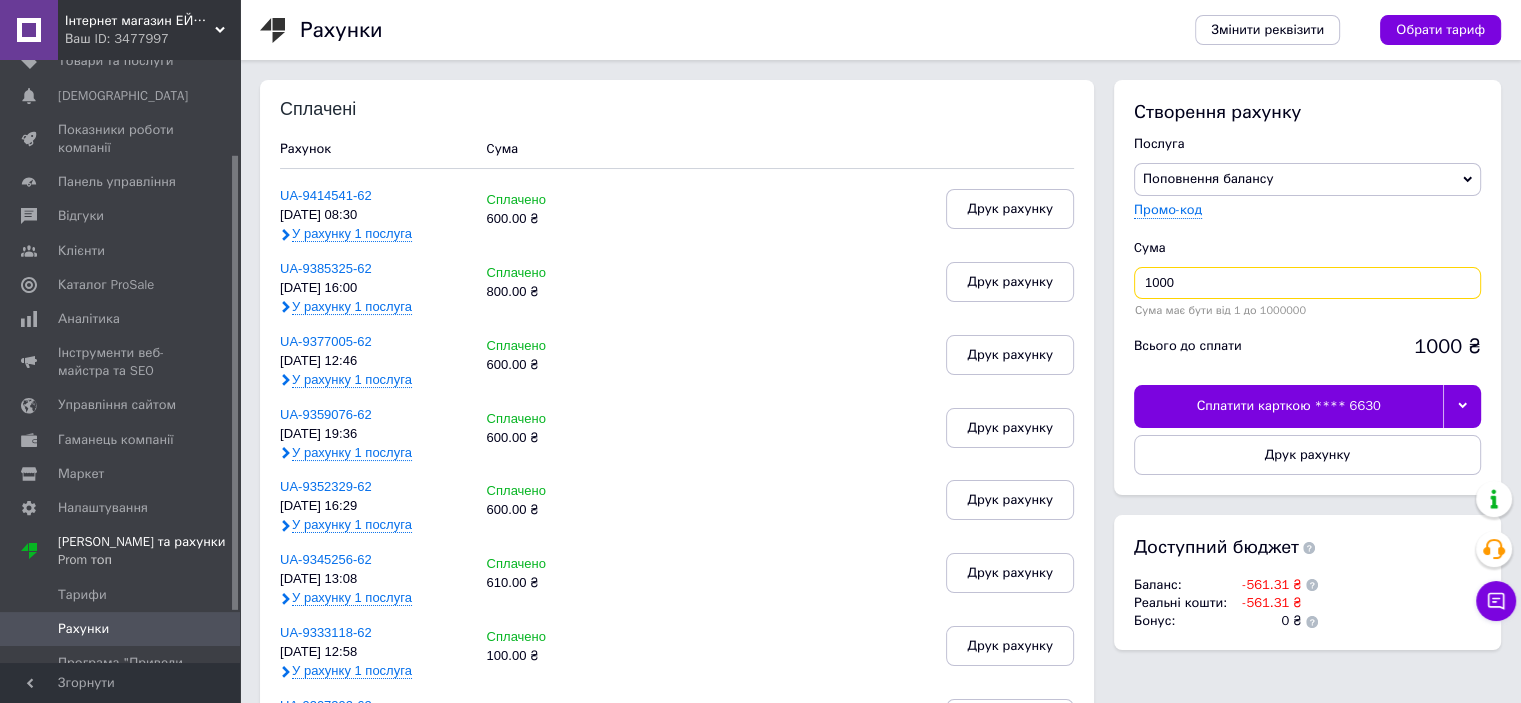 drag, startPoint x: 1184, startPoint y: 283, endPoint x: 1116, endPoint y: 283, distance: 68 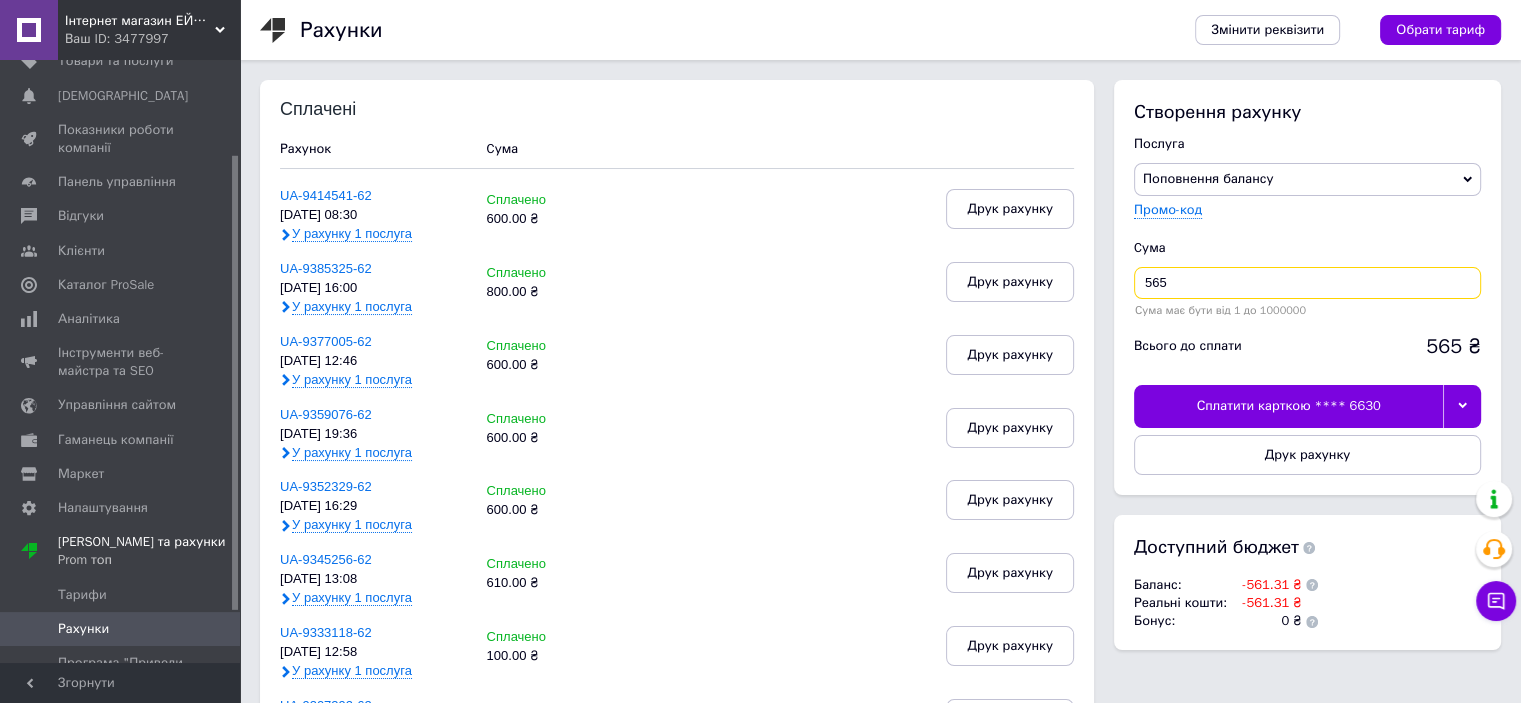 type on "565" 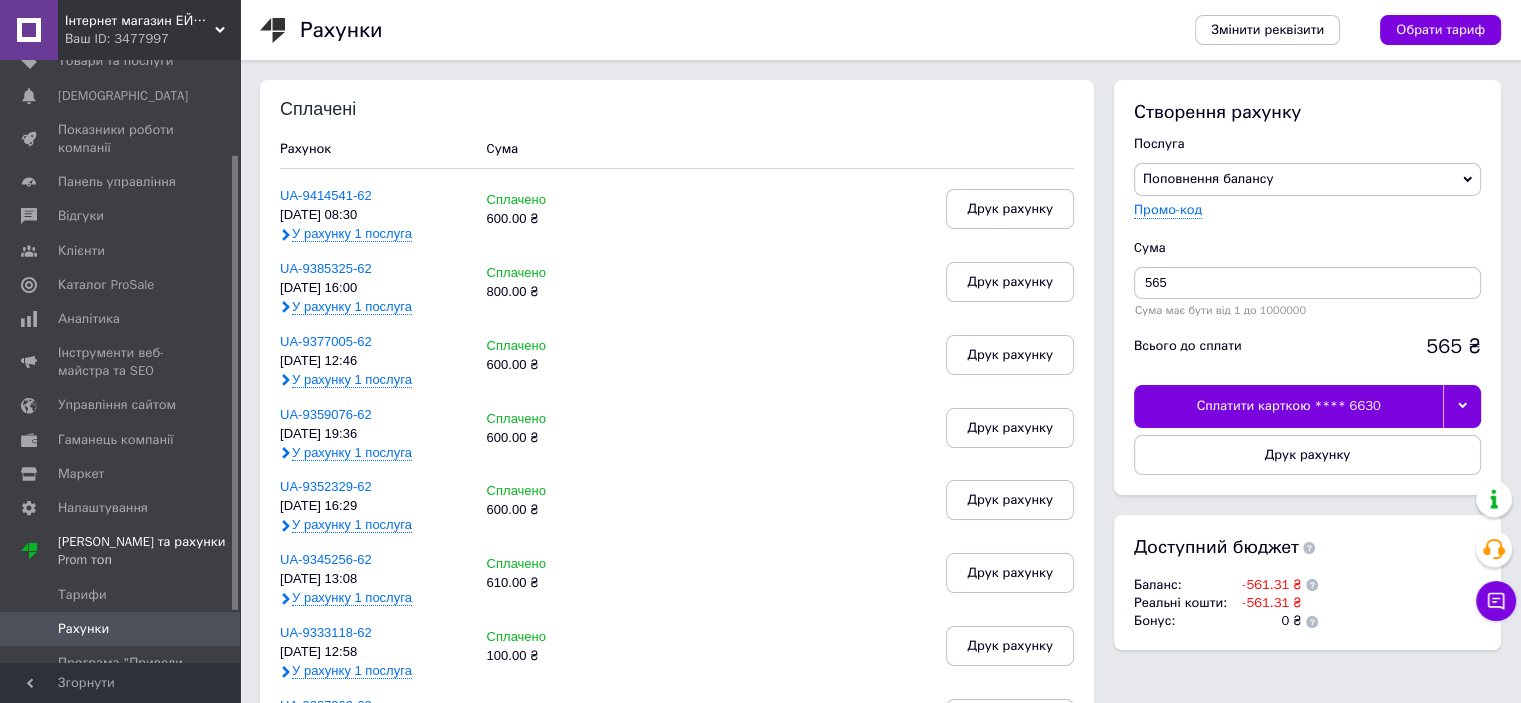 click on "Сплатити карткою  **** 6630" at bounding box center [1288, 406] 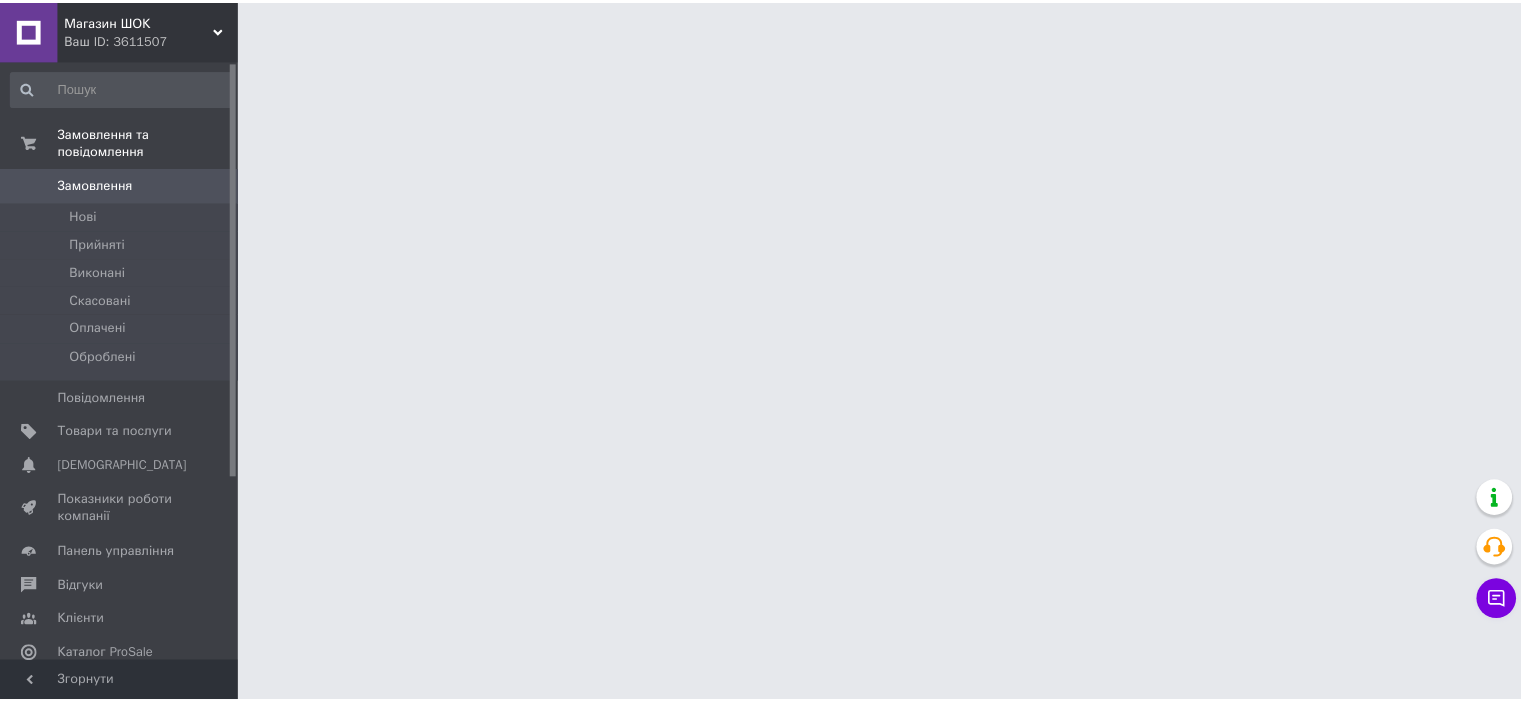 scroll, scrollTop: 0, scrollLeft: 0, axis: both 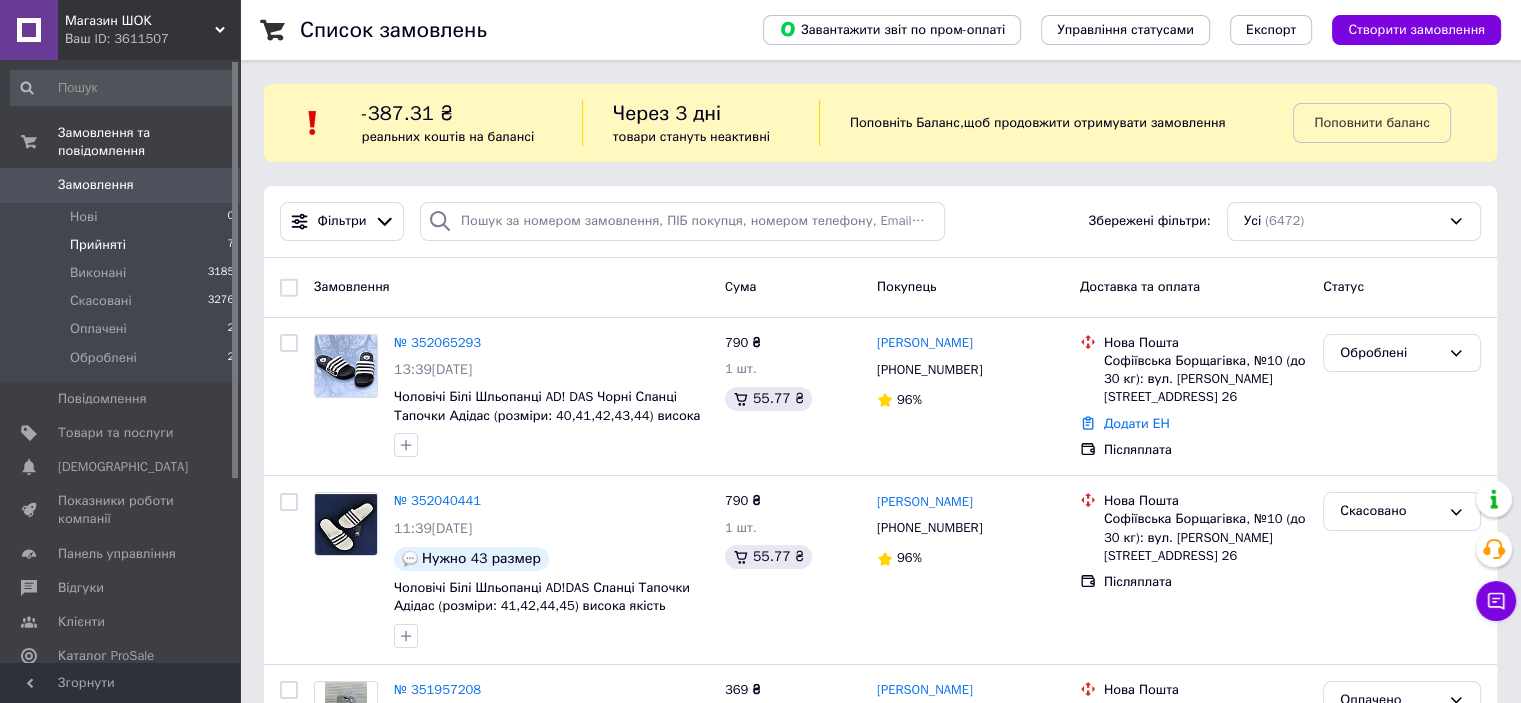click on "Прийняті 7" at bounding box center [123, 245] 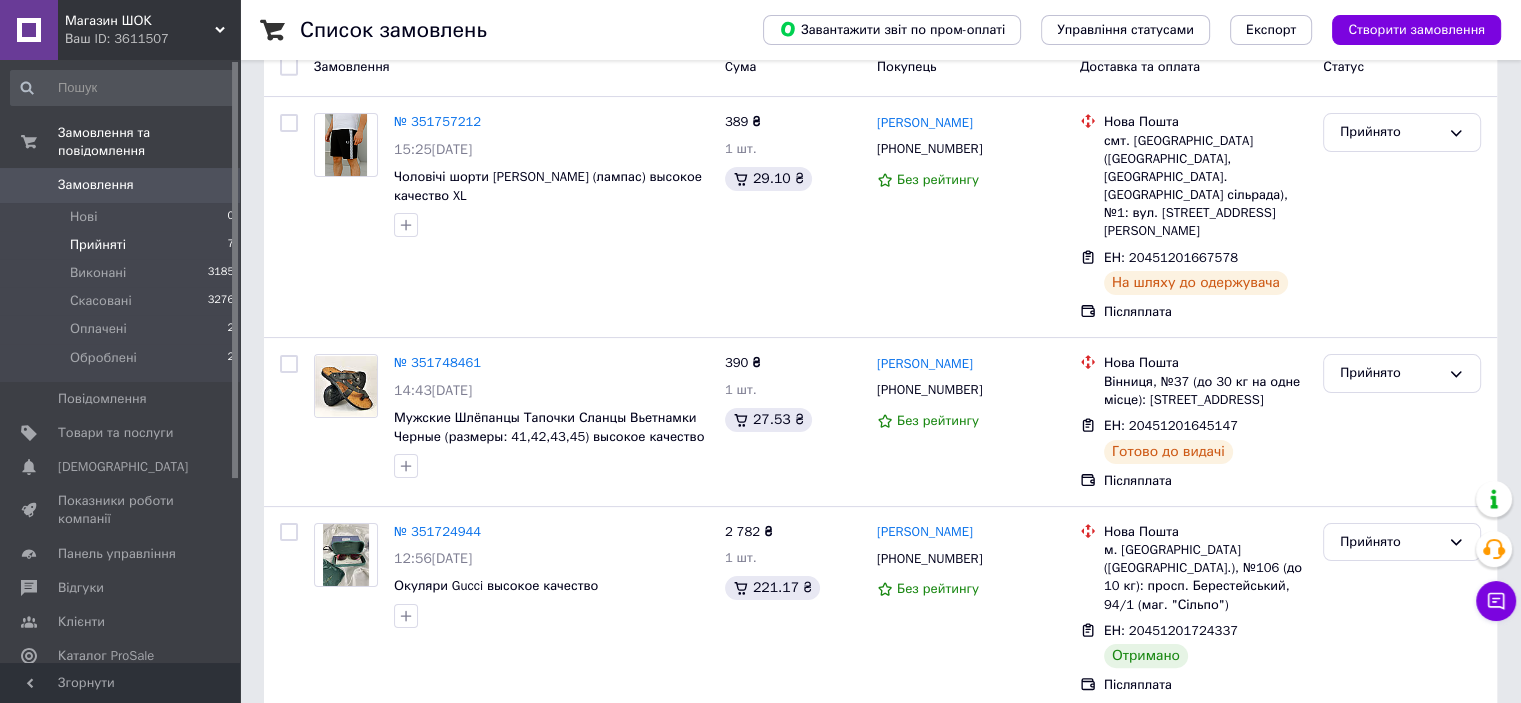scroll, scrollTop: 400, scrollLeft: 0, axis: vertical 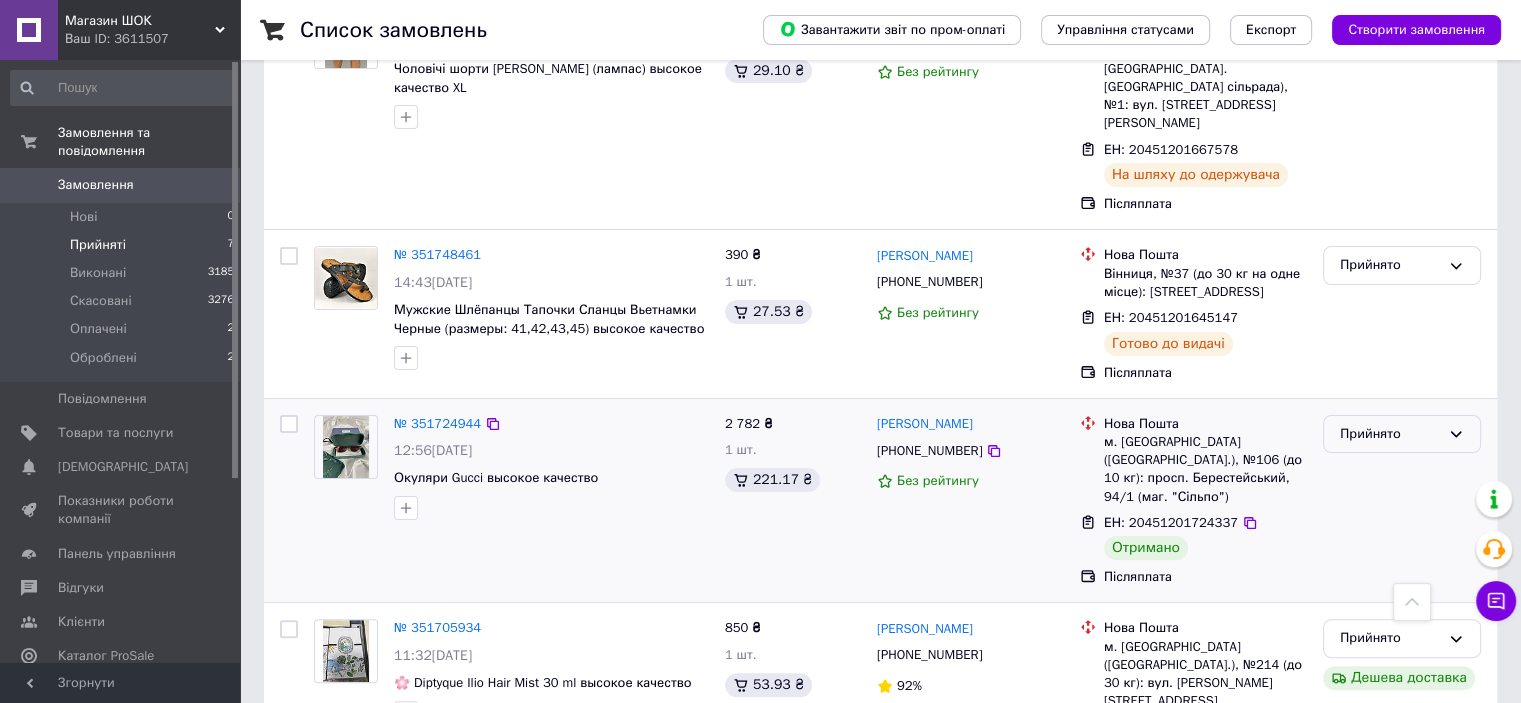 click on "Прийнято" at bounding box center (1390, 434) 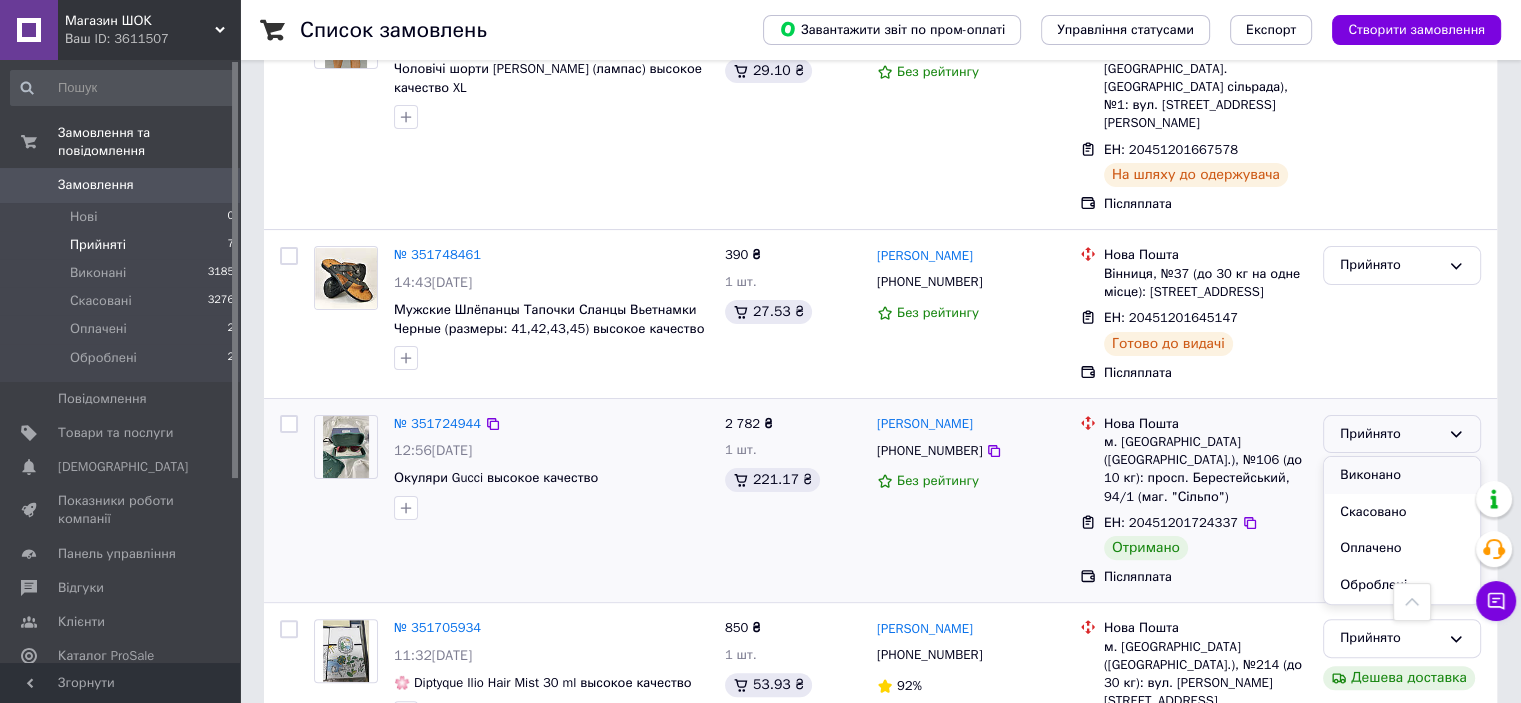 click on "Виконано" at bounding box center (1402, 475) 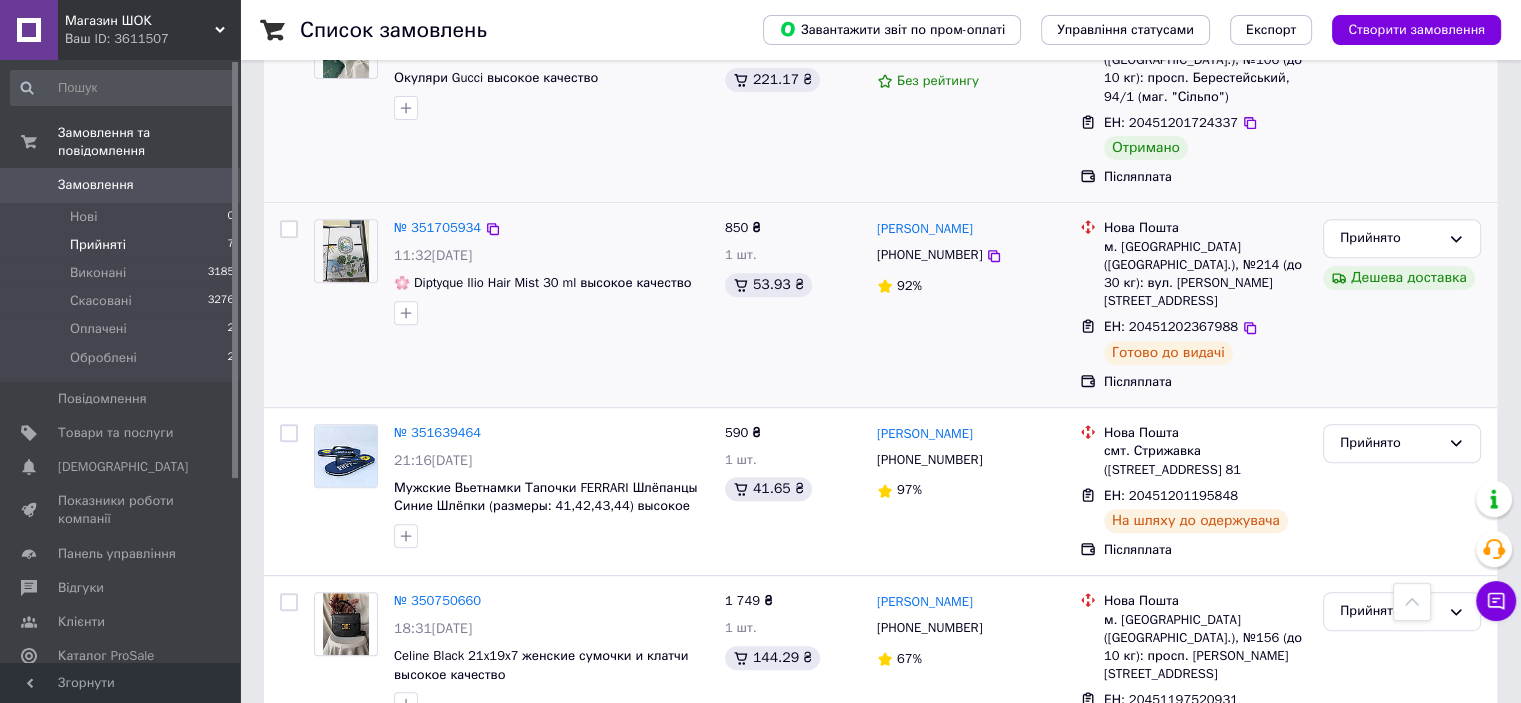 scroll, scrollTop: 900, scrollLeft: 0, axis: vertical 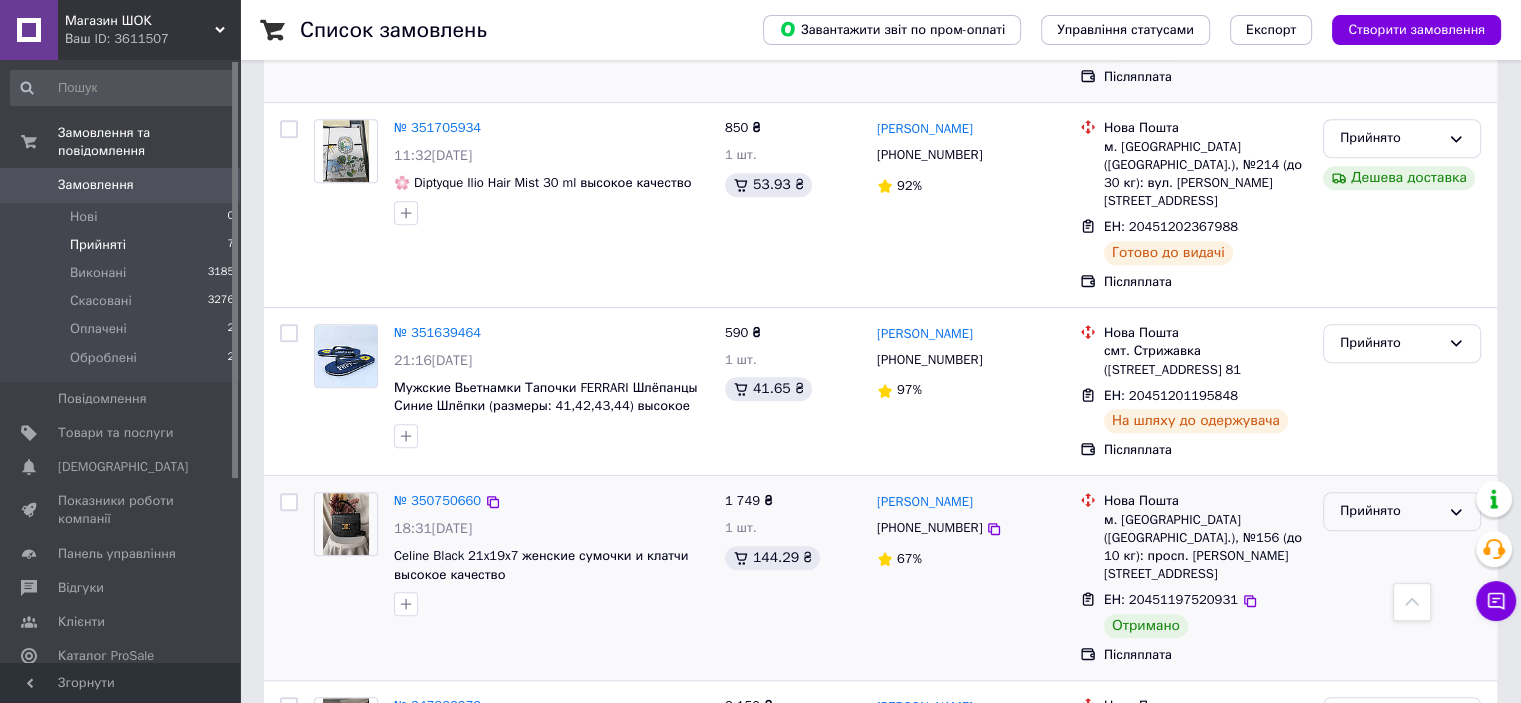 click on "Прийнято" at bounding box center (1390, 511) 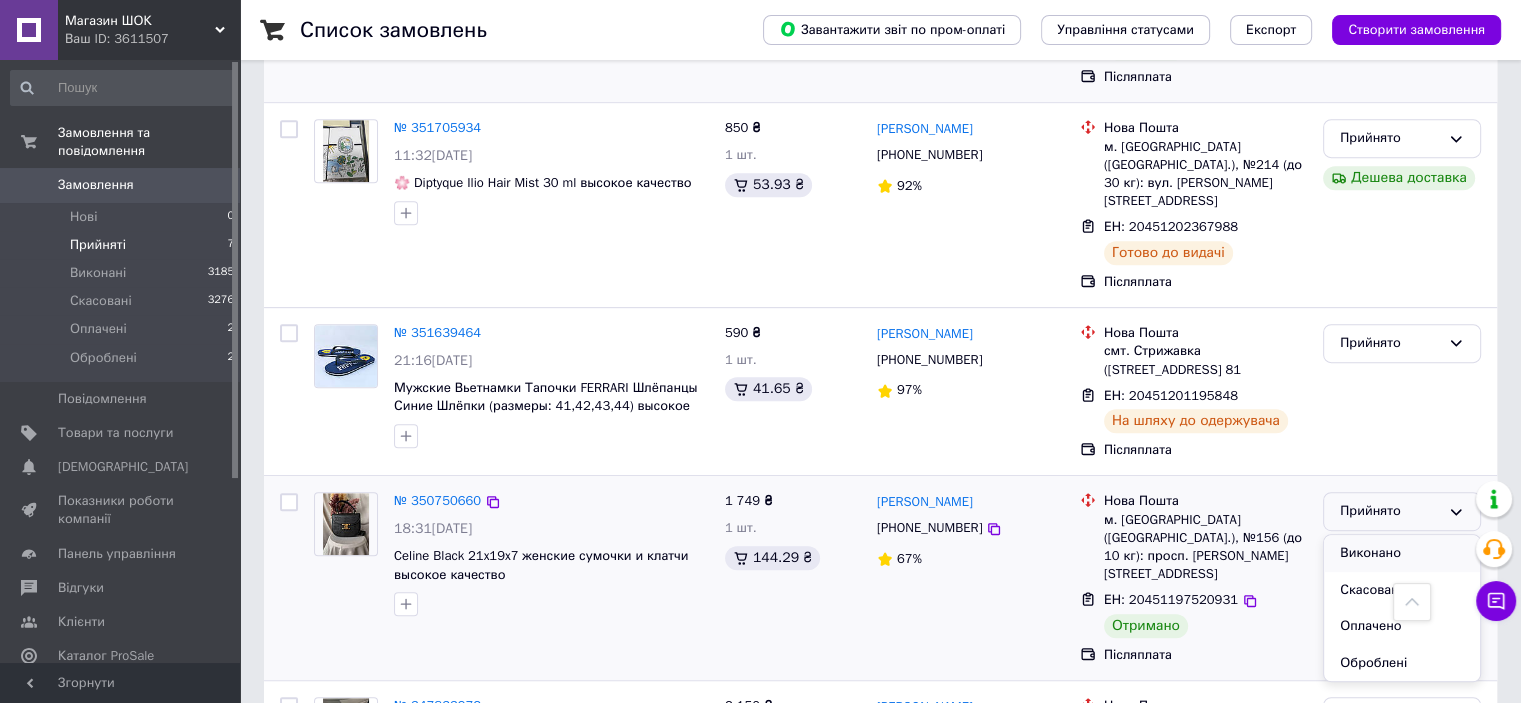 click on "Виконано" at bounding box center (1402, 553) 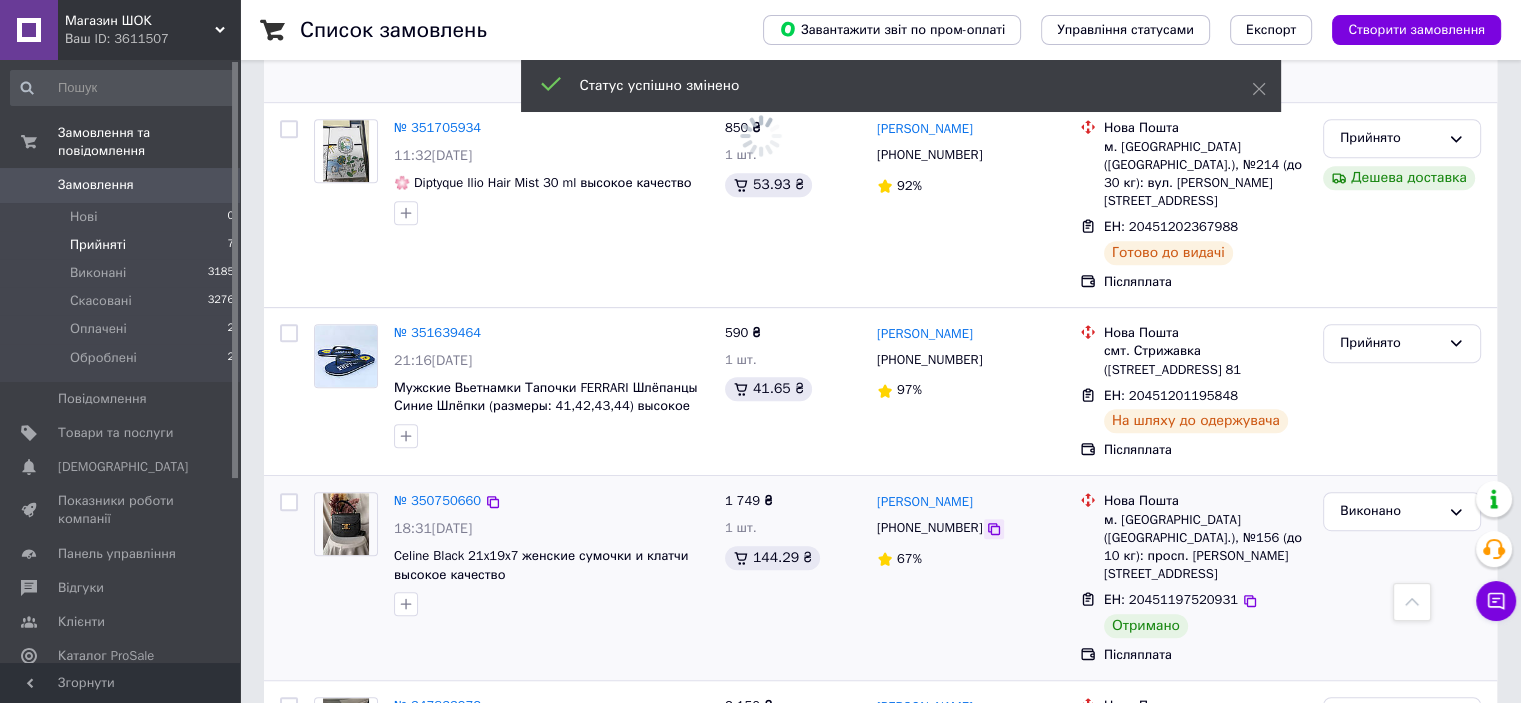 scroll, scrollTop: 976, scrollLeft: 0, axis: vertical 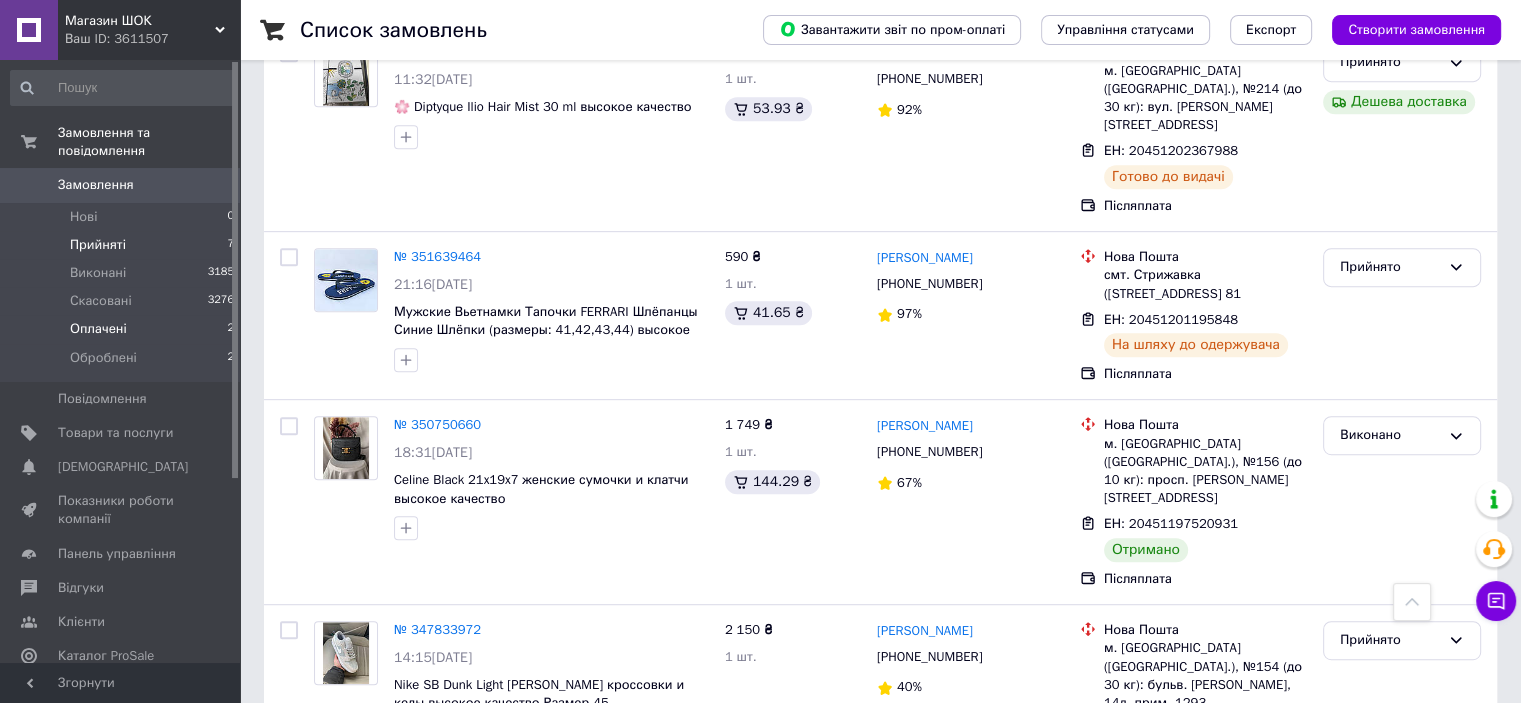 click on "Оплачені" at bounding box center [98, 329] 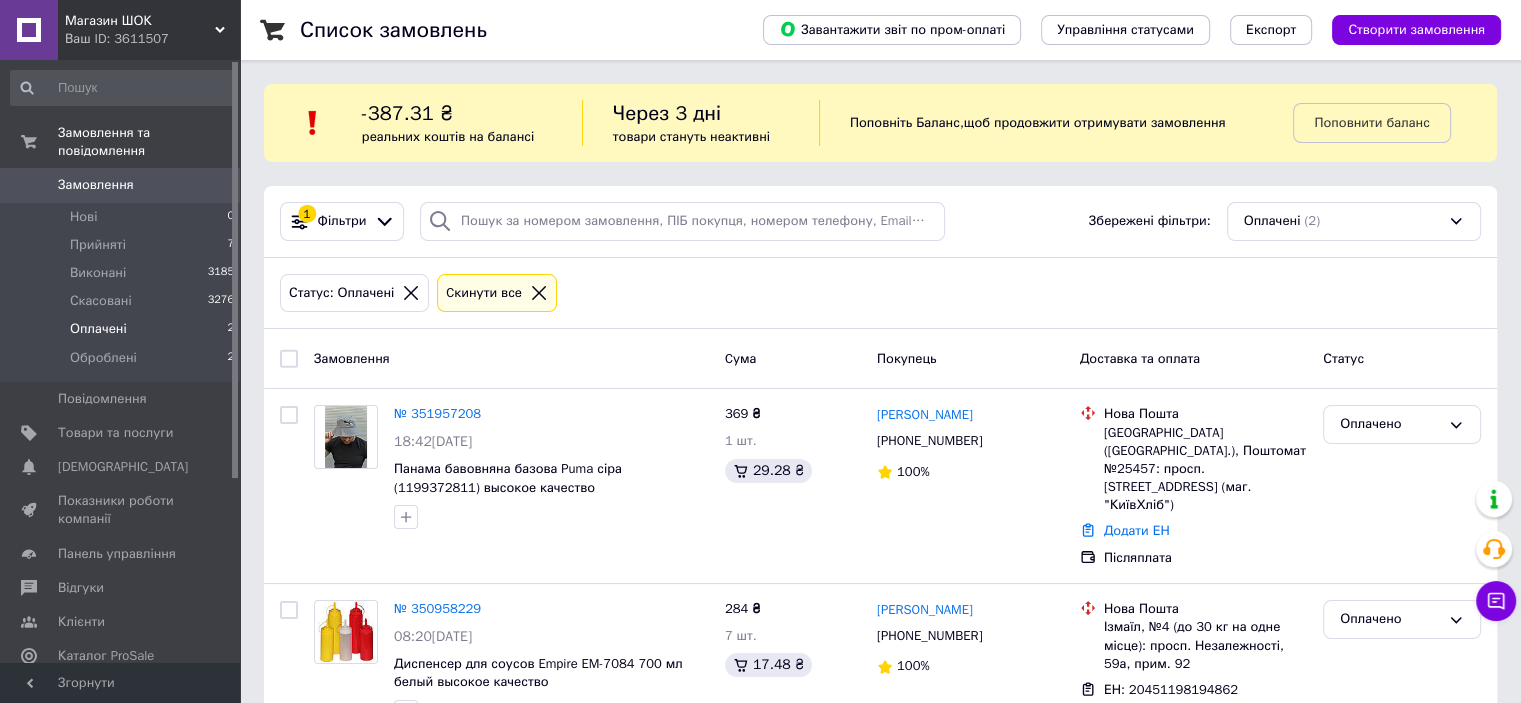 scroll, scrollTop: 55, scrollLeft: 0, axis: vertical 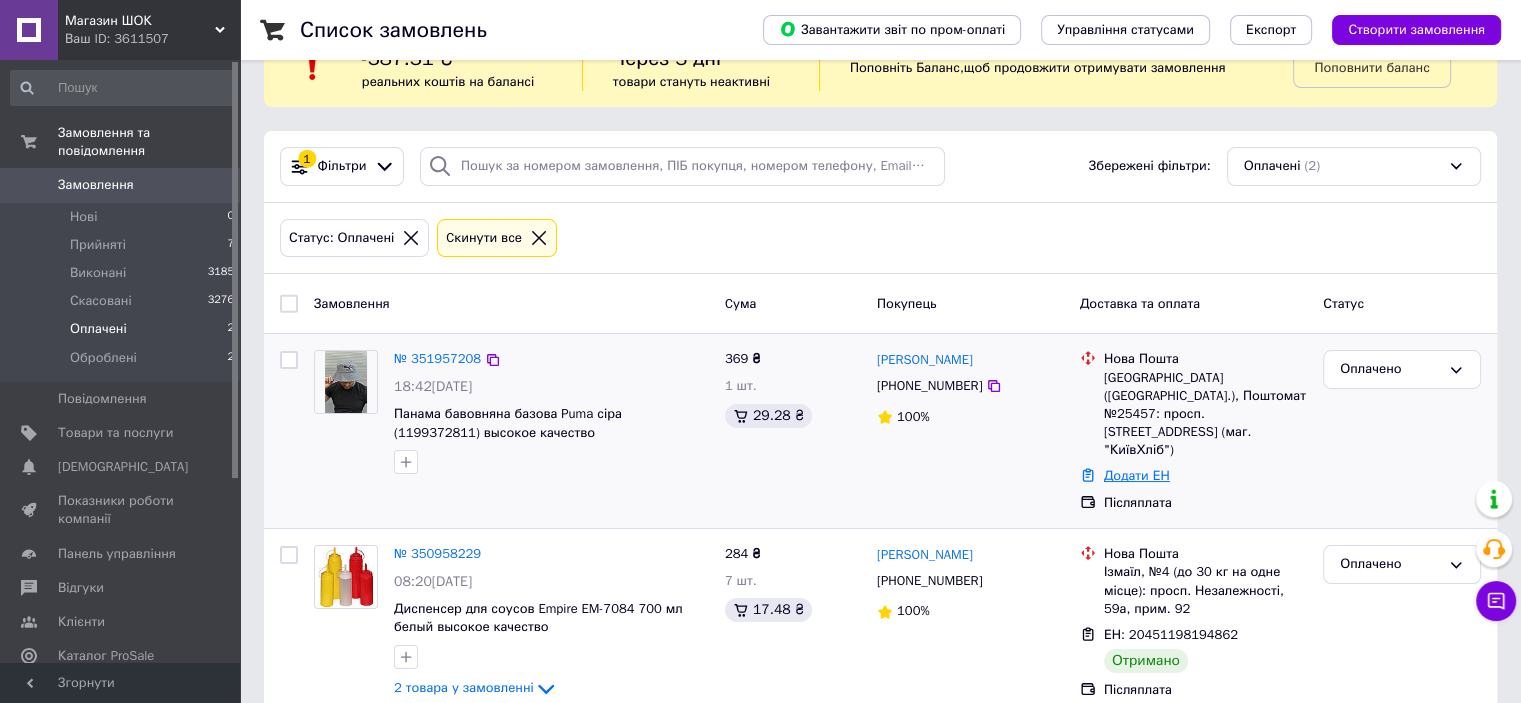 click on "Додати ЕН" at bounding box center [1137, 475] 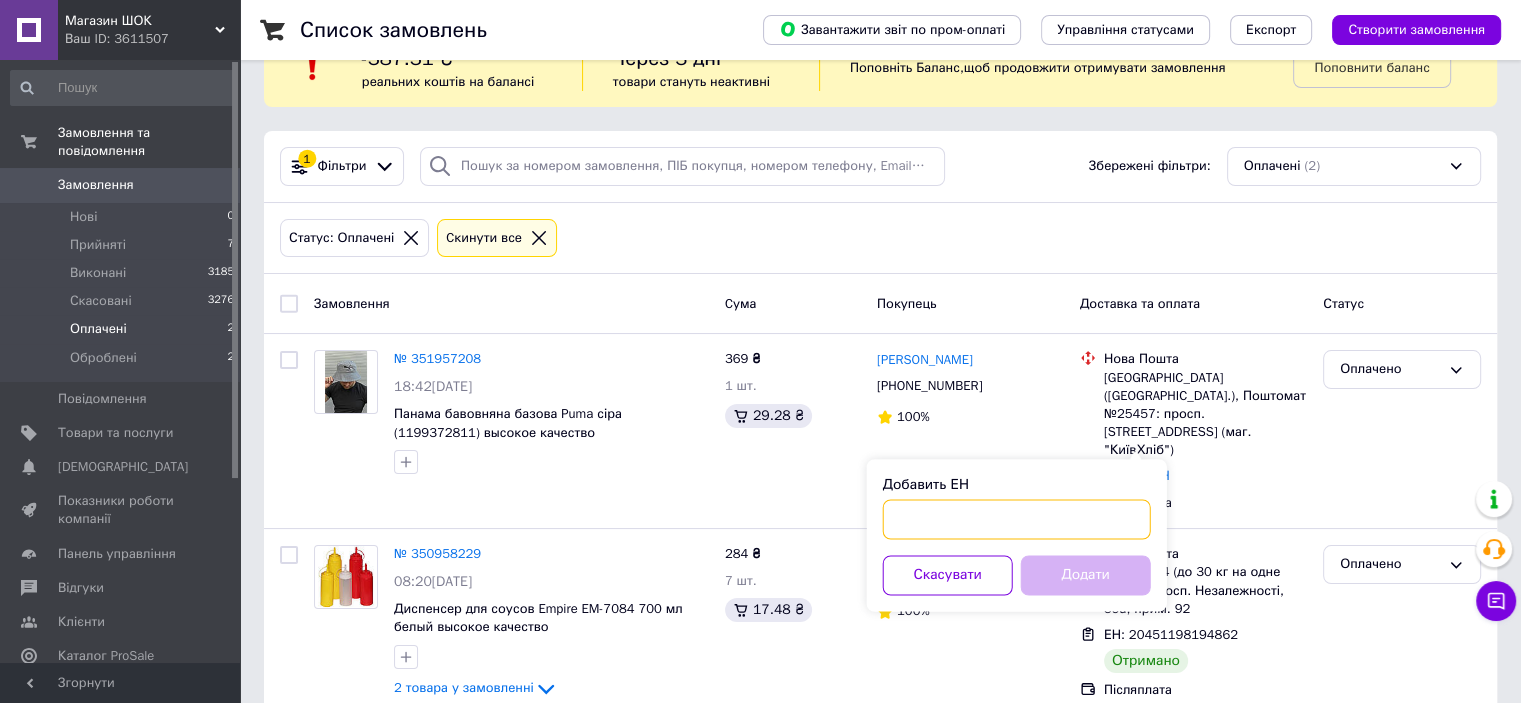 click on "Добавить ЕН" at bounding box center (1017, 519) 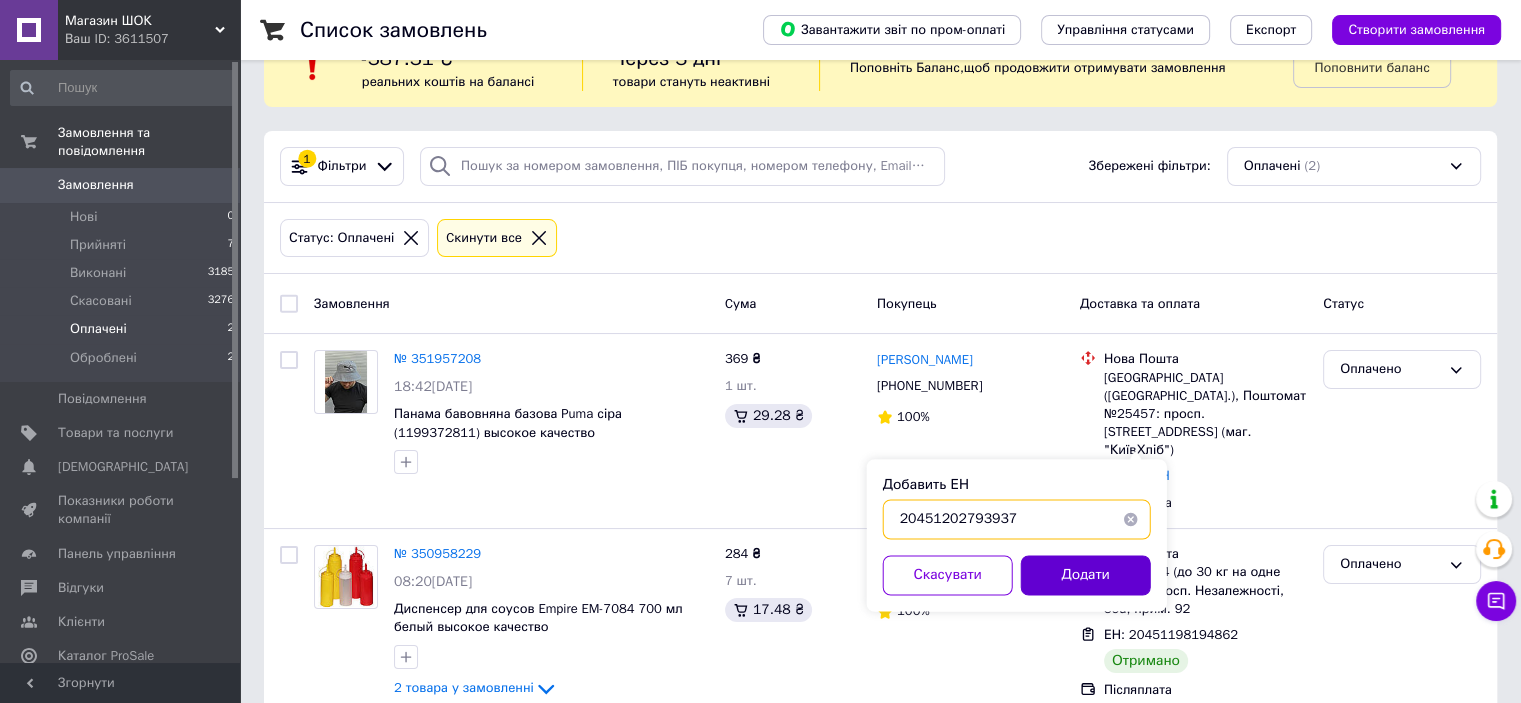 type on "20451202793937" 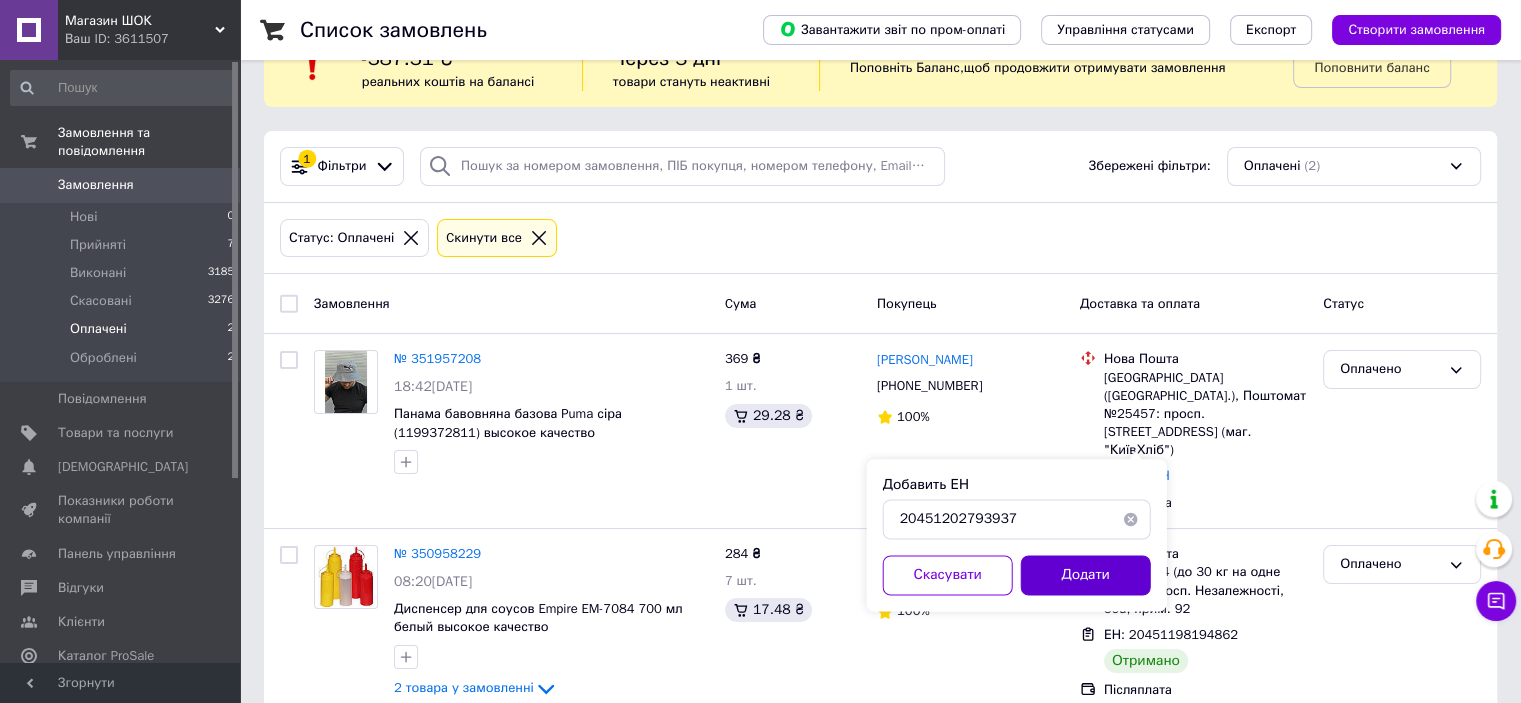 click on "Додати" at bounding box center [1086, 575] 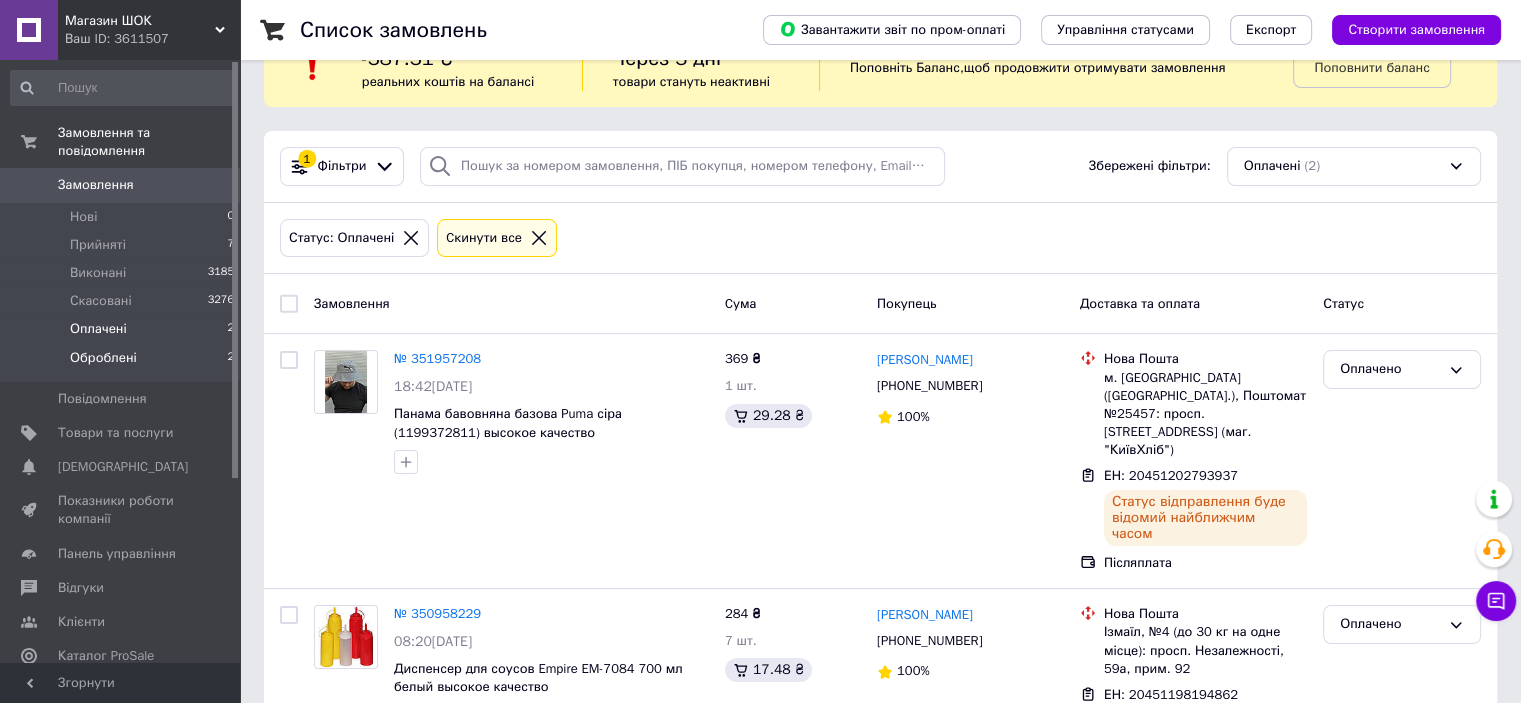 click on "Оброблені" at bounding box center (103, 358) 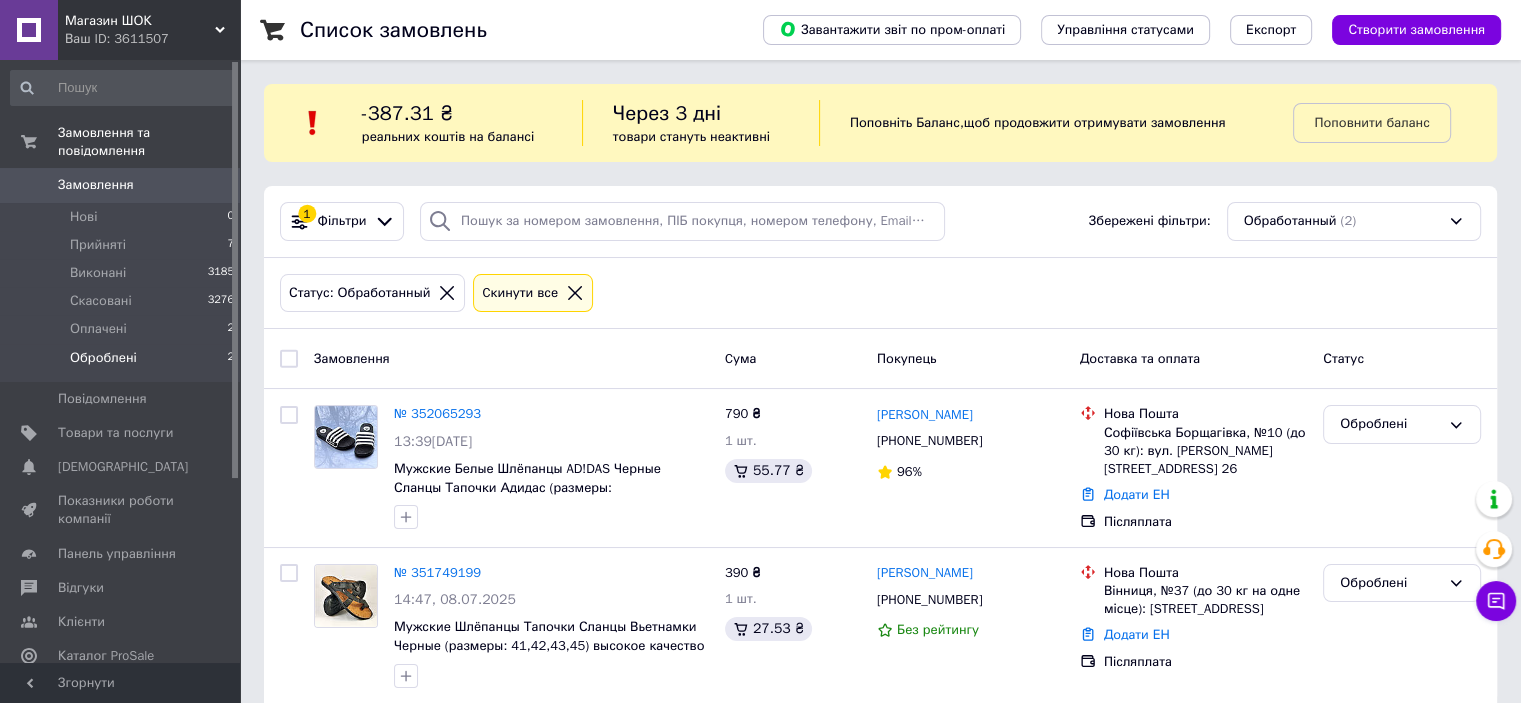 scroll, scrollTop: 21, scrollLeft: 0, axis: vertical 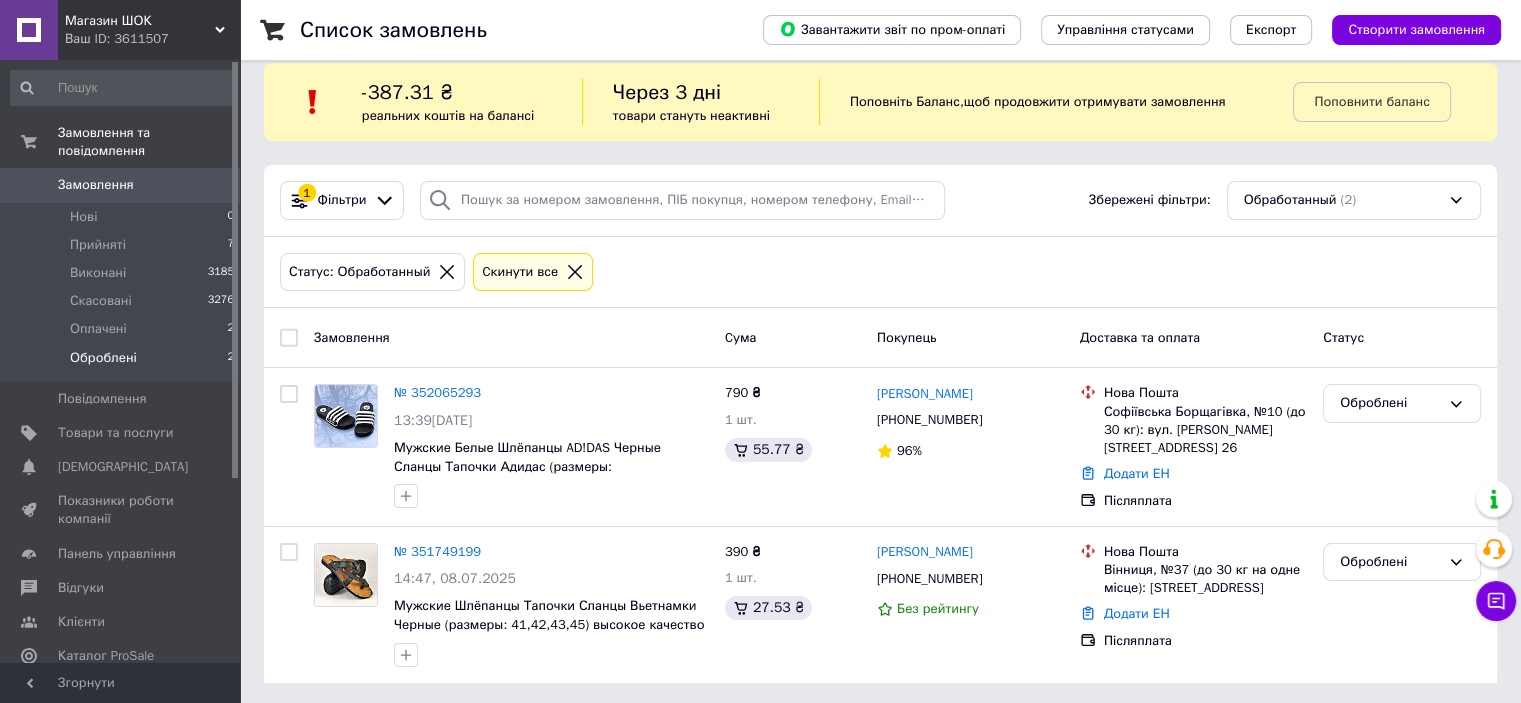 click on "Ваш ID: 3611507" at bounding box center [152, 39] 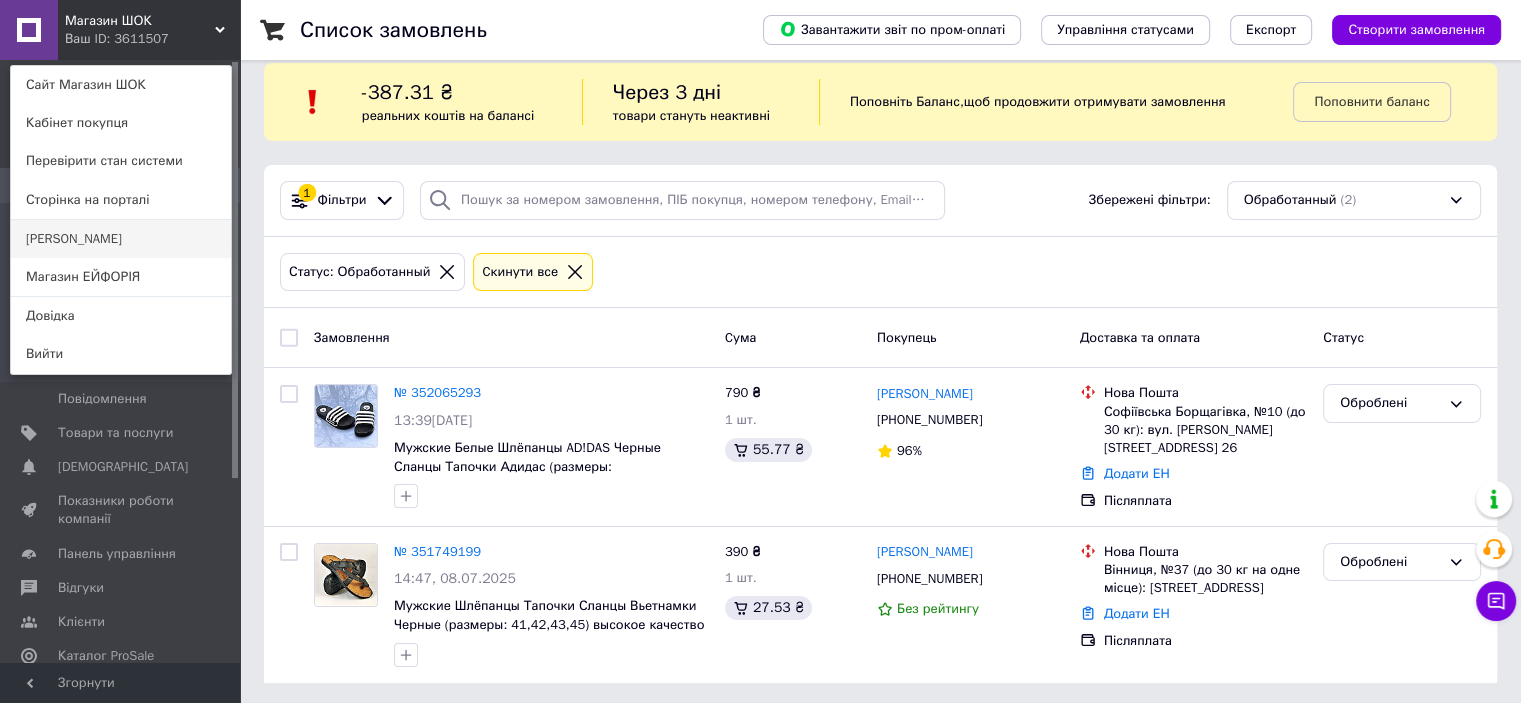 click on "[PERSON_NAME]" at bounding box center (121, 239) 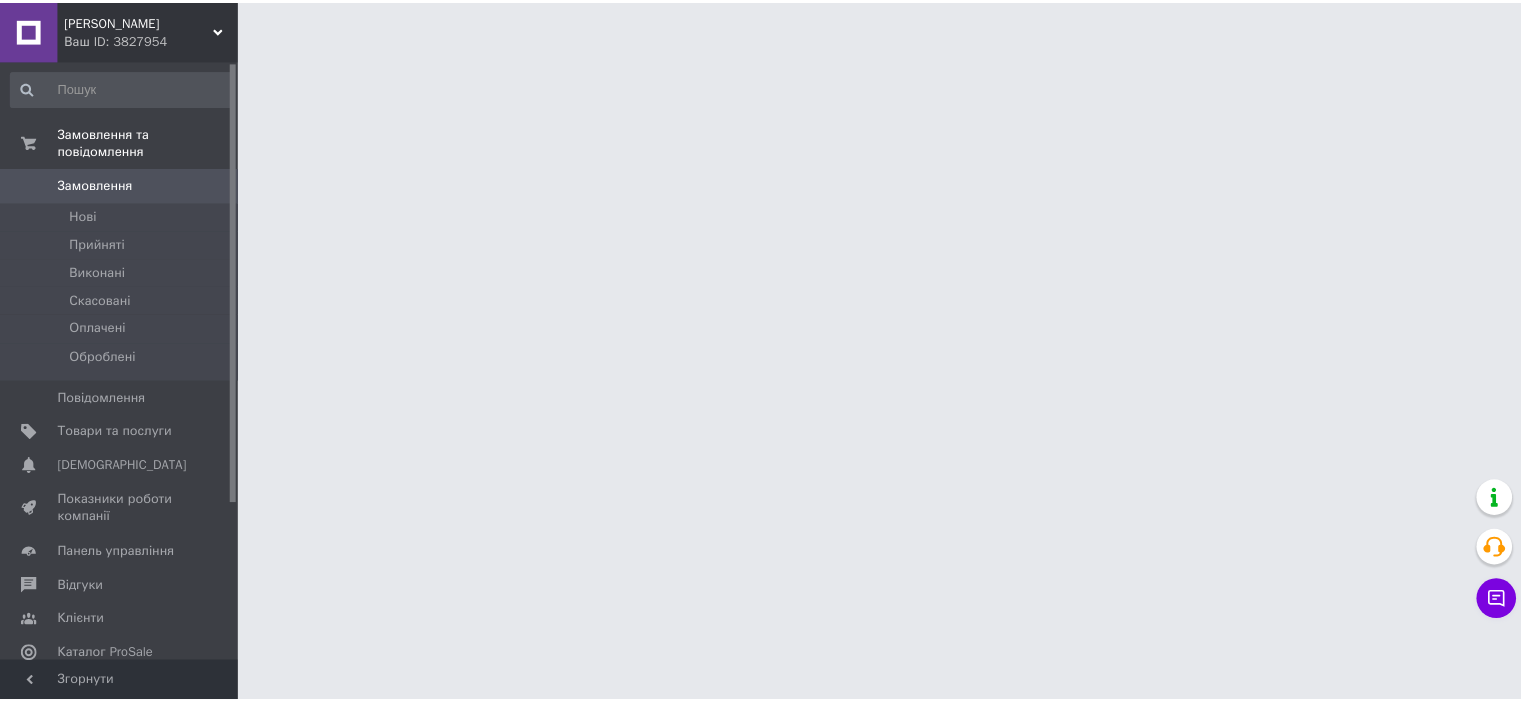 scroll, scrollTop: 0, scrollLeft: 0, axis: both 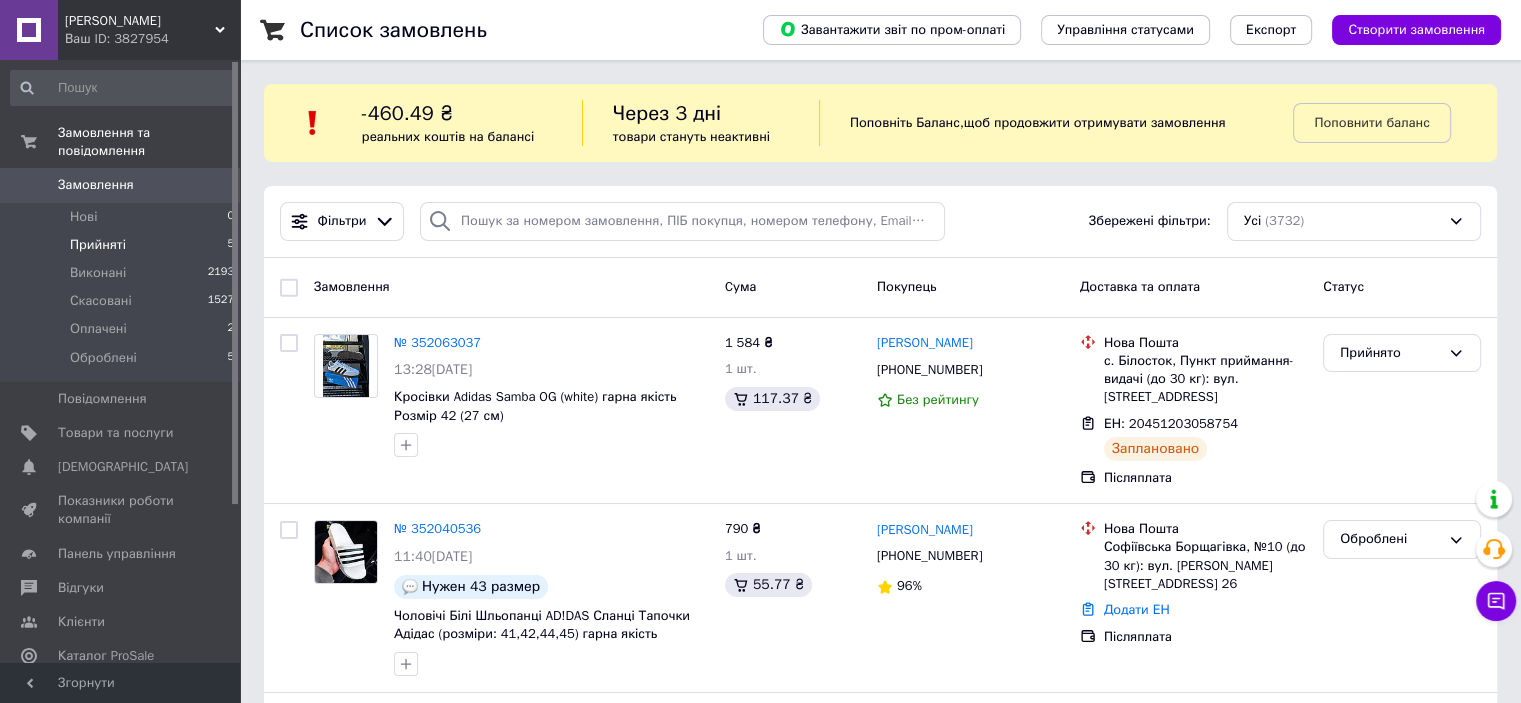 click on "Прийняті 5" at bounding box center [123, 245] 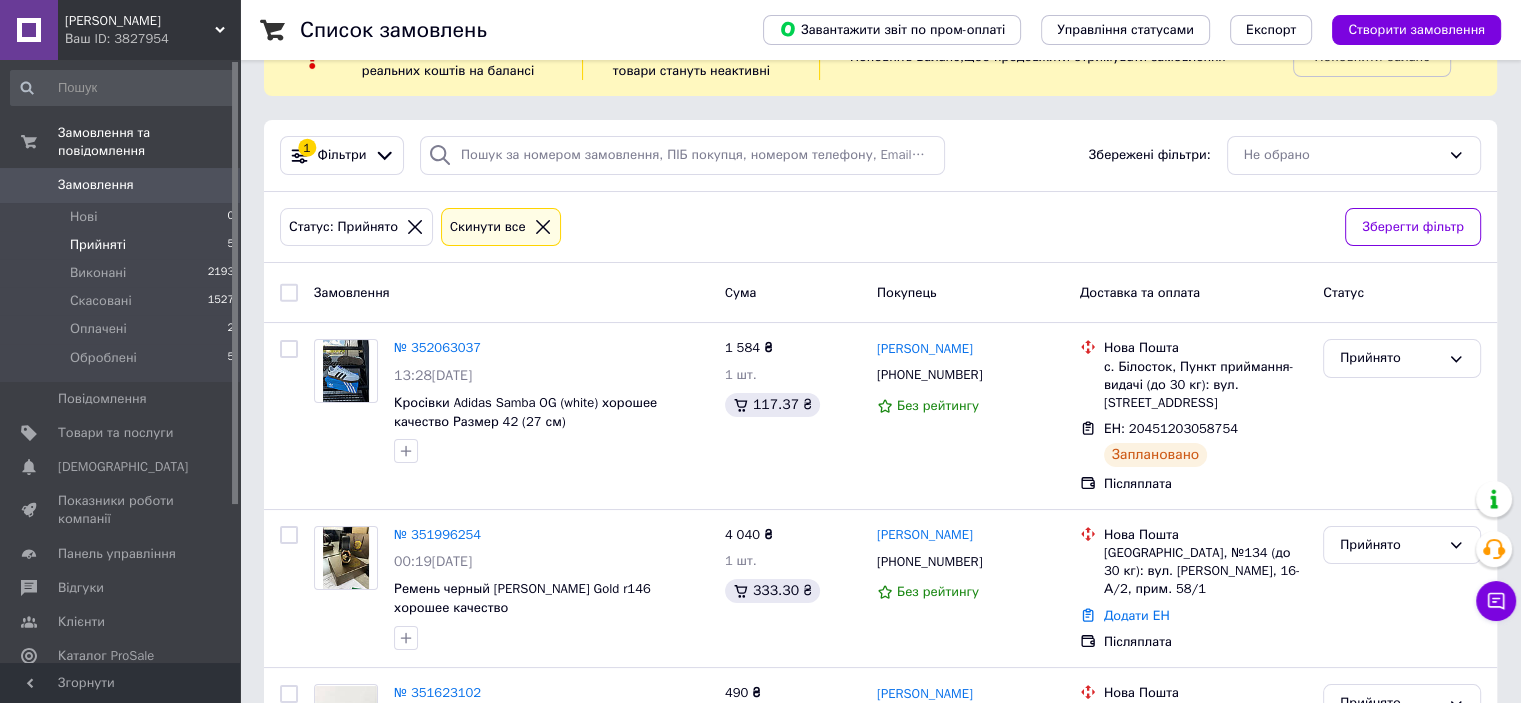 scroll, scrollTop: 100, scrollLeft: 0, axis: vertical 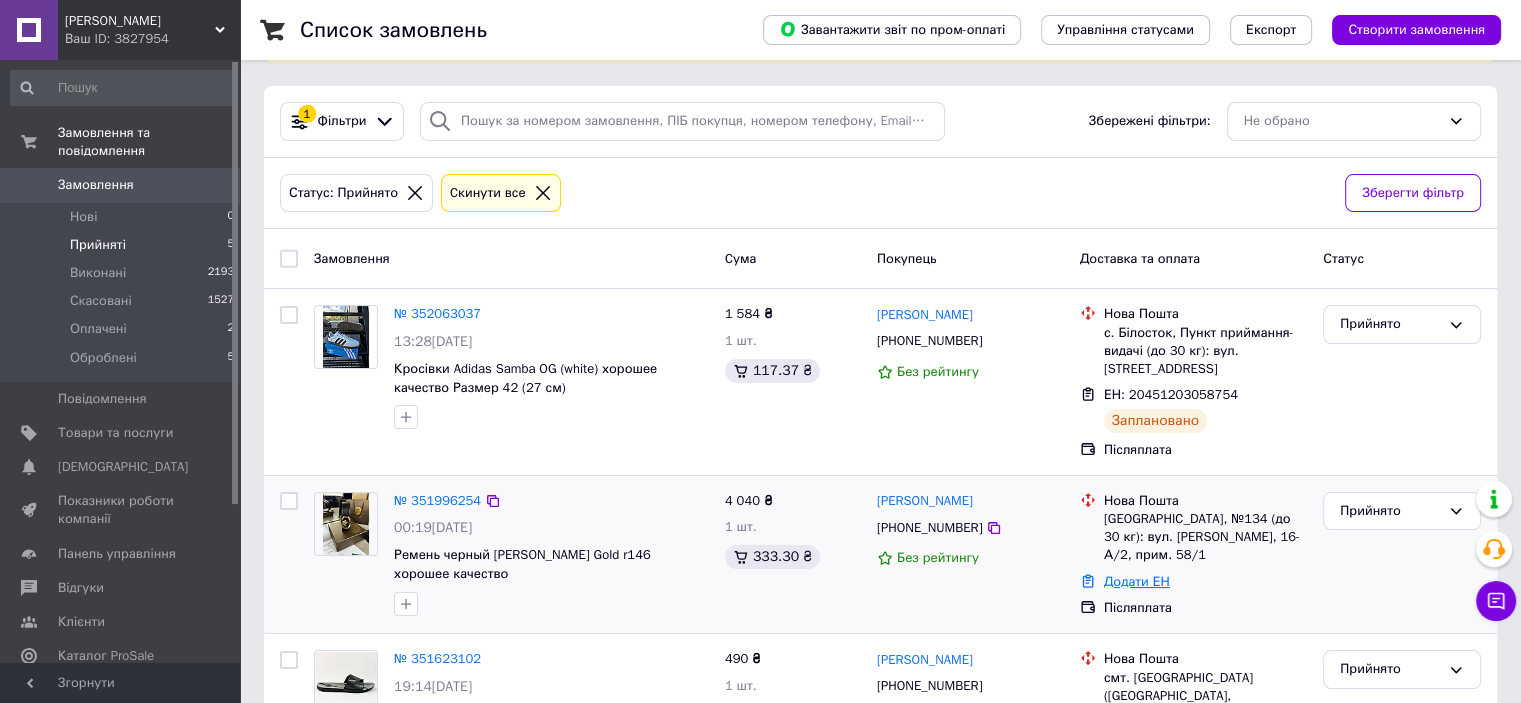 click on "Додати ЕН" at bounding box center (1137, 581) 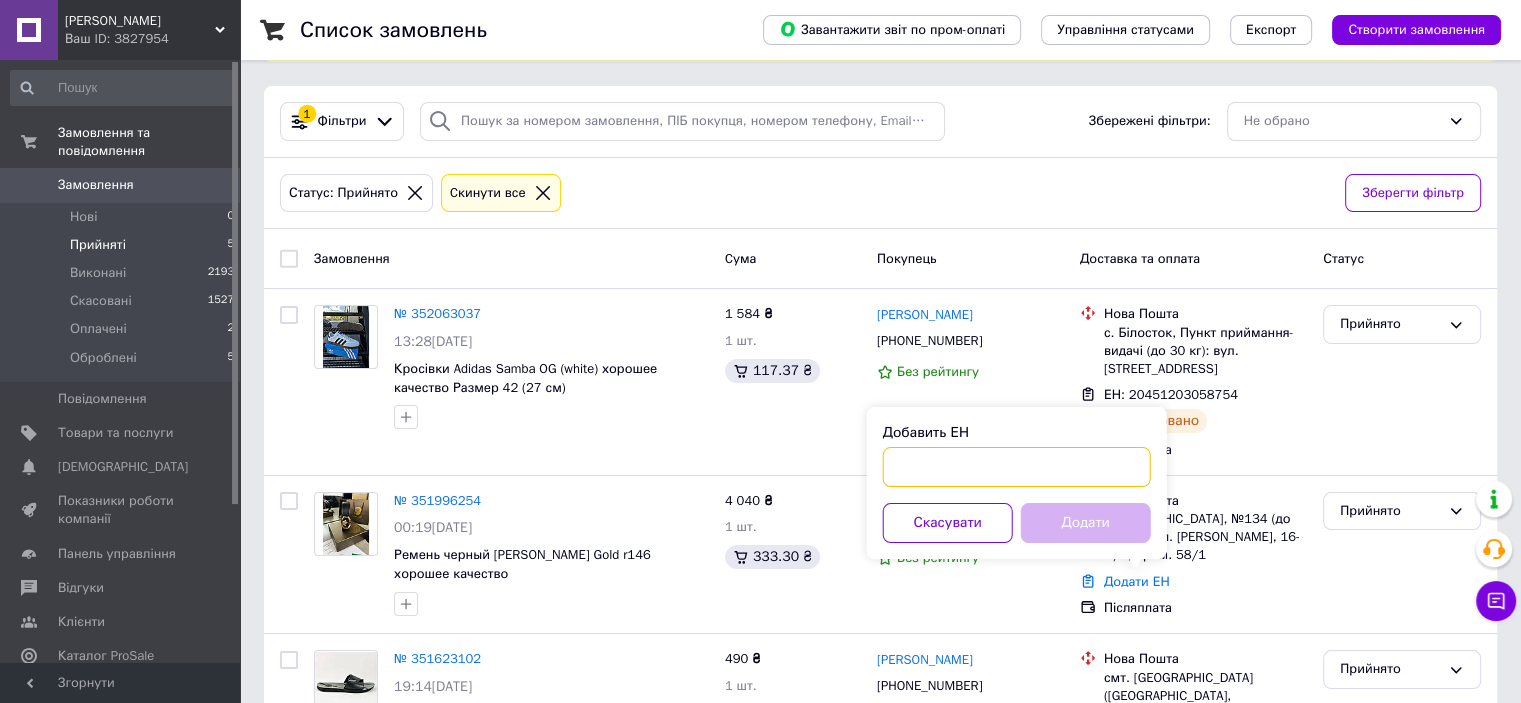 click on "Добавить ЕН" at bounding box center [1017, 467] 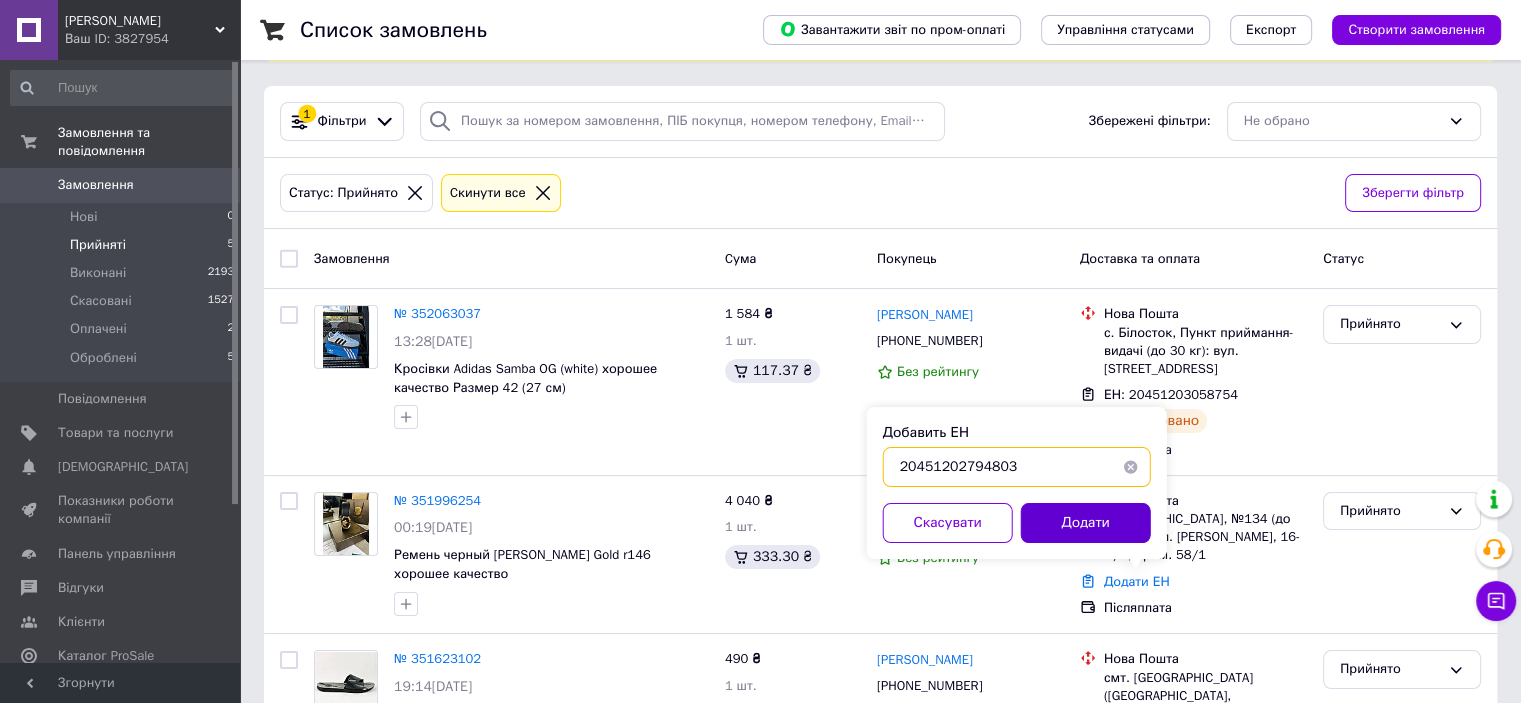 type on "20451202794803" 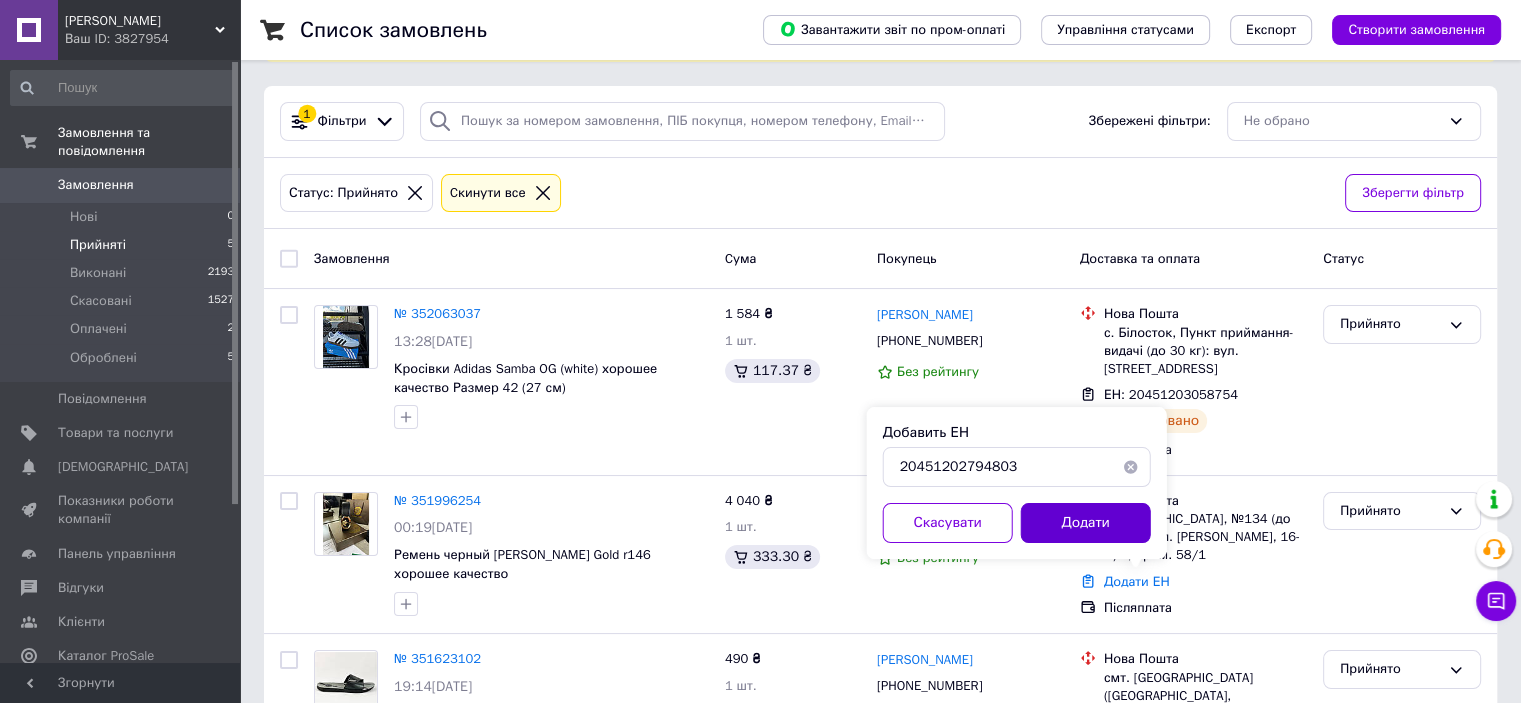 click on "Додати" at bounding box center (1086, 523) 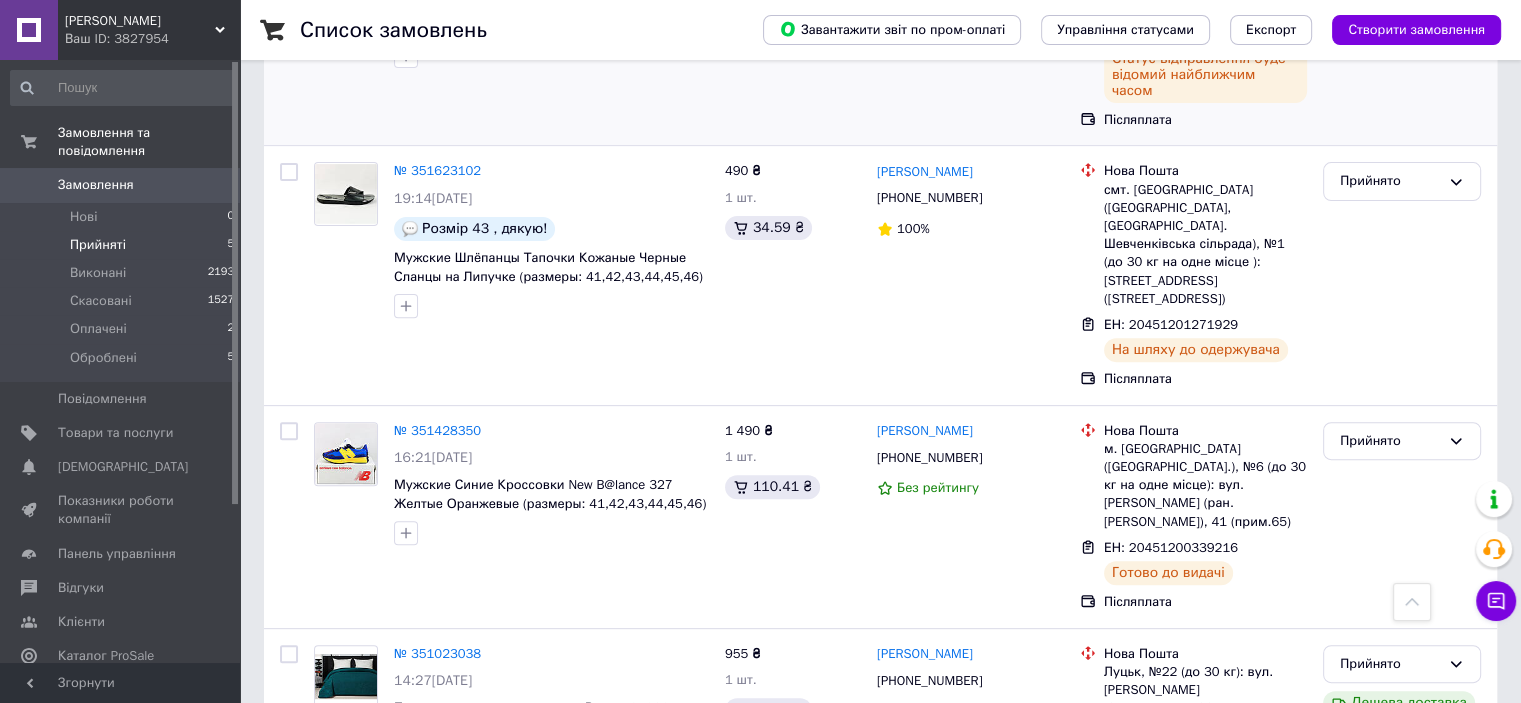 scroll, scrollTop: 692, scrollLeft: 0, axis: vertical 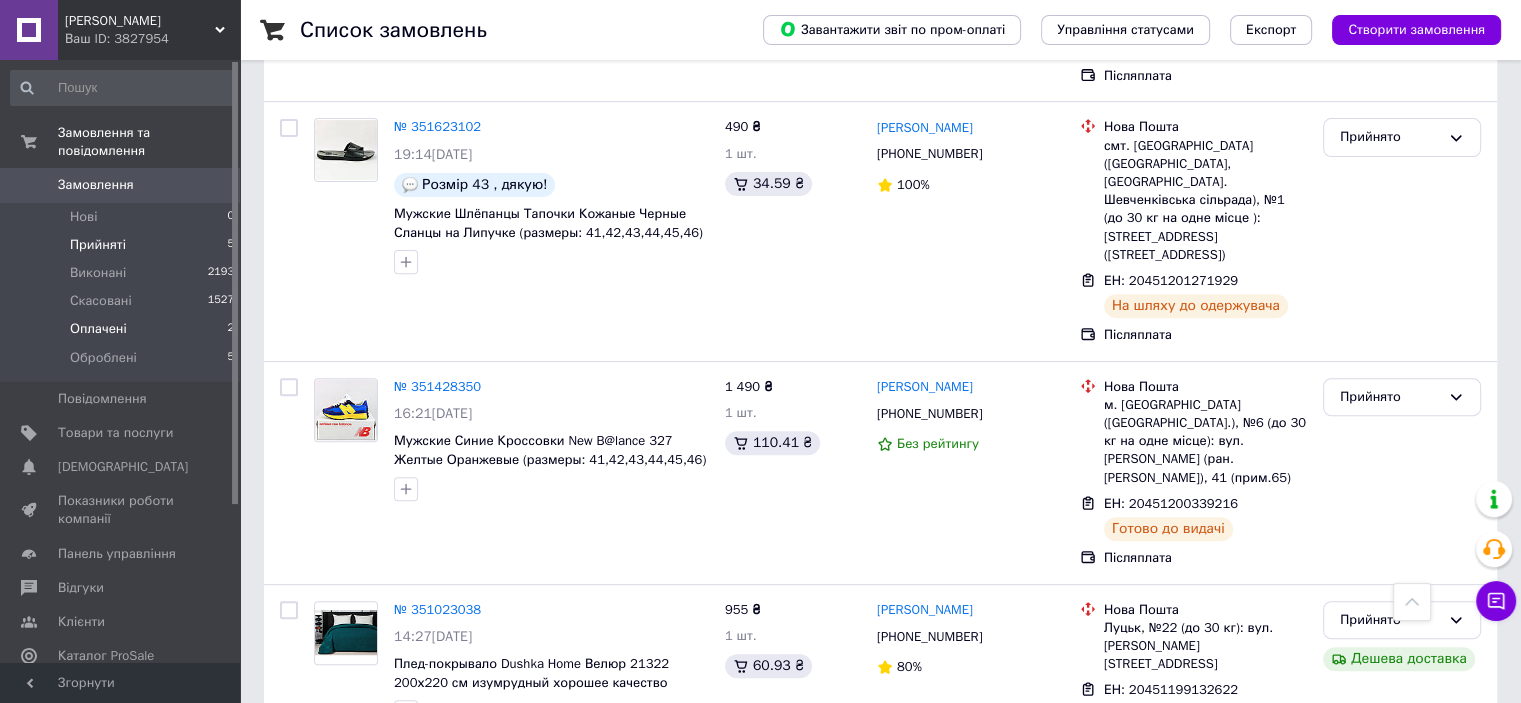 click on "Оплачені 2" at bounding box center [123, 329] 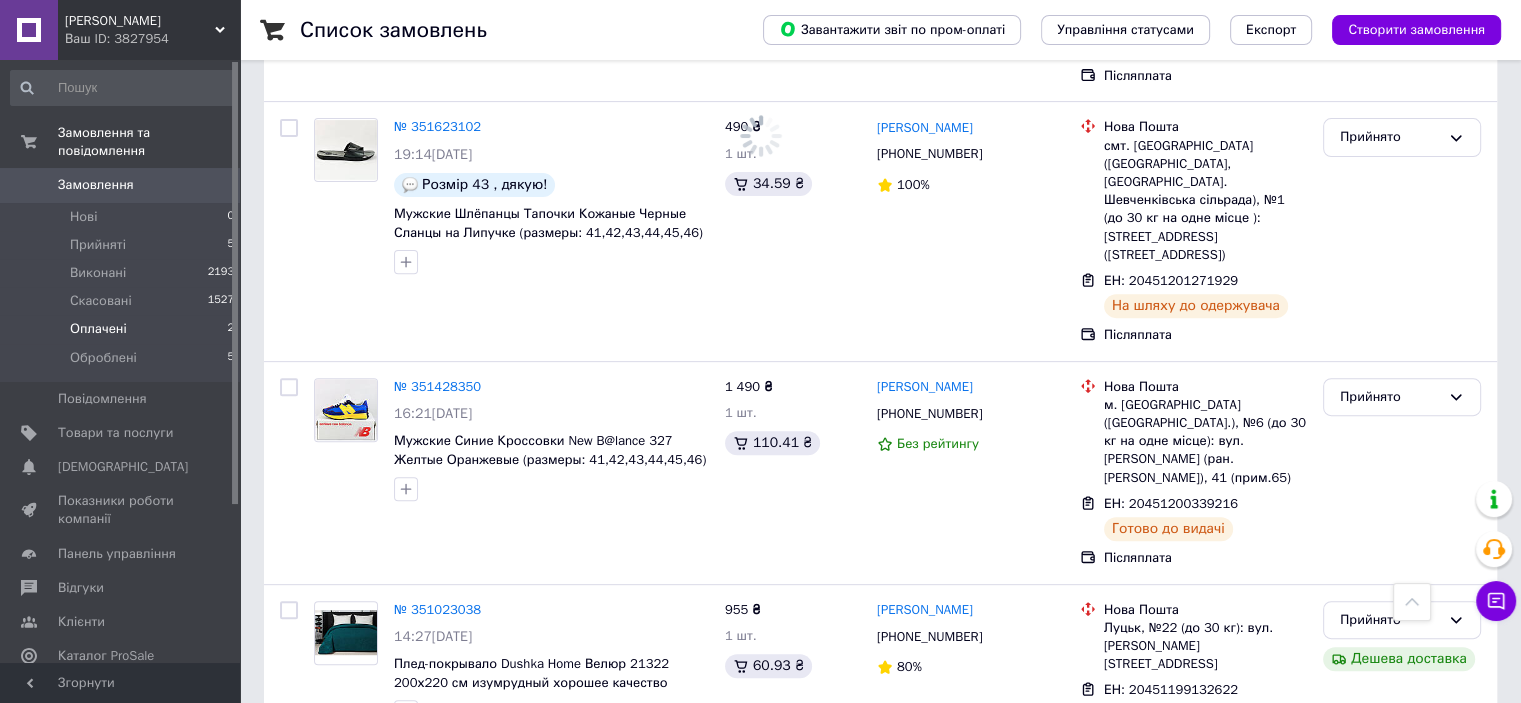 scroll, scrollTop: 0, scrollLeft: 0, axis: both 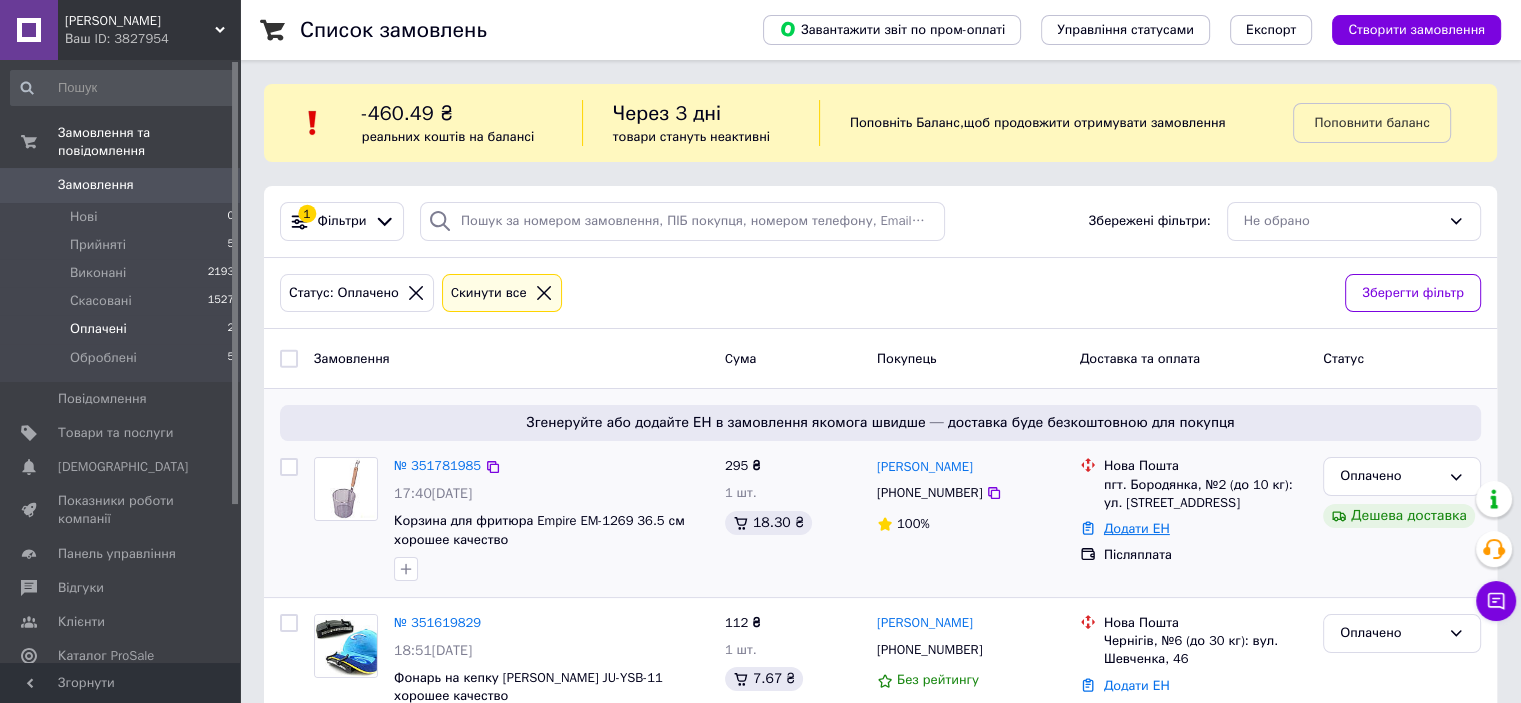 click on "Додати ЕН" at bounding box center [1137, 528] 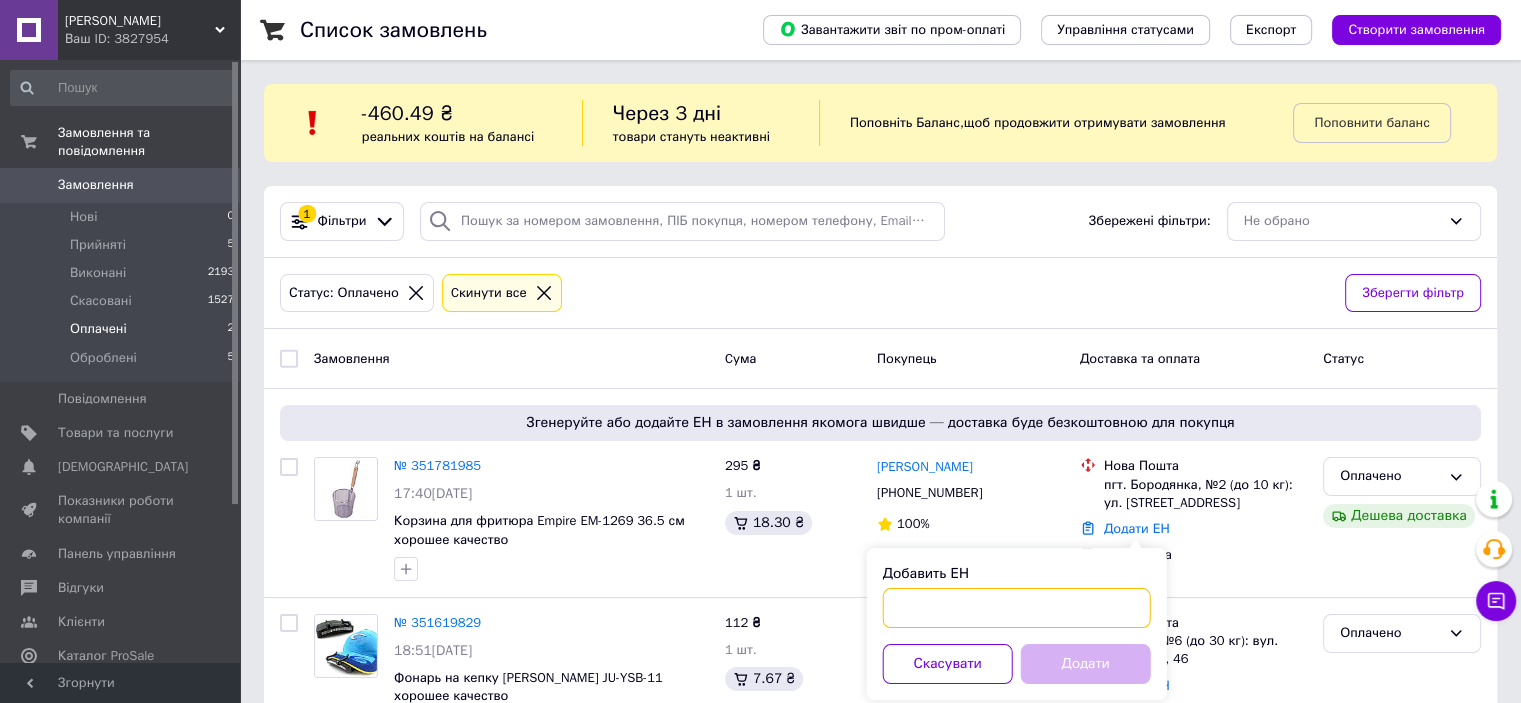 click on "Добавить ЕН" at bounding box center [1017, 608] 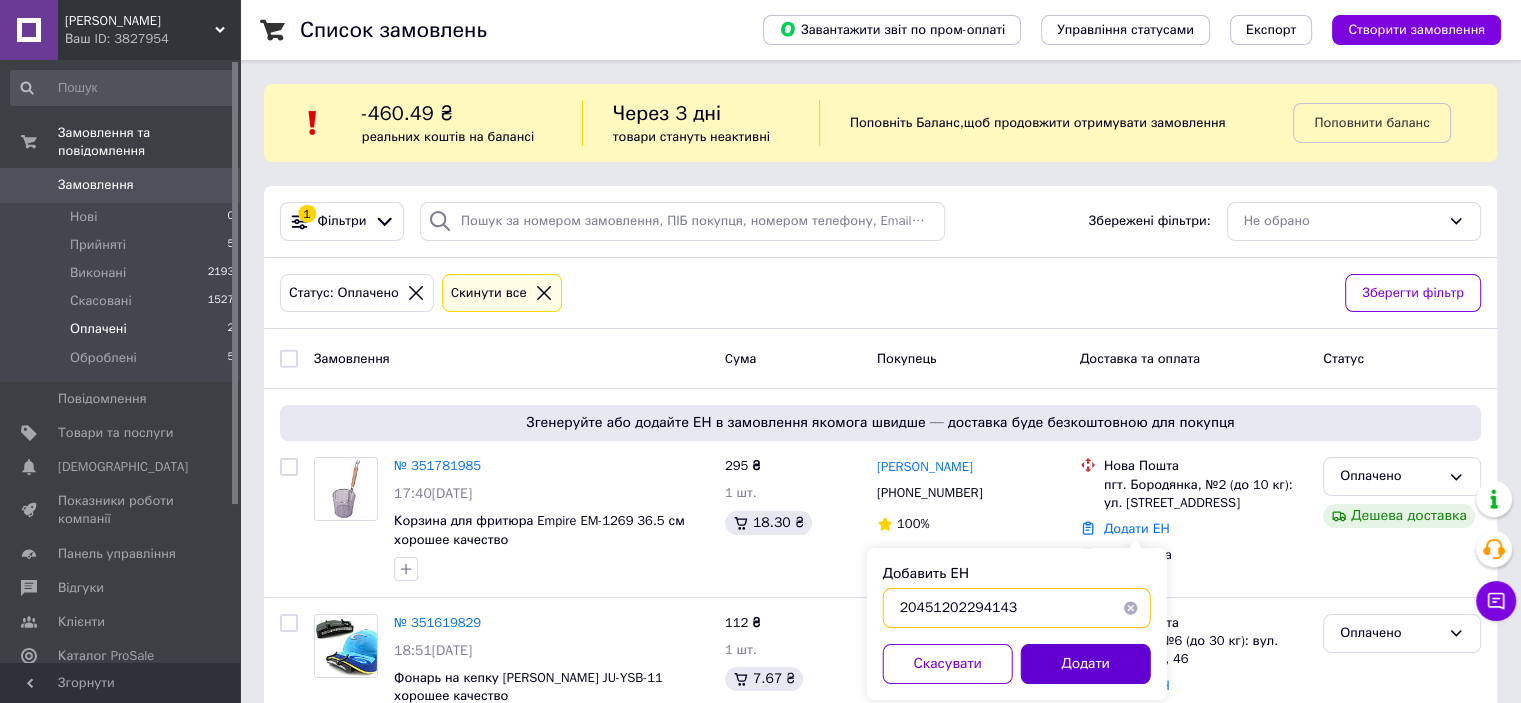 type on "20451202294143" 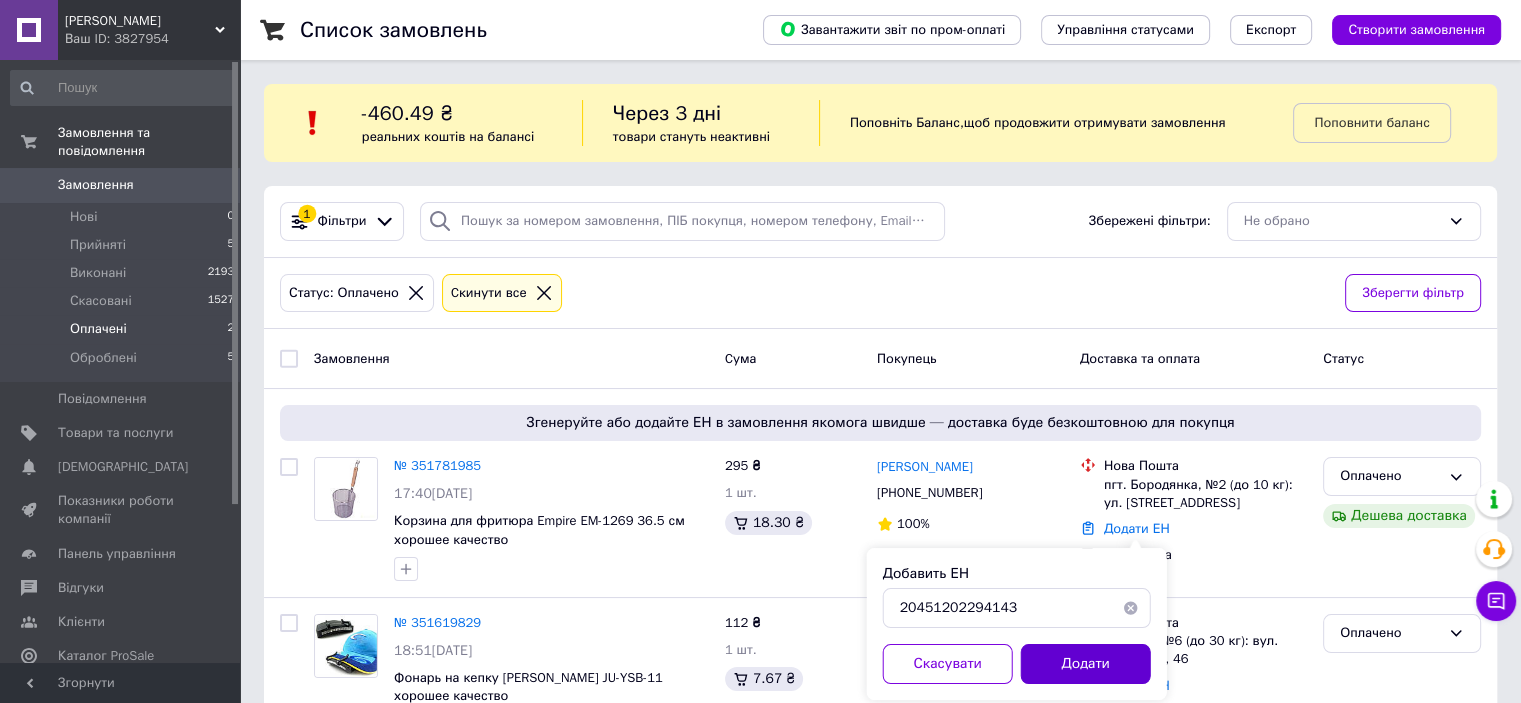 click on "Додати" at bounding box center [1086, 664] 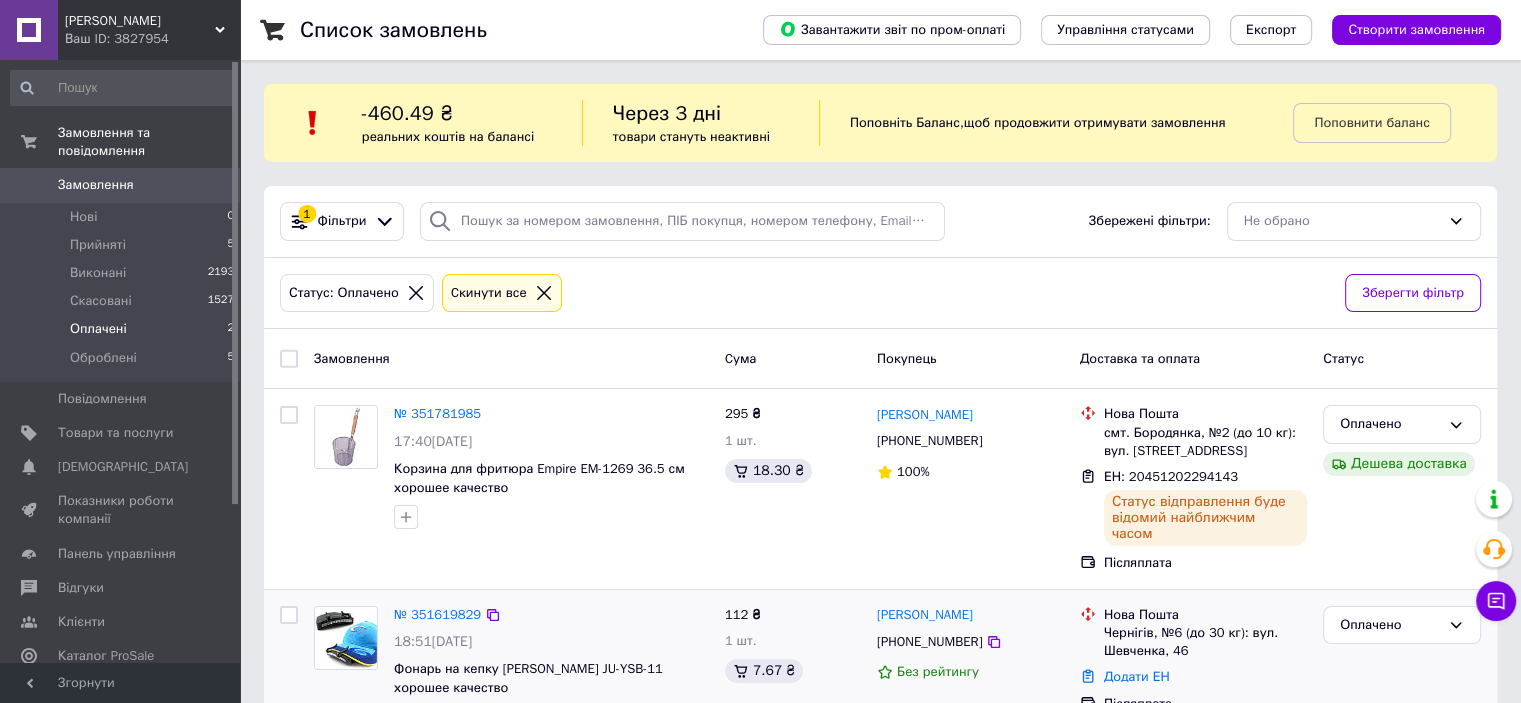 scroll, scrollTop: 48, scrollLeft: 0, axis: vertical 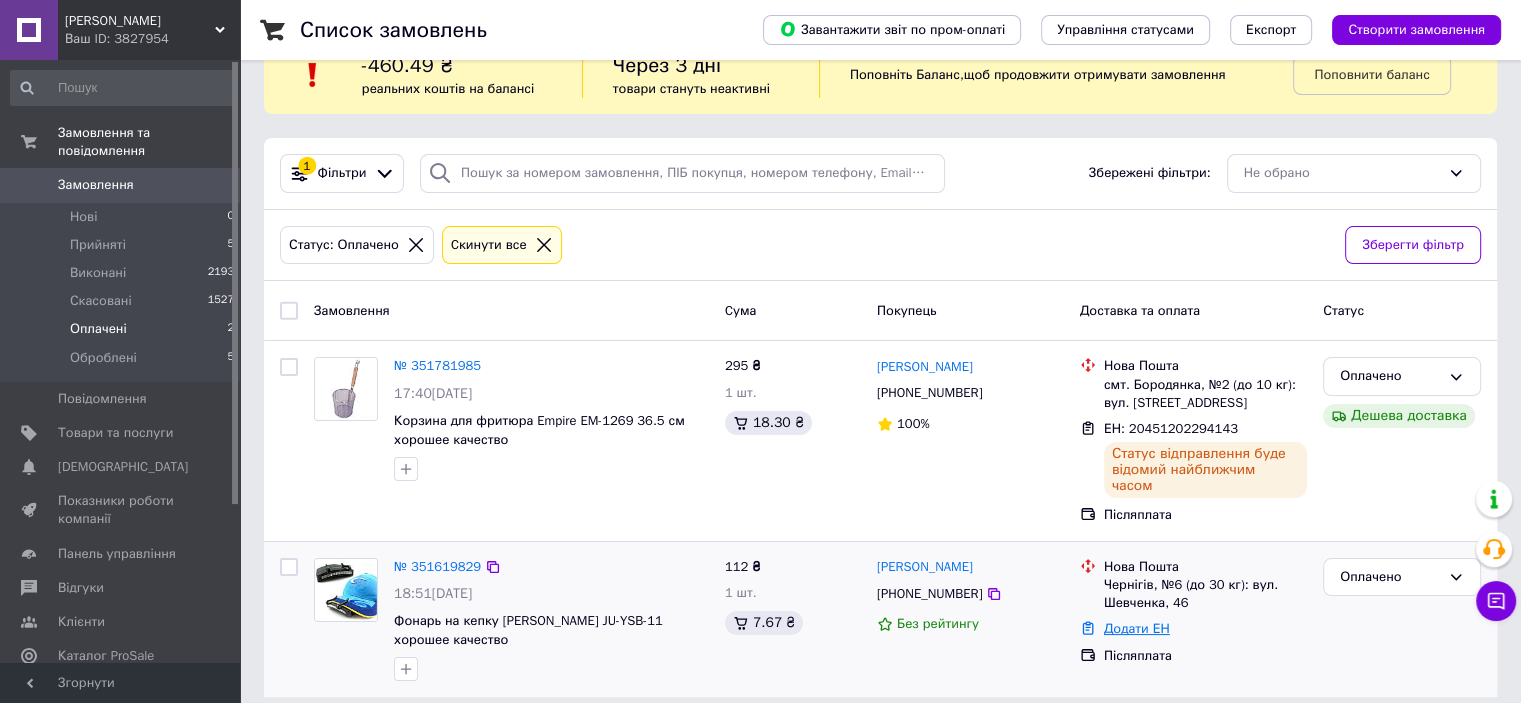 click on "Додати ЕН" at bounding box center (1137, 628) 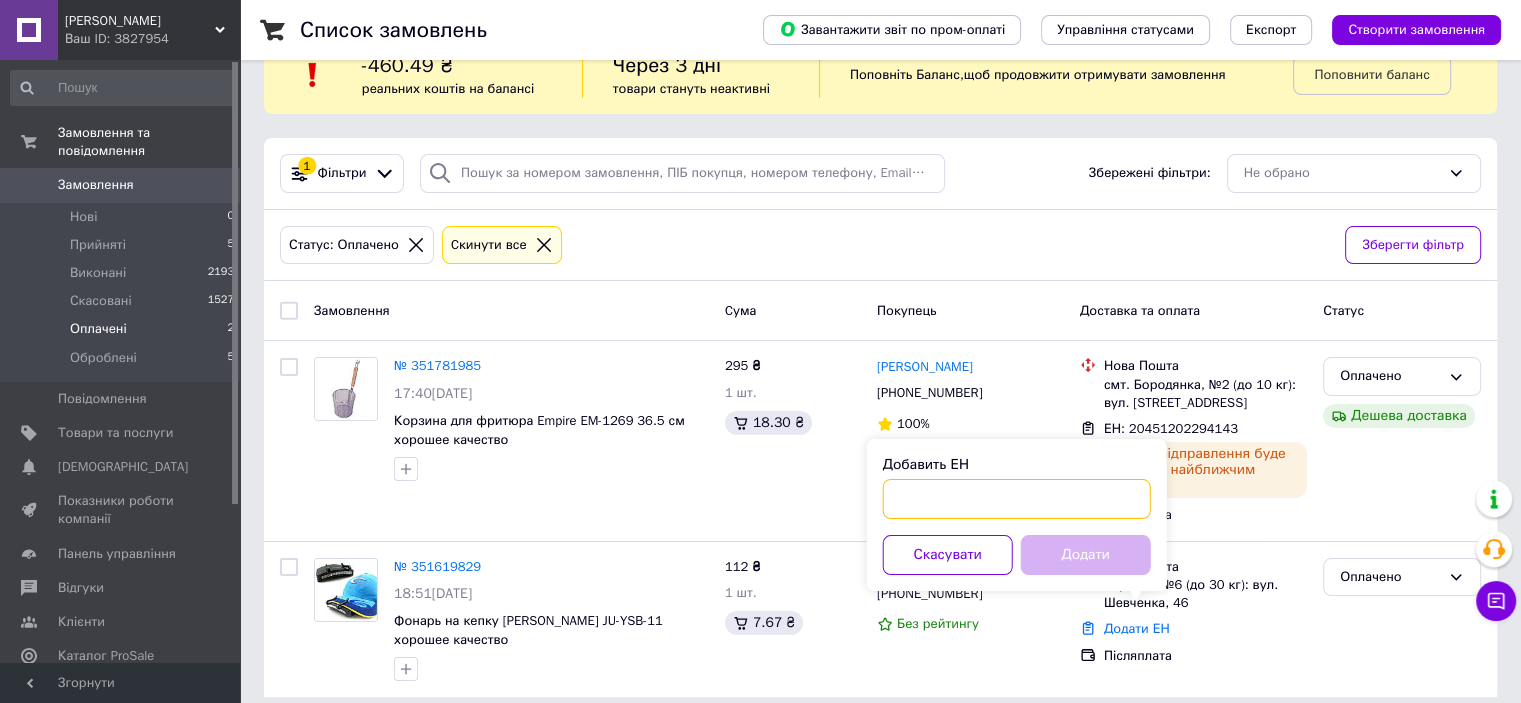 click on "Добавить ЕН" at bounding box center (1017, 499) 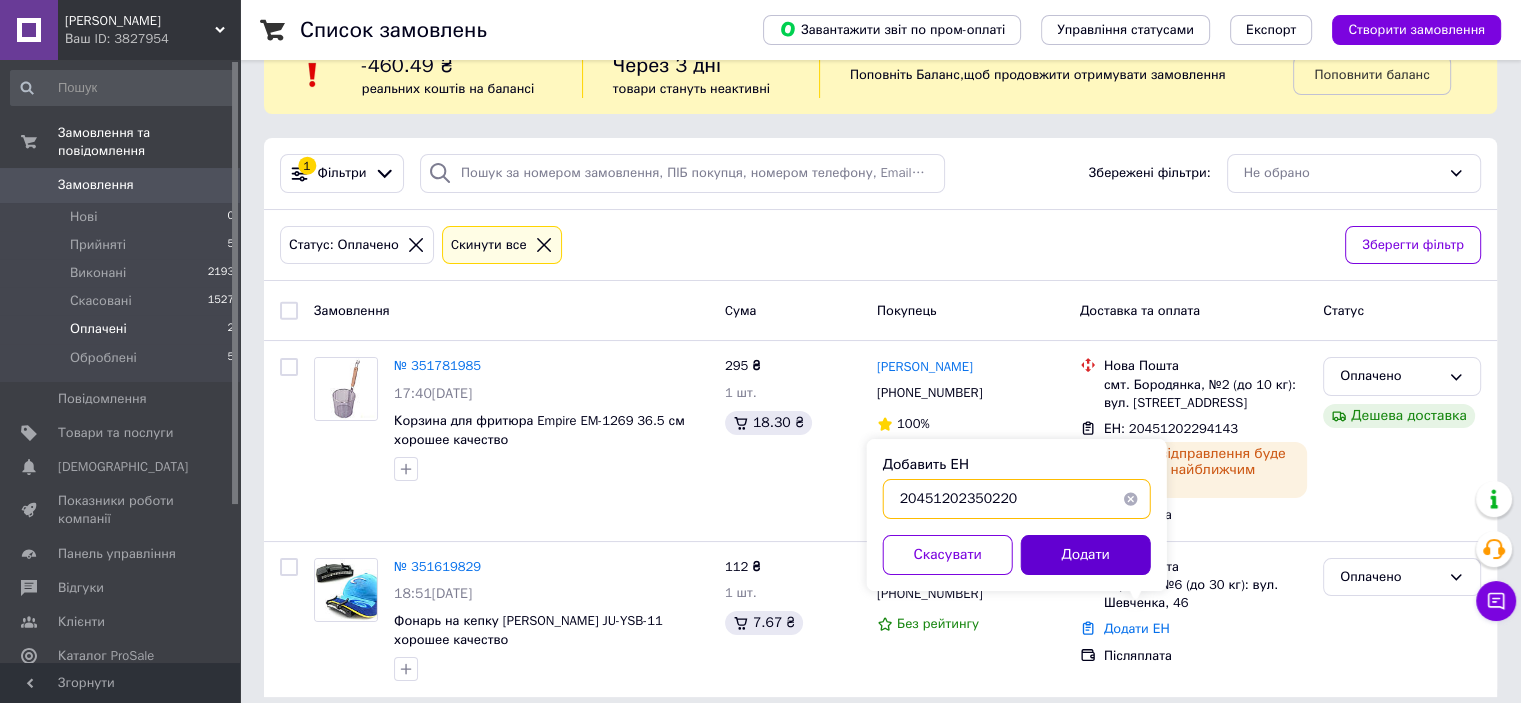 type on "20451202350220" 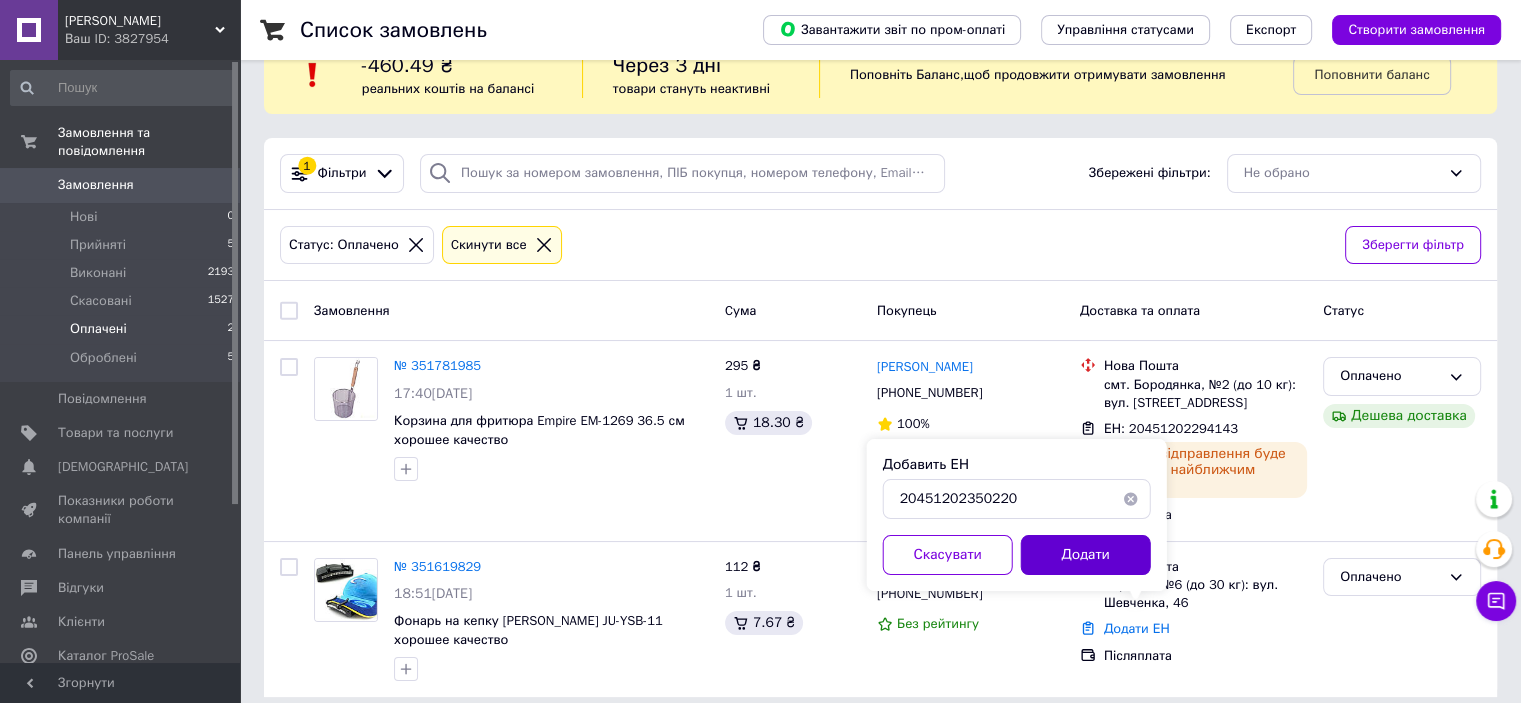 click on "Додати" at bounding box center [1086, 555] 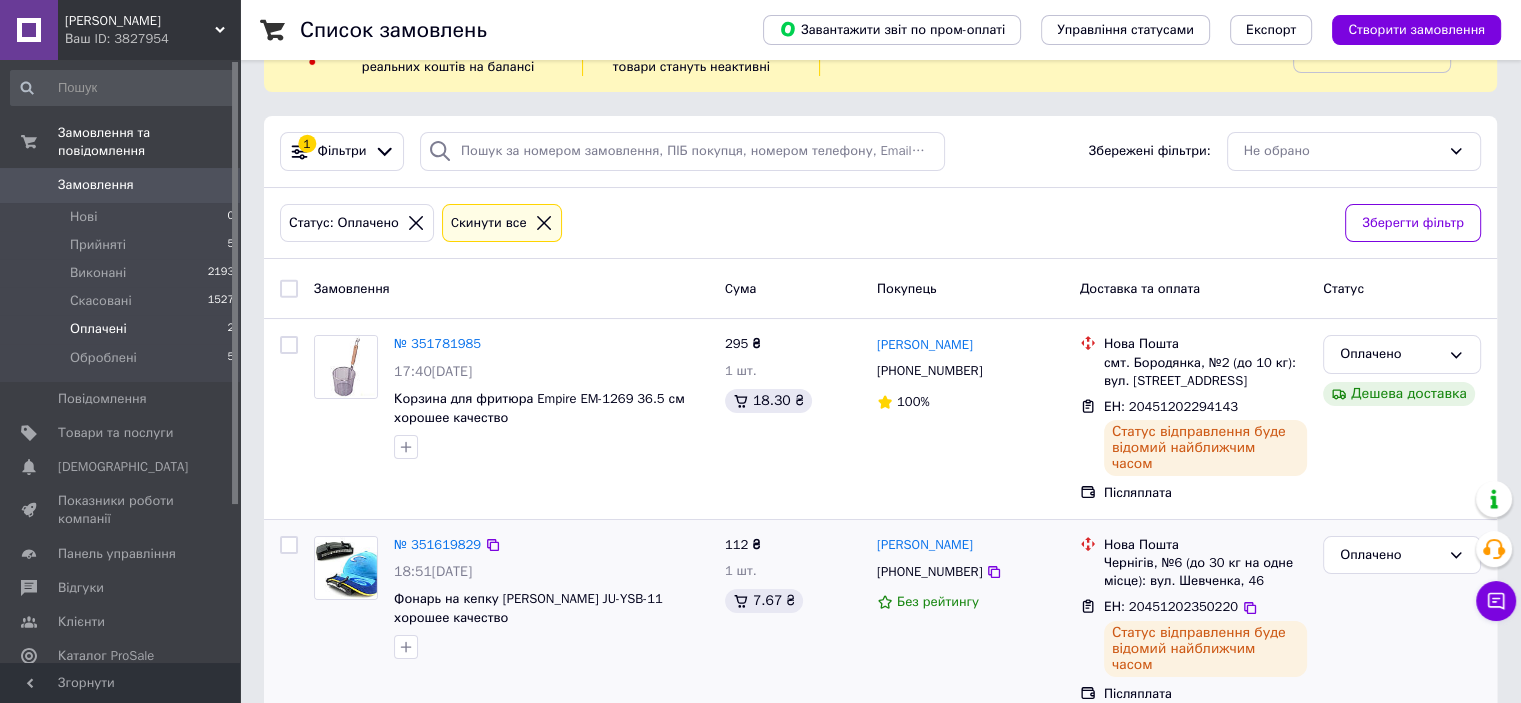 scroll, scrollTop: 76, scrollLeft: 0, axis: vertical 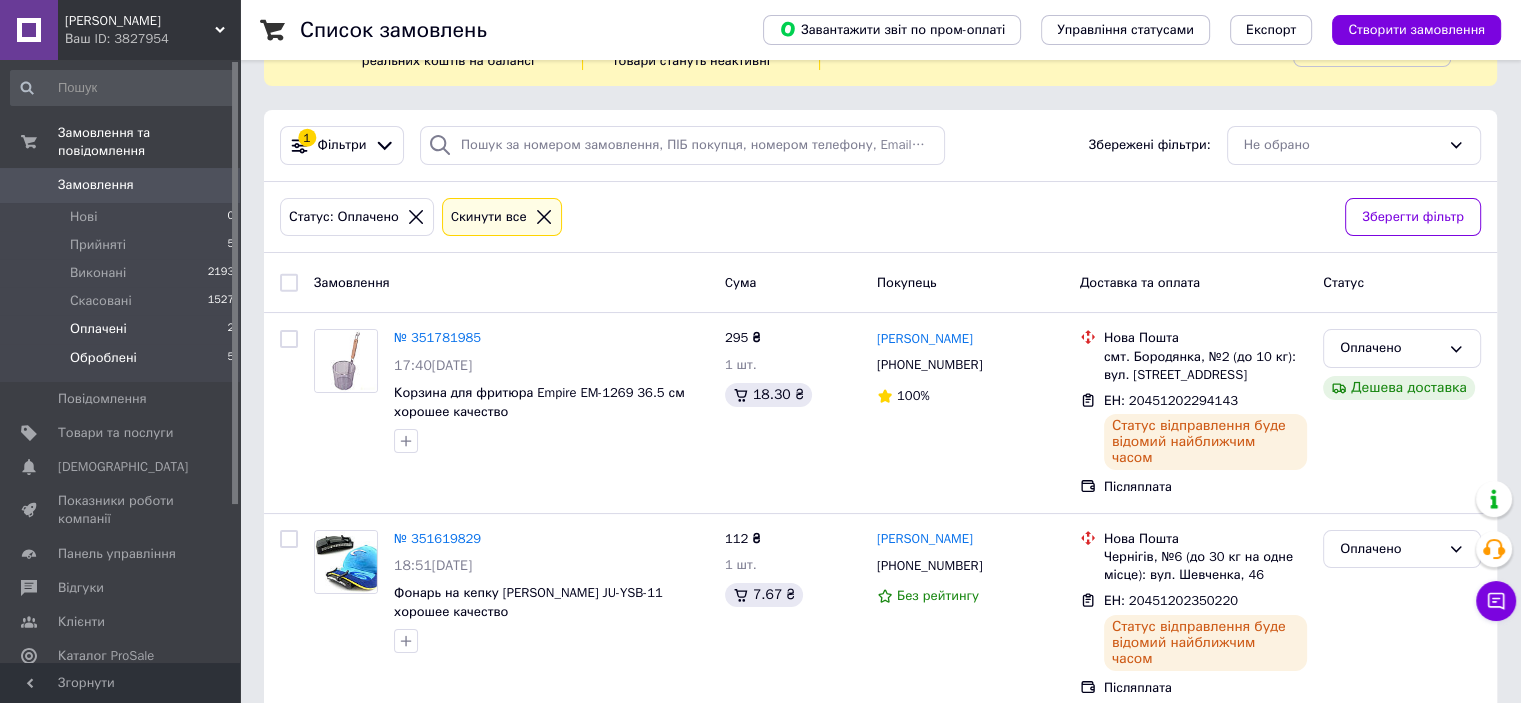 click on "Оброблені" at bounding box center [103, 358] 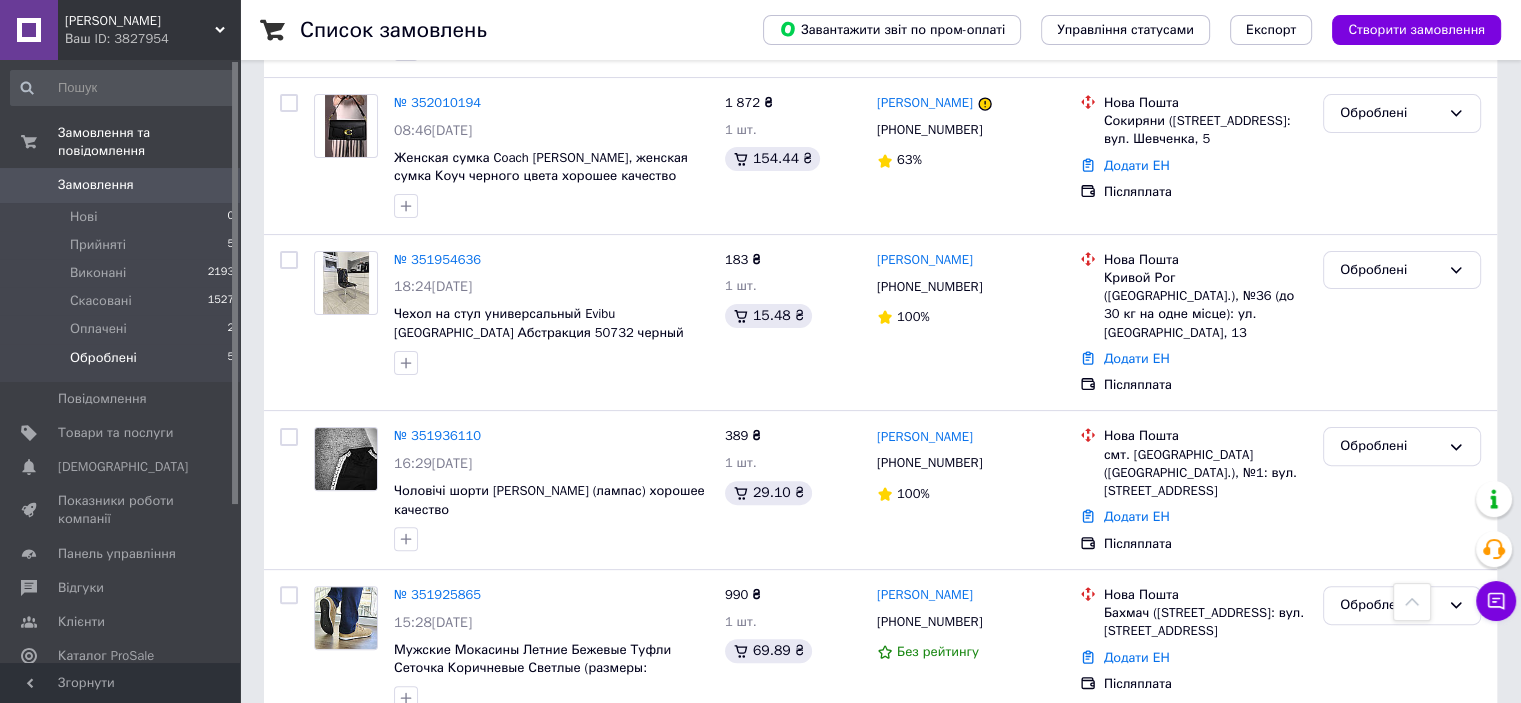 scroll, scrollTop: 526, scrollLeft: 0, axis: vertical 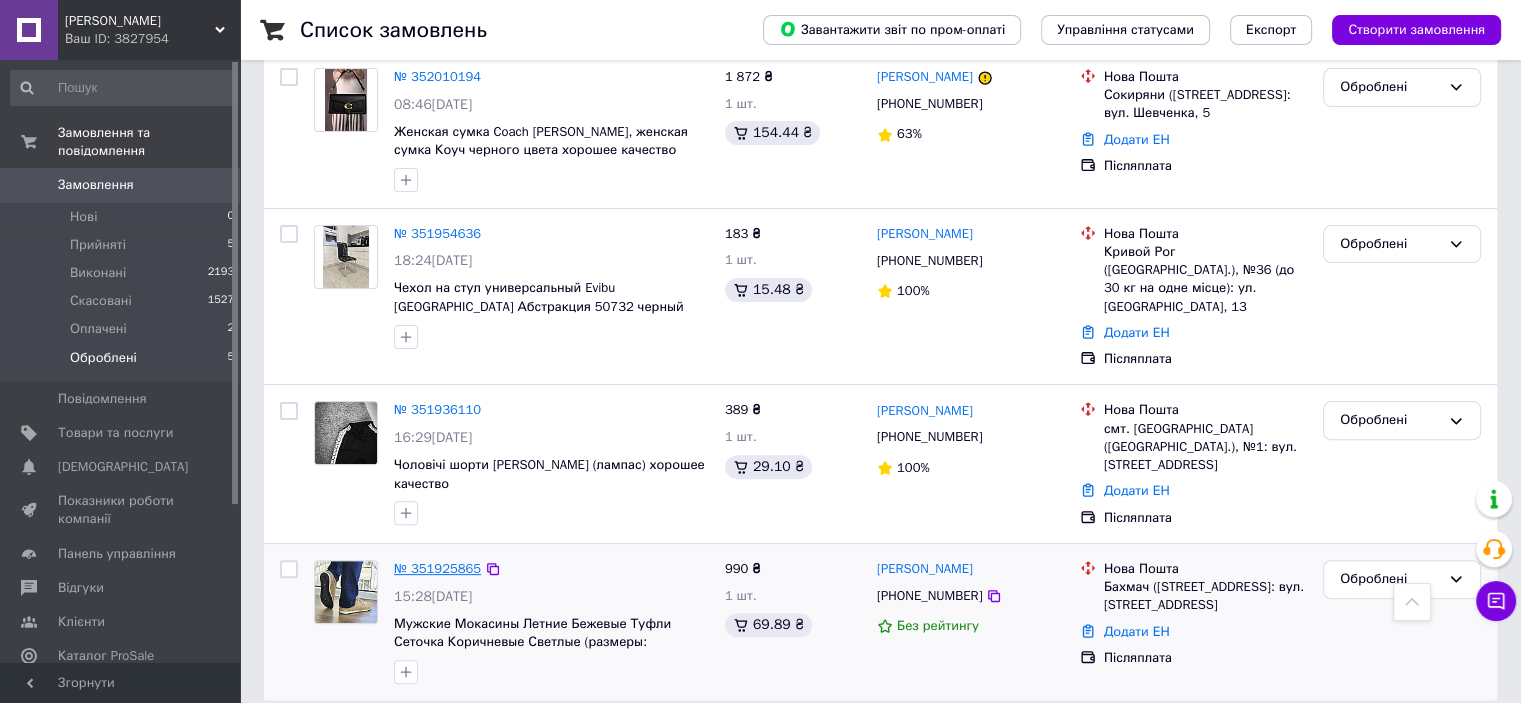 click on "№ 351925865" at bounding box center (437, 568) 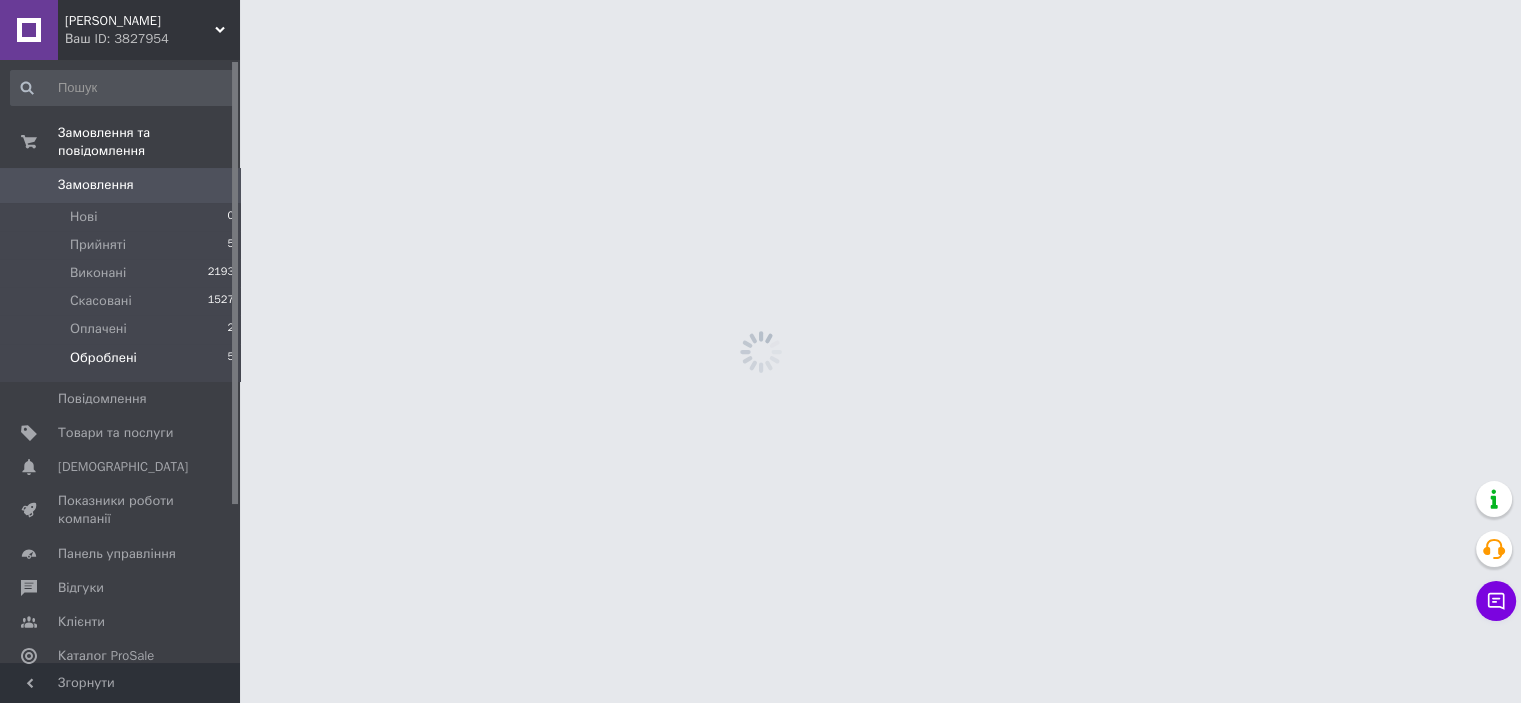 scroll, scrollTop: 0, scrollLeft: 0, axis: both 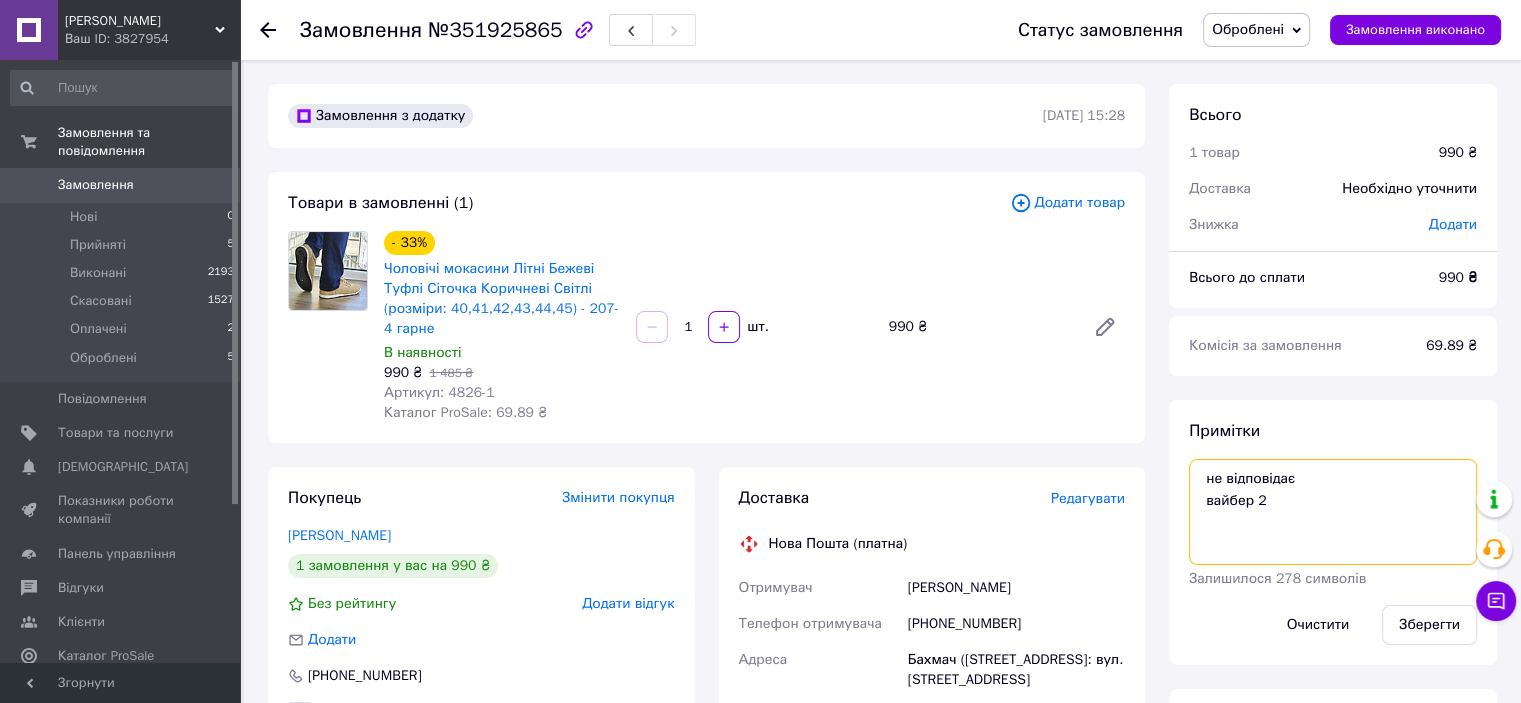 click on "не відповідає
вайбер 2" at bounding box center (1333, 512) 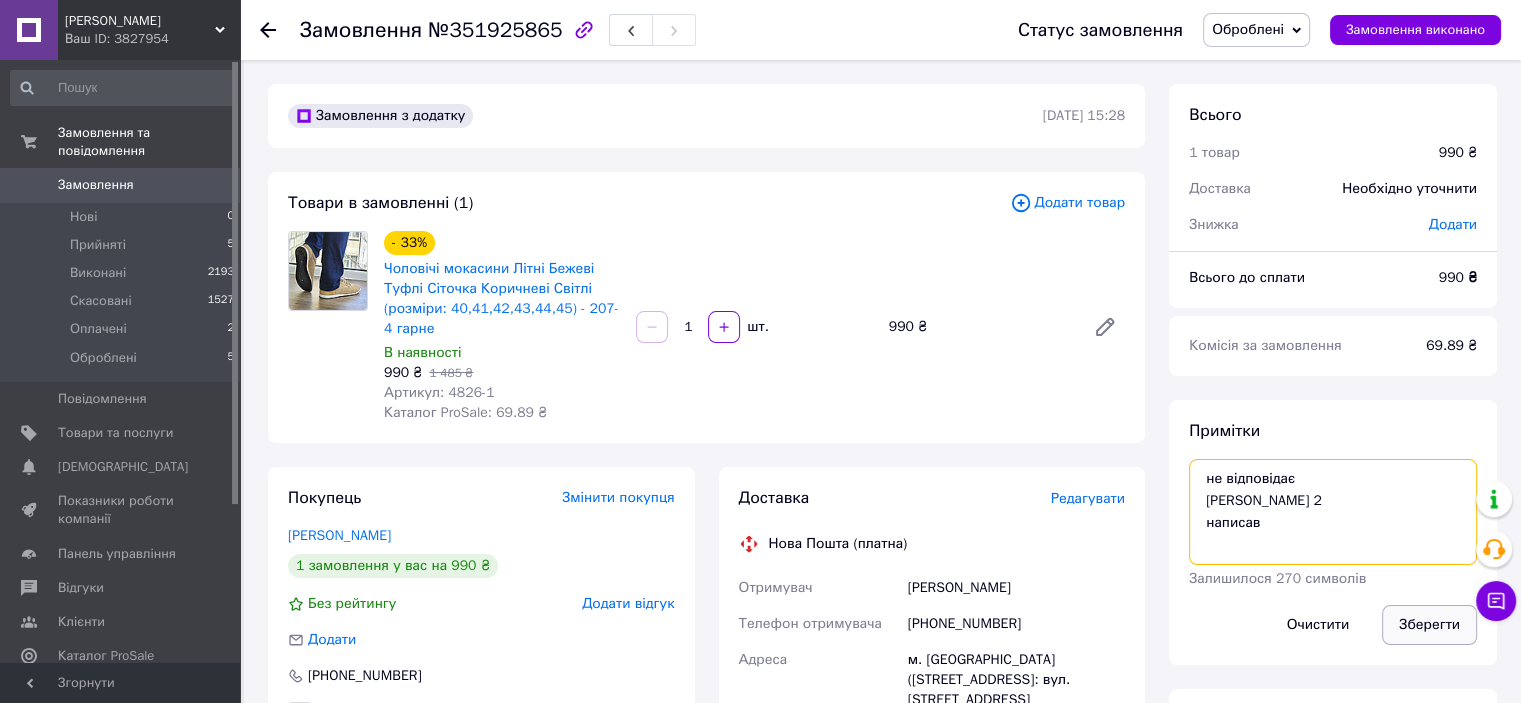 type on "не відповідає
вайбер 2
написав" 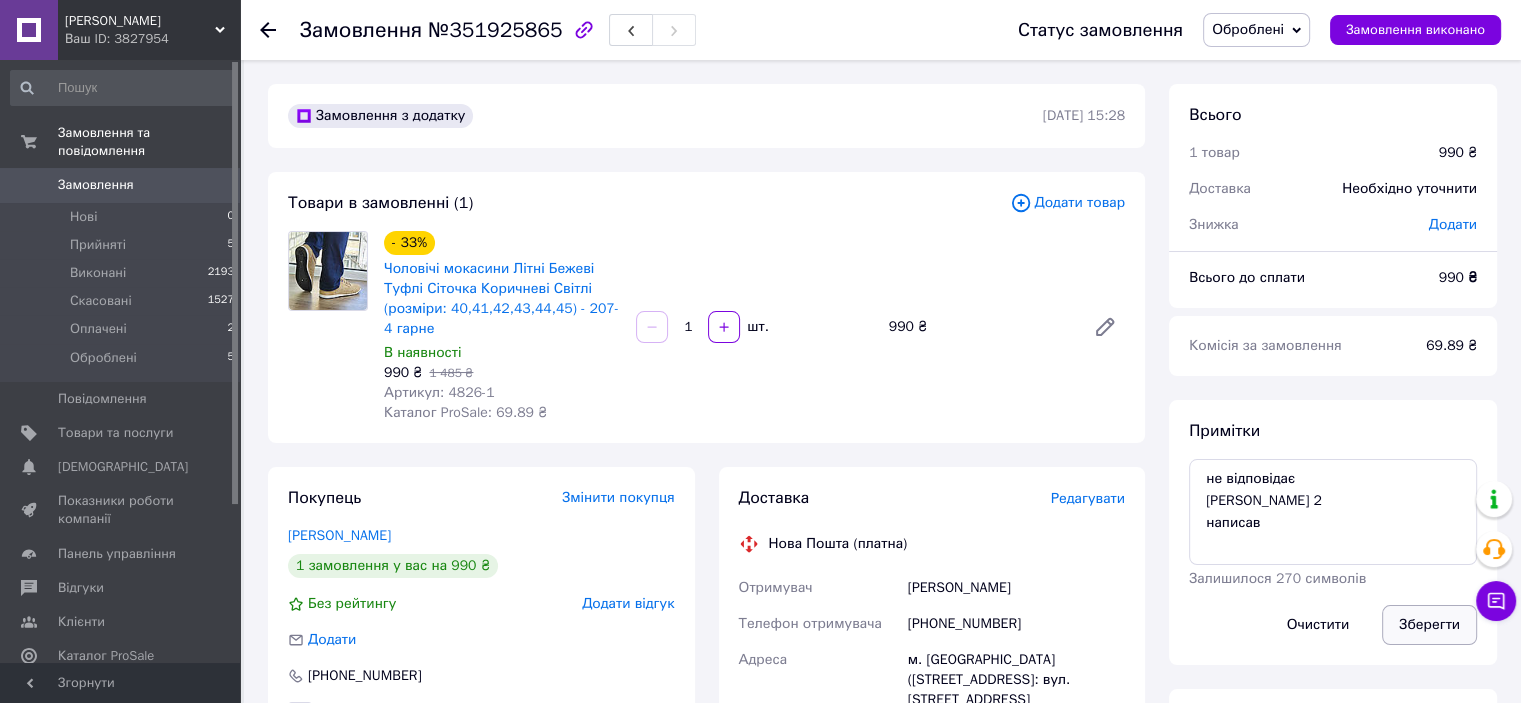 click on "Зберегти" at bounding box center [1429, 625] 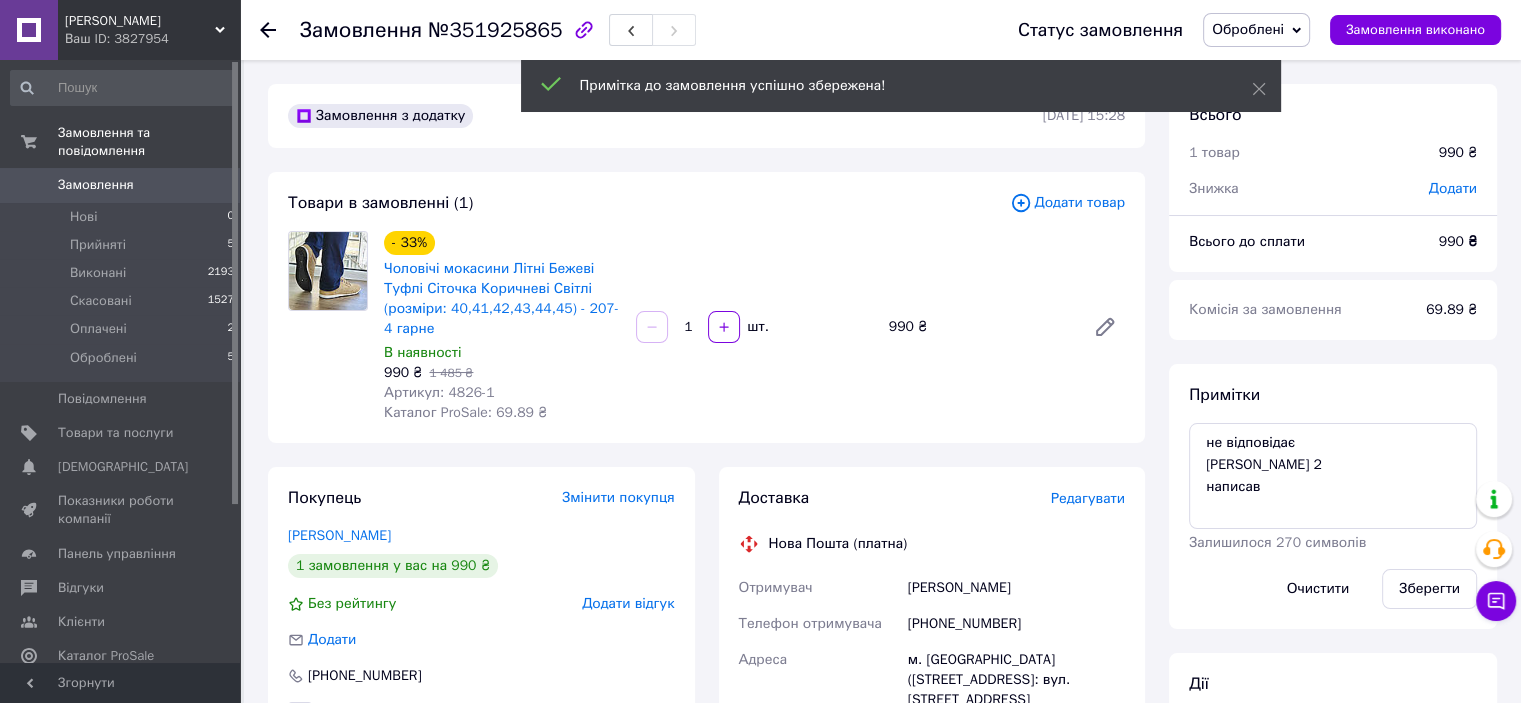 click 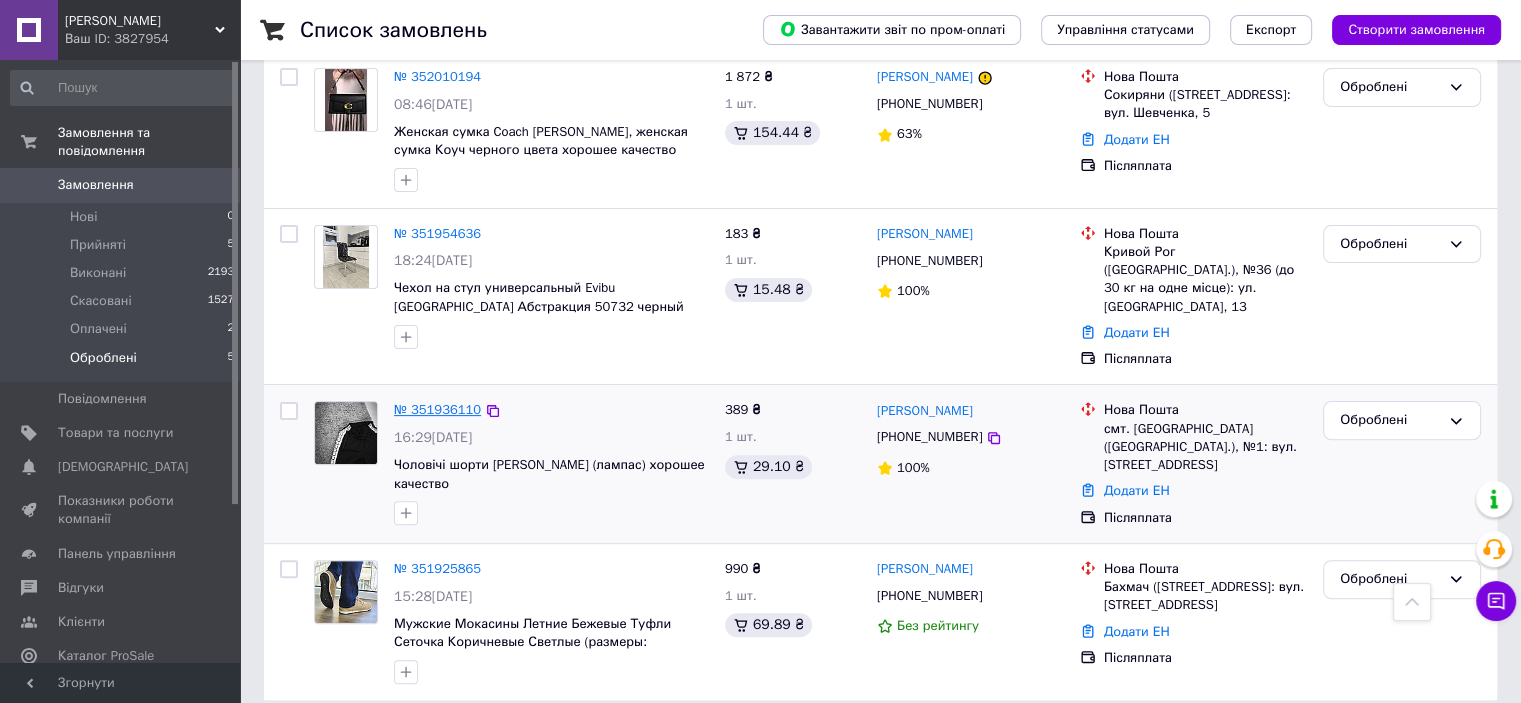 click on "№ 351936110" at bounding box center (437, 409) 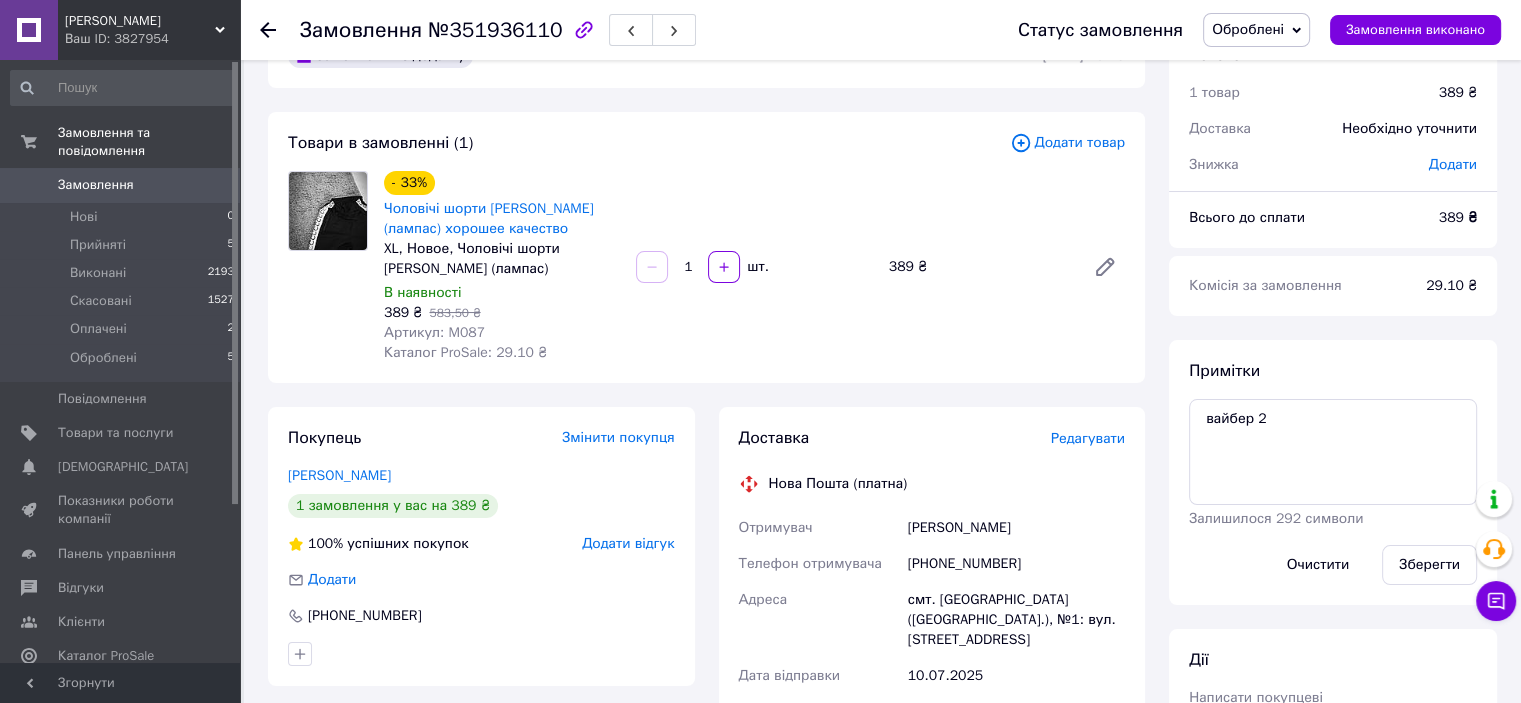 scroll, scrollTop: 0, scrollLeft: 0, axis: both 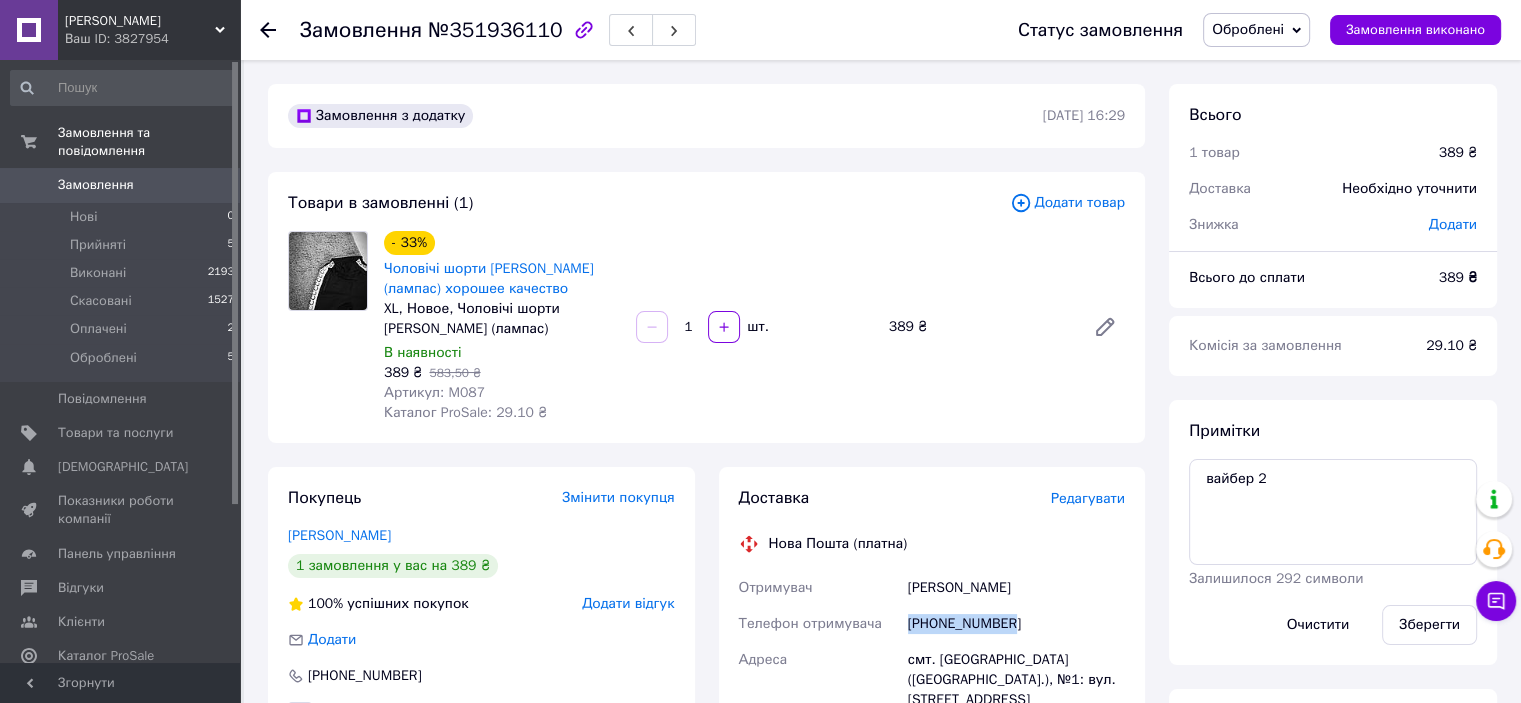 drag, startPoint x: 1006, startPoint y: 624, endPoint x: 874, endPoint y: 624, distance: 132 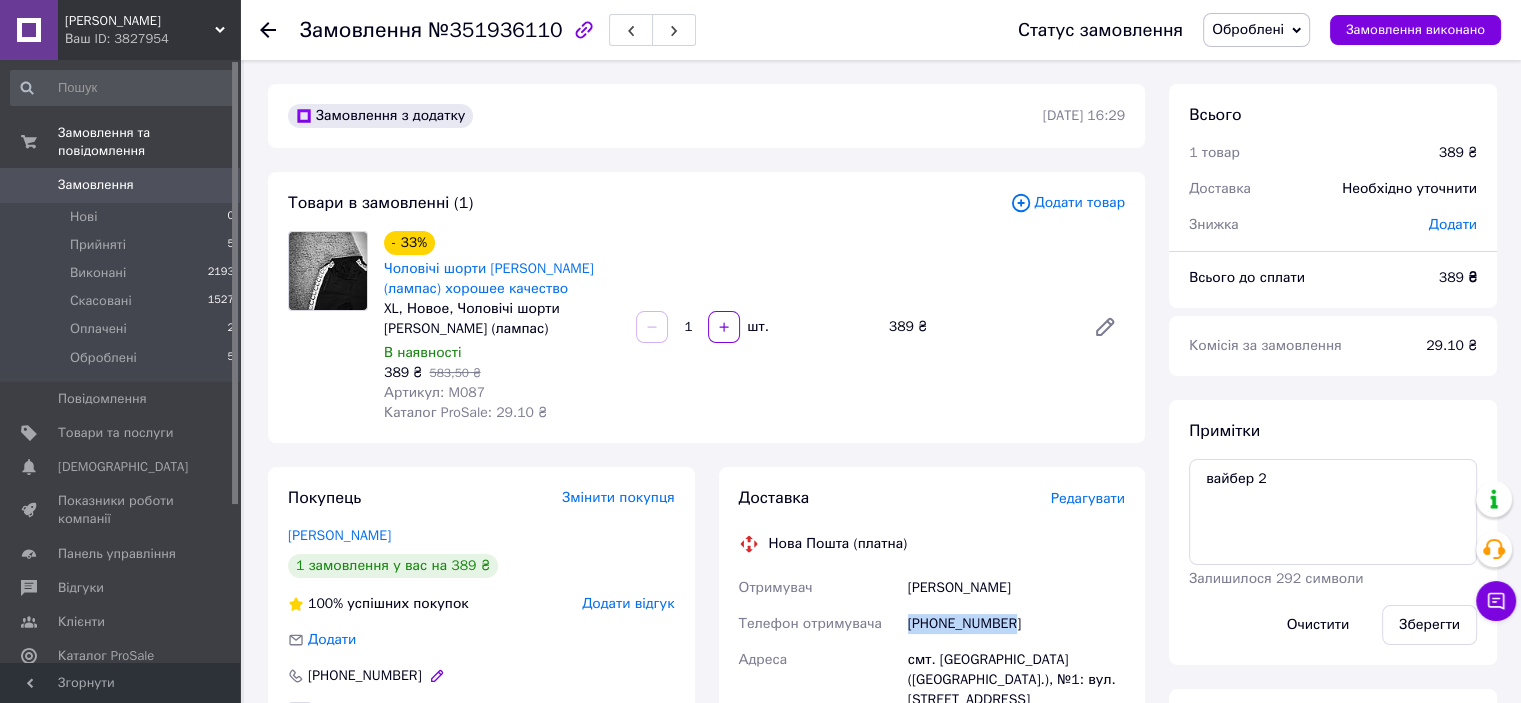 copy on "Телефон отримувача +380960182895" 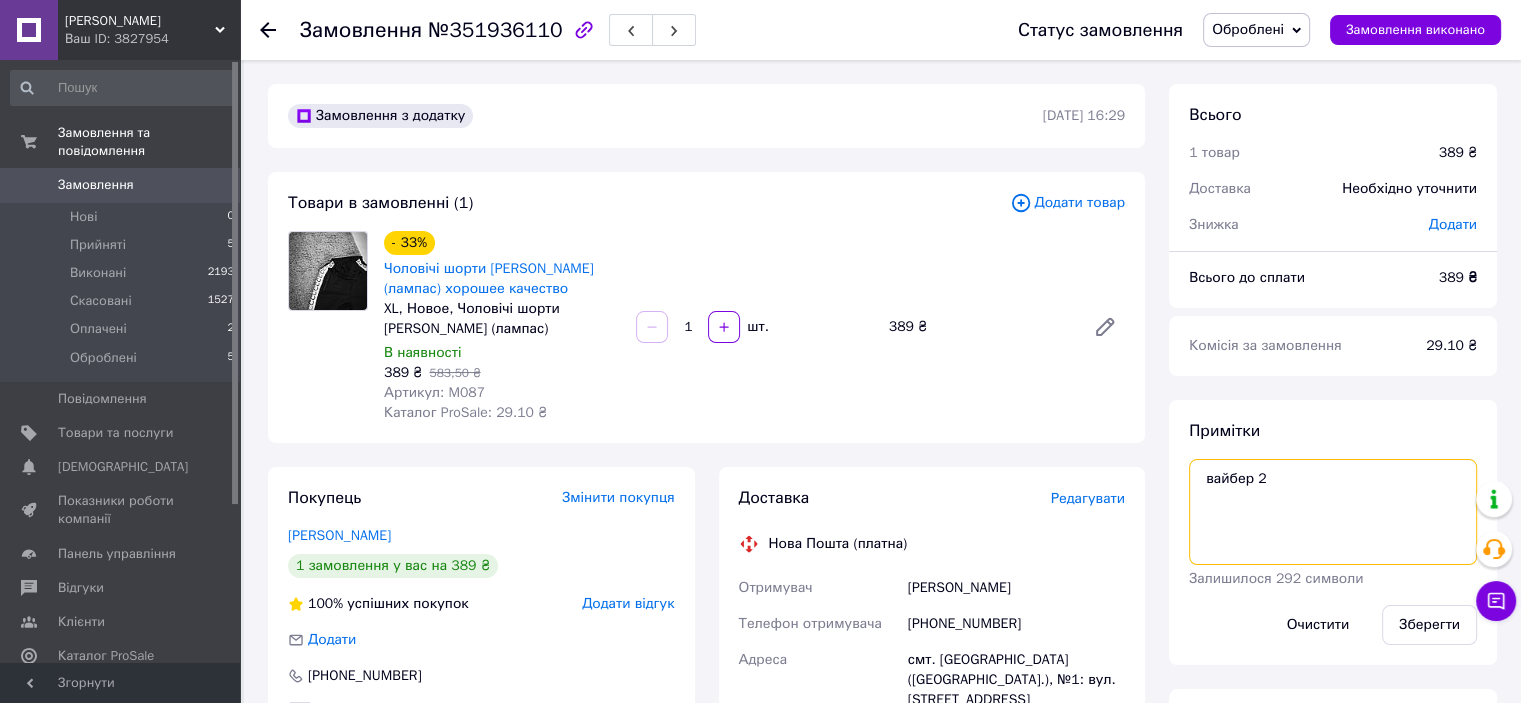 click on "вайбер 2" at bounding box center [1333, 512] 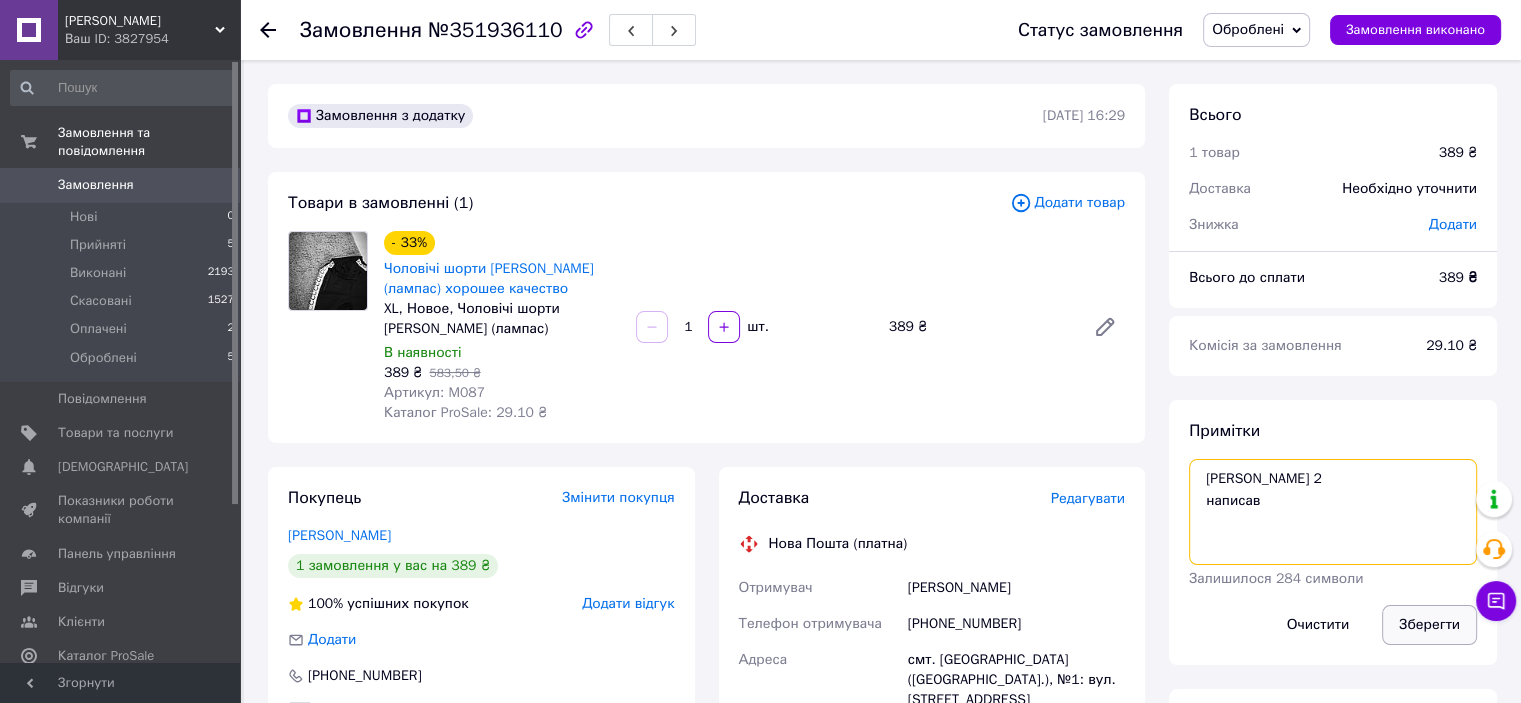 type on "вайбер 2
написав" 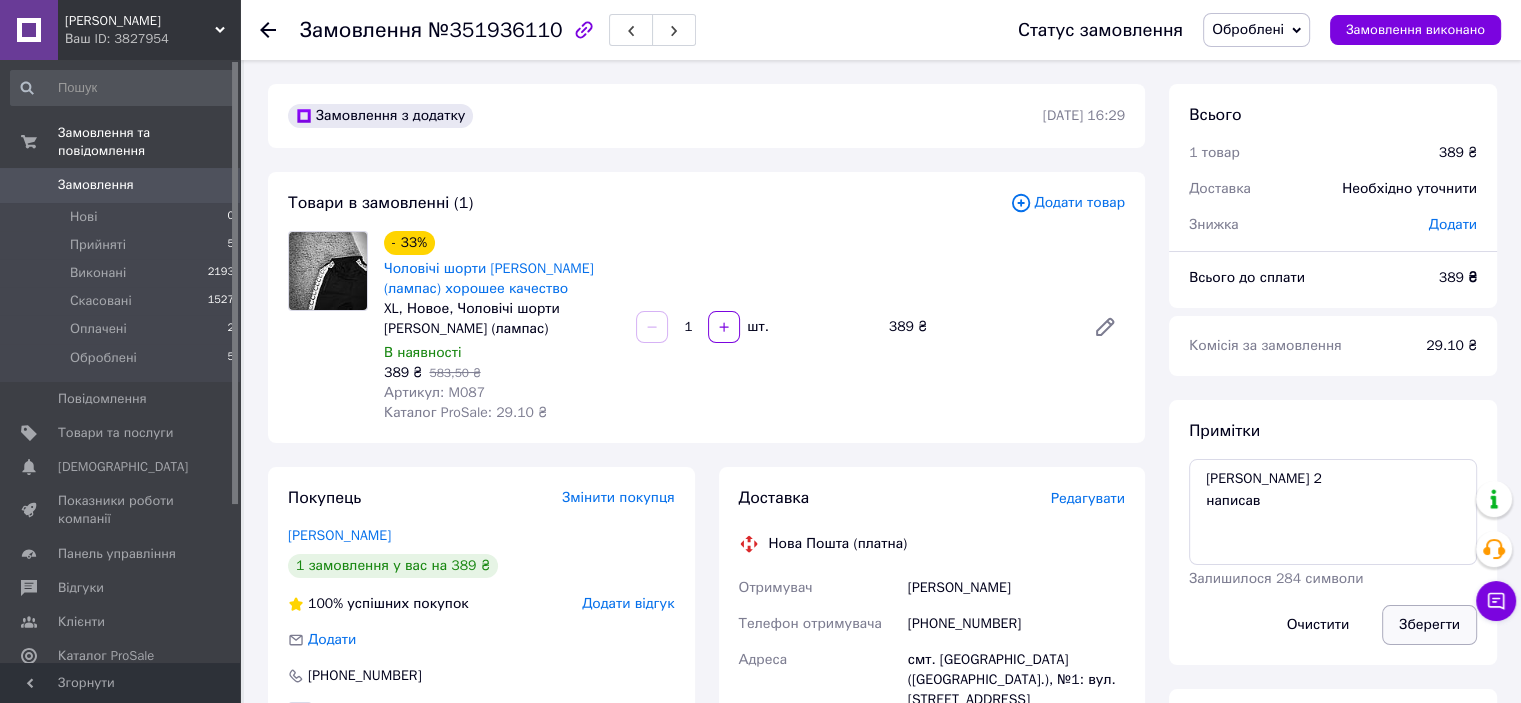 click on "Зберегти" at bounding box center [1429, 625] 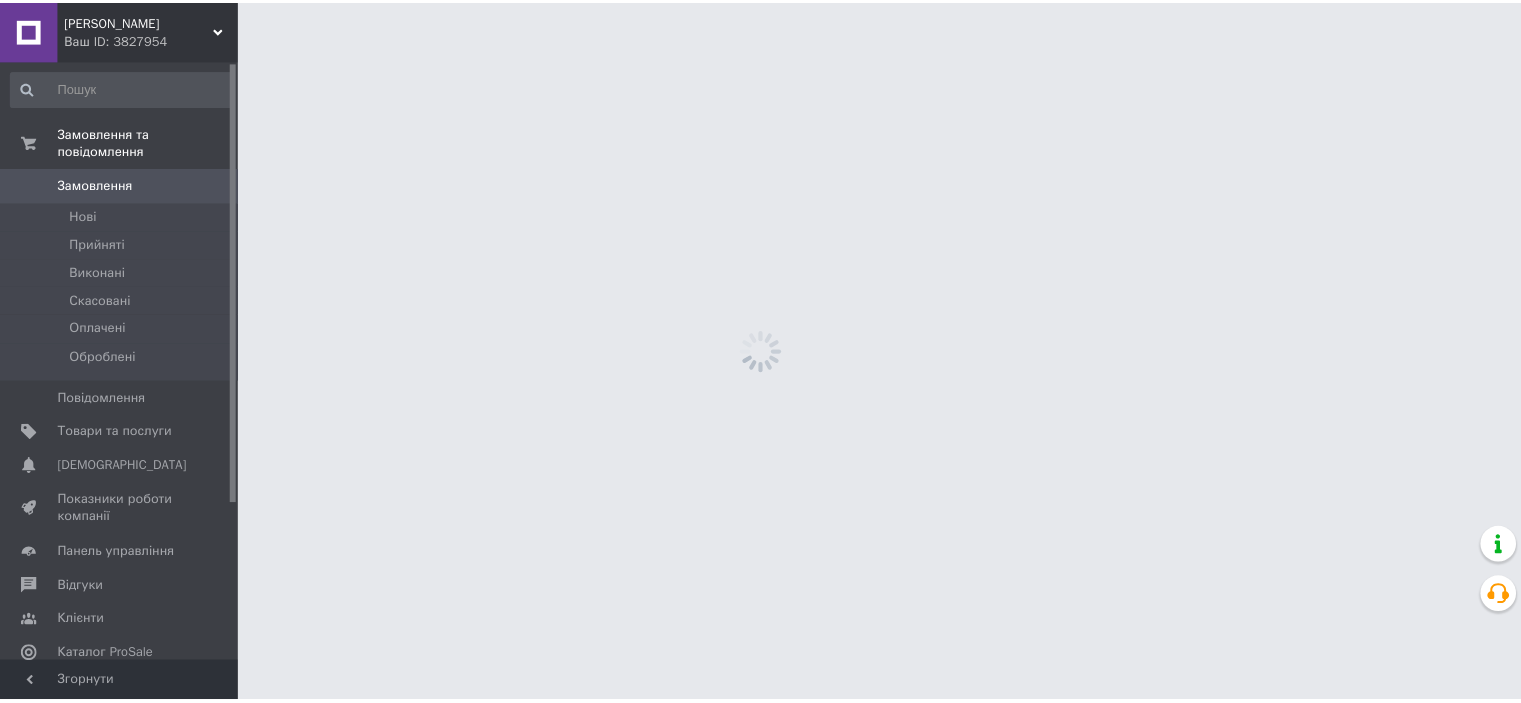 scroll, scrollTop: 0, scrollLeft: 0, axis: both 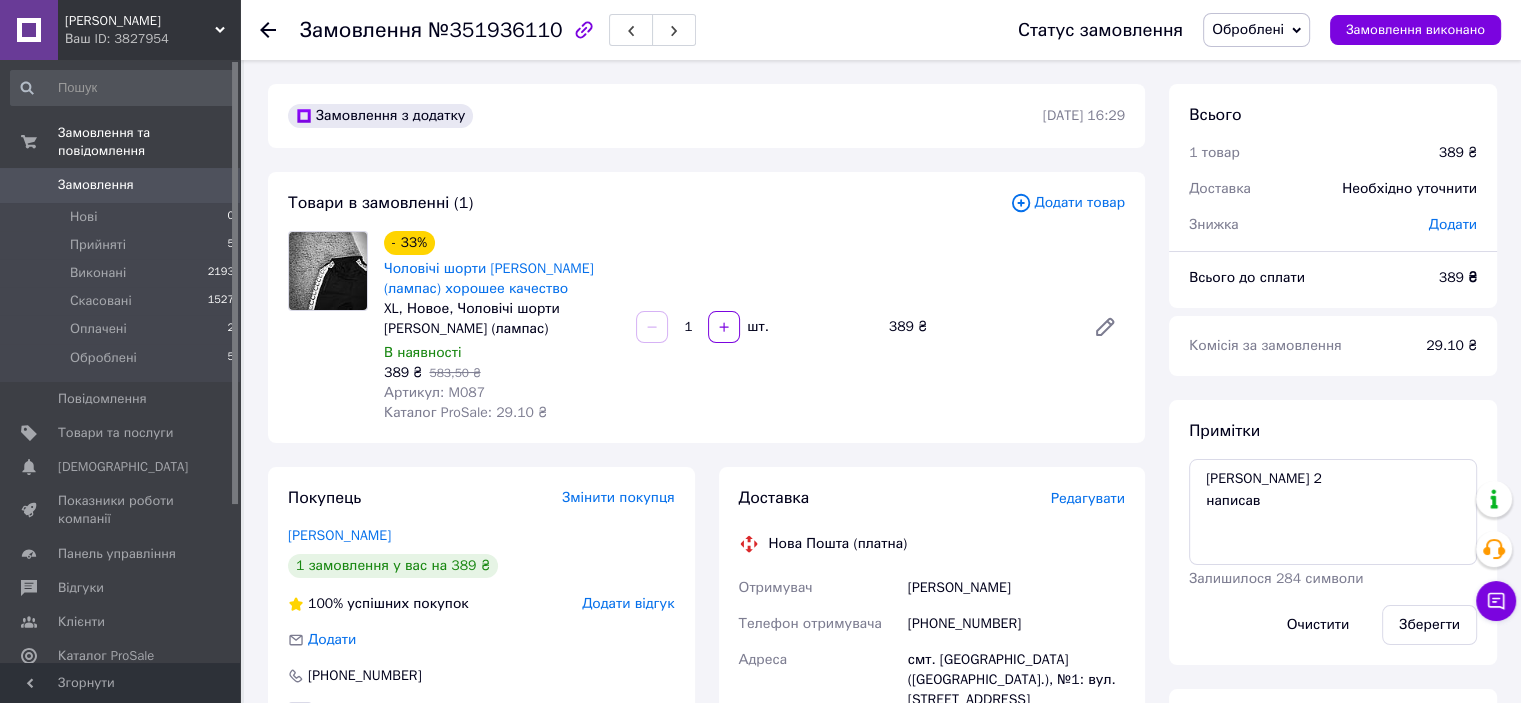 click on "Замовлення" at bounding box center [96, 185] 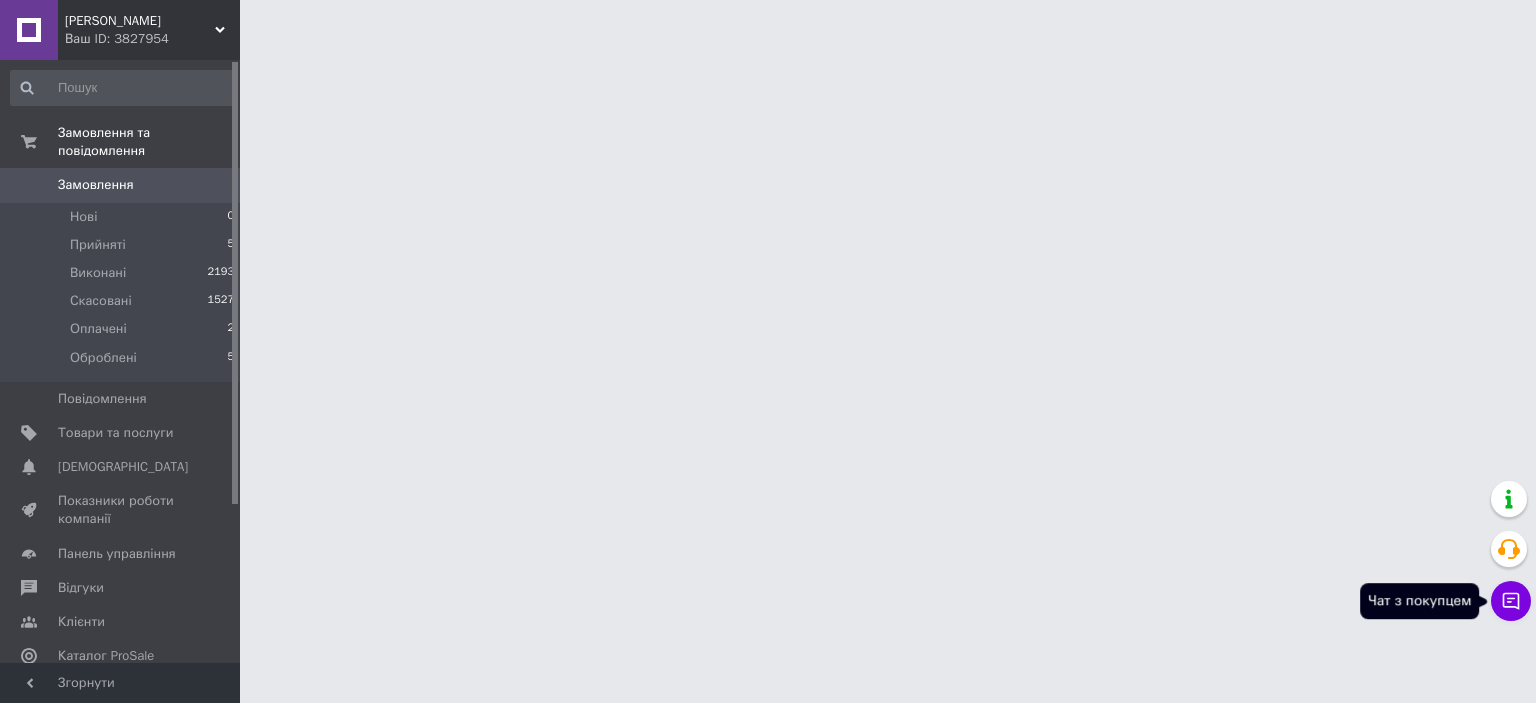 click on "Чат з покупцем" at bounding box center (1511, 601) 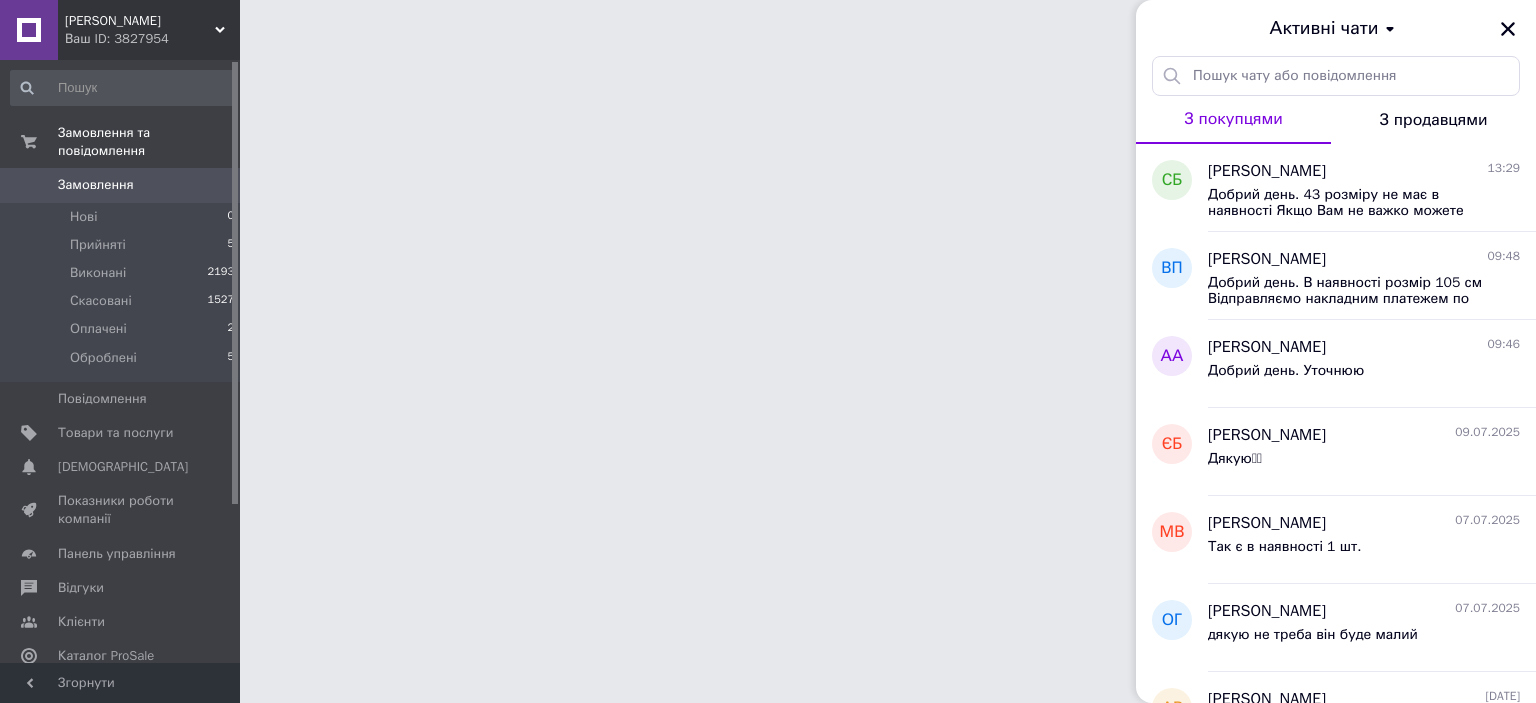 click on "Ваш ID: 3827954" at bounding box center (152, 39) 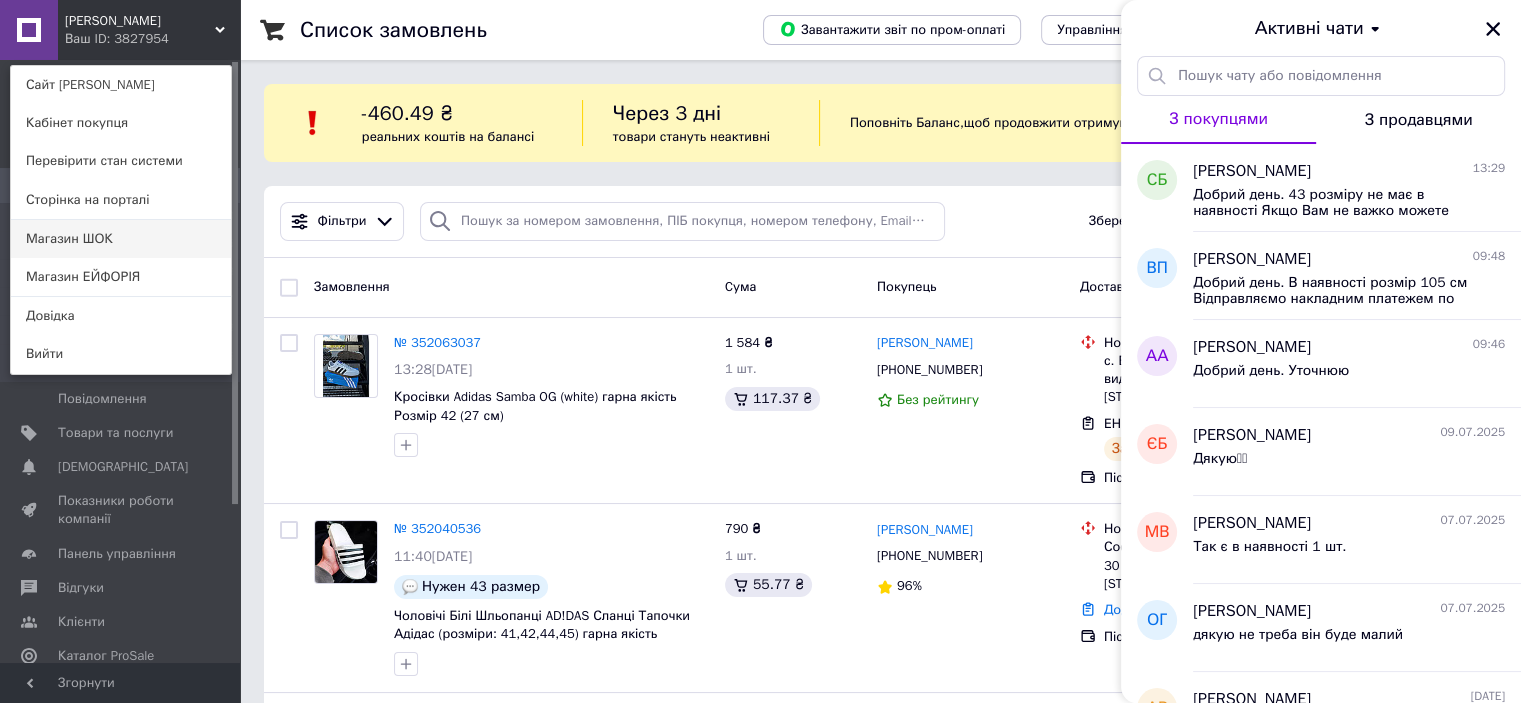click on "Магазин ШОК" at bounding box center [121, 239] 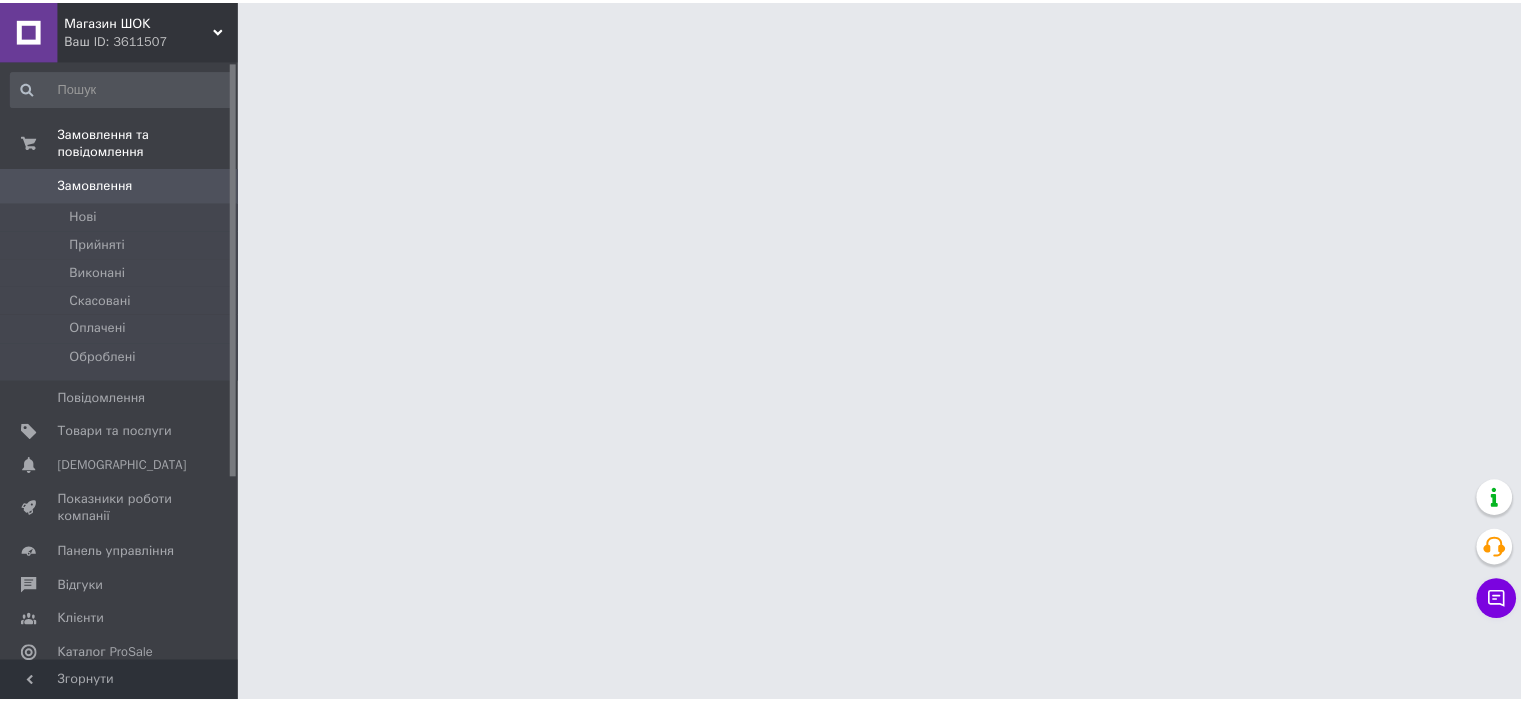 scroll, scrollTop: 0, scrollLeft: 0, axis: both 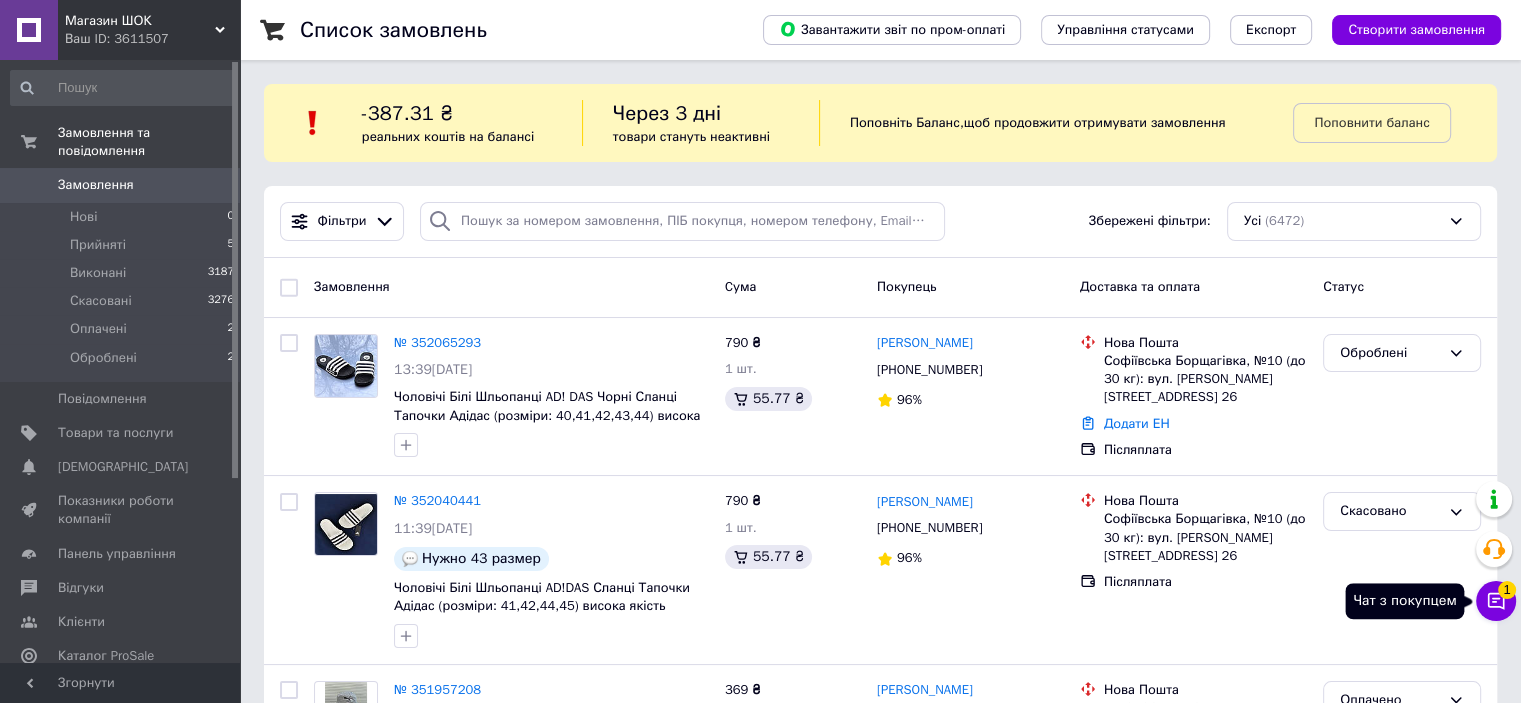 click on "Чат з покупцем 1" at bounding box center (1496, 601) 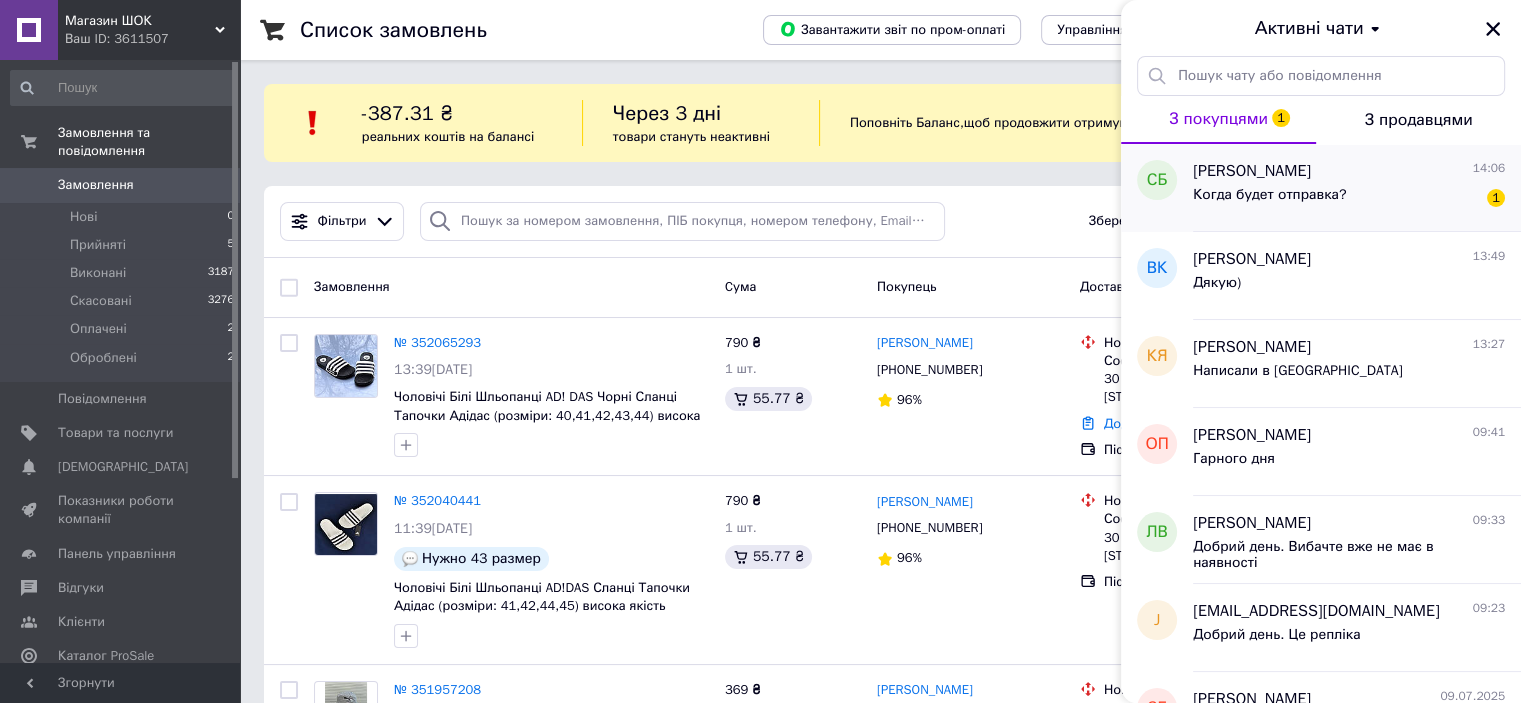 click on "Когда будет отправка?" at bounding box center [1269, 201] 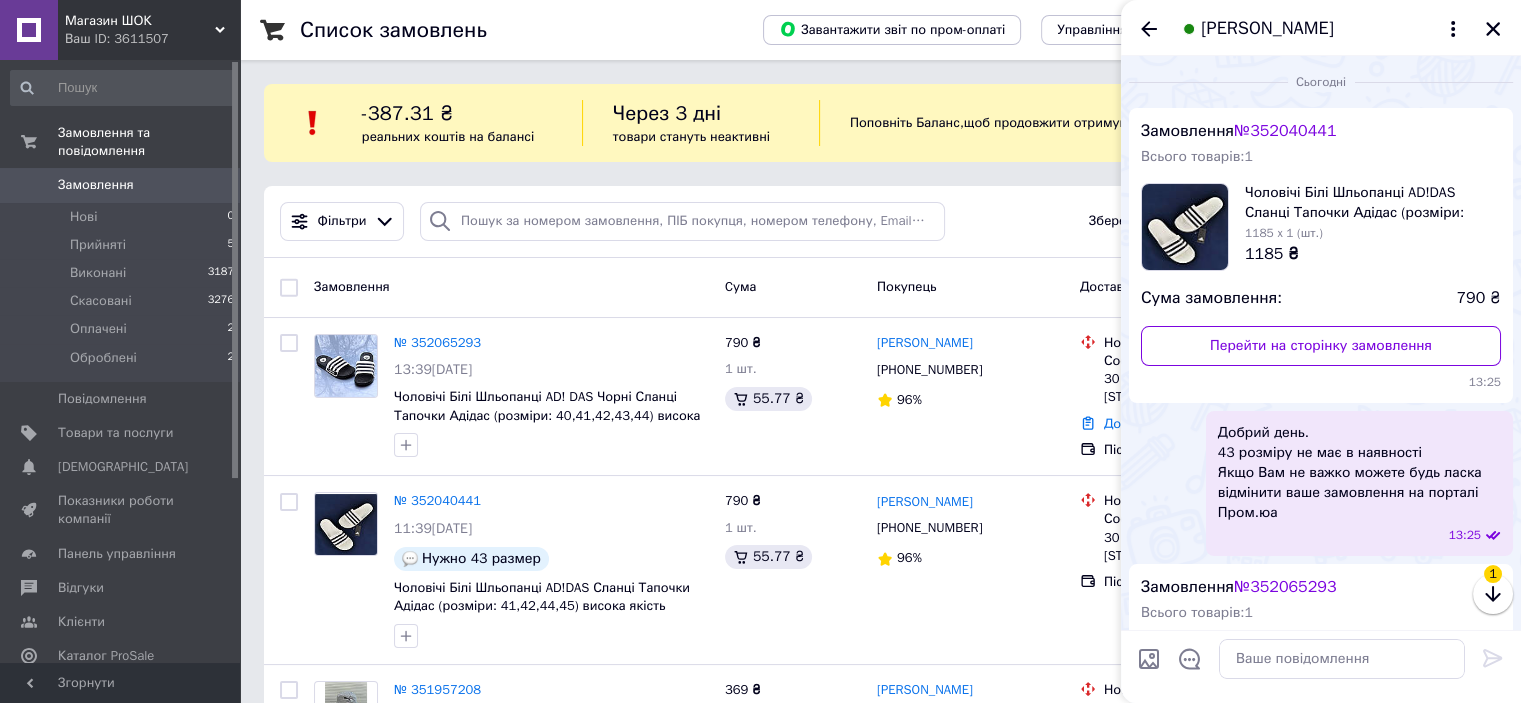 scroll, scrollTop: 578, scrollLeft: 0, axis: vertical 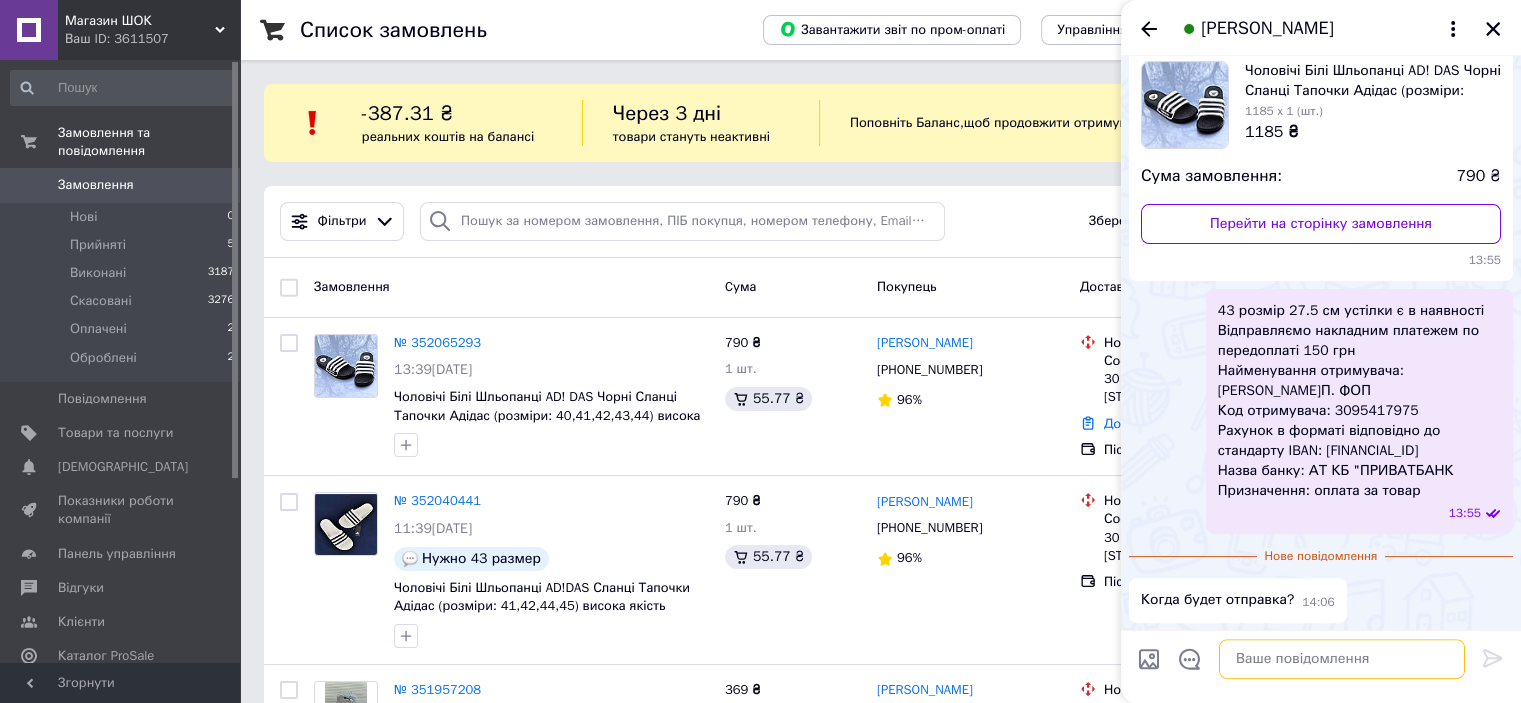 click at bounding box center (1342, 659) 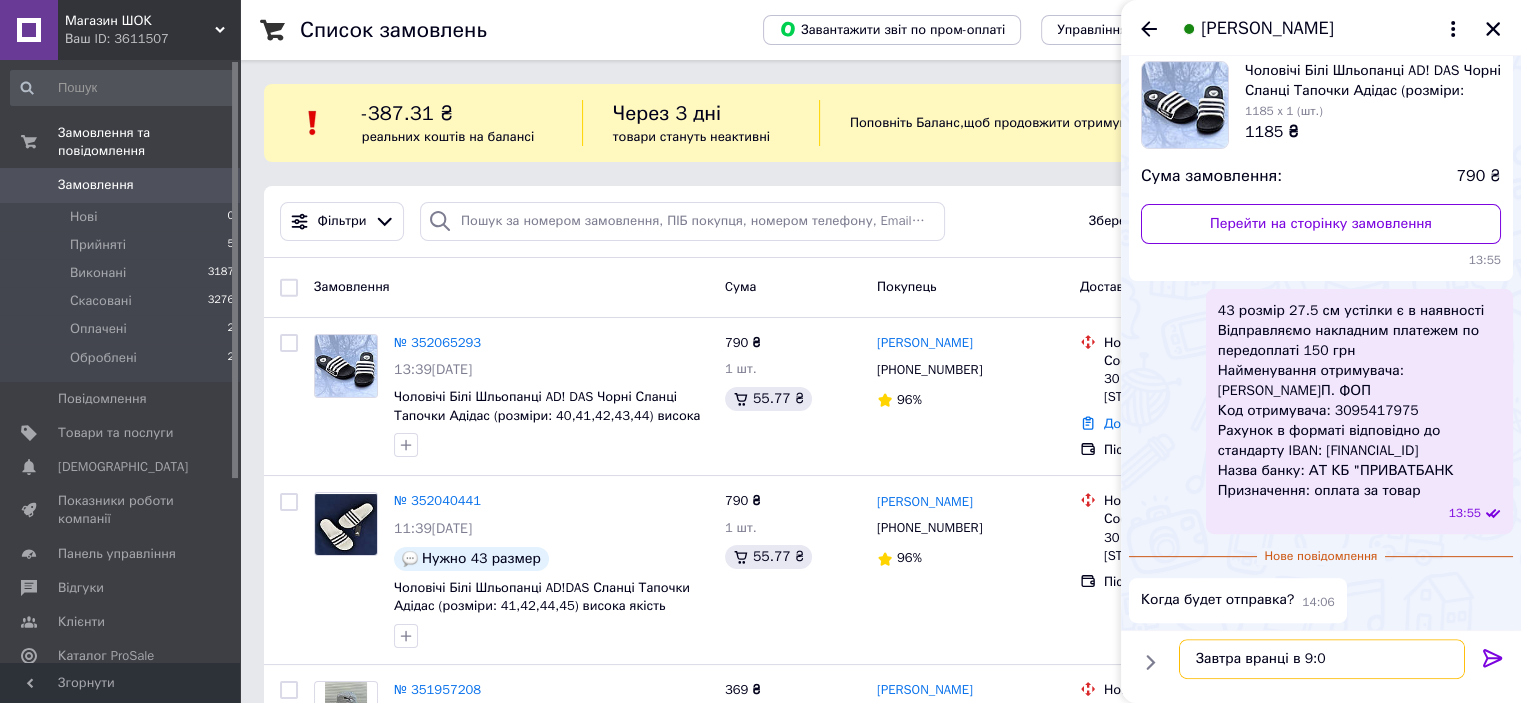 type on "Завтра вранці в 9:00" 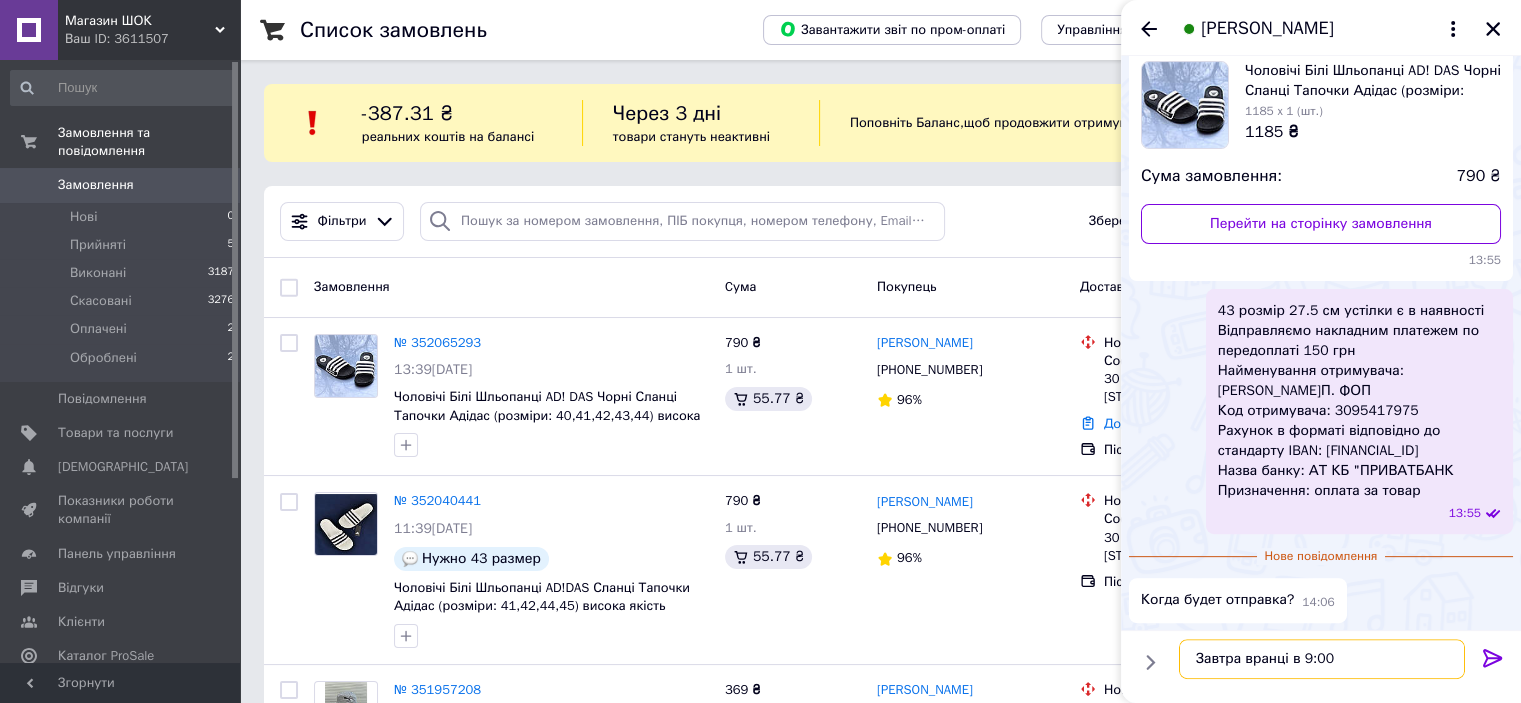 type 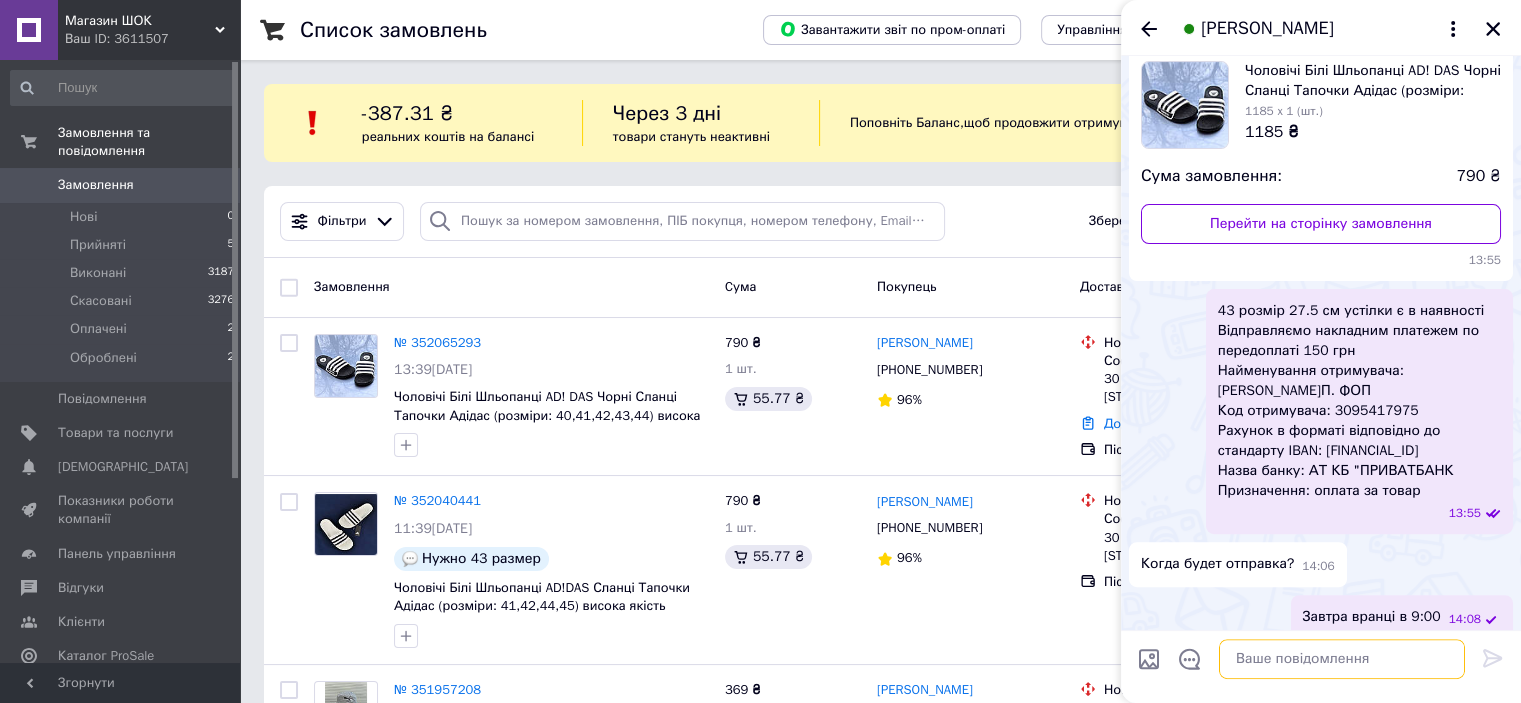 scroll, scrollTop: 595, scrollLeft: 0, axis: vertical 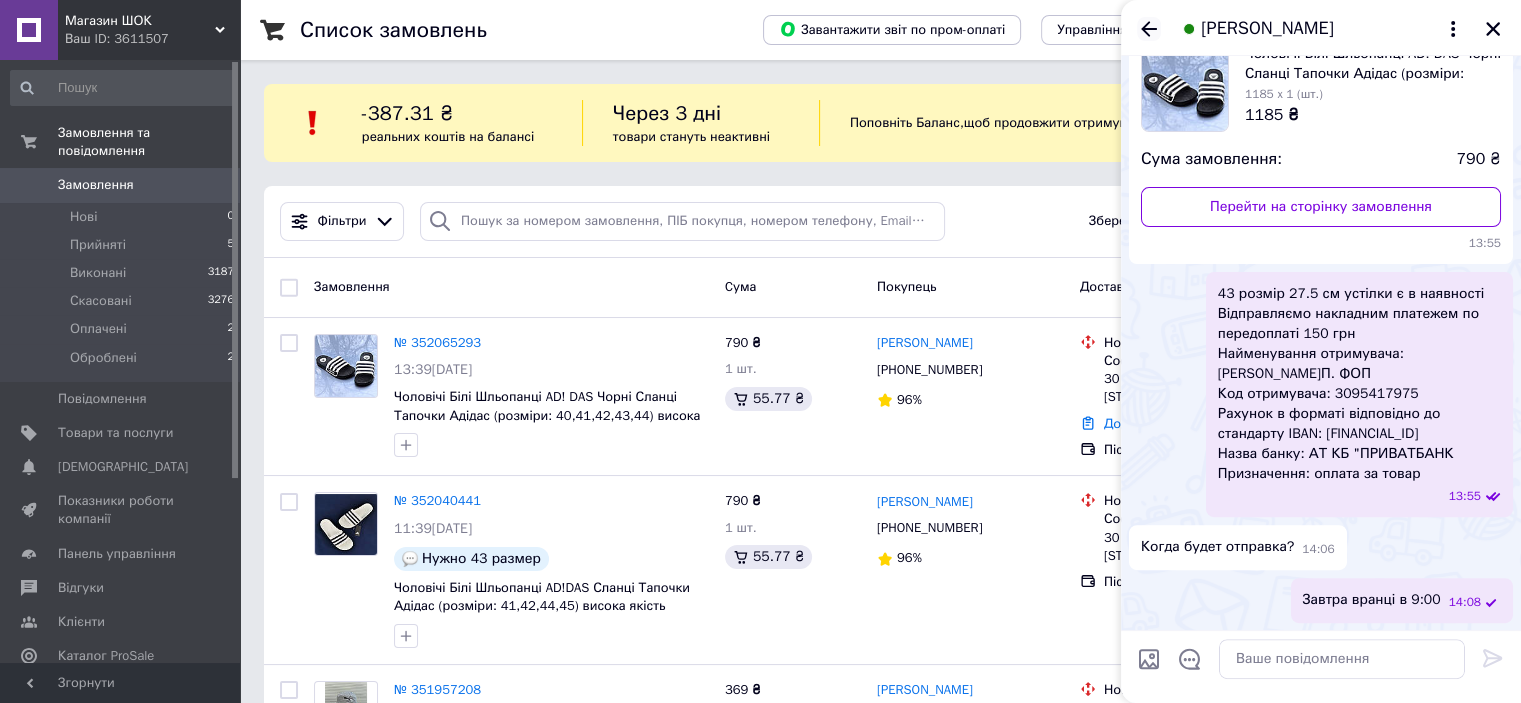 click 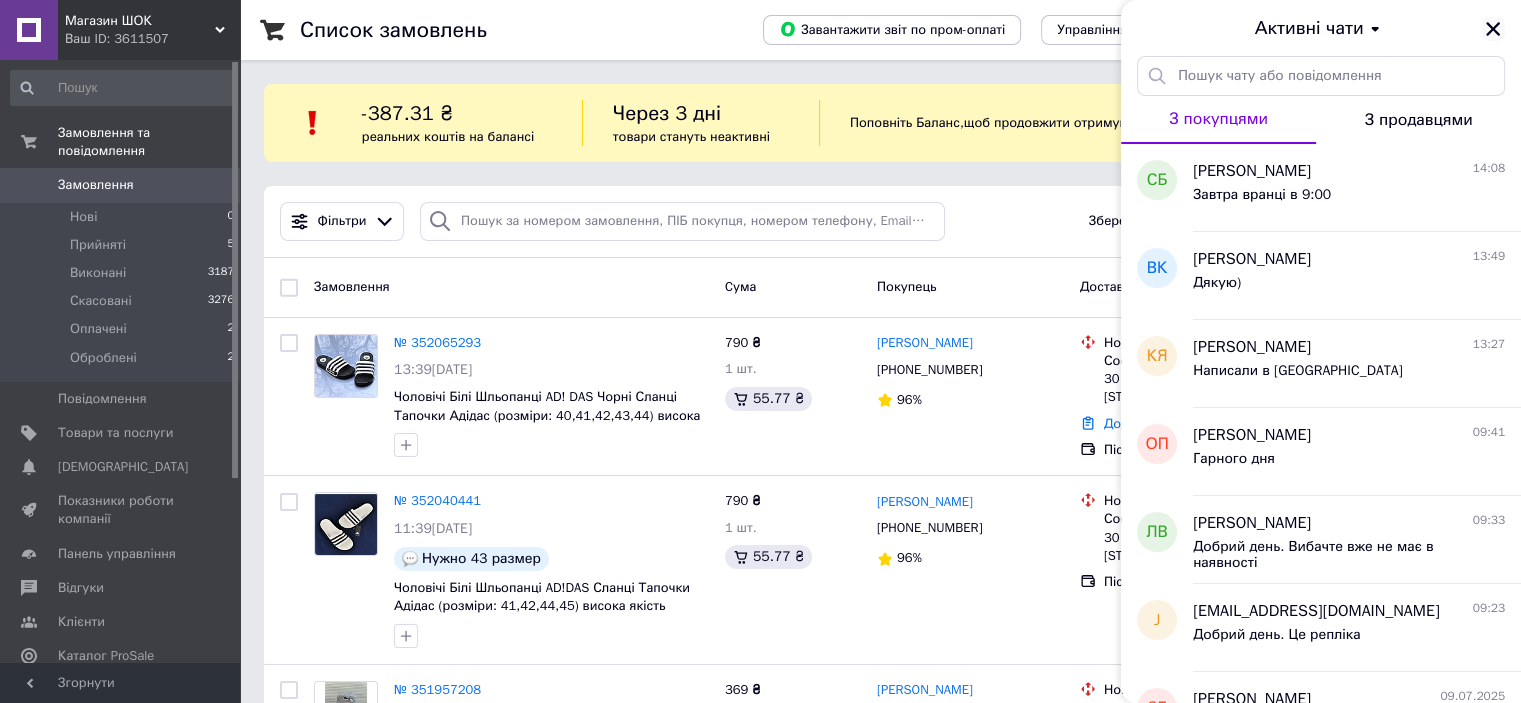 click 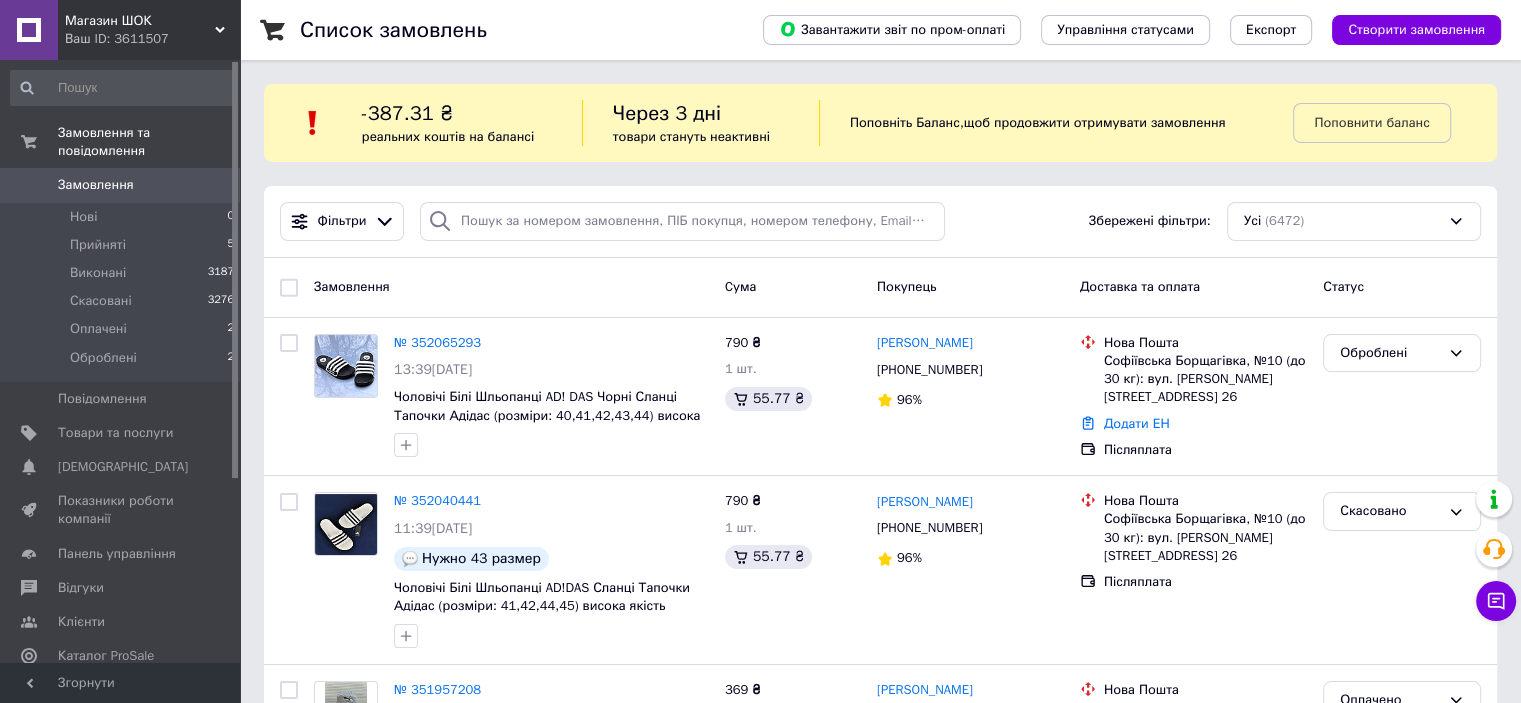 click on "Ваш ID: 3611507" at bounding box center (152, 39) 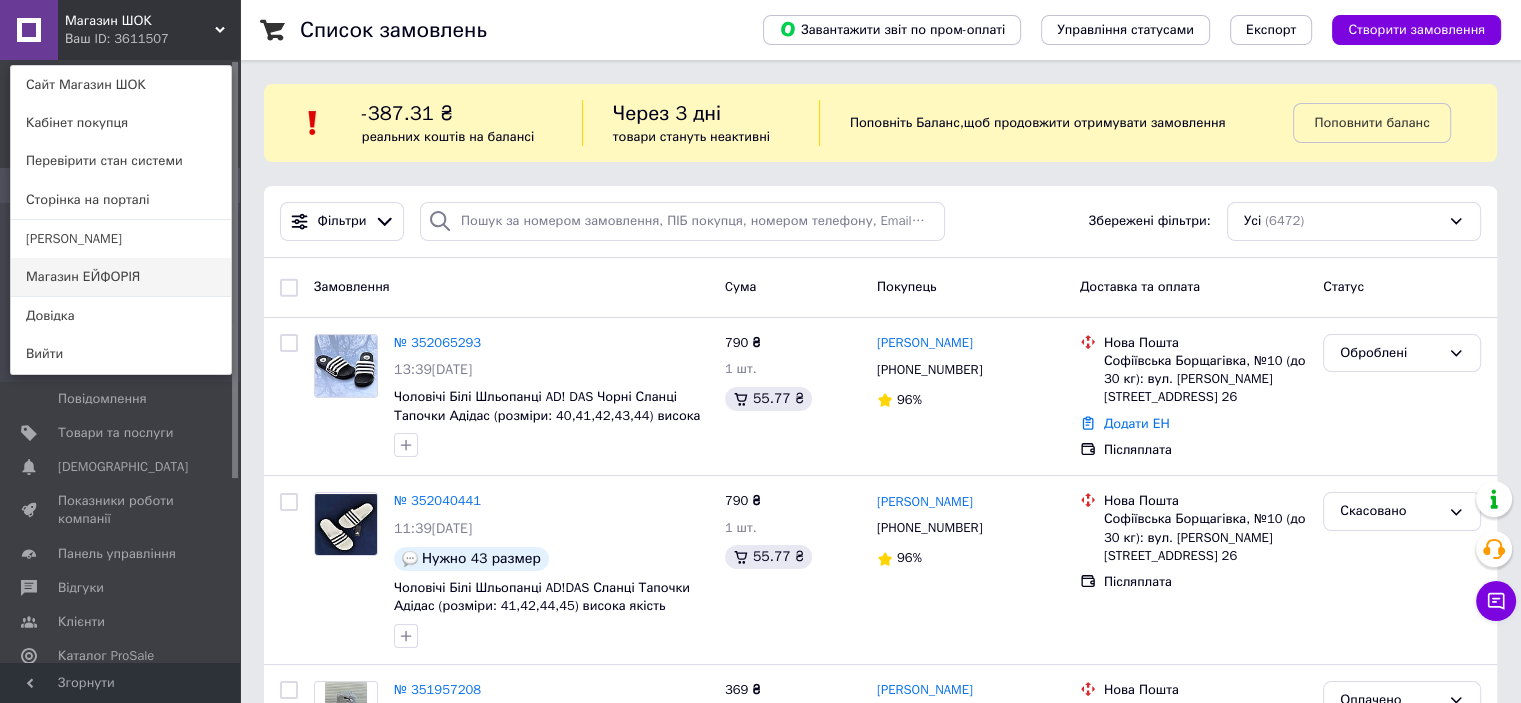 click on "Магазин ЕЙФОРІЯ" at bounding box center (121, 277) 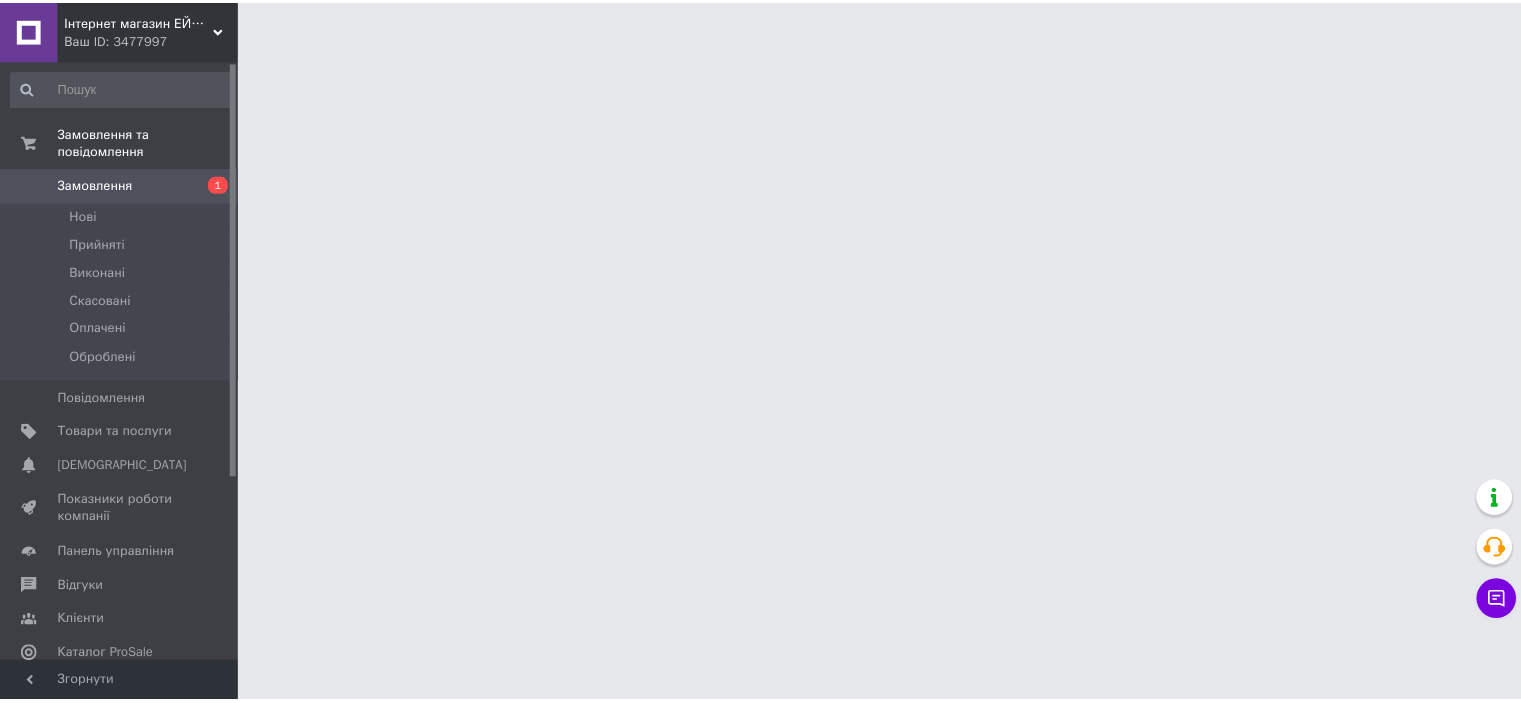 scroll, scrollTop: 0, scrollLeft: 0, axis: both 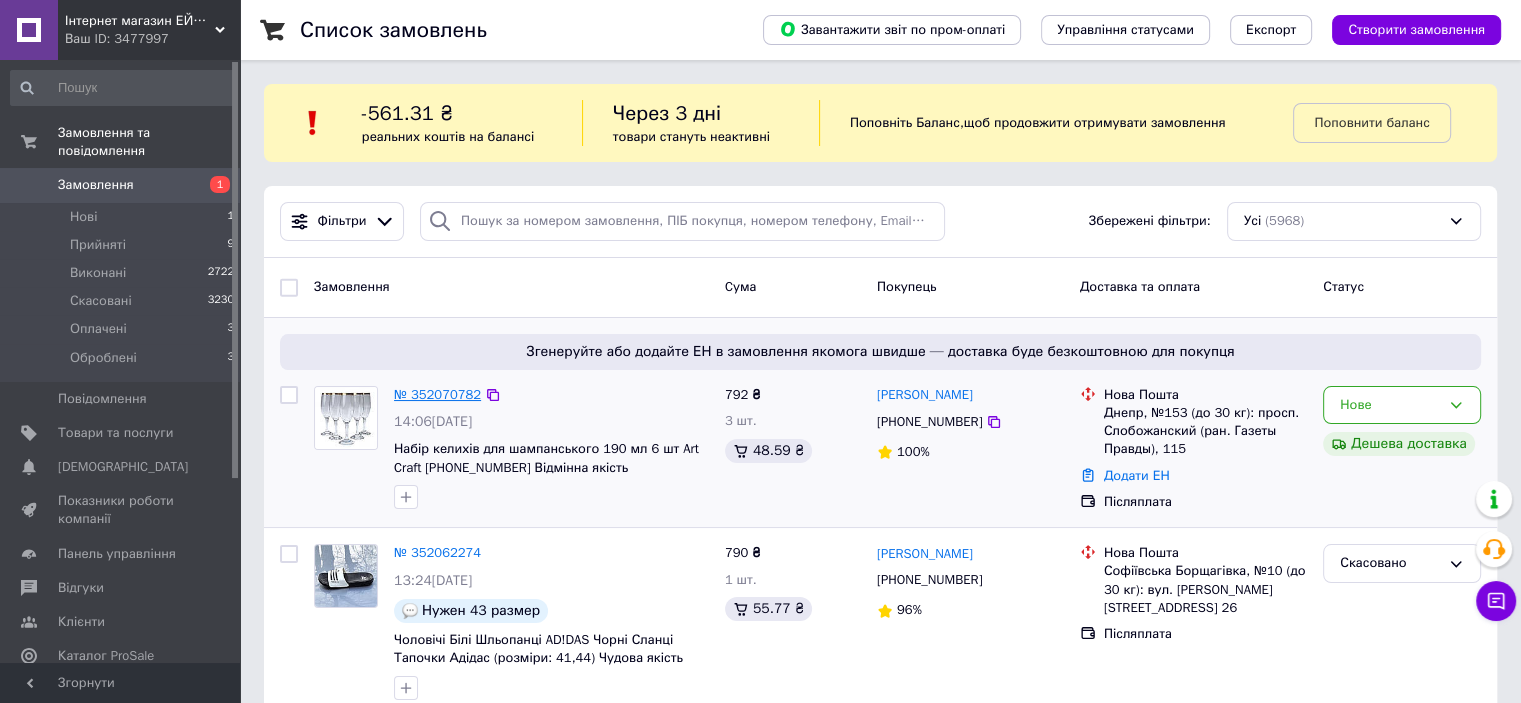 click on "№ 352070782" at bounding box center (437, 394) 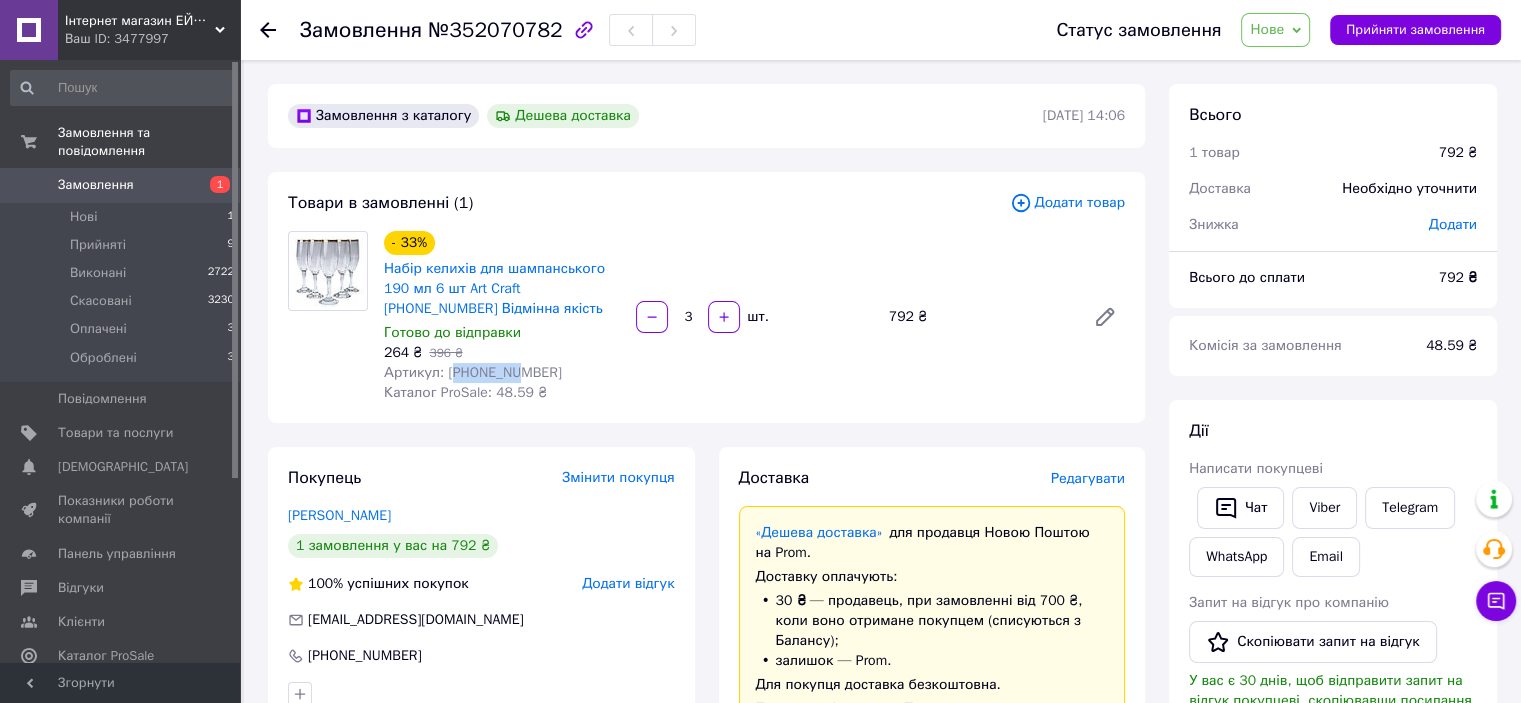 drag, startPoint x: 447, startPoint y: 378, endPoint x: 459, endPoint y: 371, distance: 13.892444 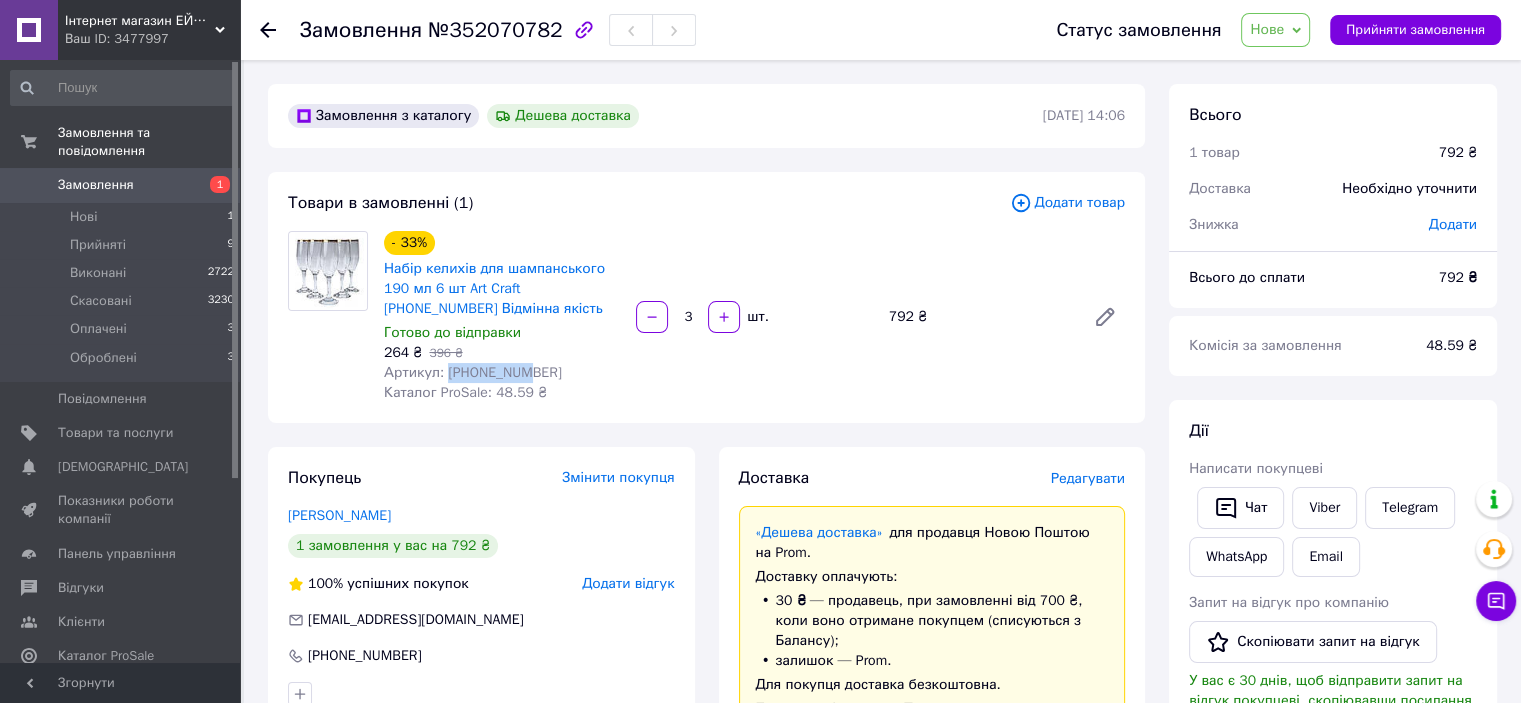 drag, startPoint x: 442, startPoint y: 375, endPoint x: 514, endPoint y: 376, distance: 72.00694 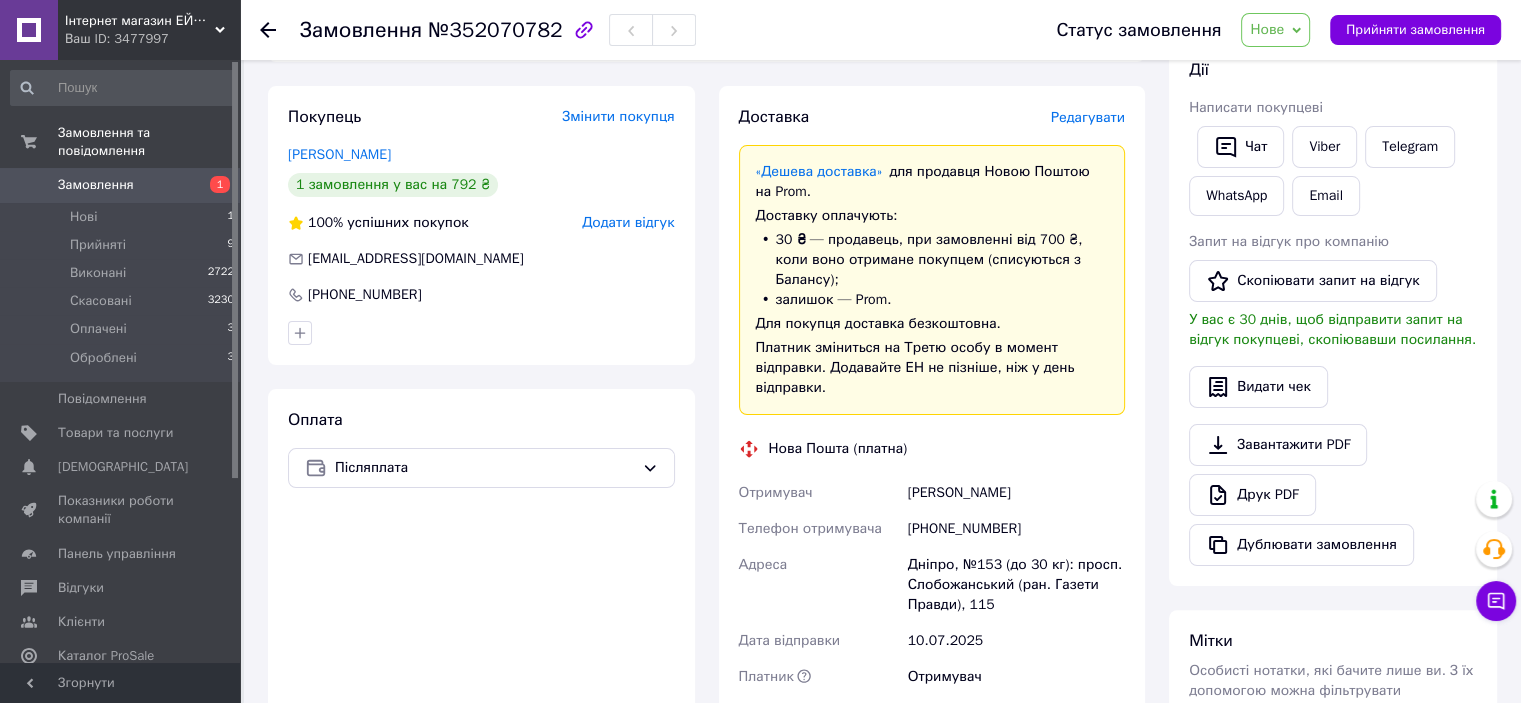 scroll, scrollTop: 400, scrollLeft: 0, axis: vertical 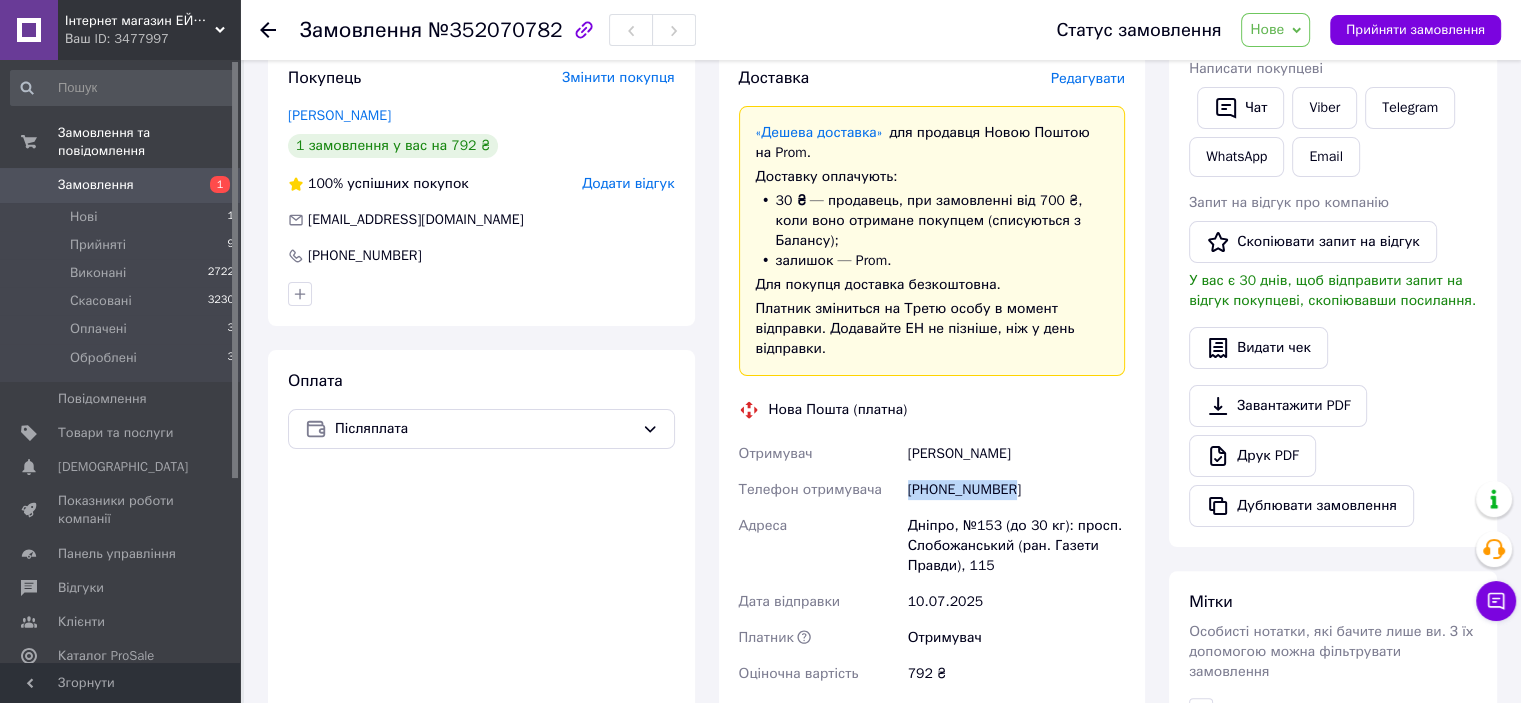 drag, startPoint x: 1012, startPoint y: 471, endPoint x: 903, endPoint y: 472, distance: 109.004585 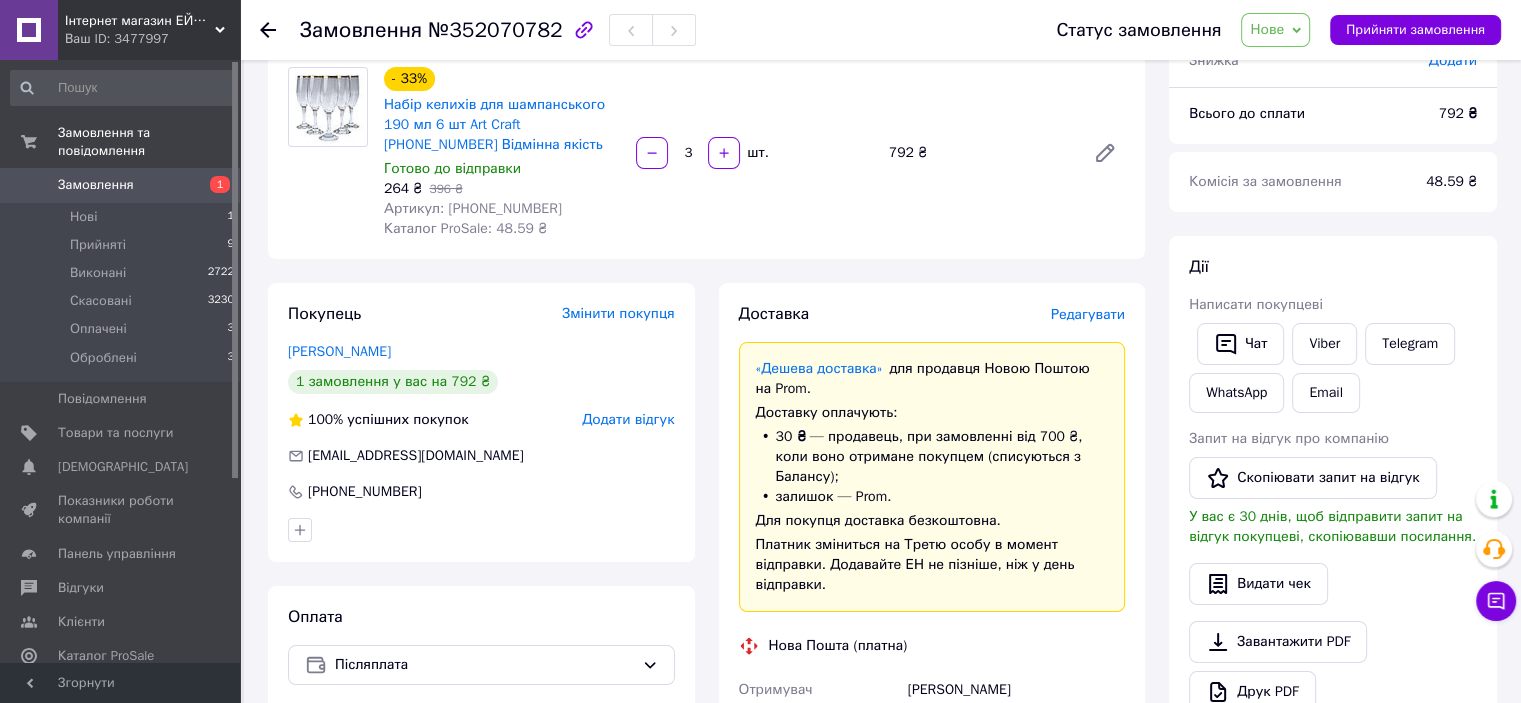 scroll, scrollTop: 100, scrollLeft: 0, axis: vertical 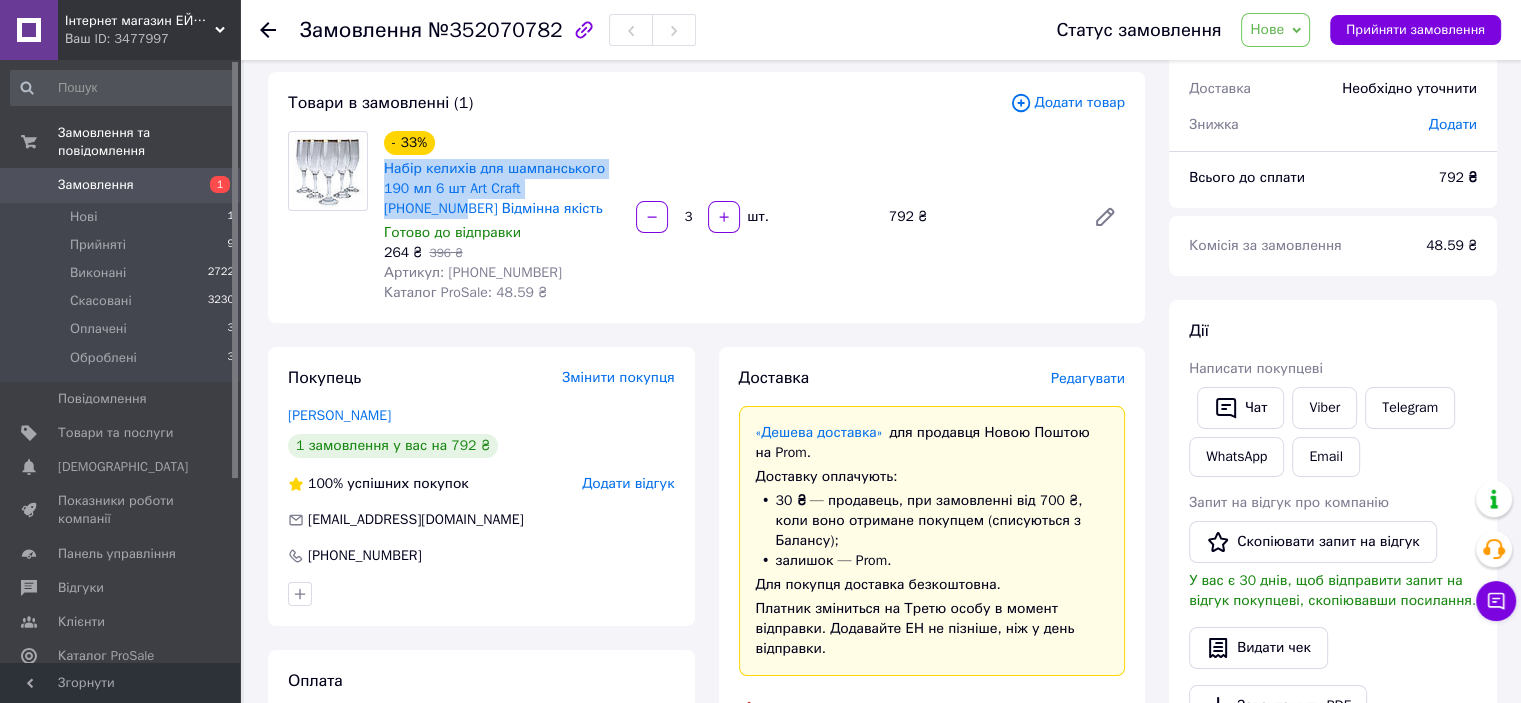 drag, startPoint x: 377, startPoint y: 165, endPoint x: 592, endPoint y: 184, distance: 215.8379 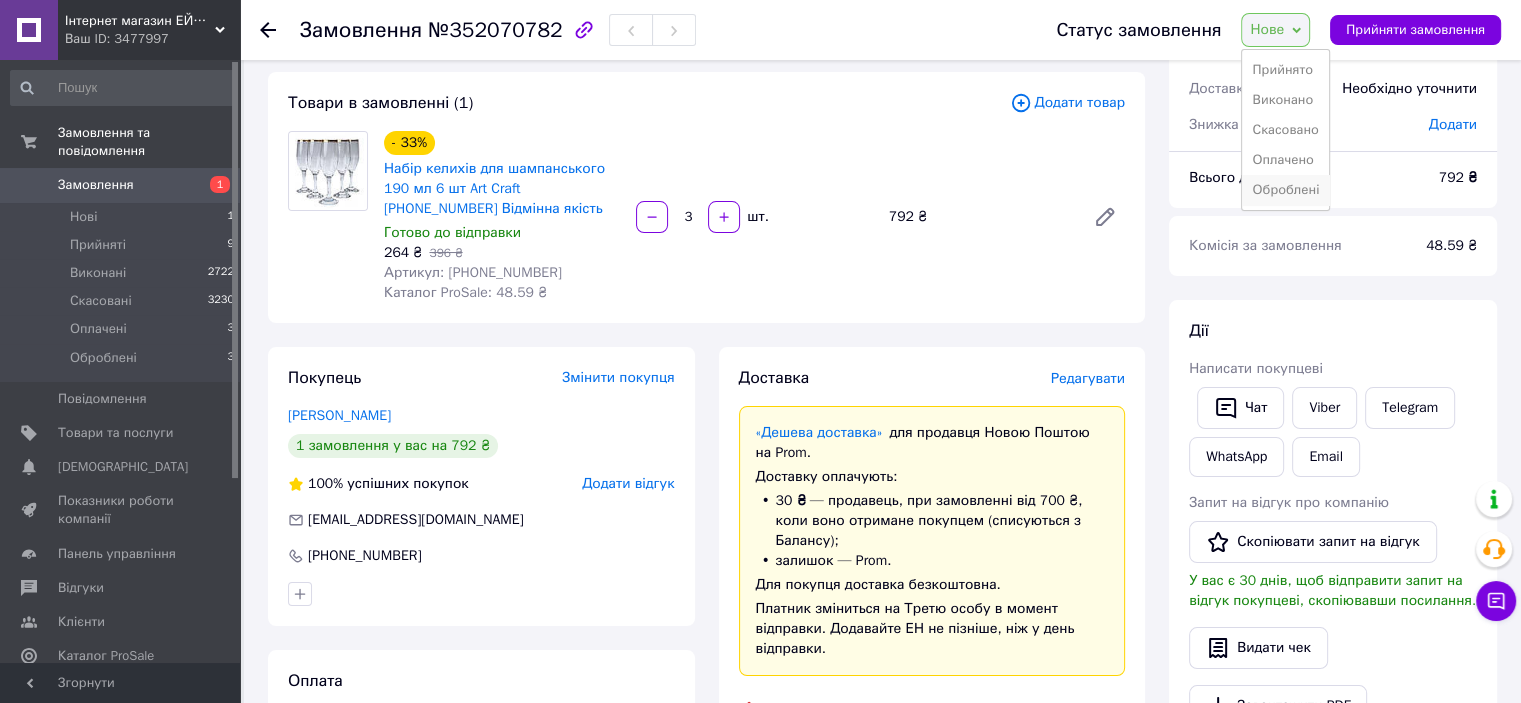 click on "Оброблені" at bounding box center [1285, 190] 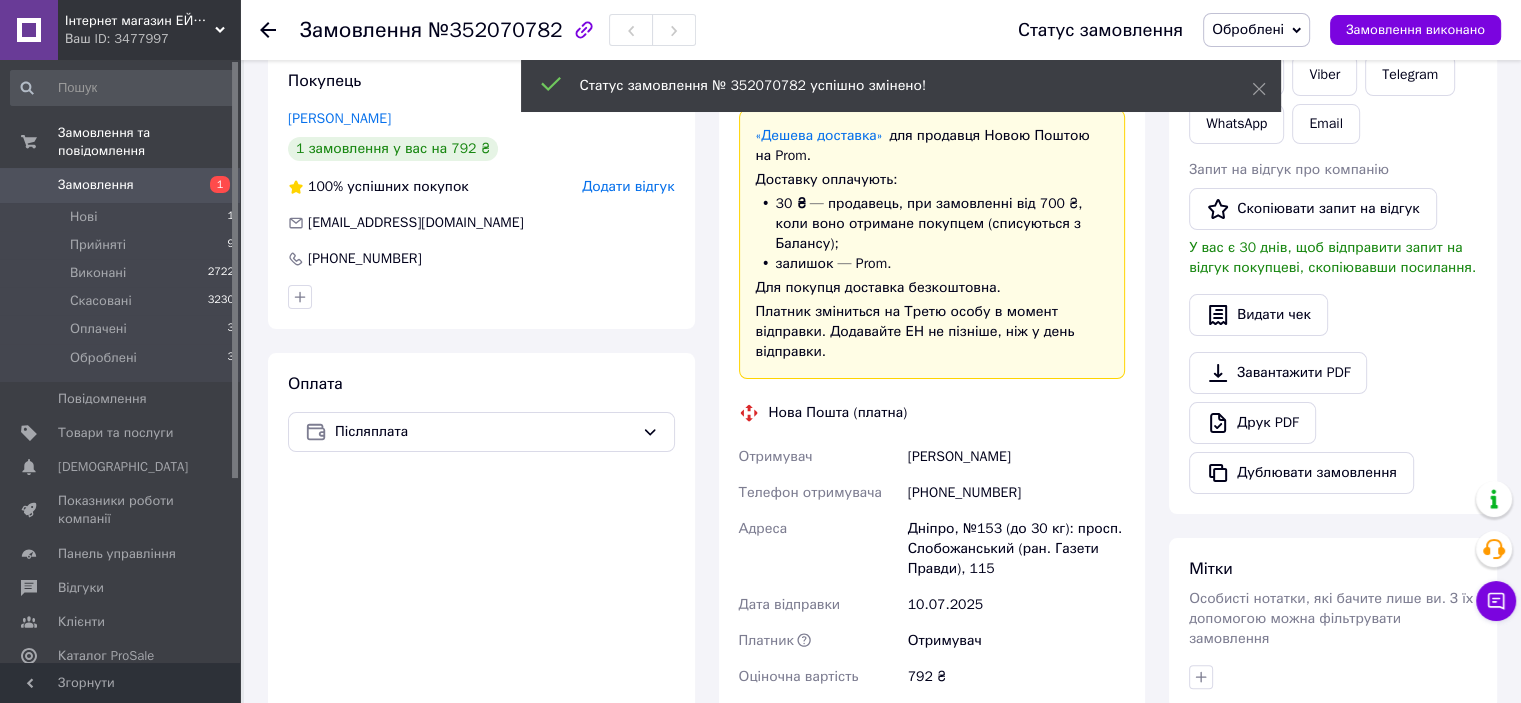 scroll, scrollTop: 600, scrollLeft: 0, axis: vertical 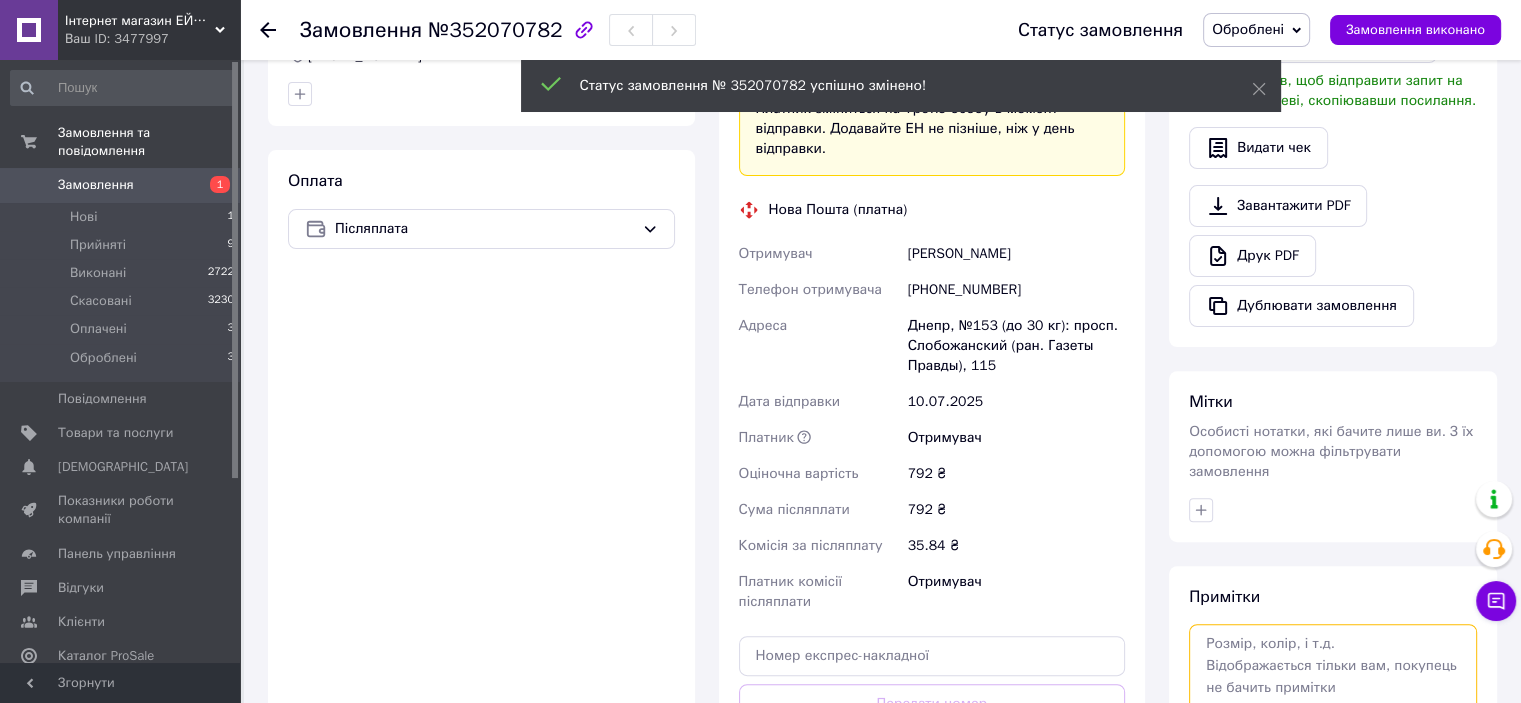 click at bounding box center (1333, 677) 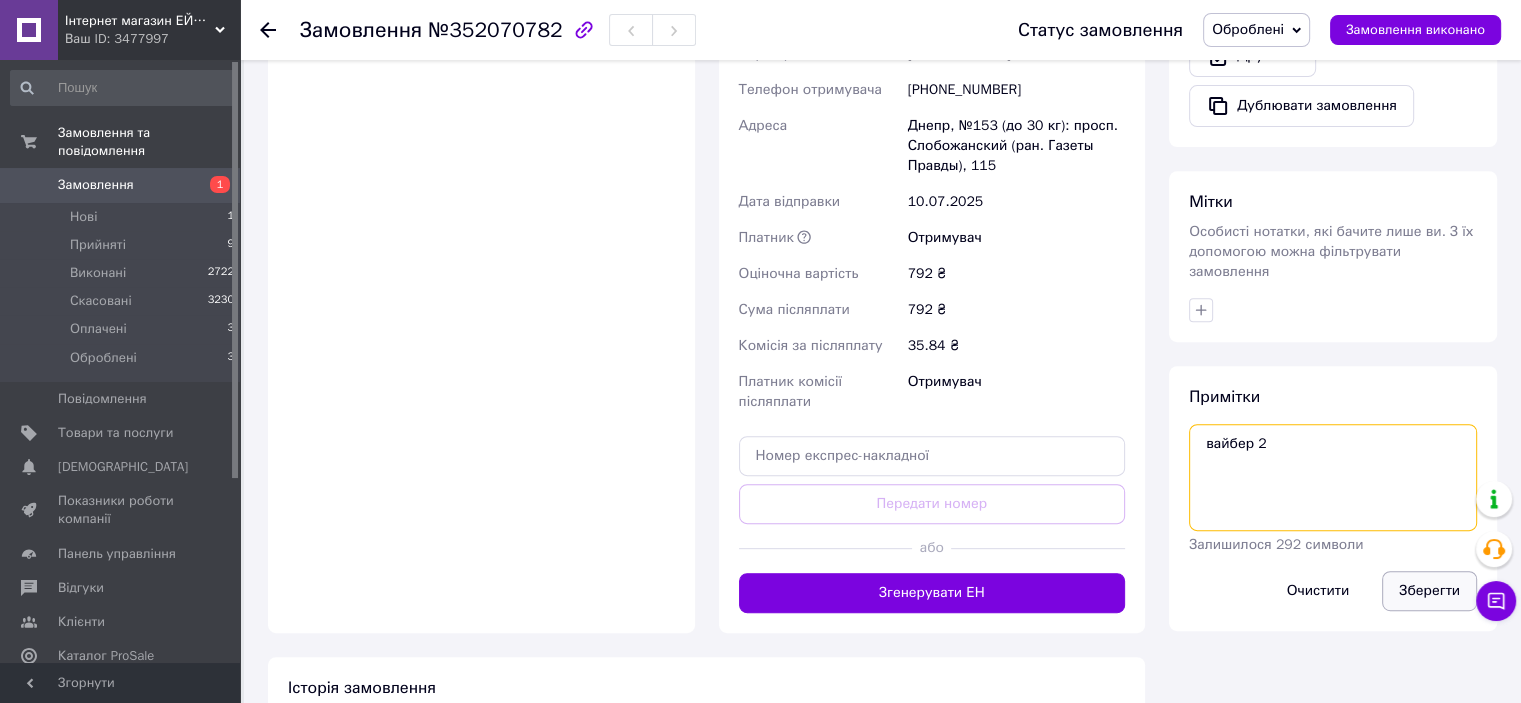 type on "вайбер 2" 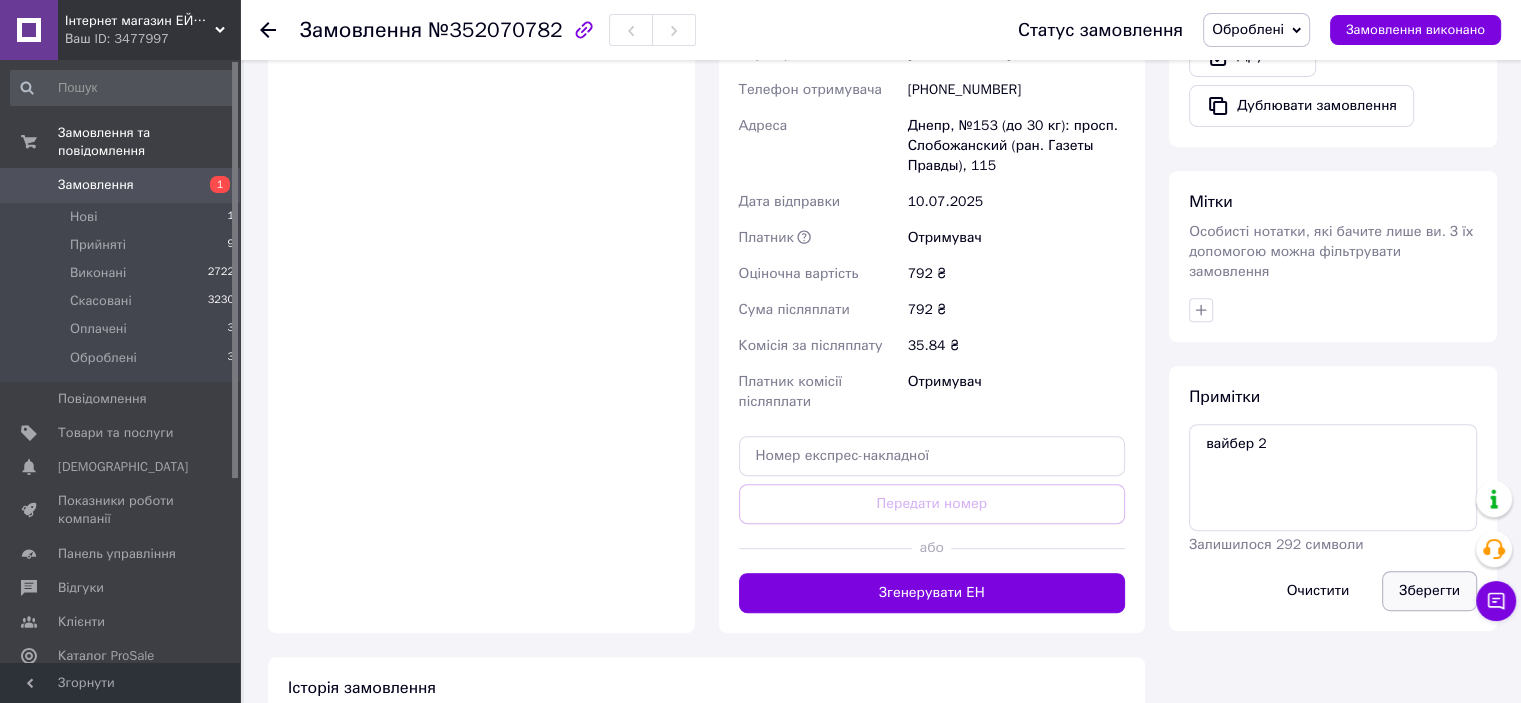 click on "Зберегти" at bounding box center [1429, 591] 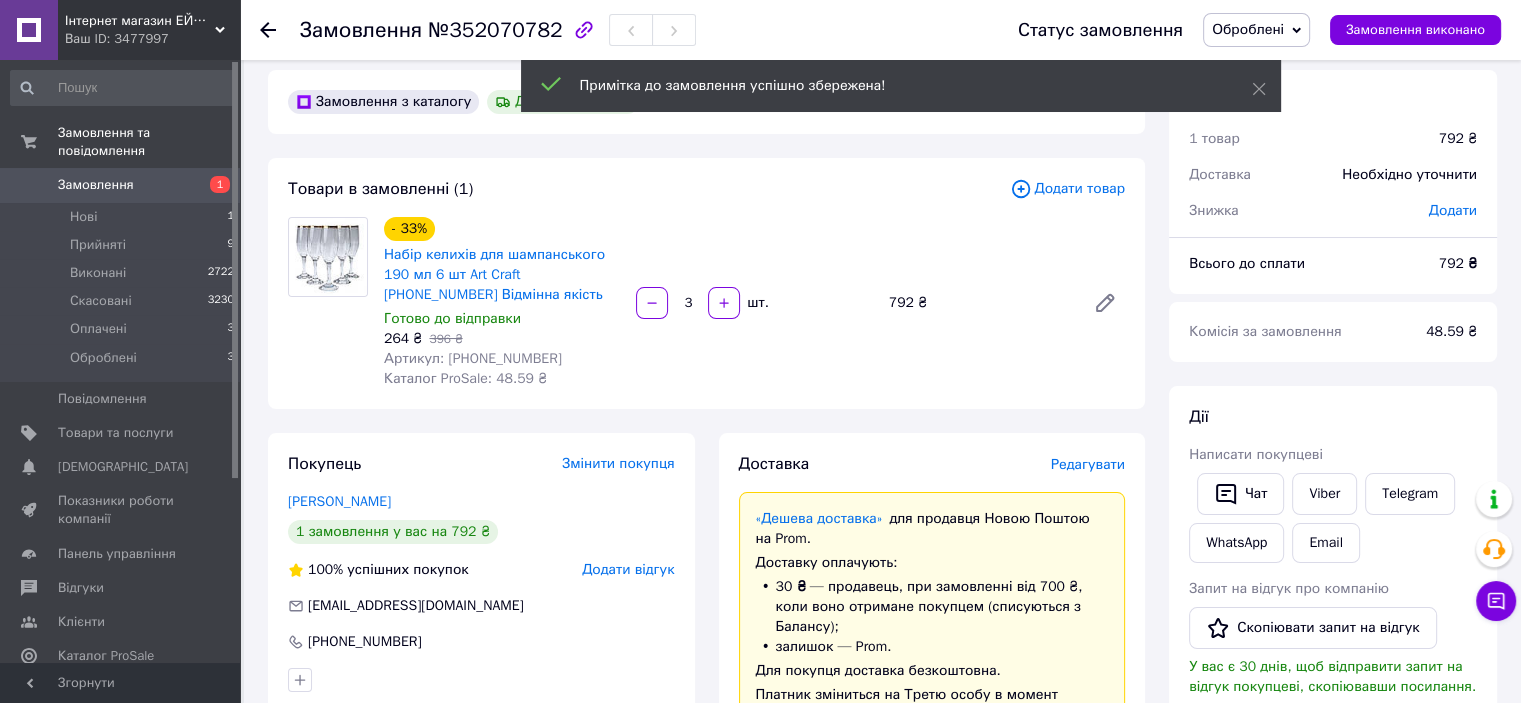 scroll, scrollTop: 0, scrollLeft: 0, axis: both 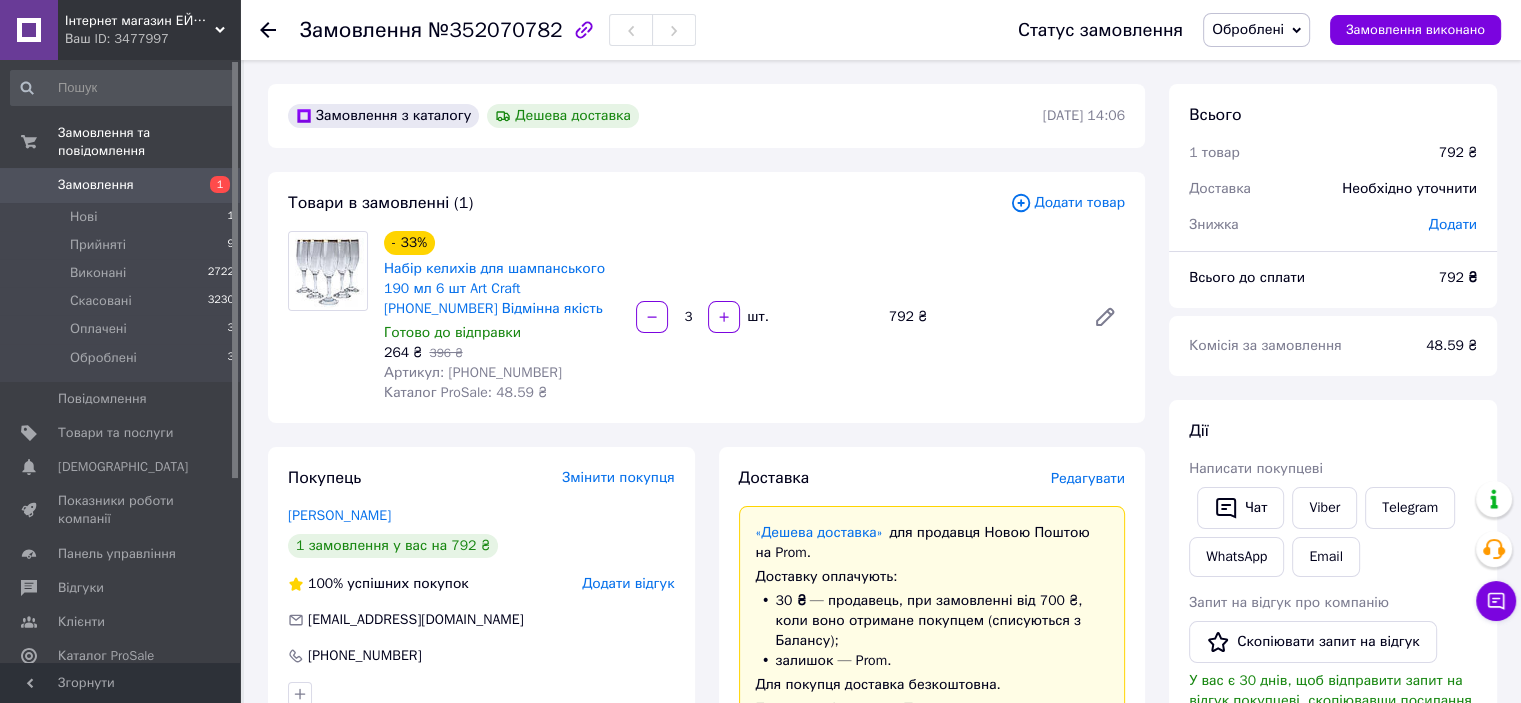 click on "Ваш ID: 3477997" at bounding box center [152, 39] 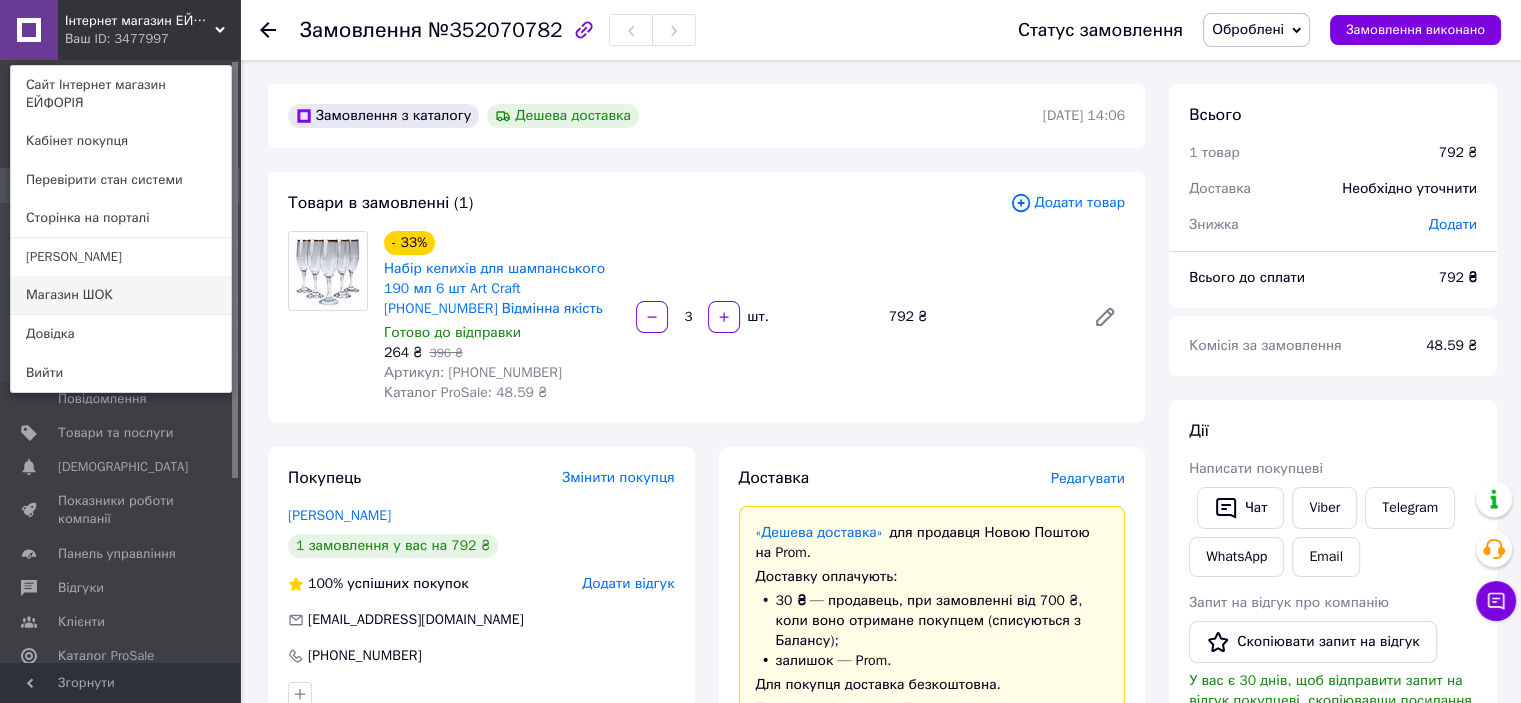 click on "Магазин ШОК" at bounding box center [121, 295] 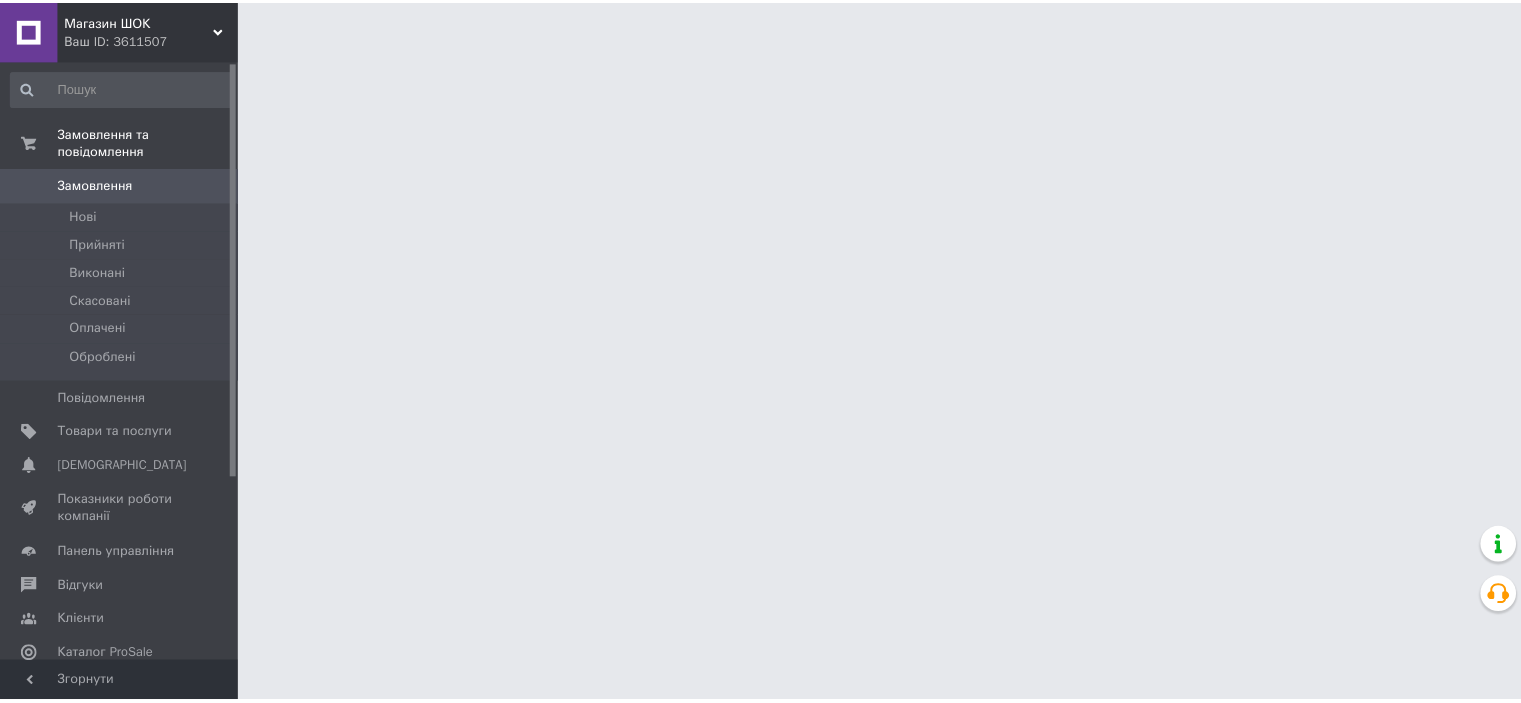 scroll, scrollTop: 0, scrollLeft: 0, axis: both 